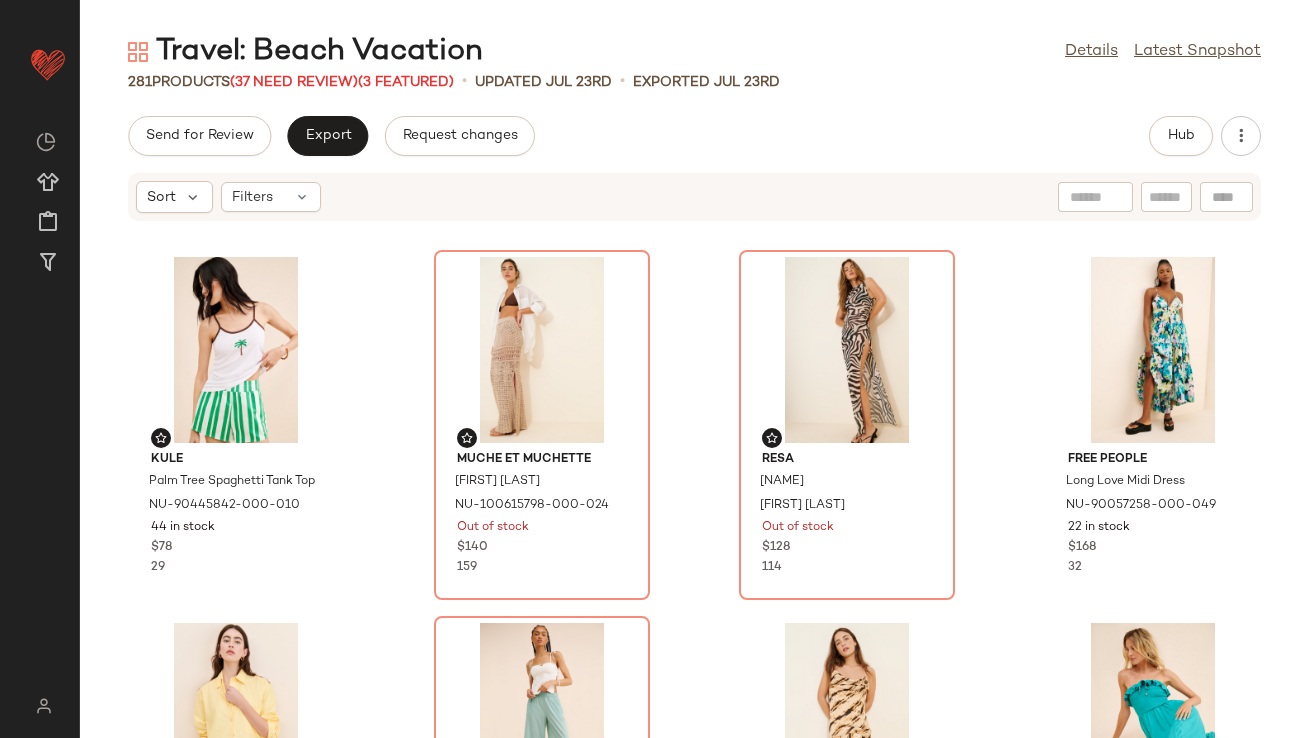 scroll, scrollTop: 0, scrollLeft: 0, axis: both 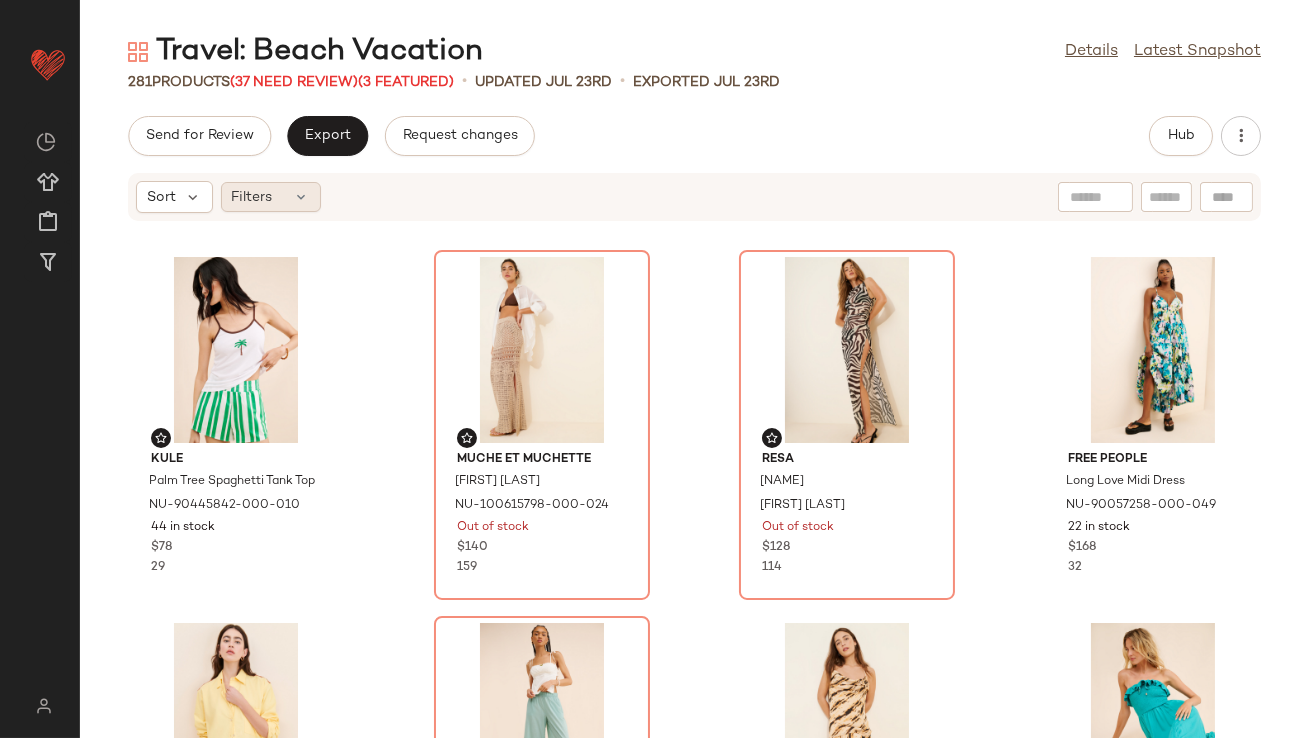 click at bounding box center (302, 197) 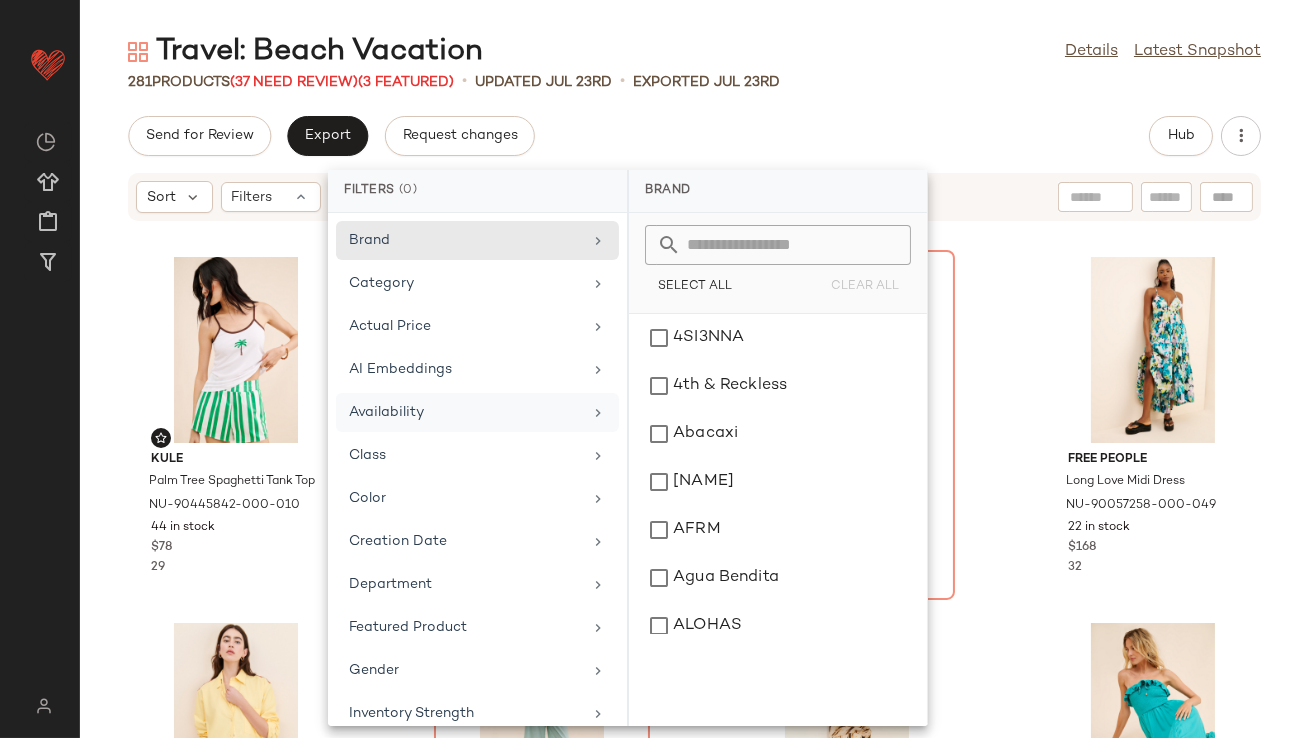 click on "Availability" at bounding box center [465, 412] 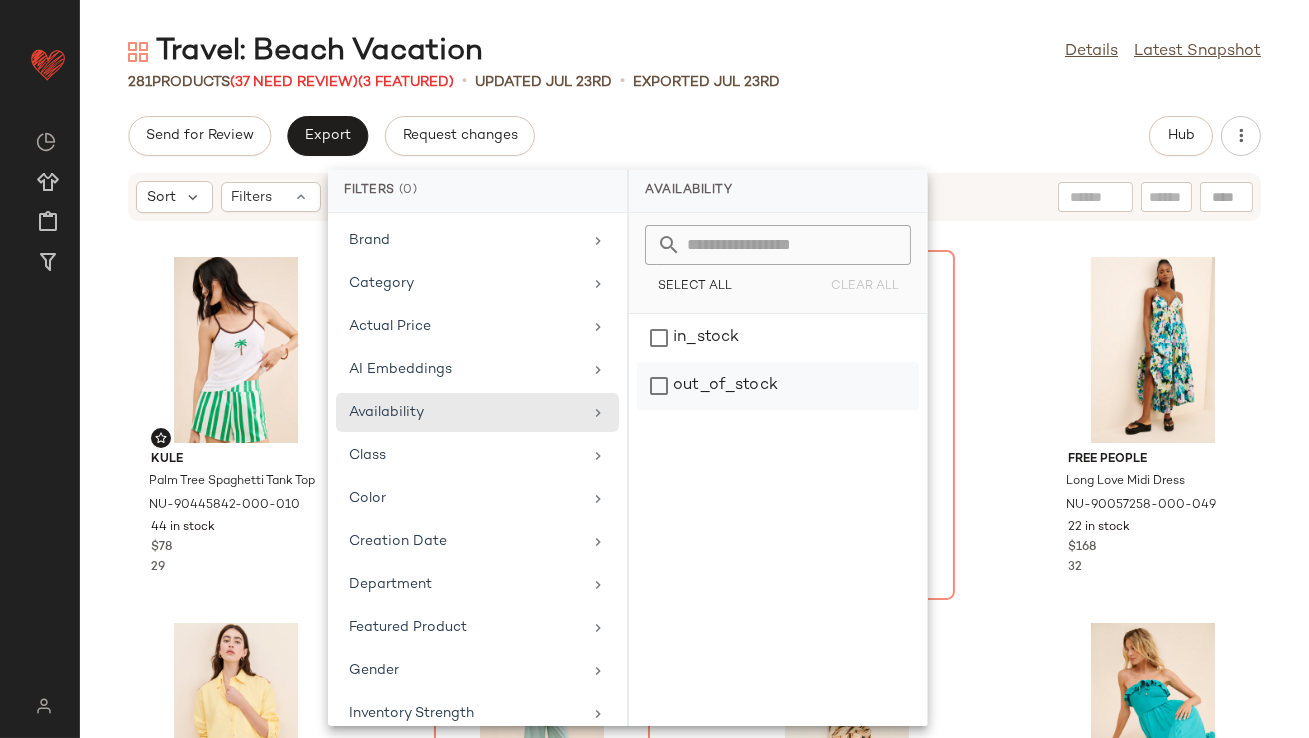 click on "out_of_stock" 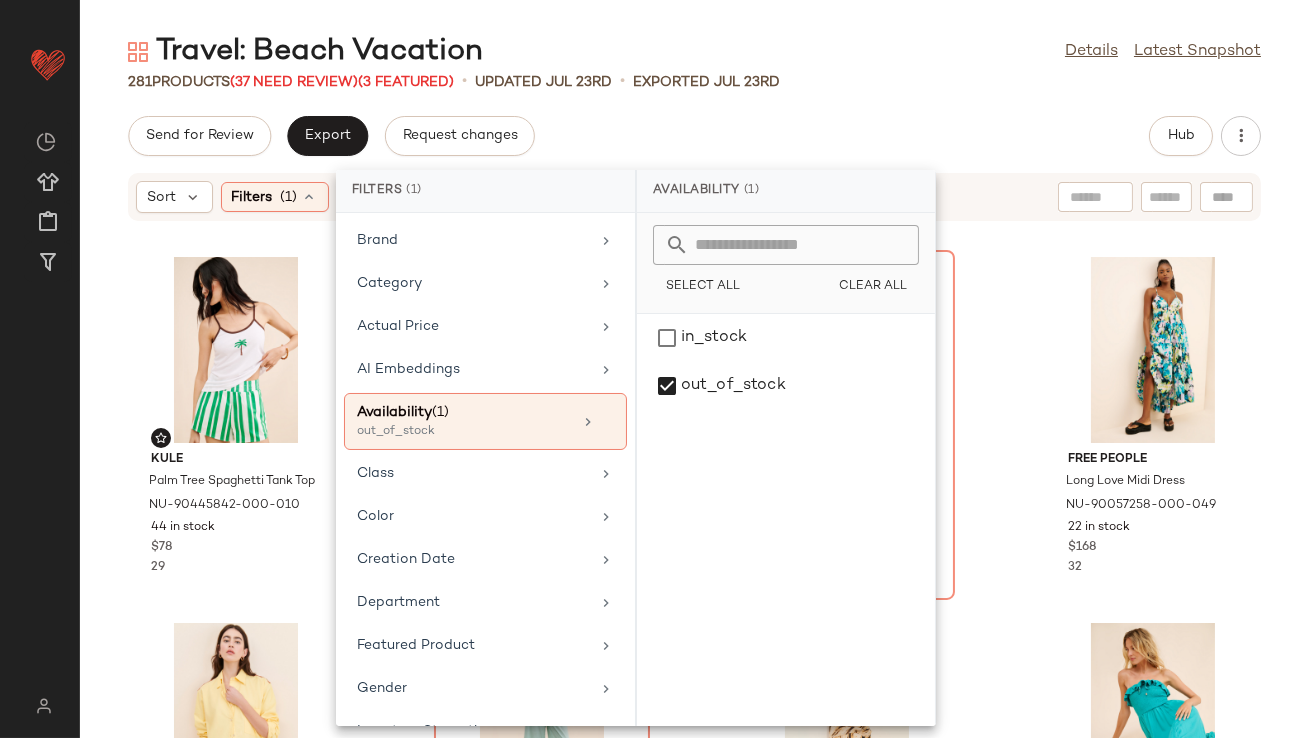 click on "[NUMBER] Products ([NUMBER] Need Review) ([NUMBER] Featured) • updated [DATE] • Exported [DATE]" 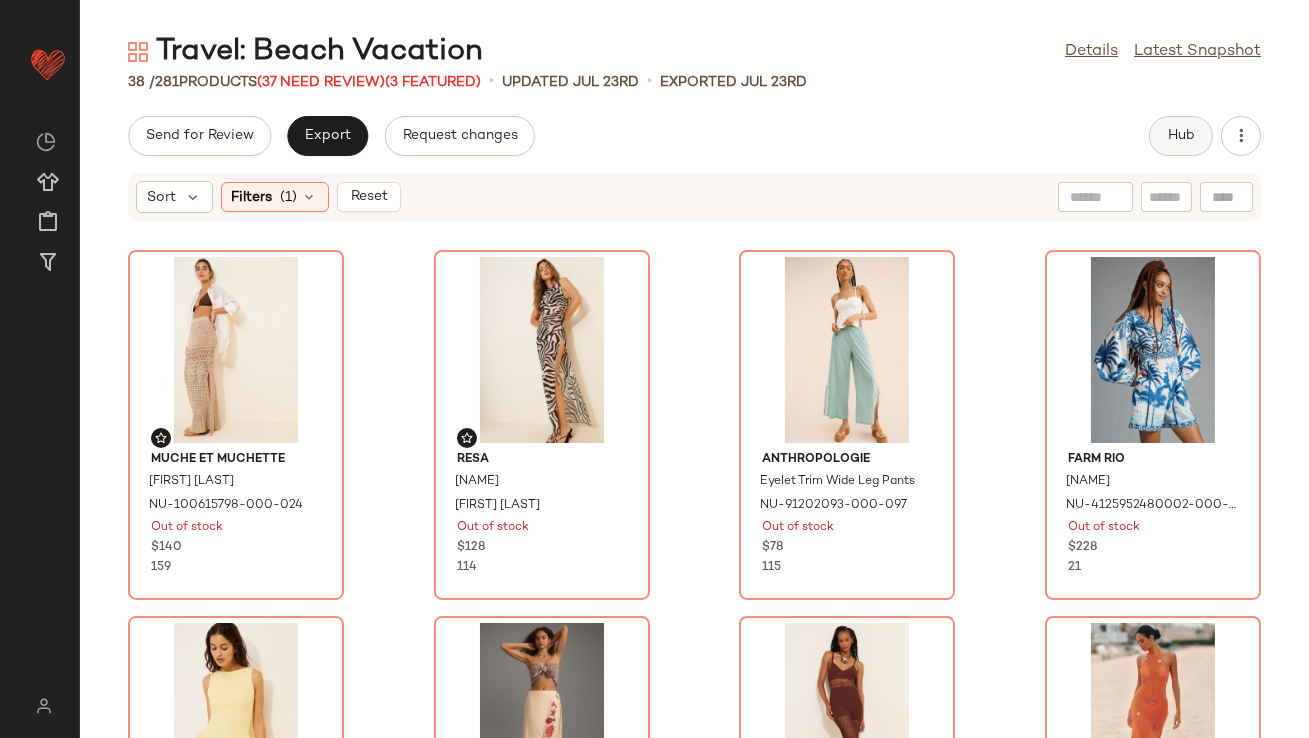 click on "Hub" at bounding box center [1181, 136] 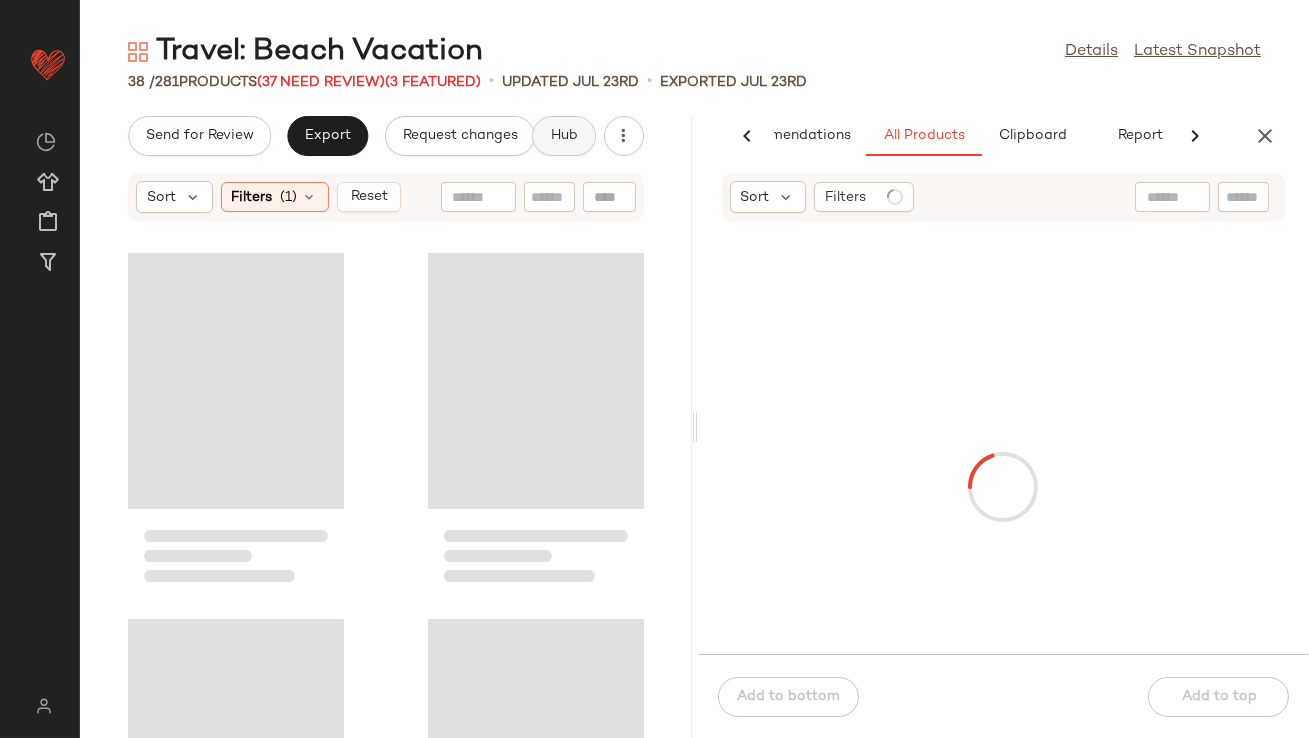 scroll, scrollTop: 0, scrollLeft: 112, axis: horizontal 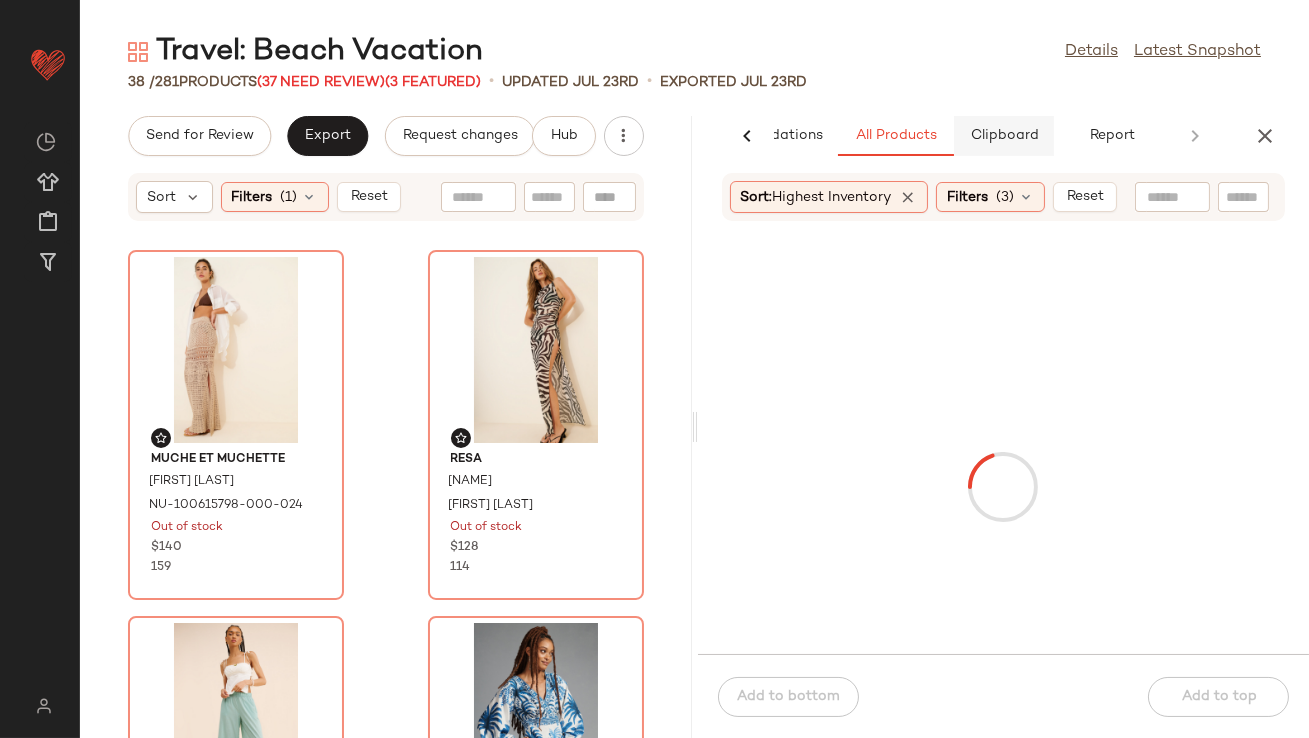 click on "Clipboard" 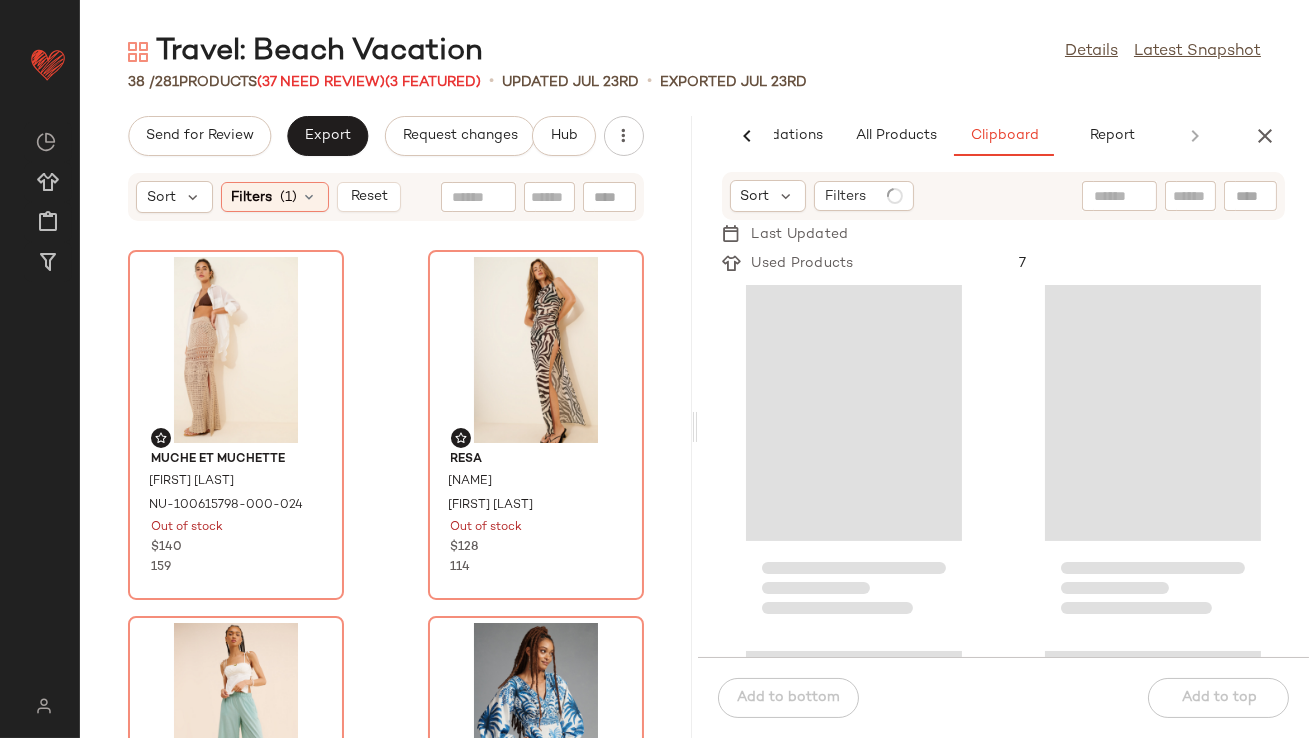 click at bounding box center (1265, 136) 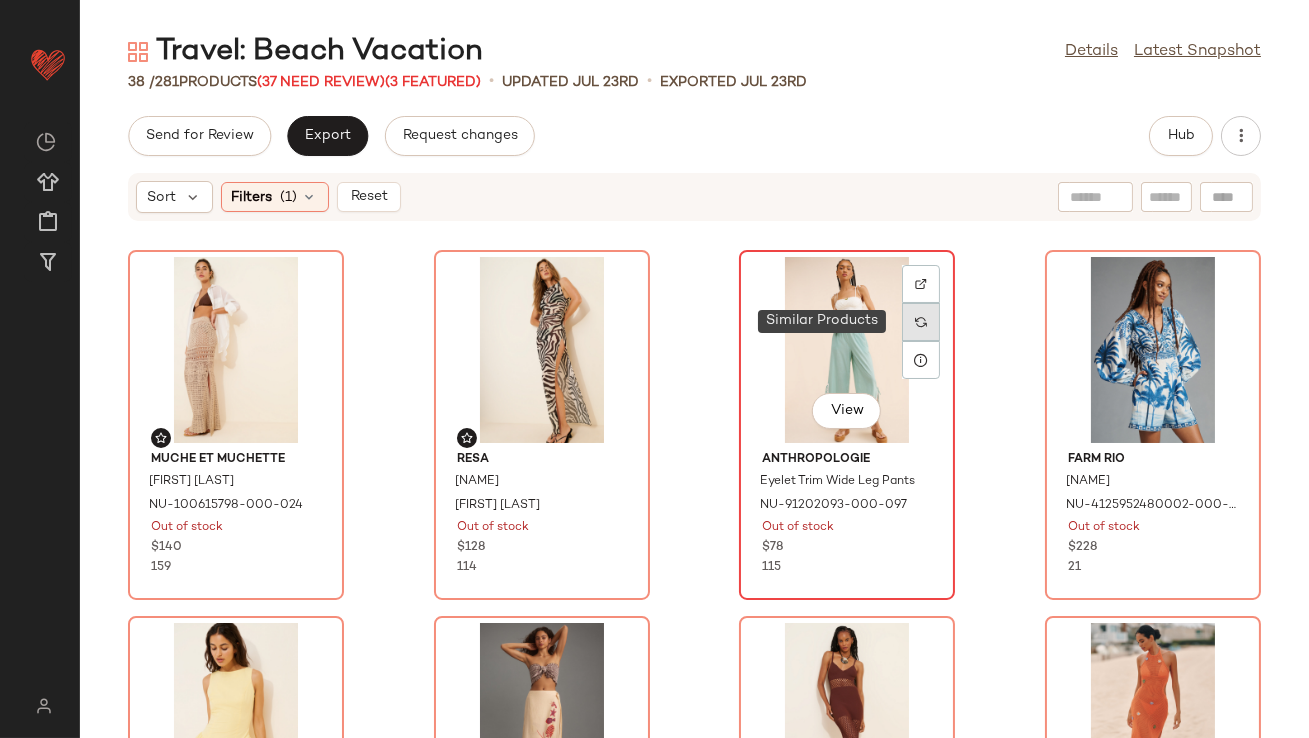 click 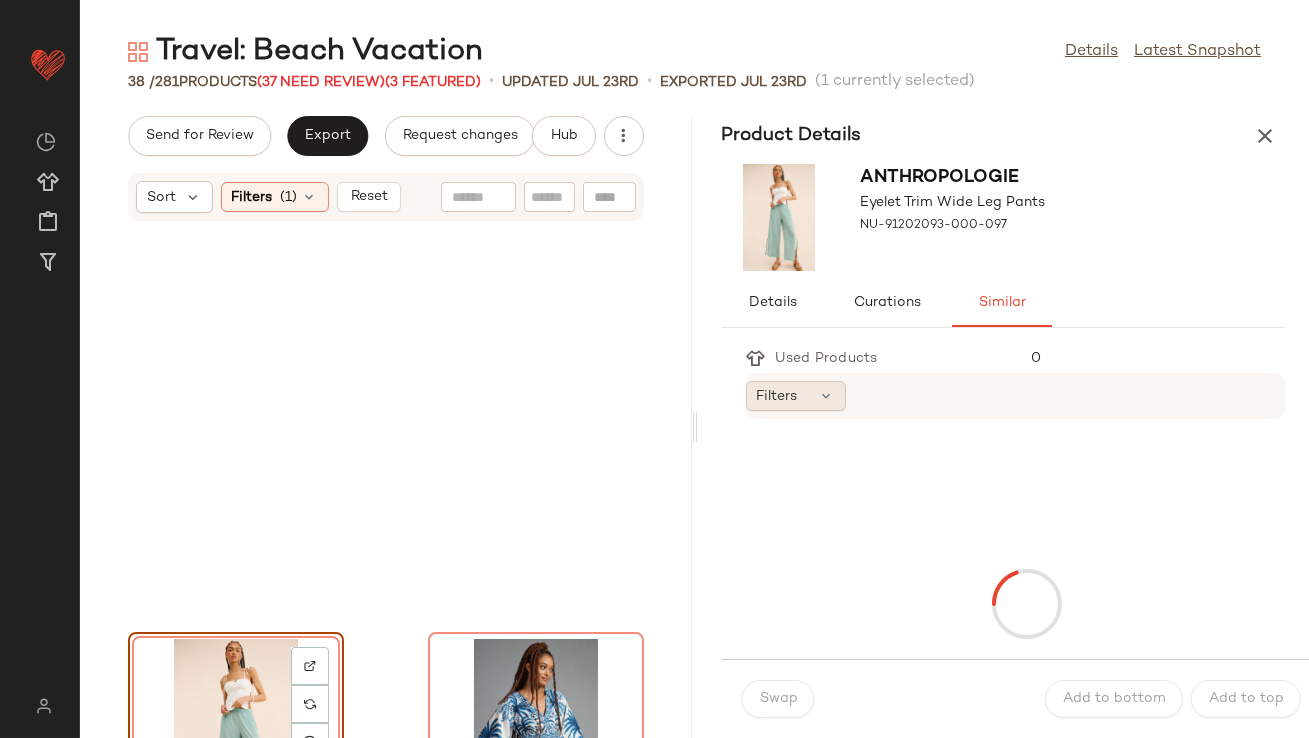 scroll, scrollTop: 381, scrollLeft: 0, axis: vertical 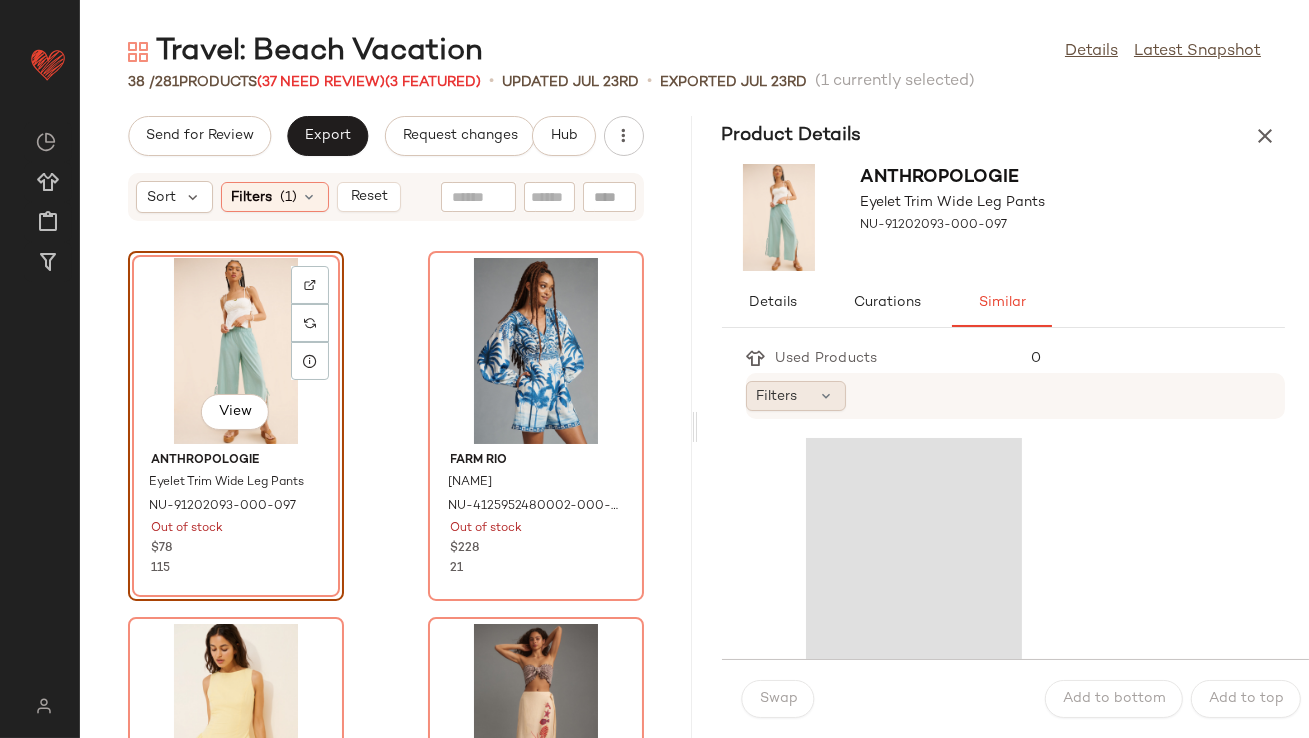 click on "Filters" 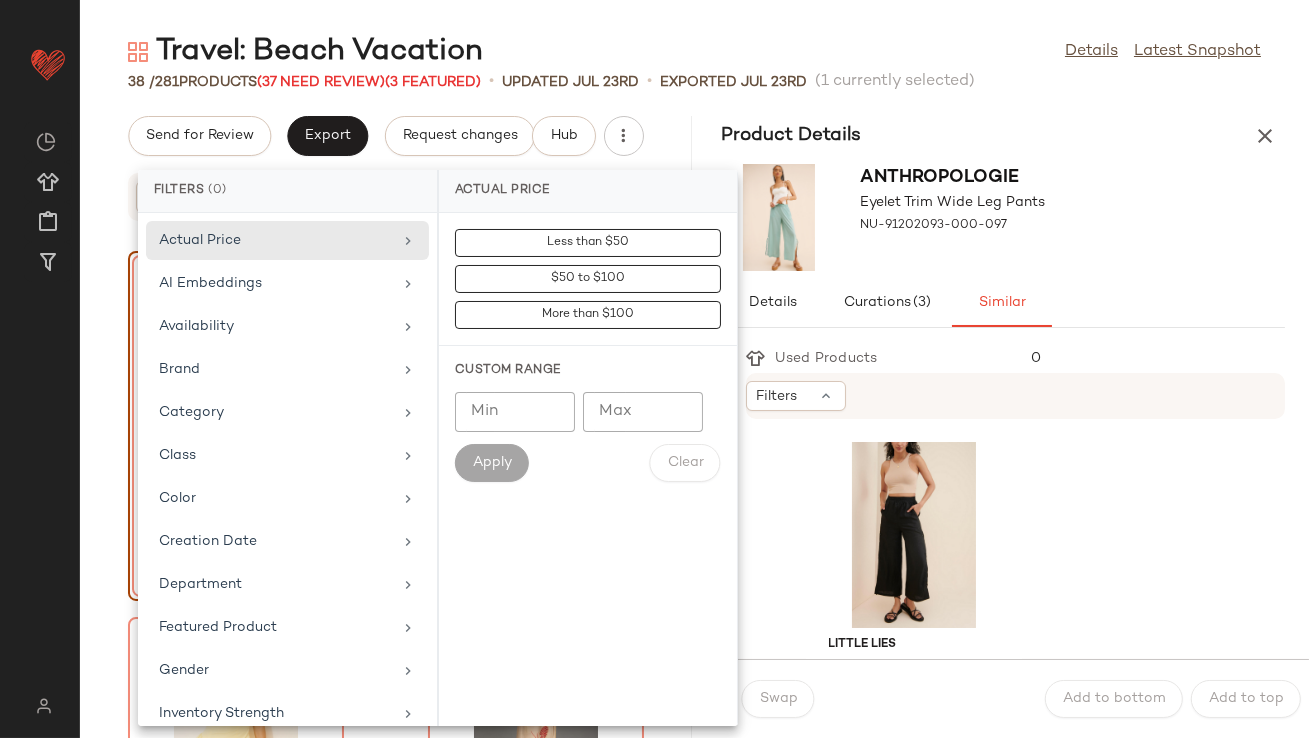 scroll, scrollTop: 444, scrollLeft: 0, axis: vertical 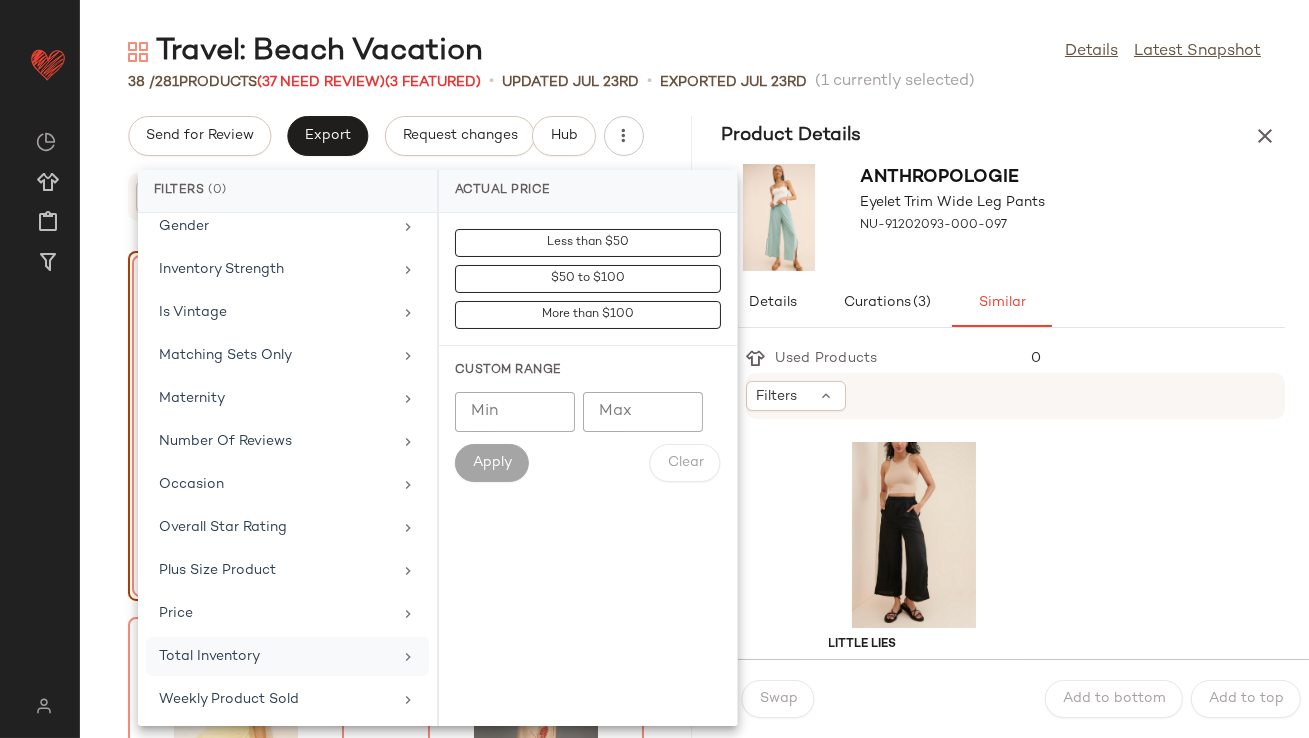 click on "Total Inventory" 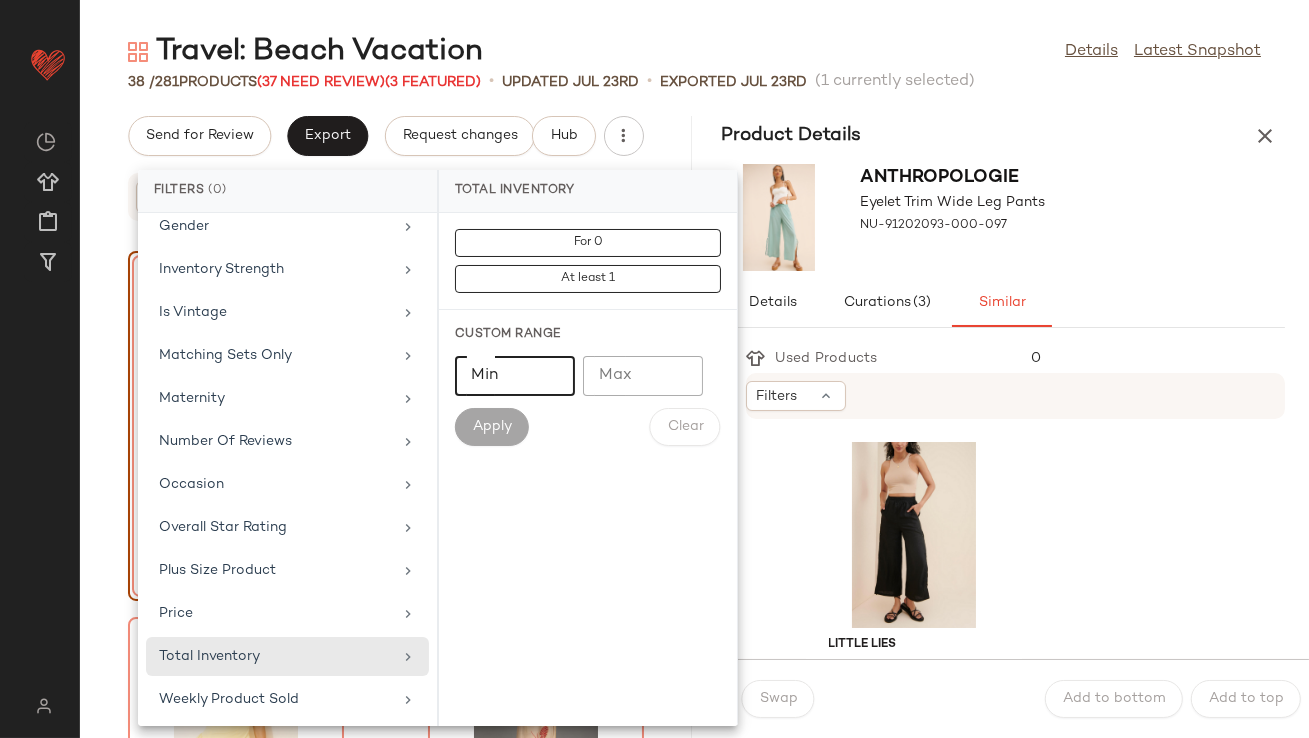 click on "Min" 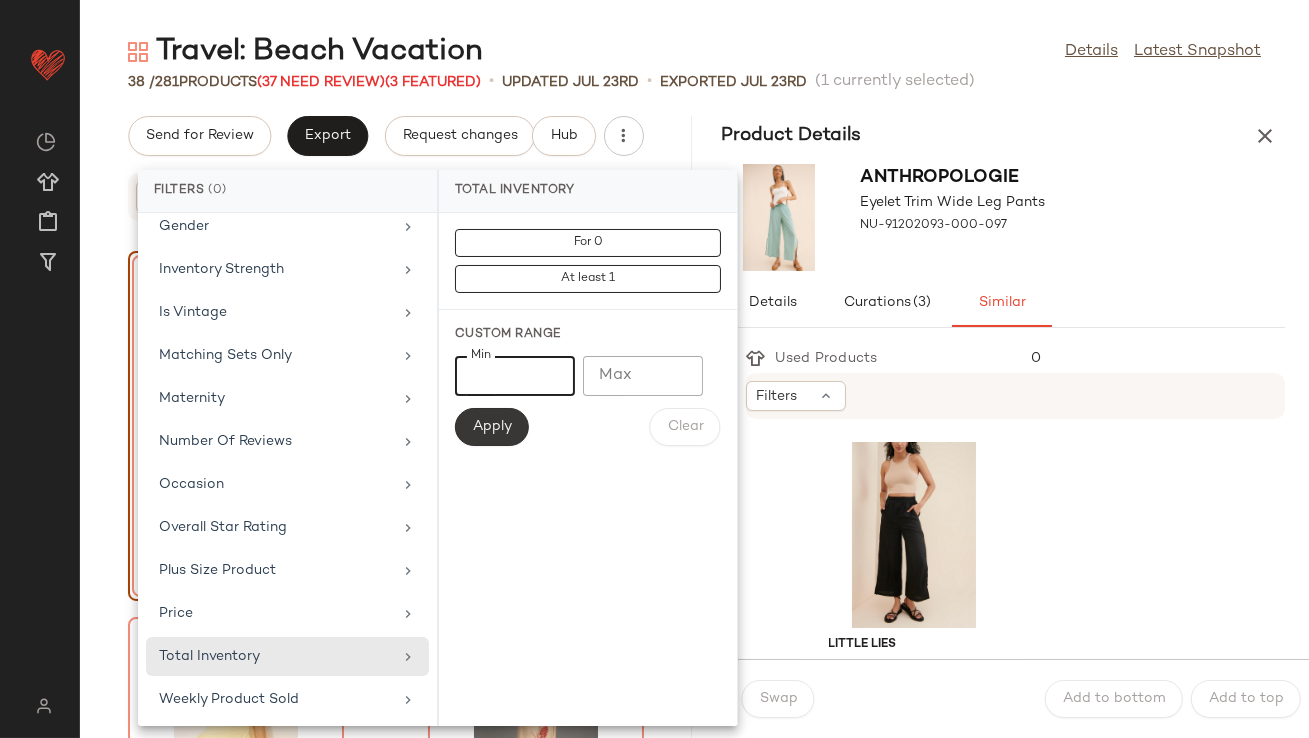 type on "**" 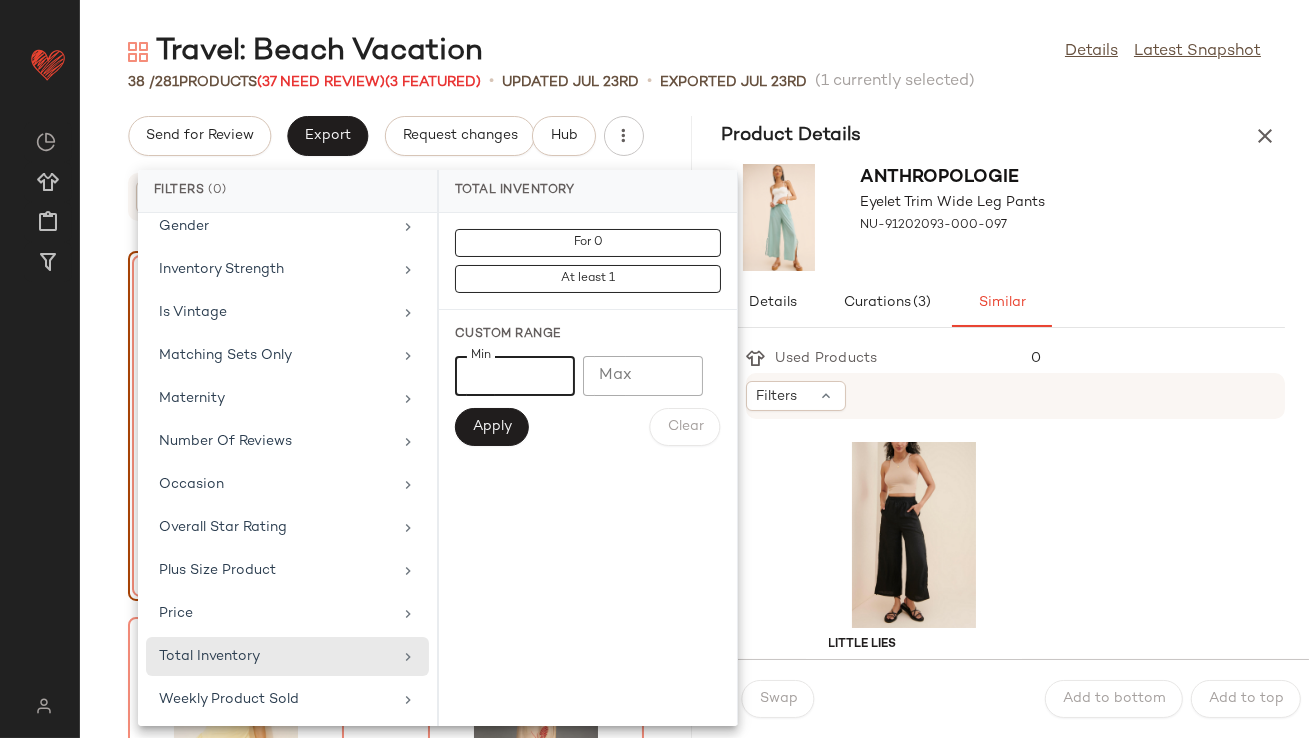 click on "Apply" 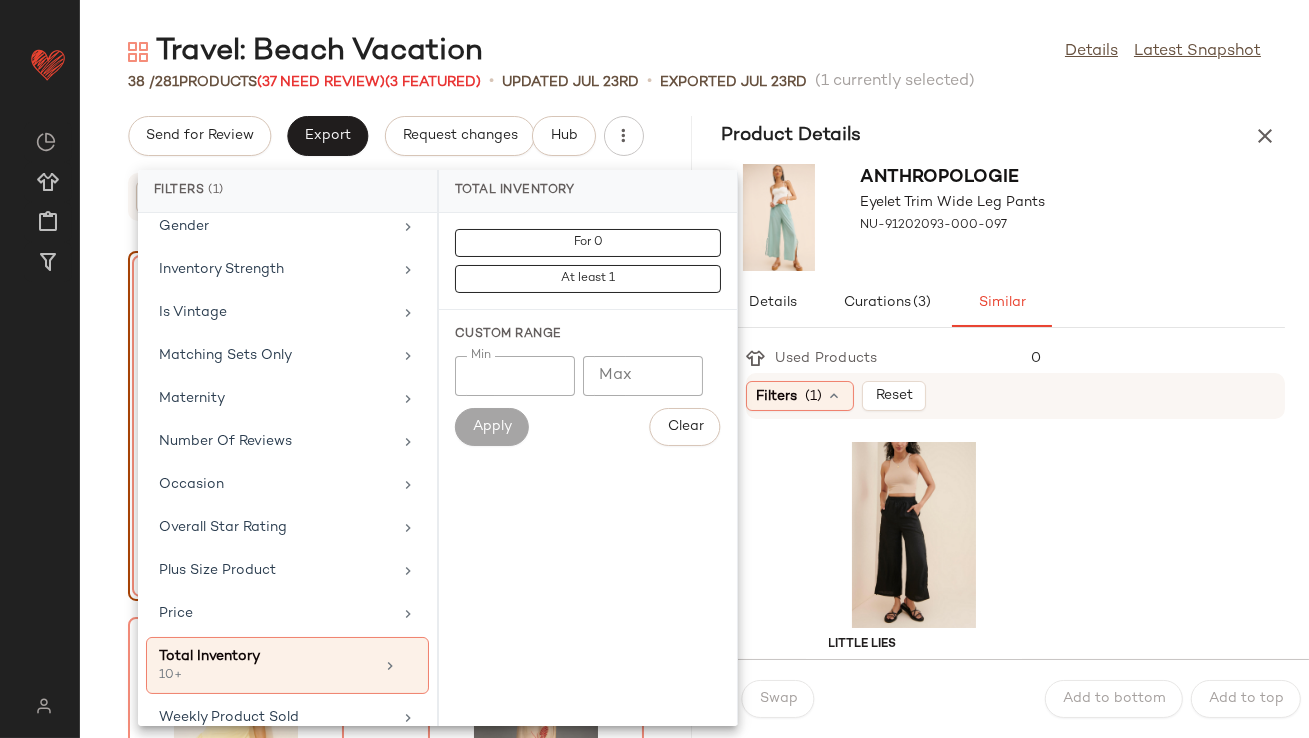 click on "[BRAND] [FIRST] [LAST] [LAST] [LAST] NU-[NUMBER]" at bounding box center (1004, 217) 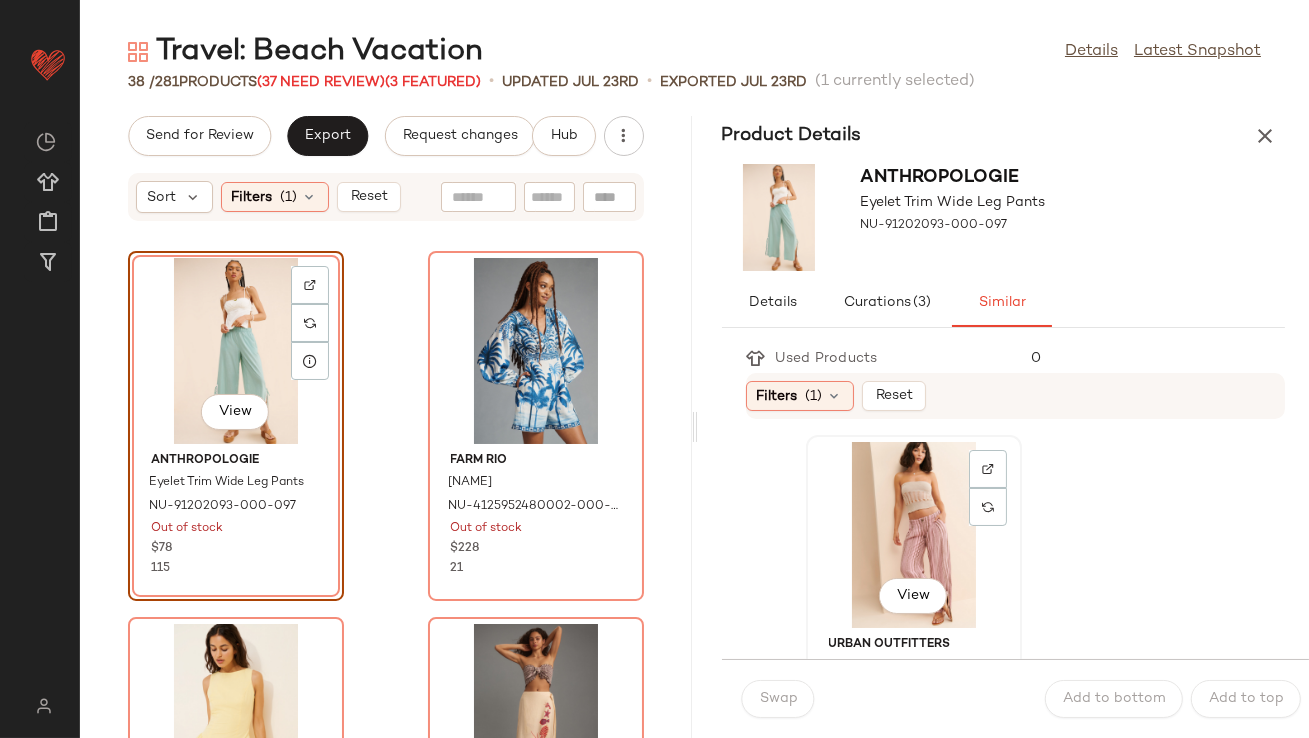 click on "View" 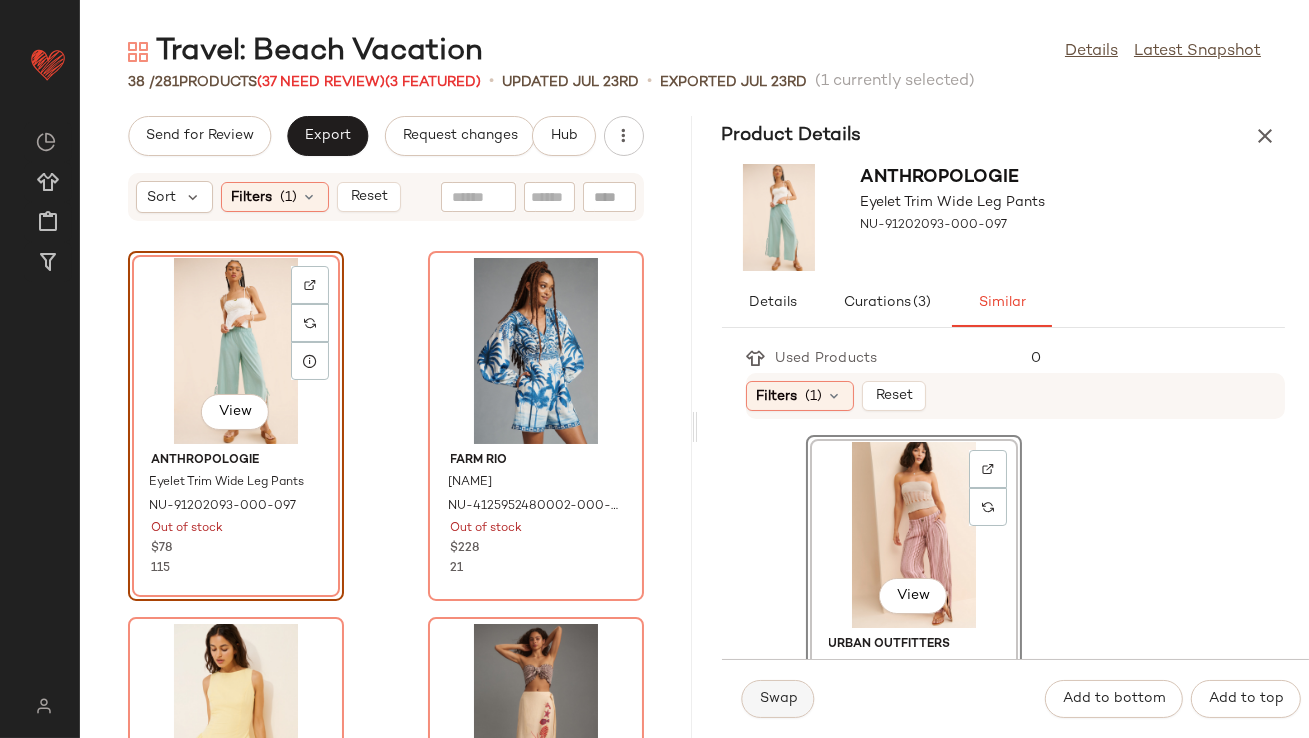 click on "Swap" 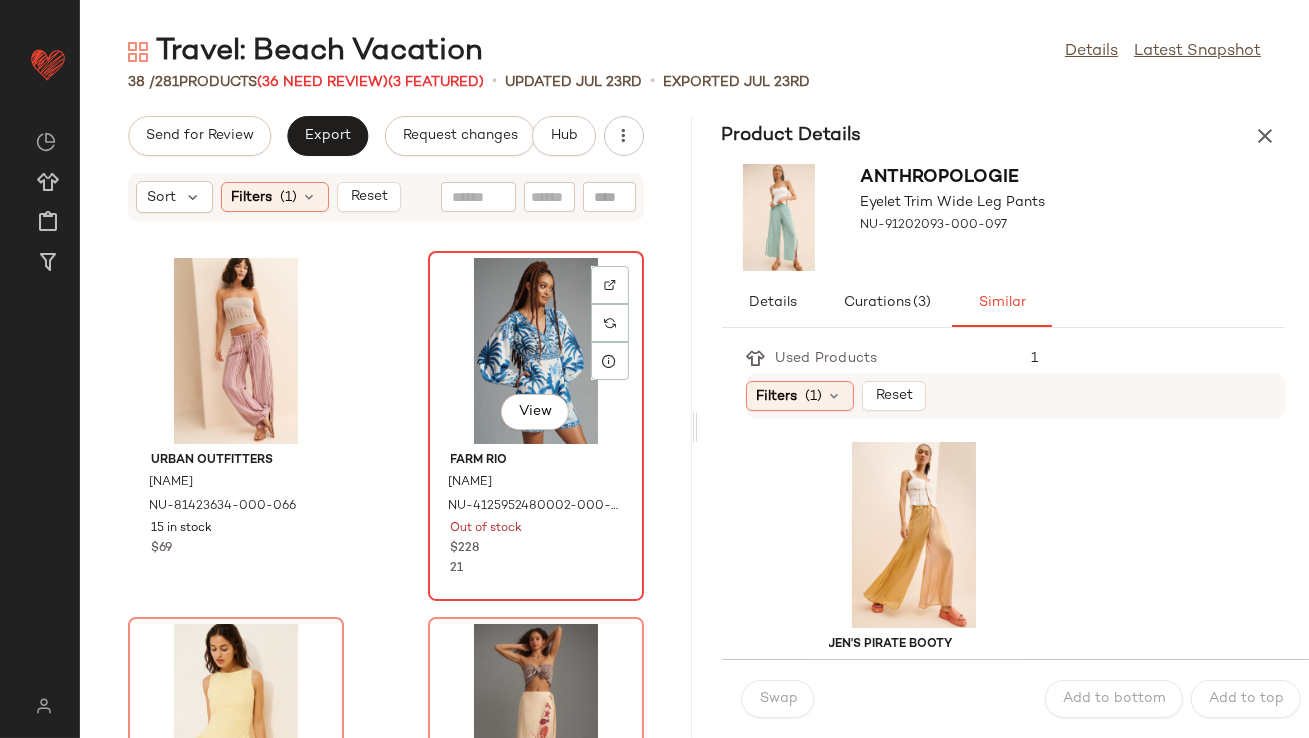click on "View" 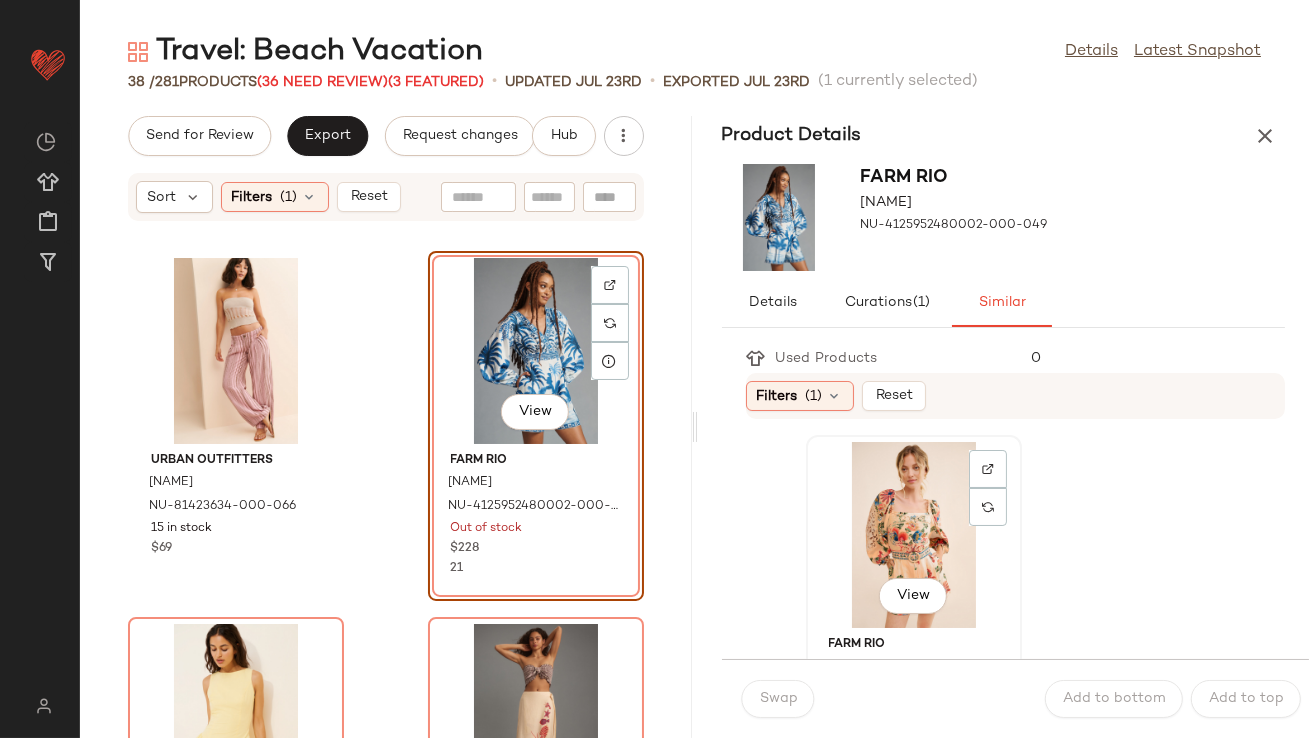 click on "View" 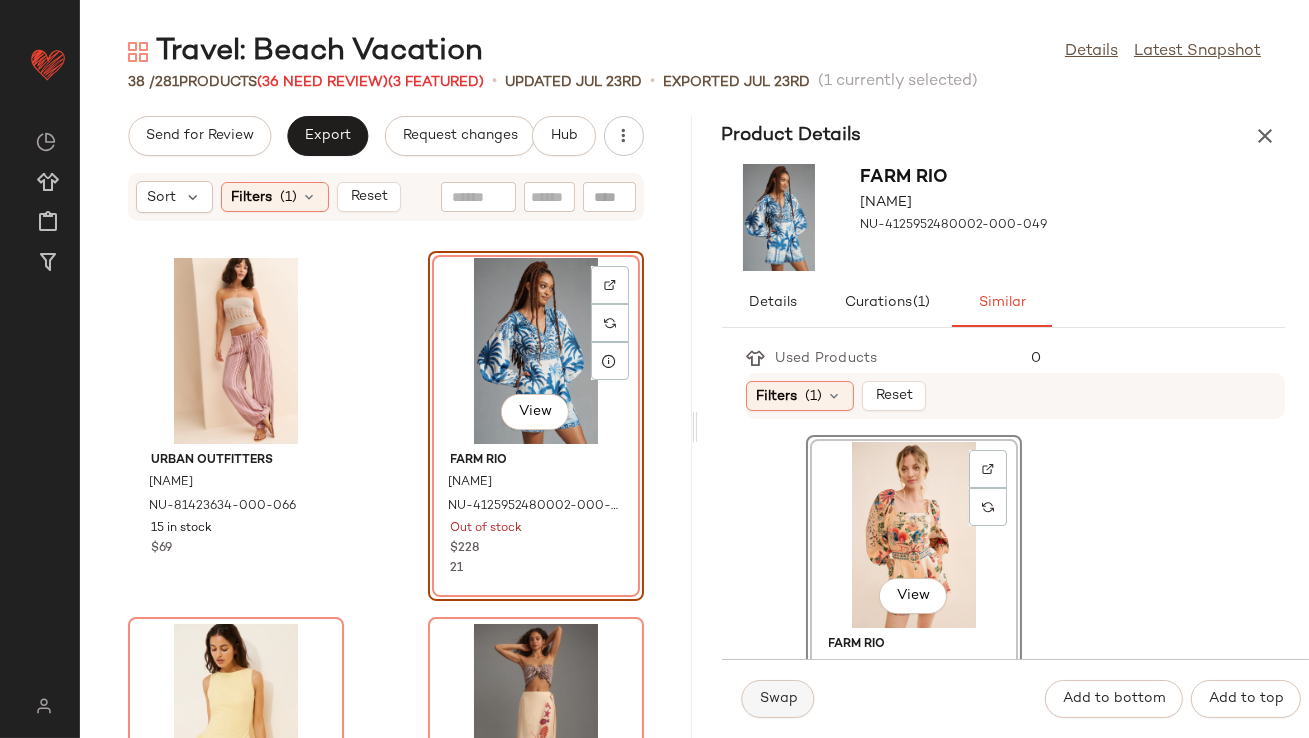 click on "Swap" at bounding box center (778, 699) 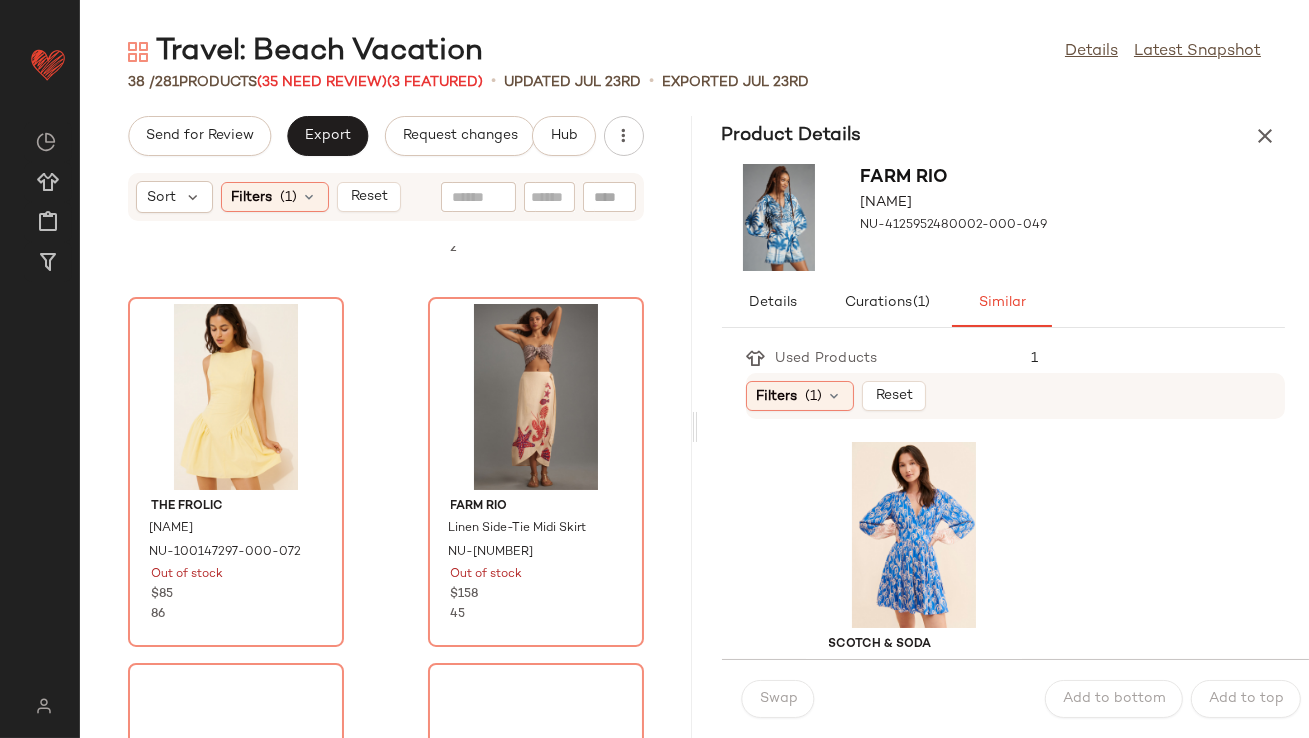 scroll, scrollTop: 770, scrollLeft: 0, axis: vertical 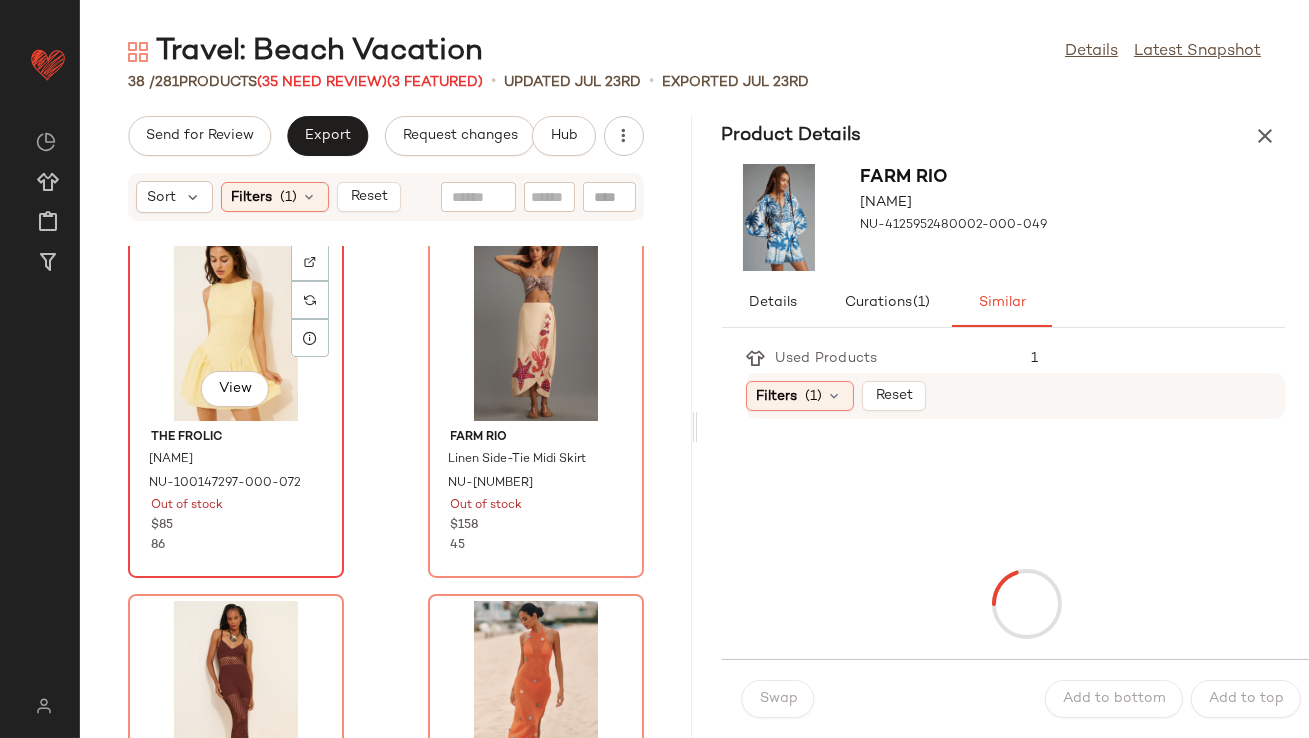 click on "View" 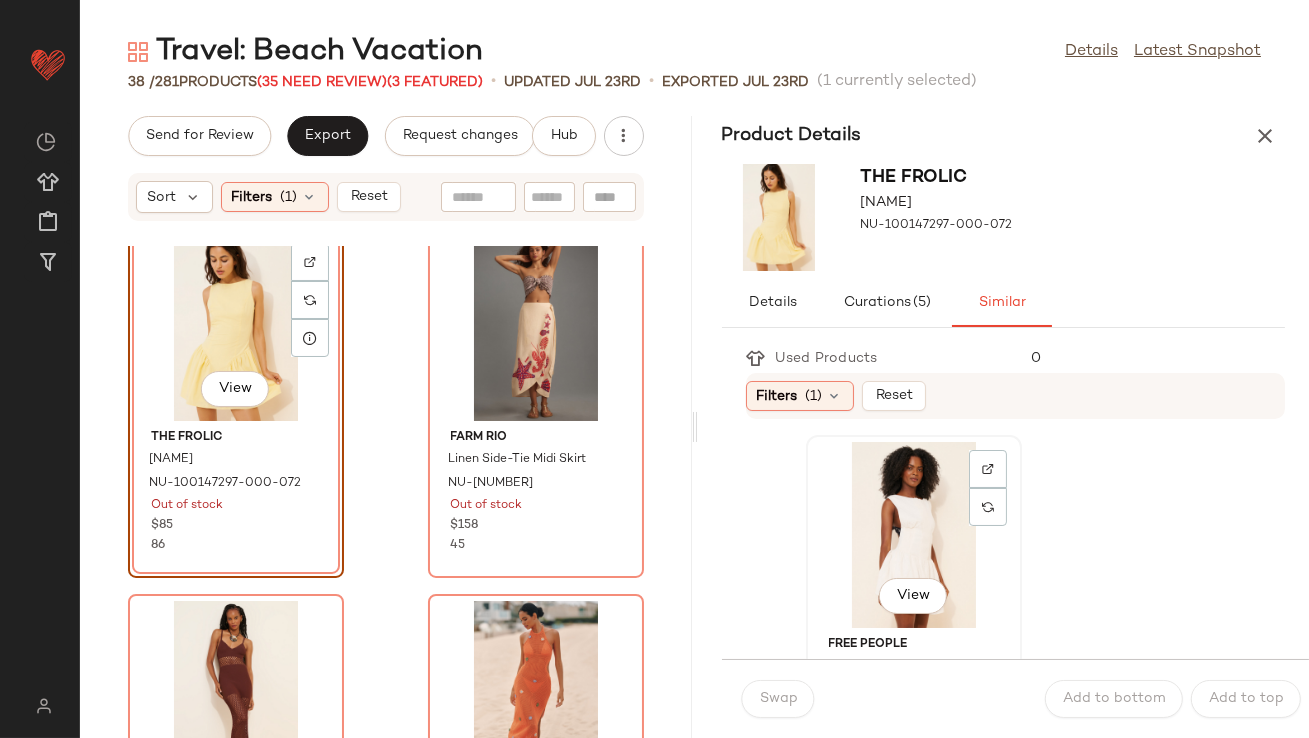 click on "View" 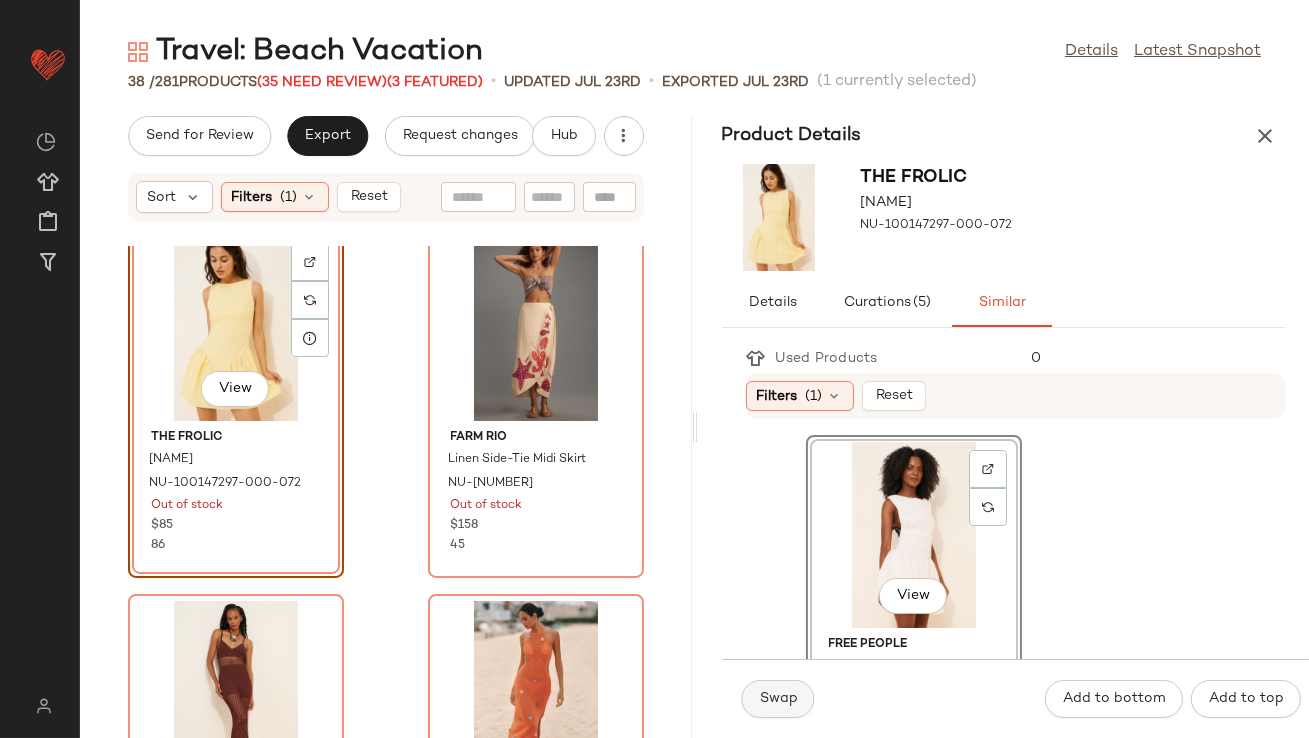 click on "Swap" 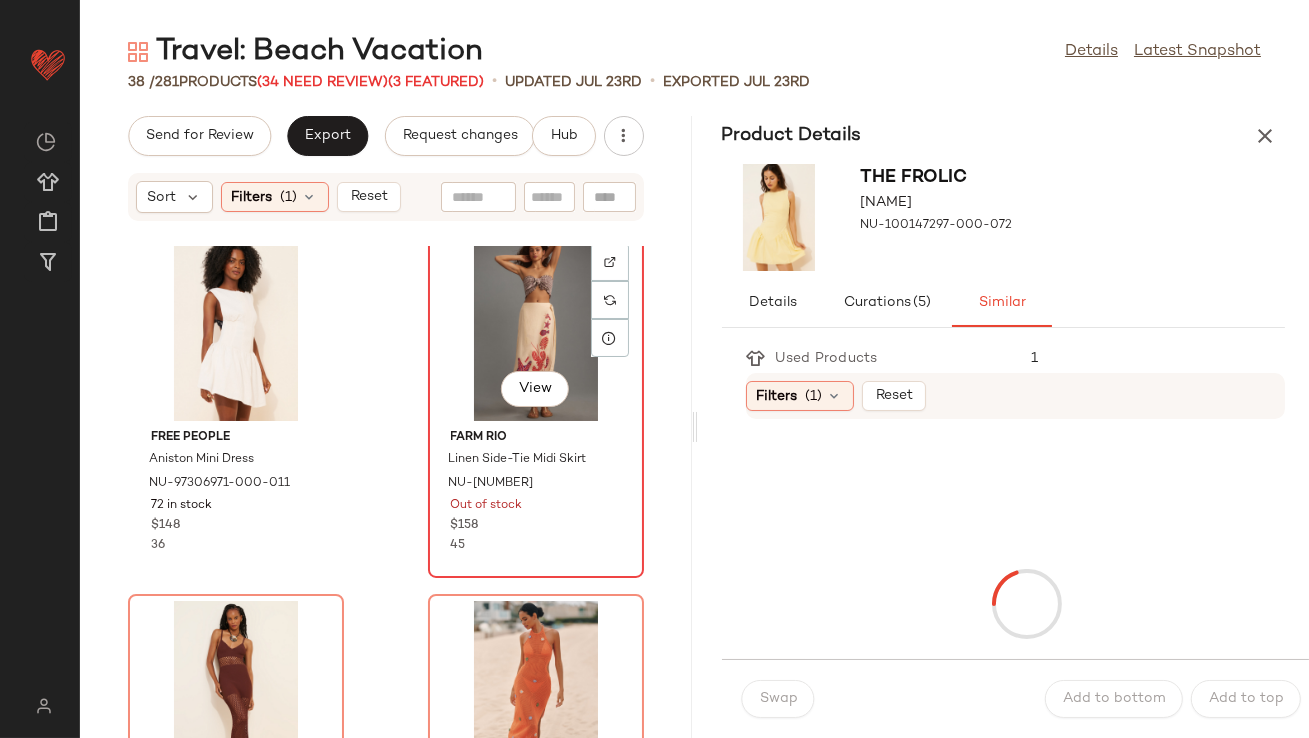 click on "View" 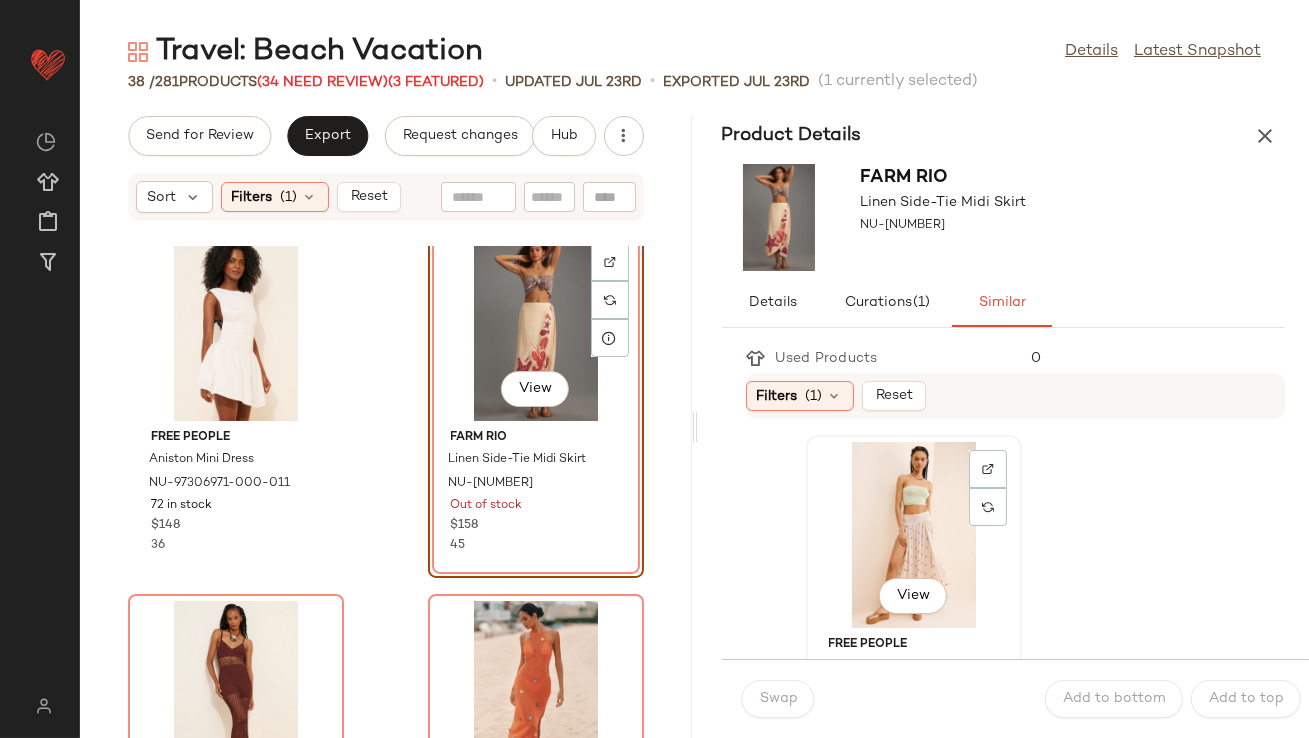click on "View" 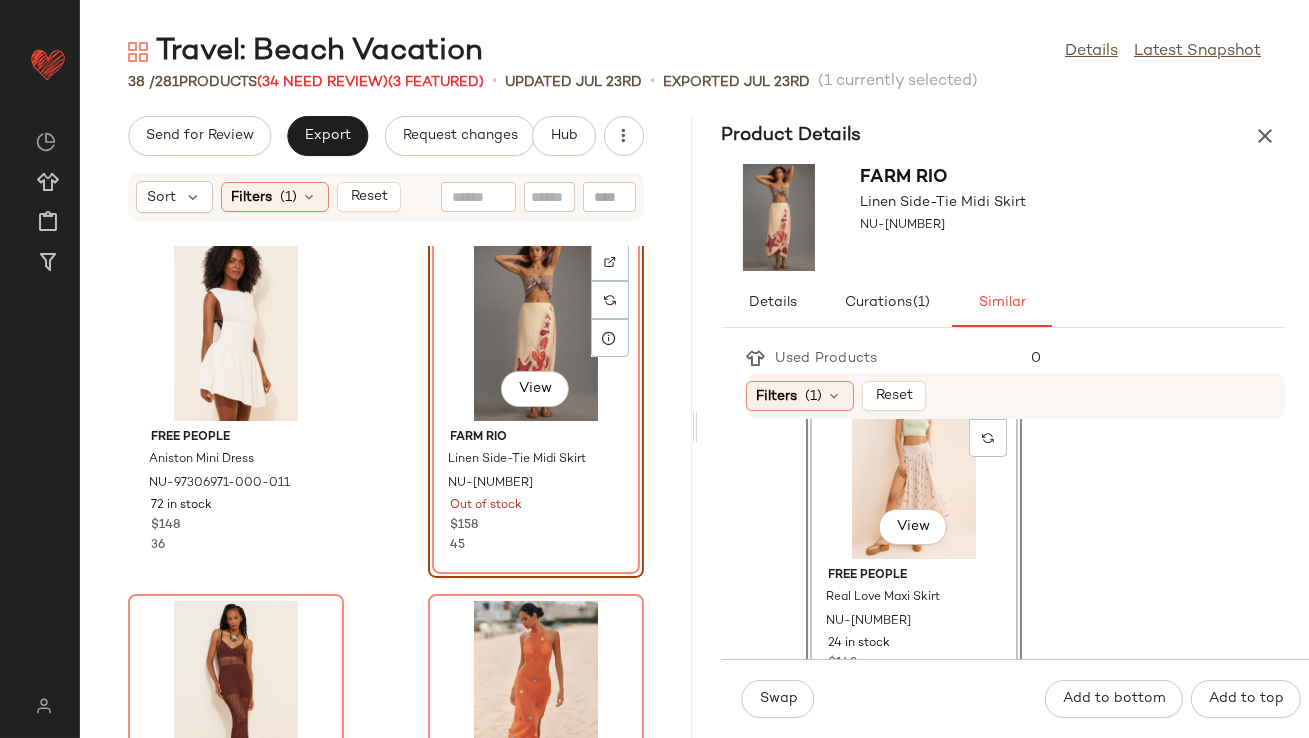 scroll, scrollTop: 90, scrollLeft: 0, axis: vertical 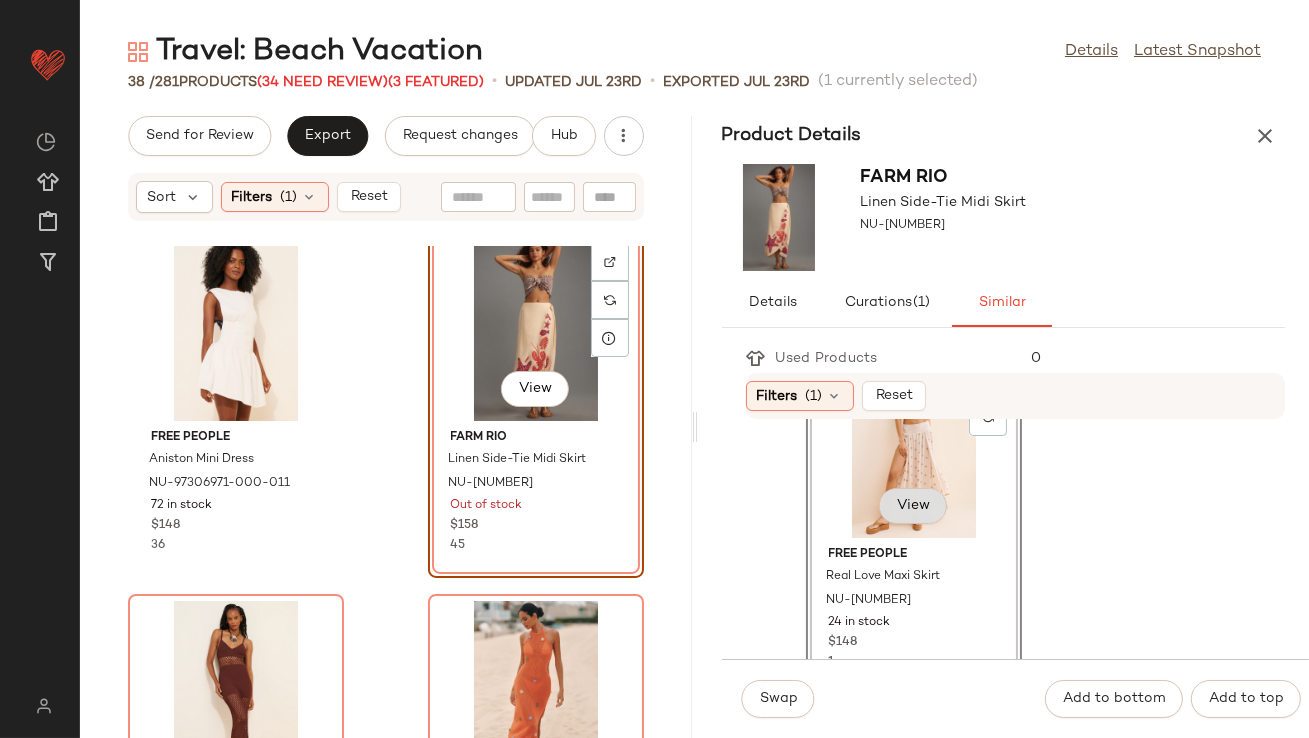 click on "View" at bounding box center [913, 506] 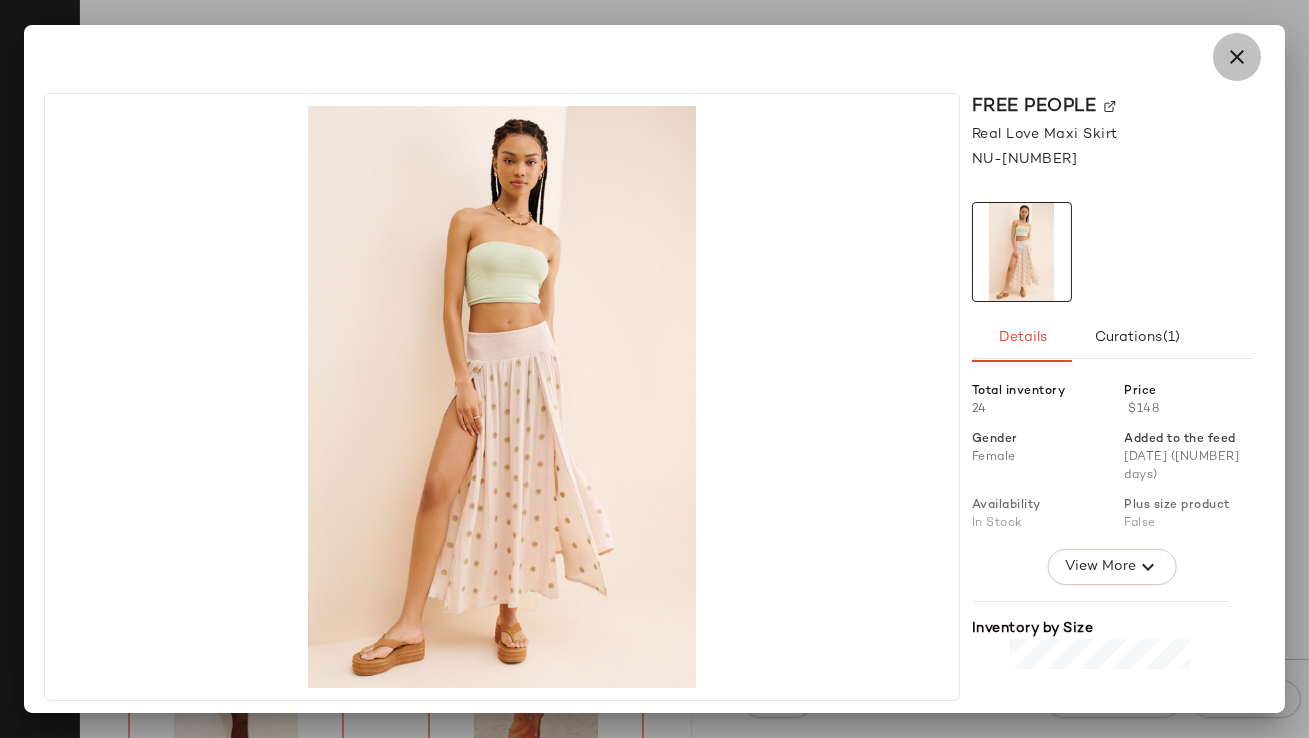 click at bounding box center (1237, 57) 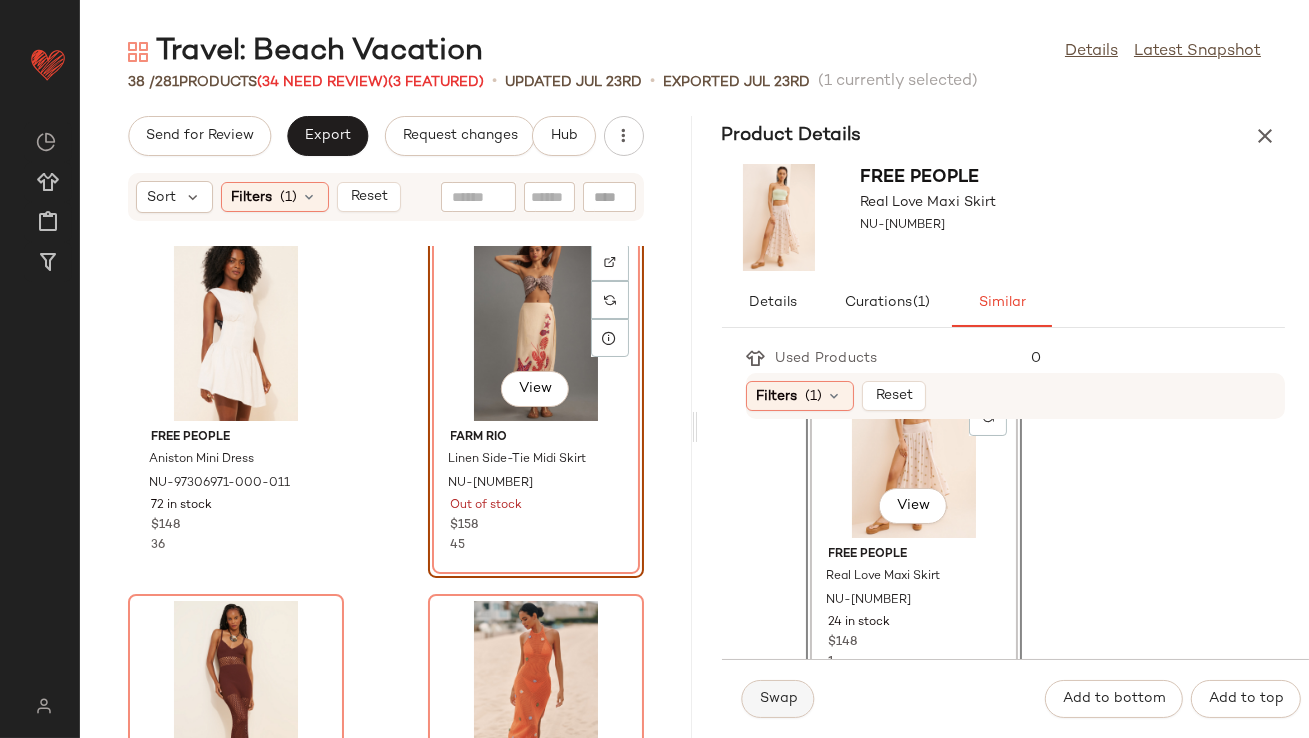 click on "Swap" 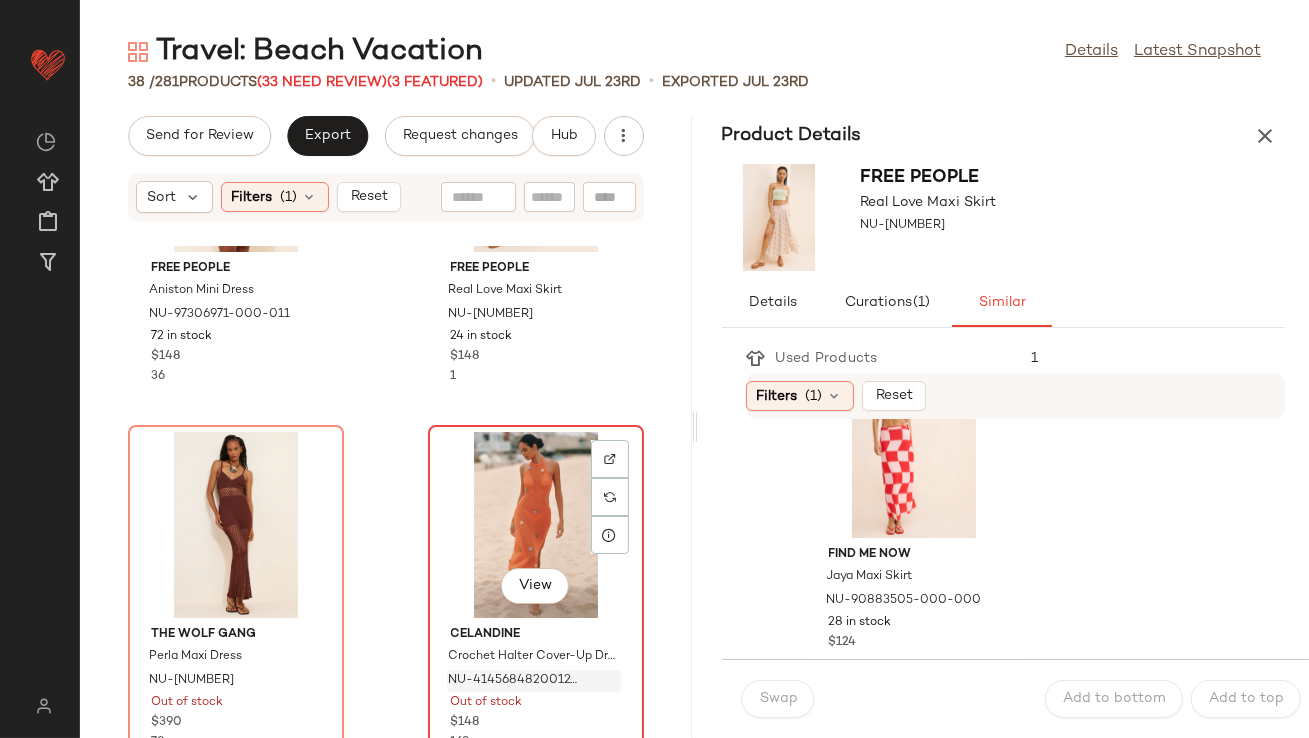 scroll, scrollTop: 971, scrollLeft: 0, axis: vertical 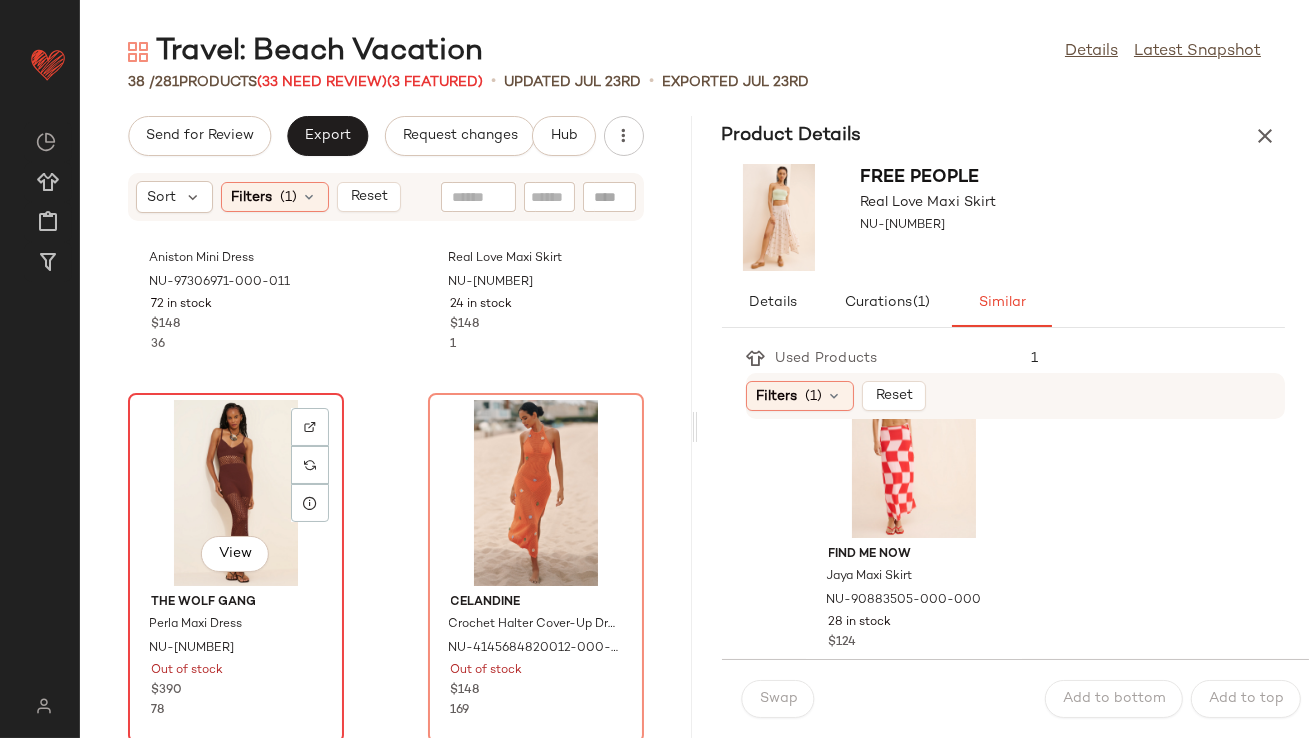 click on "View" 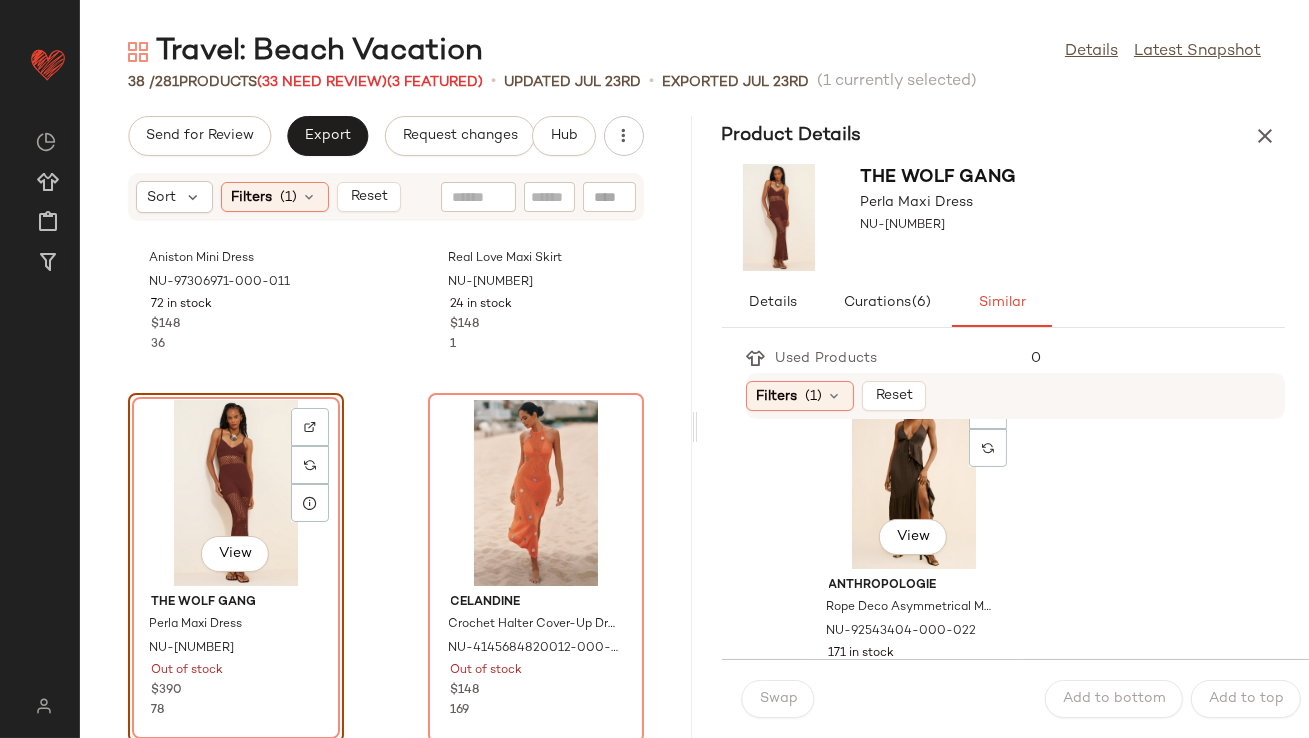 scroll, scrollTop: 1130, scrollLeft: 0, axis: vertical 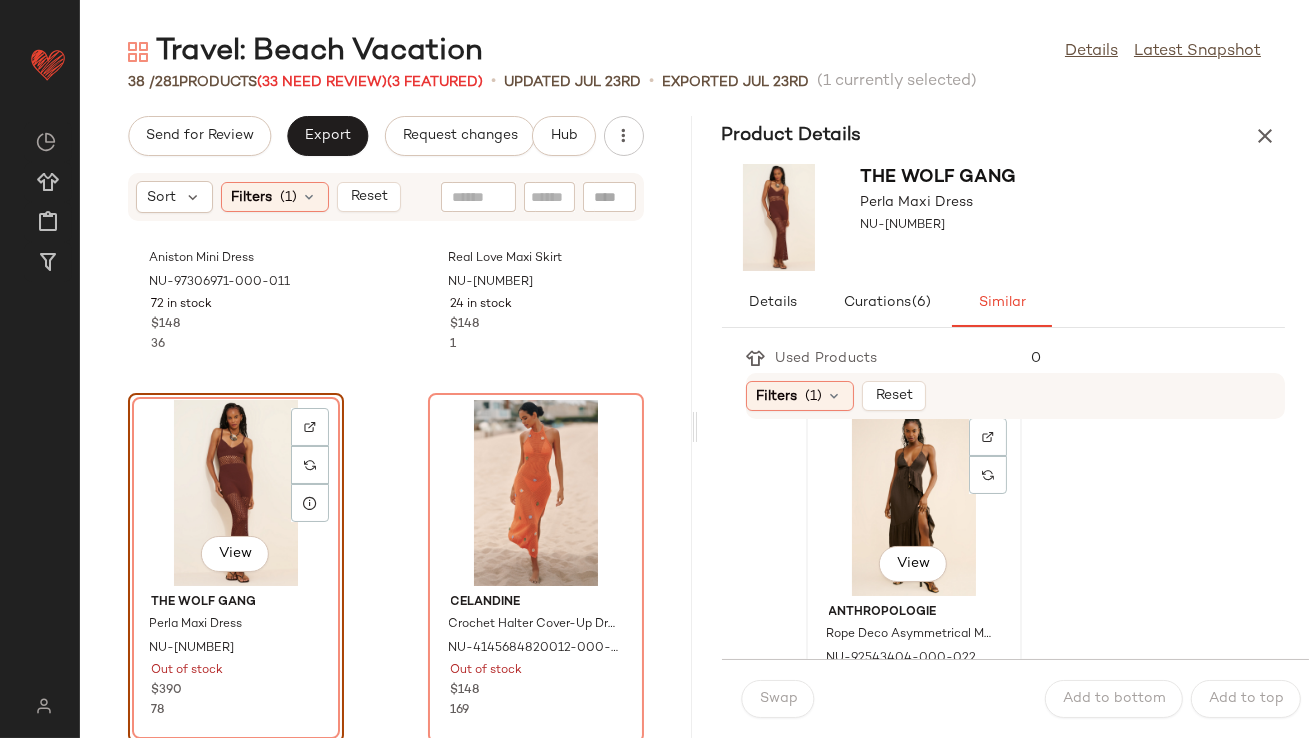 click on "View" 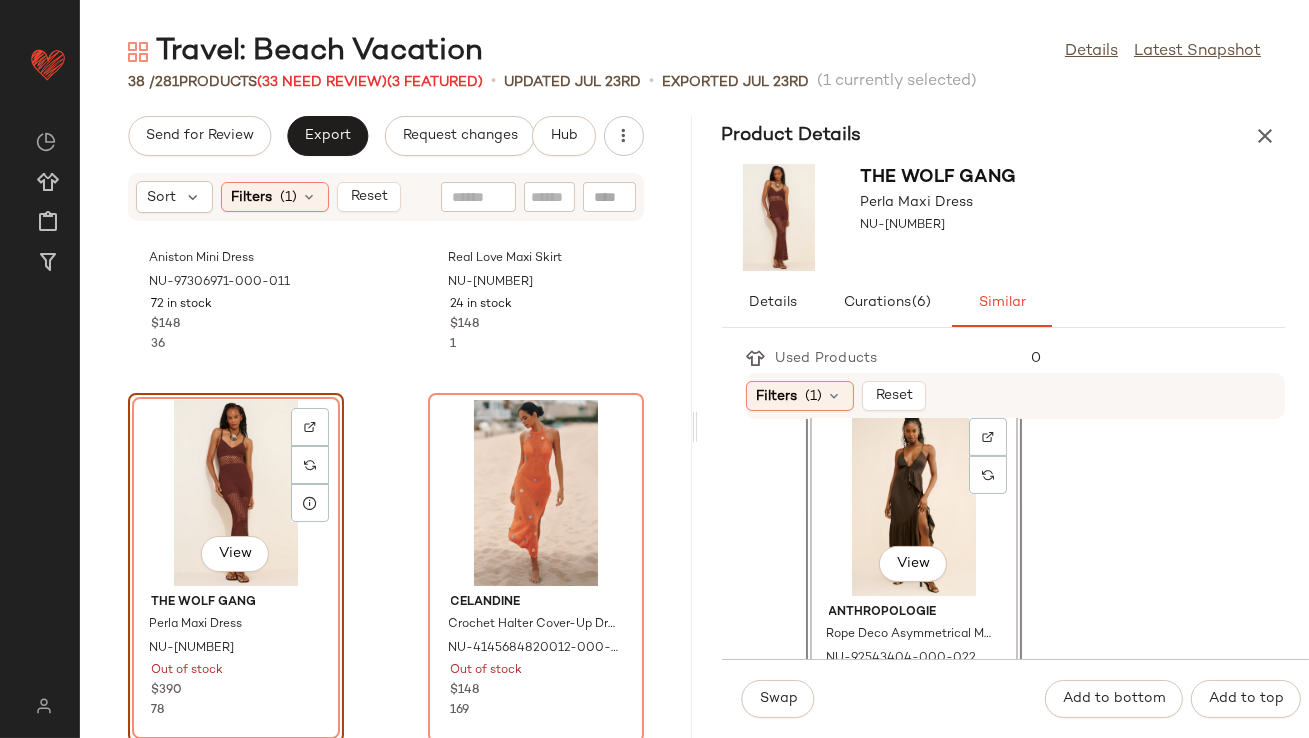 scroll, scrollTop: 1314, scrollLeft: 0, axis: vertical 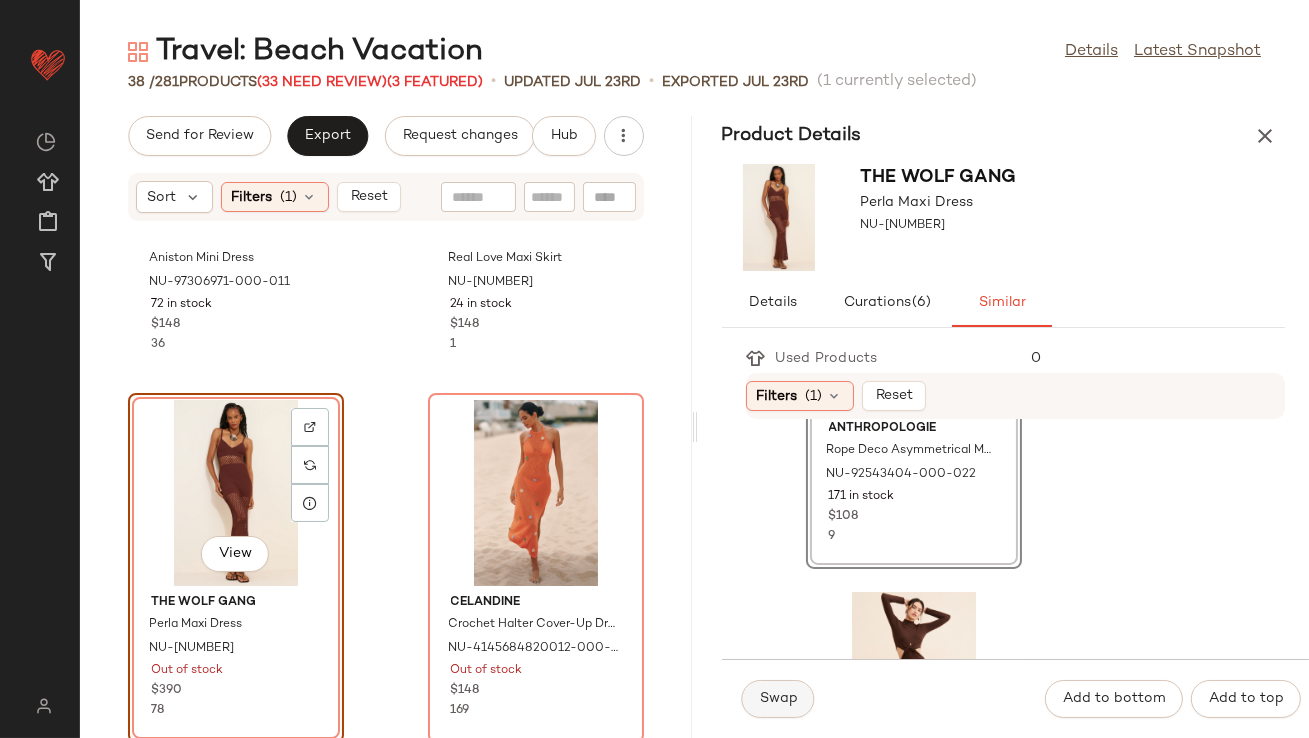click on "Swap" 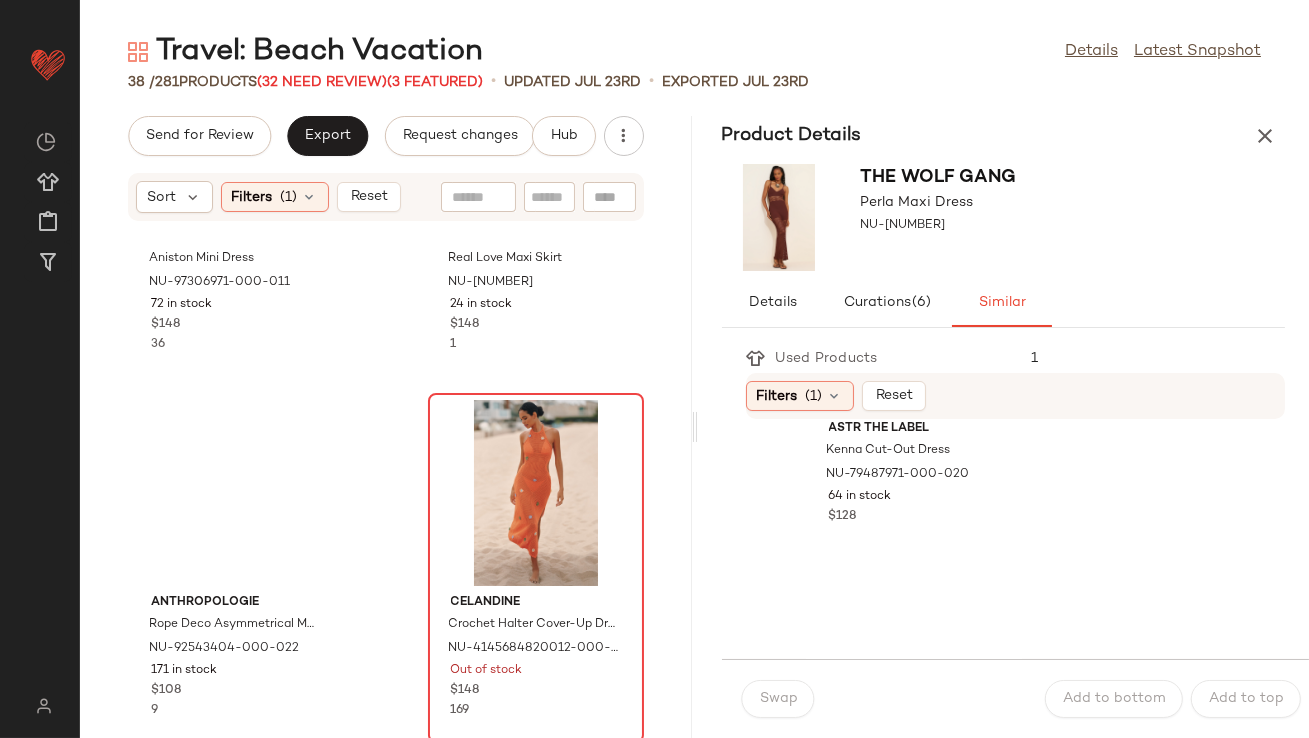 scroll, scrollTop: 948, scrollLeft: 0, axis: vertical 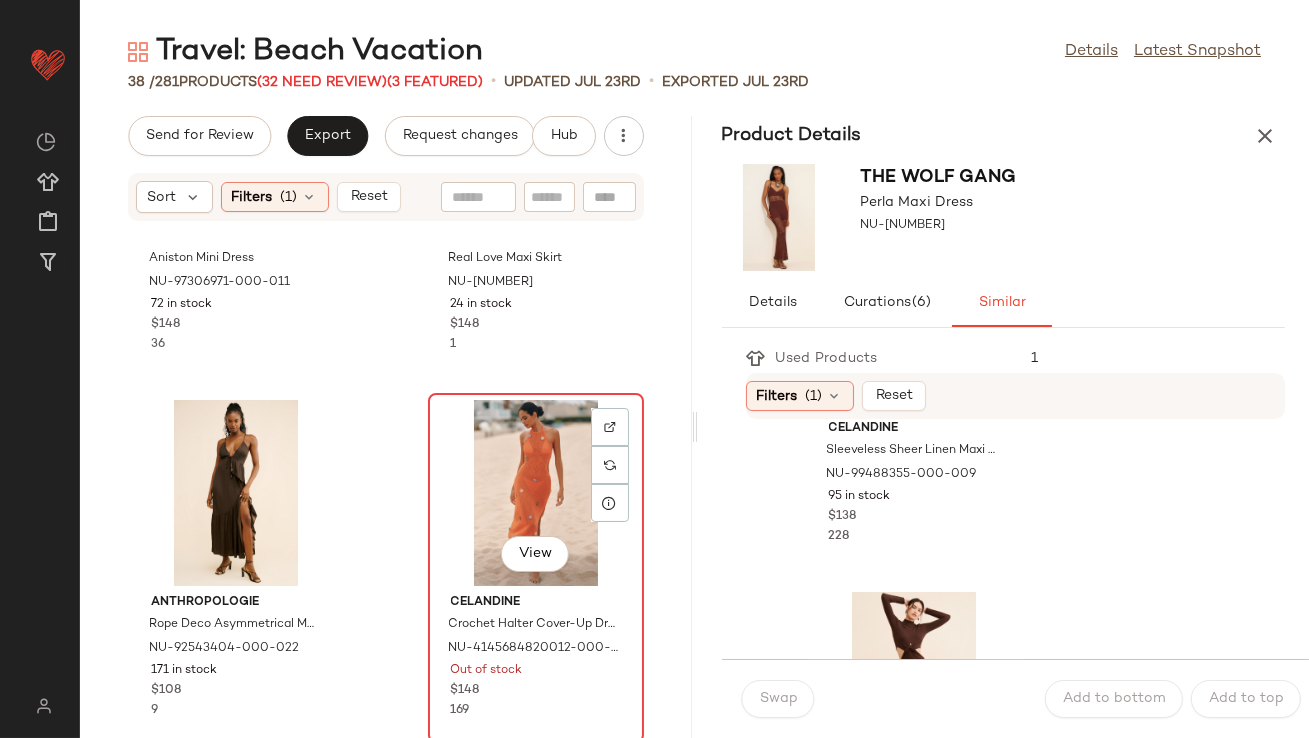 click on "View" 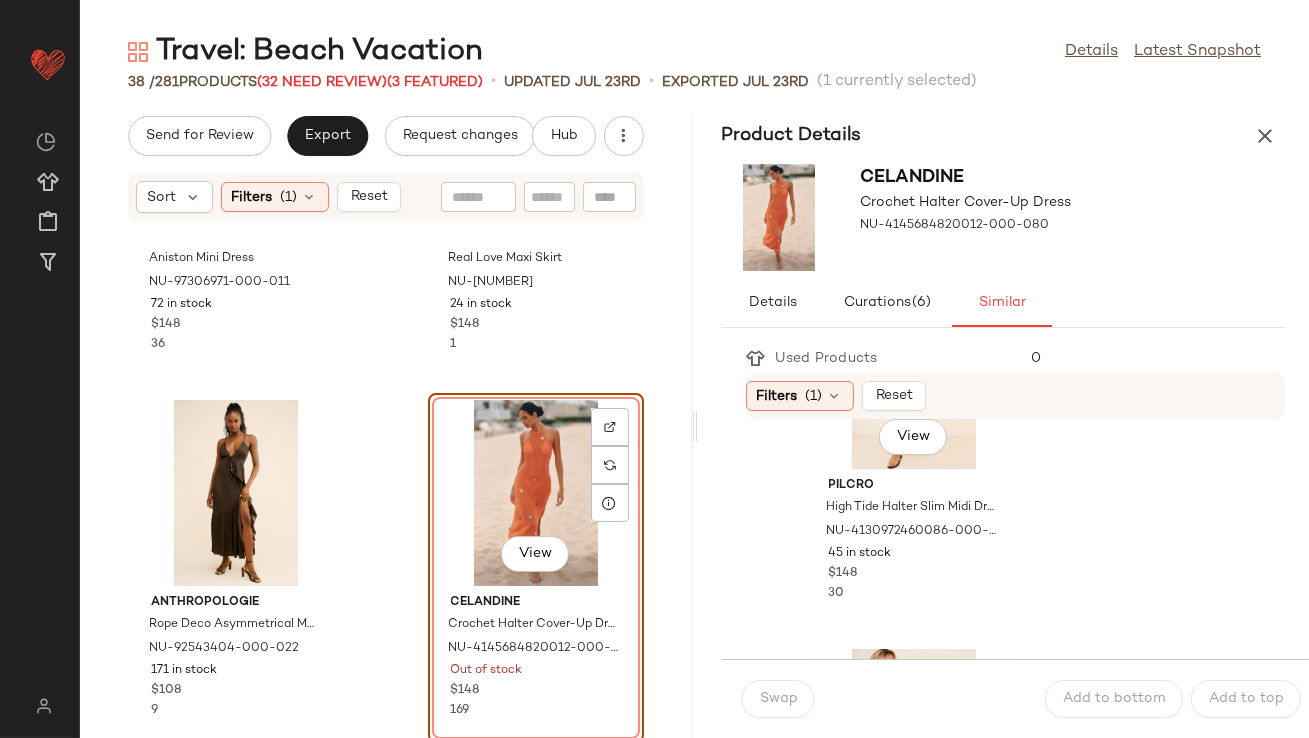 scroll, scrollTop: 398, scrollLeft: 0, axis: vertical 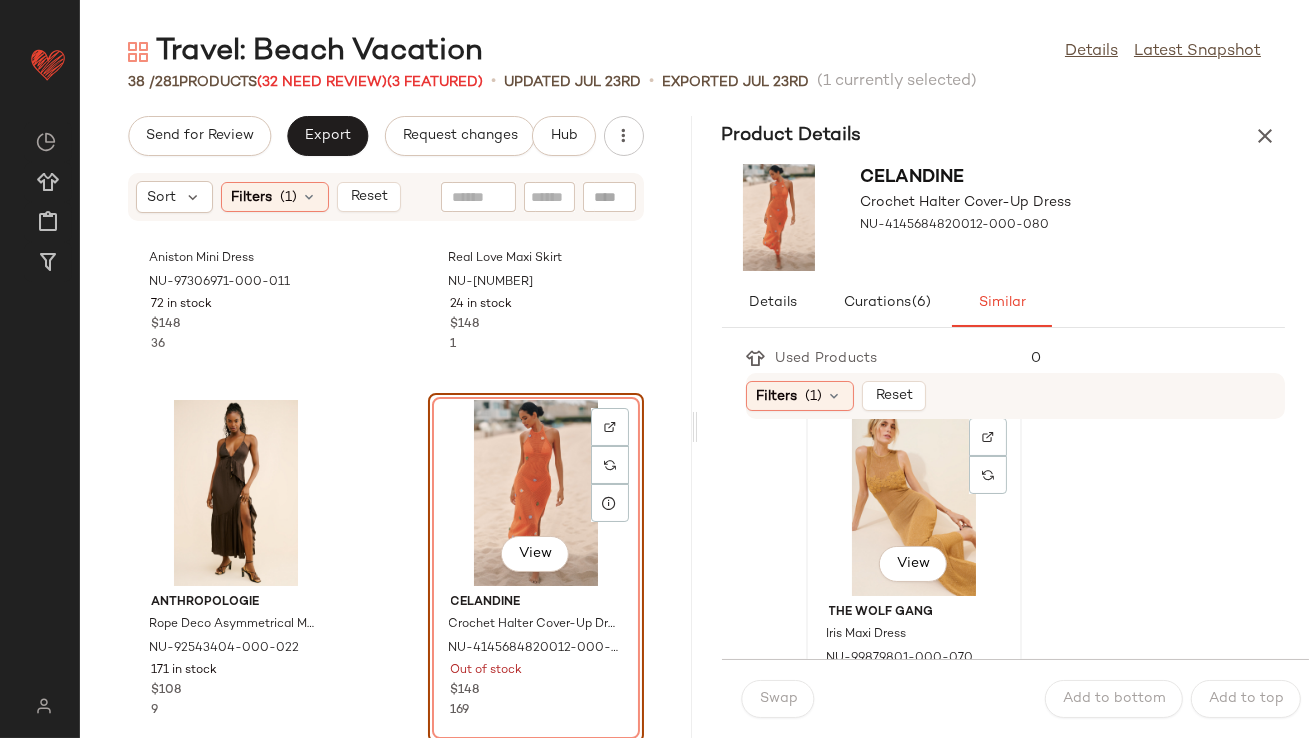click on "View" 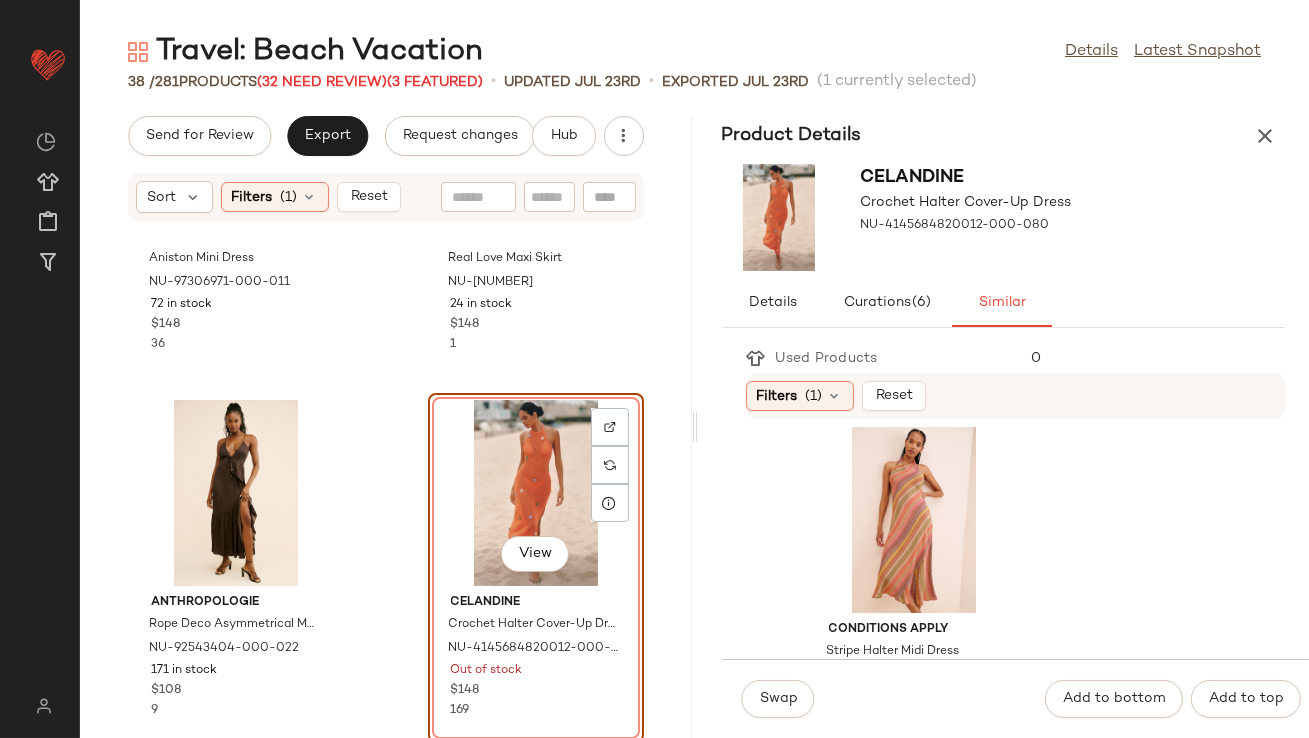 scroll, scrollTop: 764, scrollLeft: 0, axis: vertical 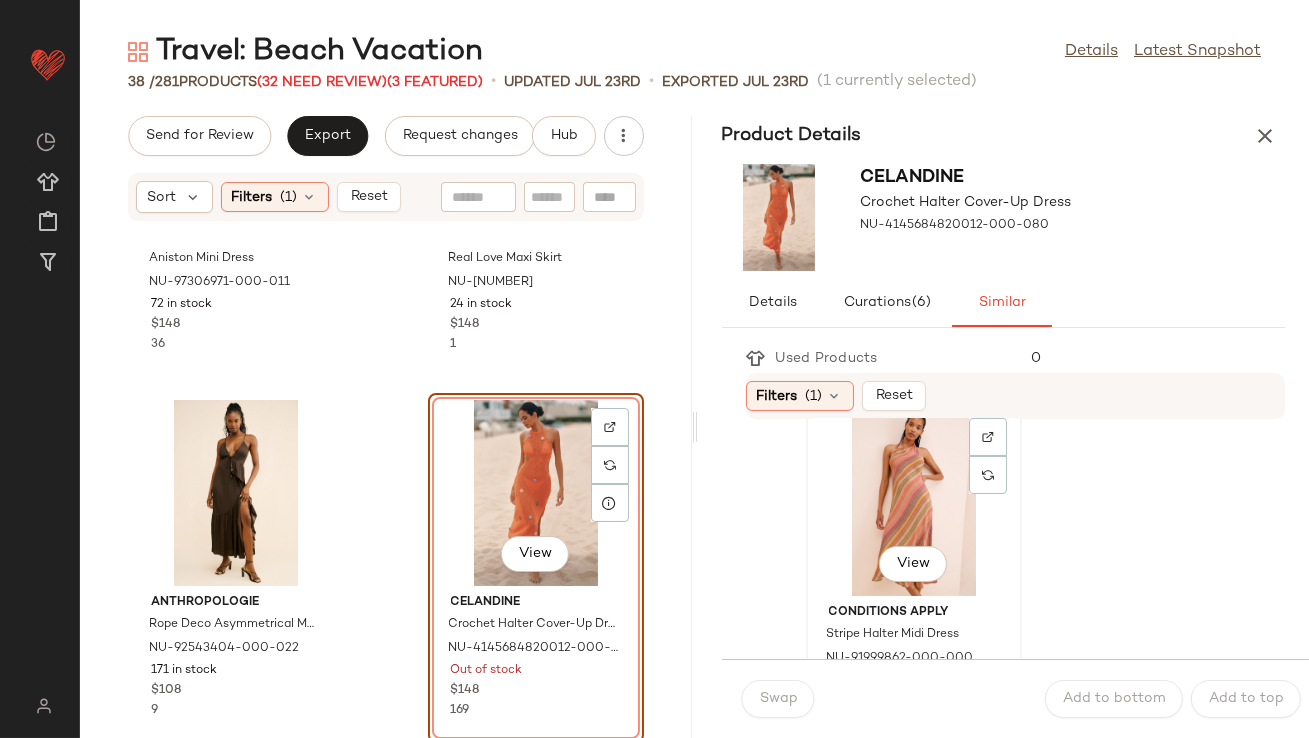 click on "View" 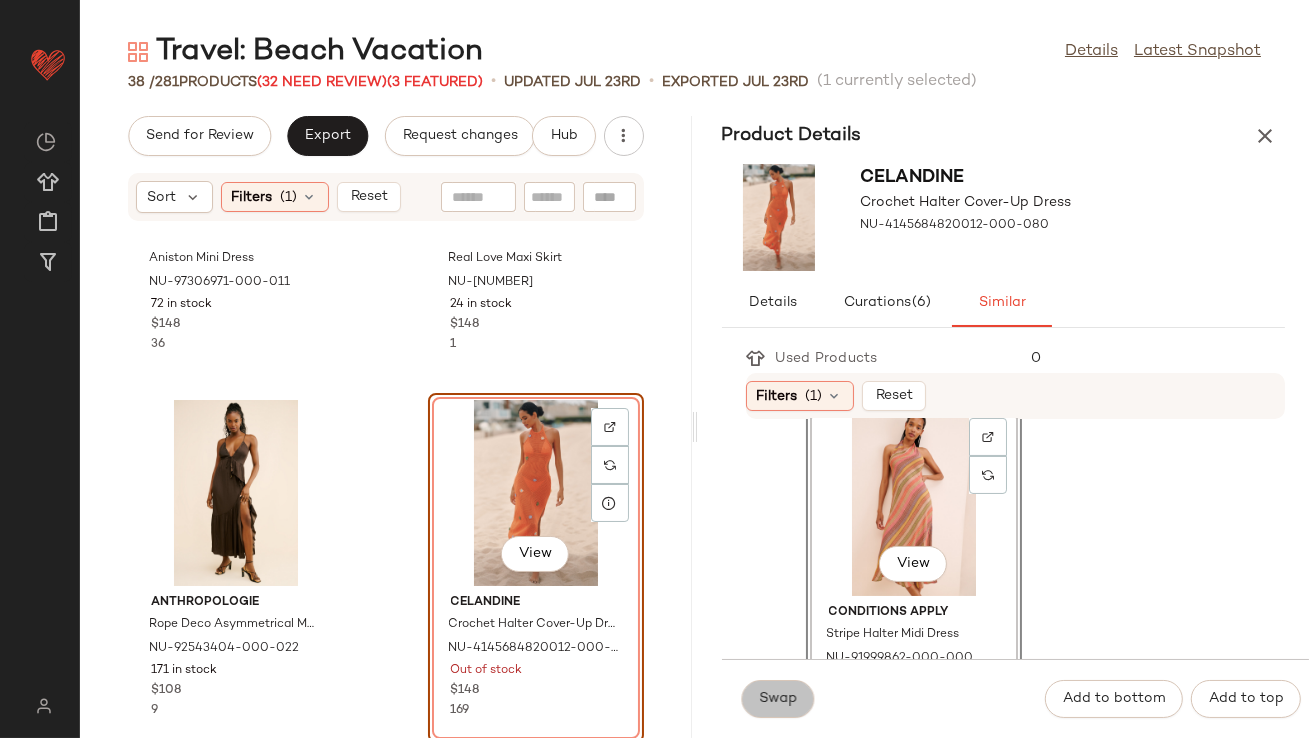 click on "Swap" at bounding box center [778, 699] 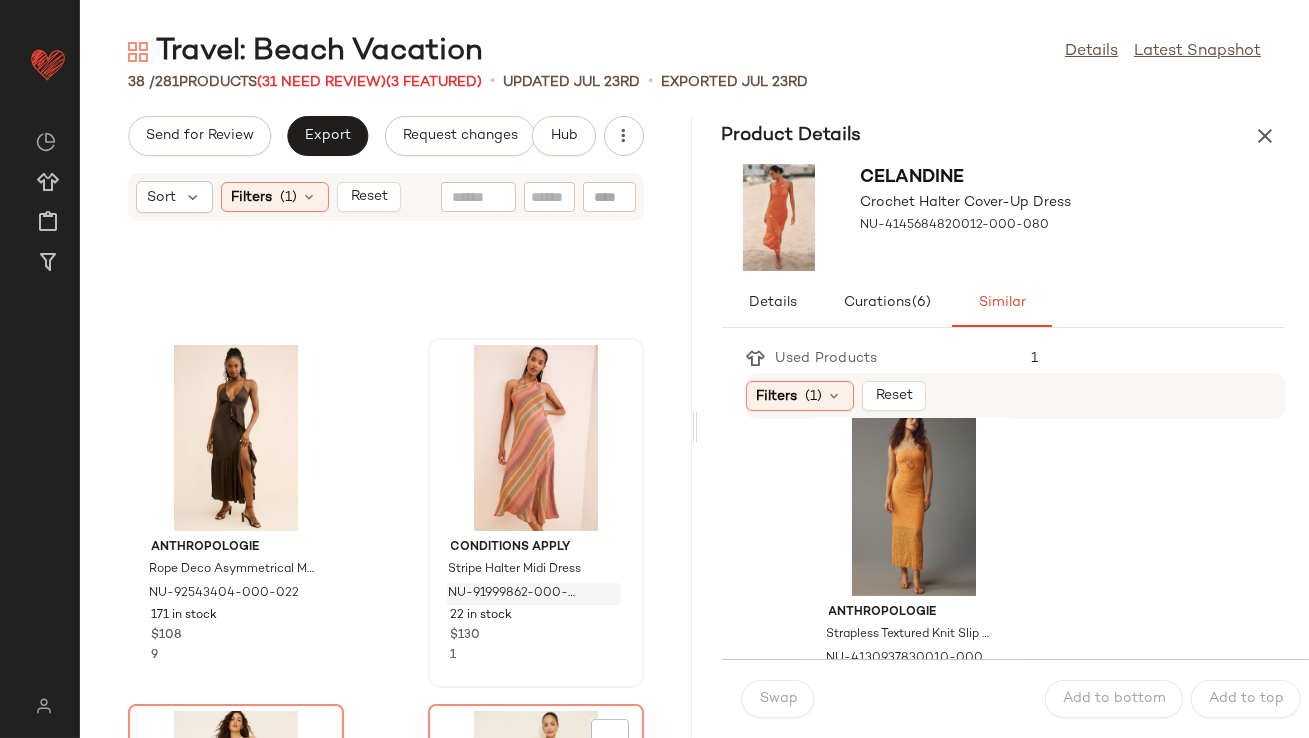 scroll, scrollTop: 1233, scrollLeft: 0, axis: vertical 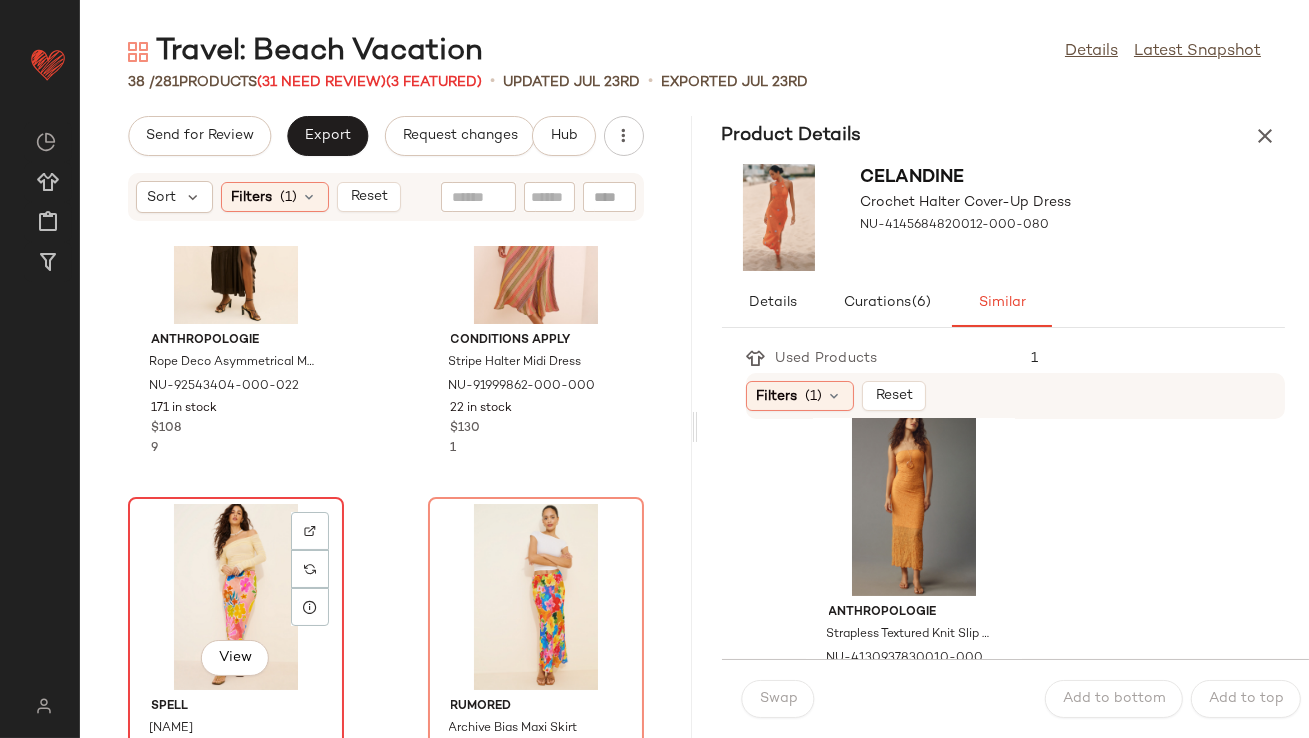click on "View" 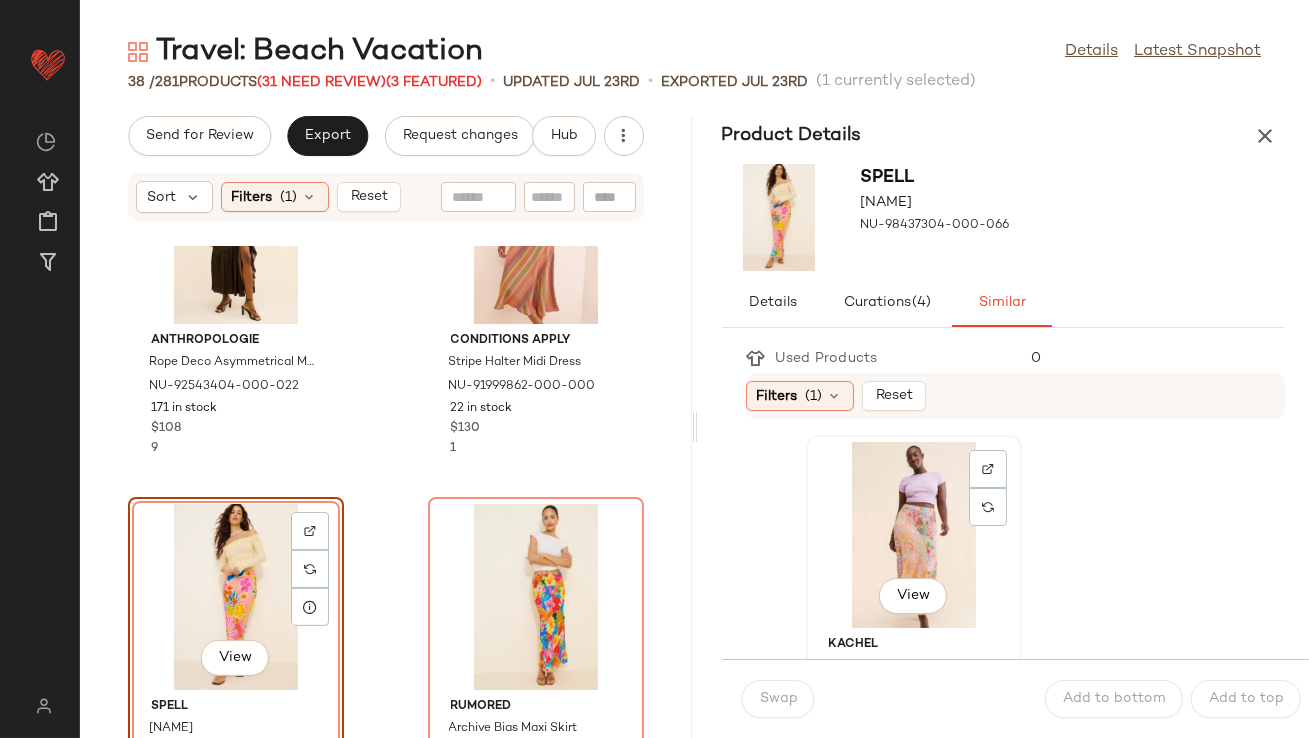 click on "View" 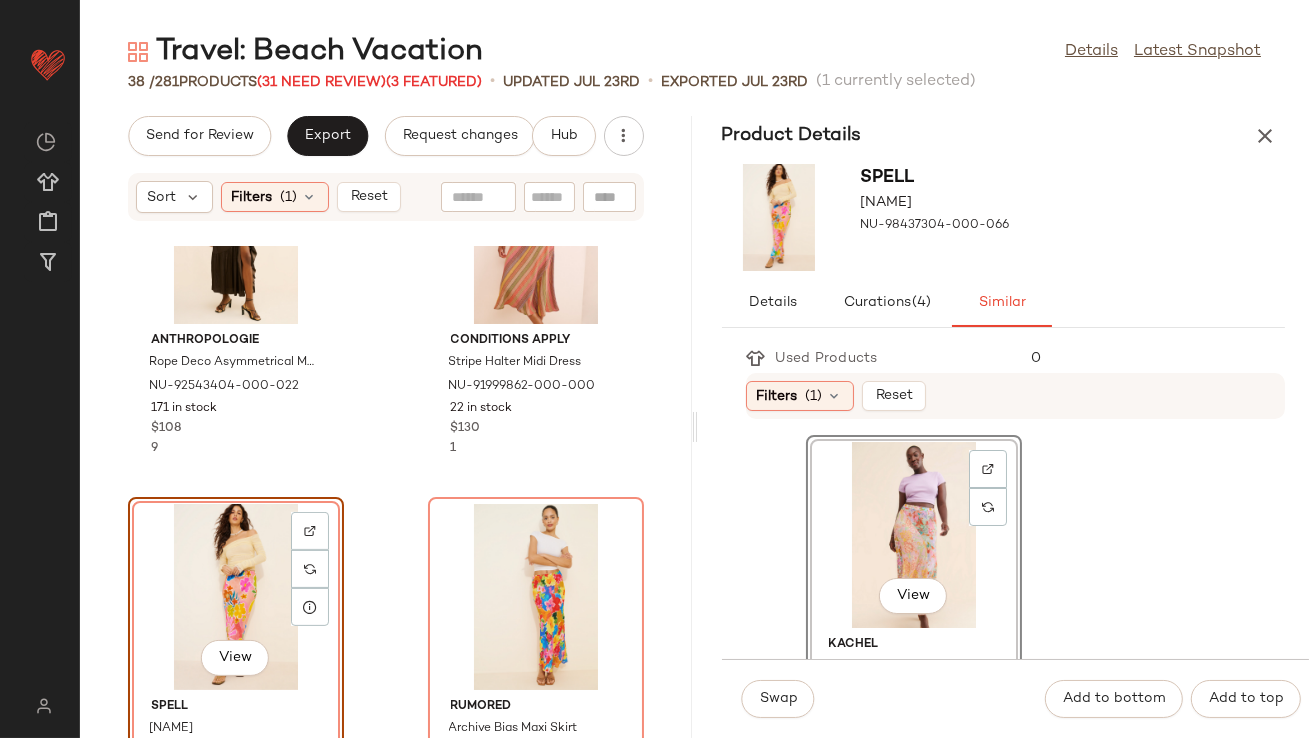 scroll, scrollTop: 104, scrollLeft: 0, axis: vertical 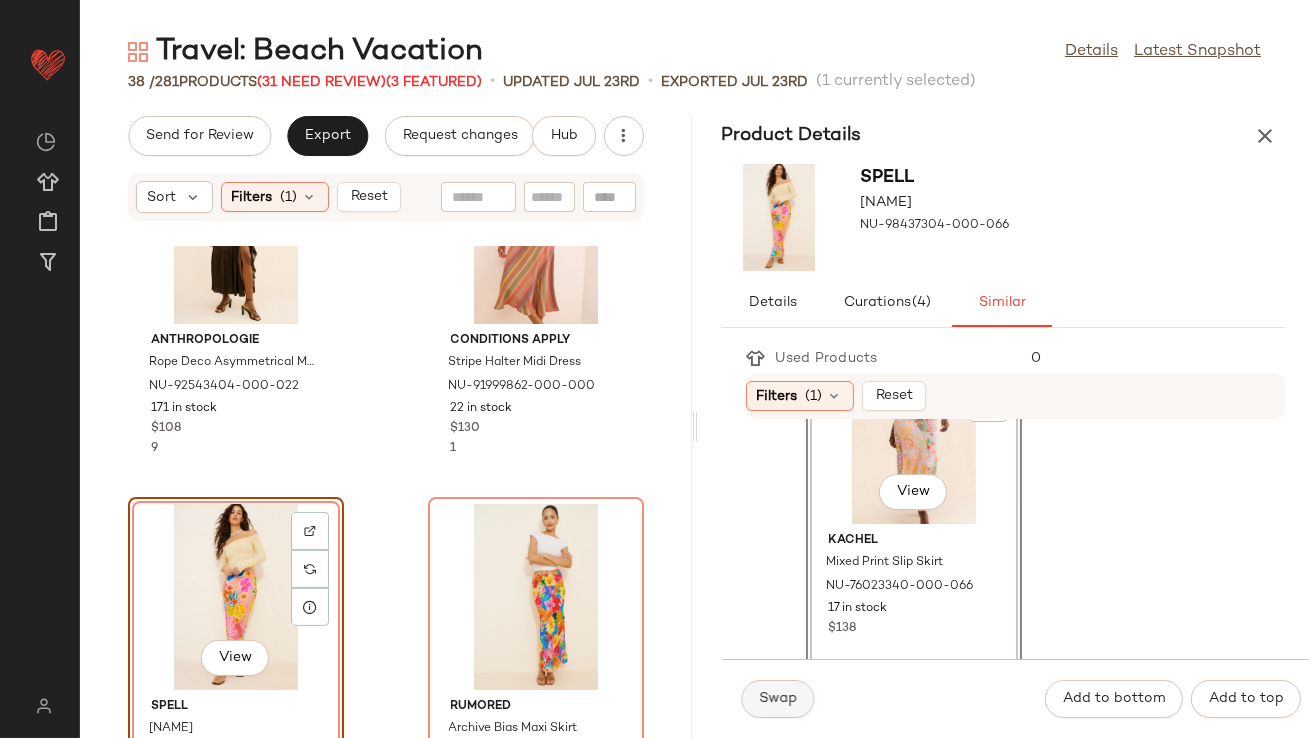 click on "Swap" at bounding box center [778, 699] 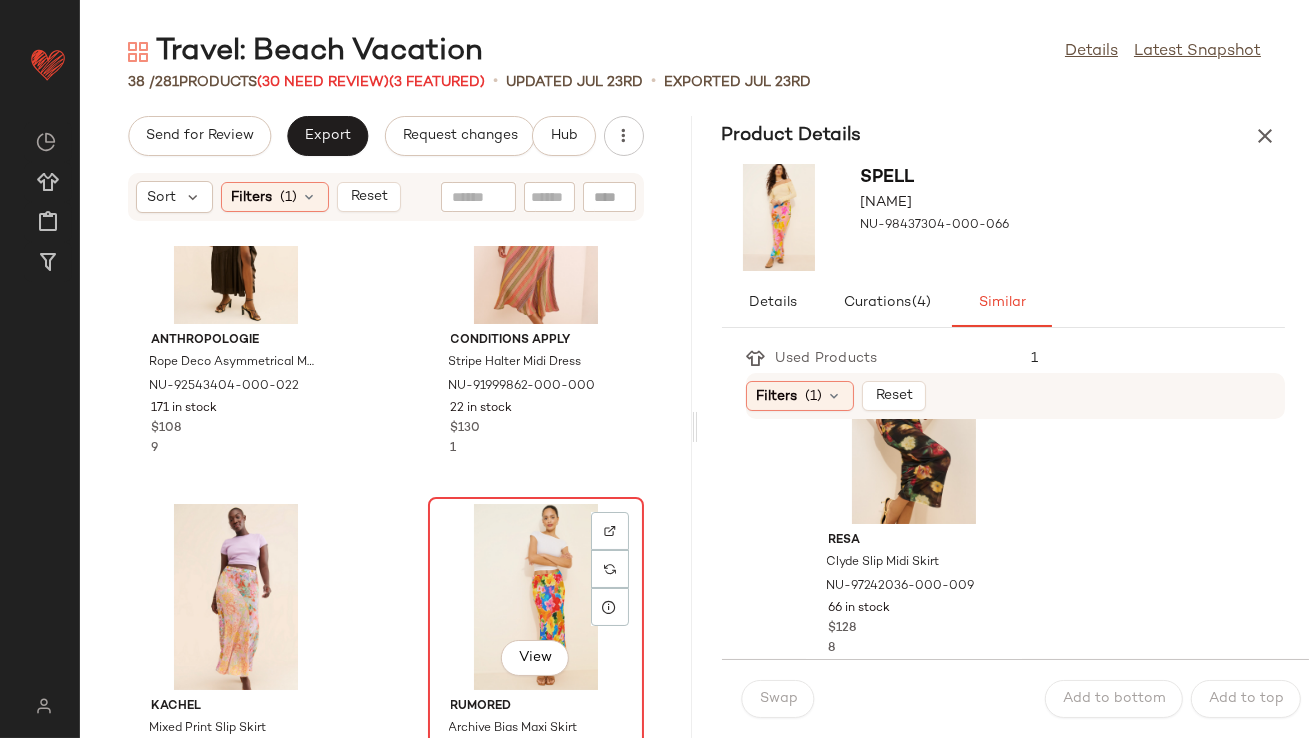 click on "View" 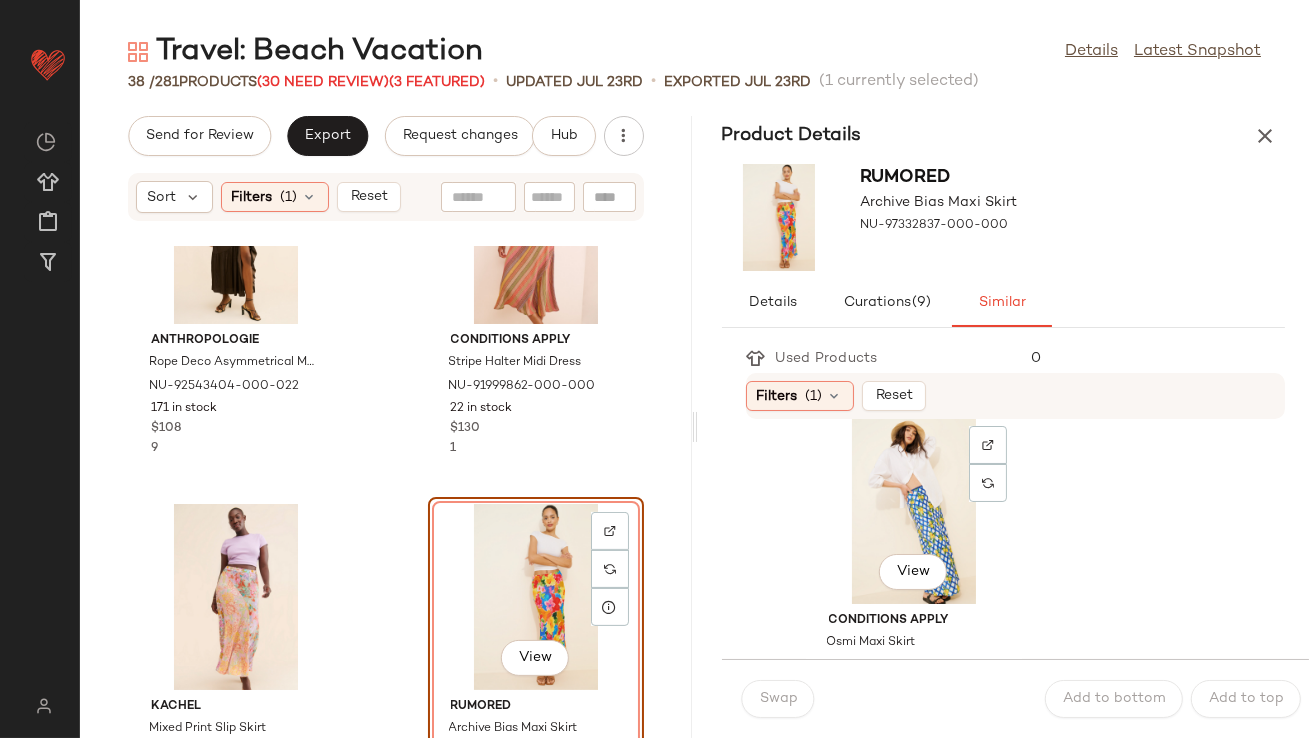 scroll, scrollTop: 771, scrollLeft: 0, axis: vertical 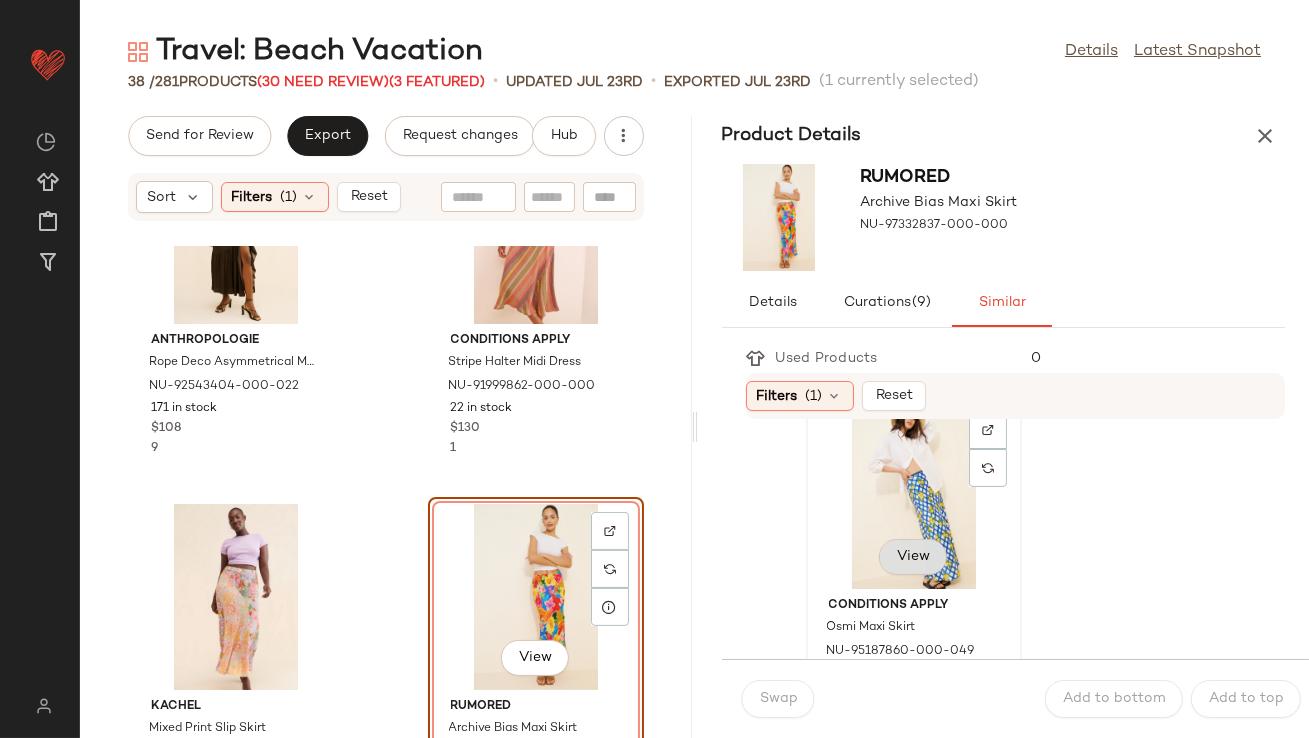 click on "View" 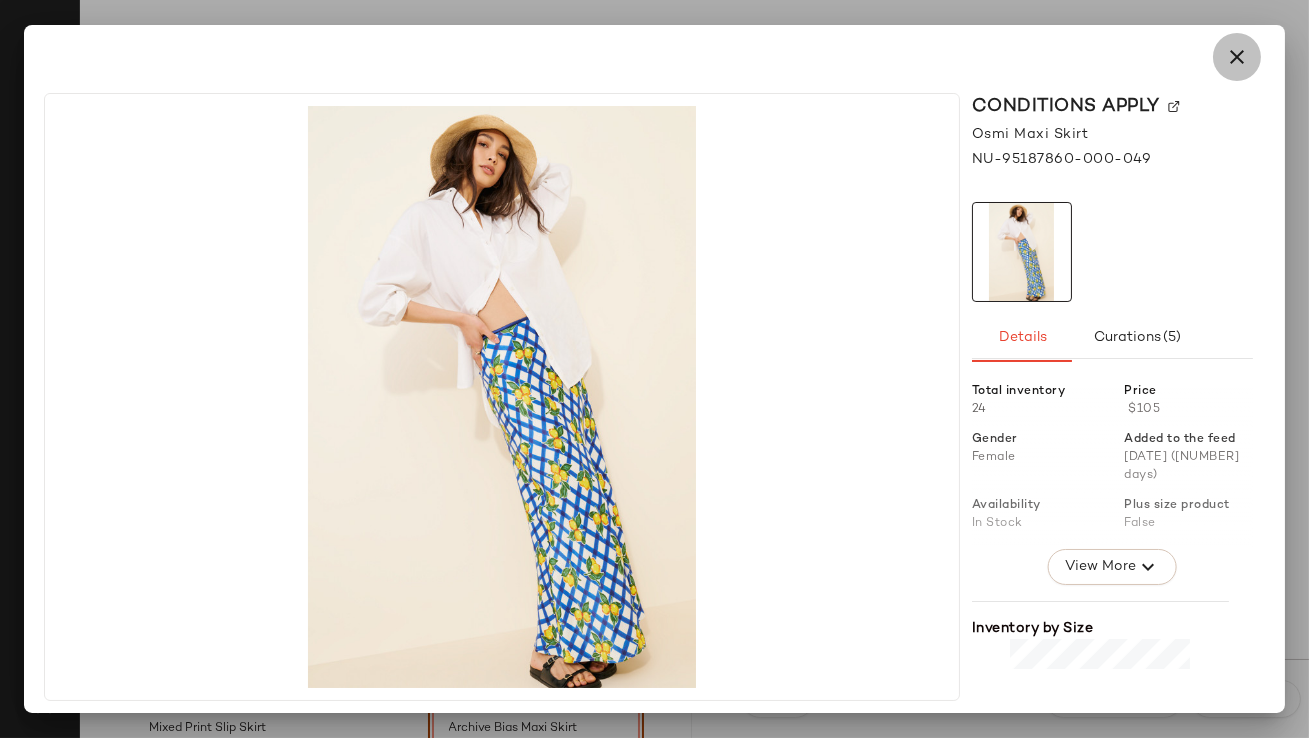 click at bounding box center [1237, 57] 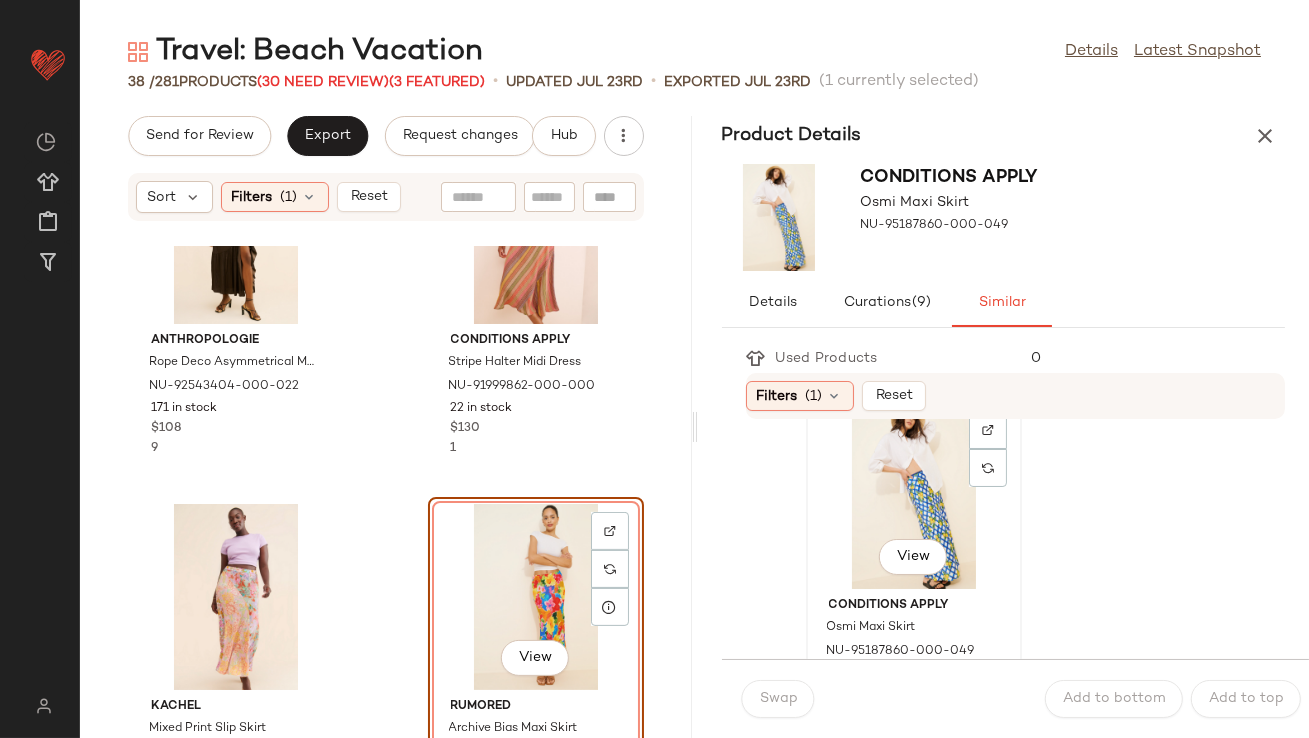 click on "View" 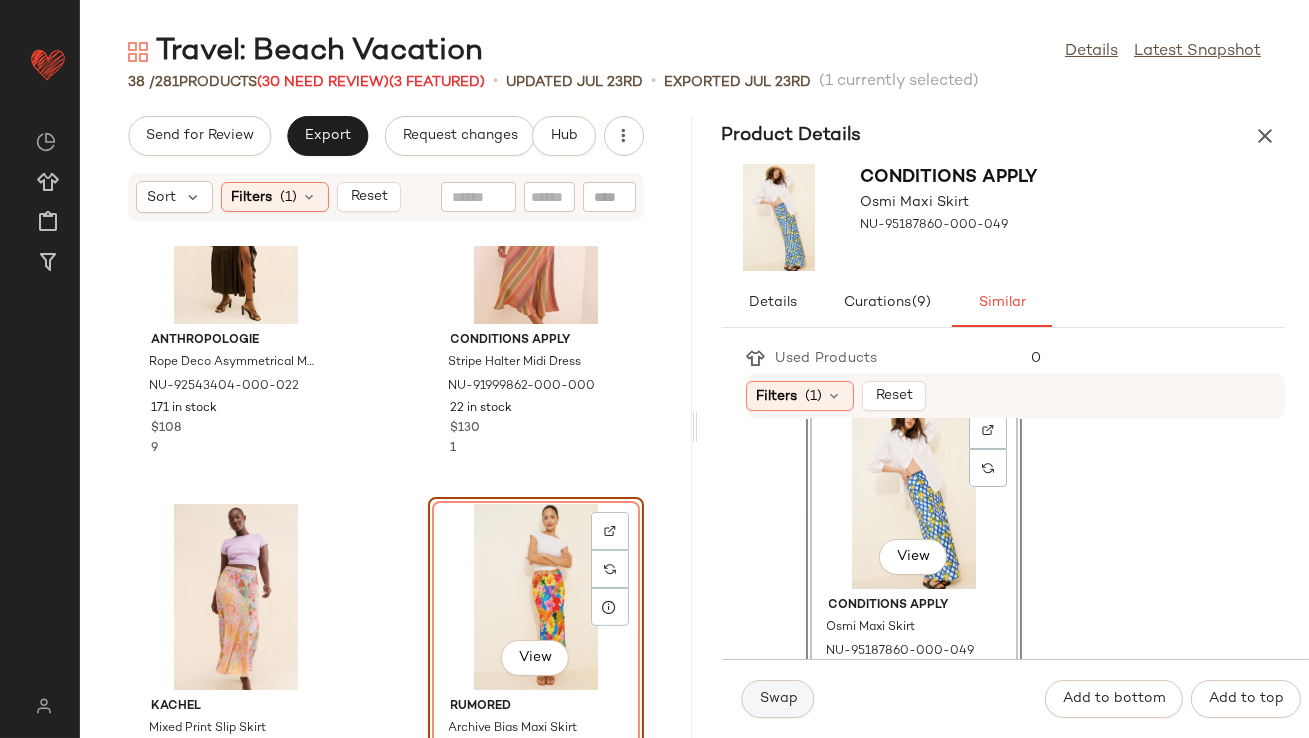 click on "Swap" 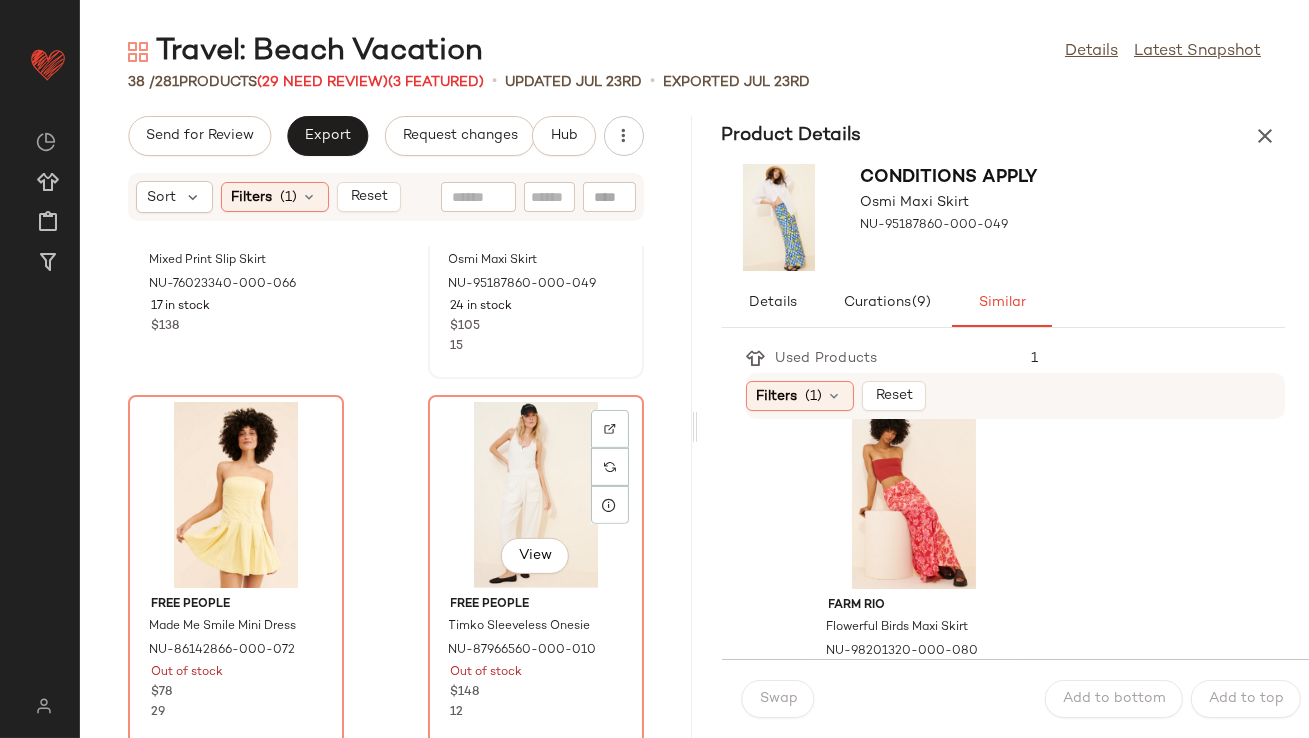 scroll, scrollTop: 1711, scrollLeft: 0, axis: vertical 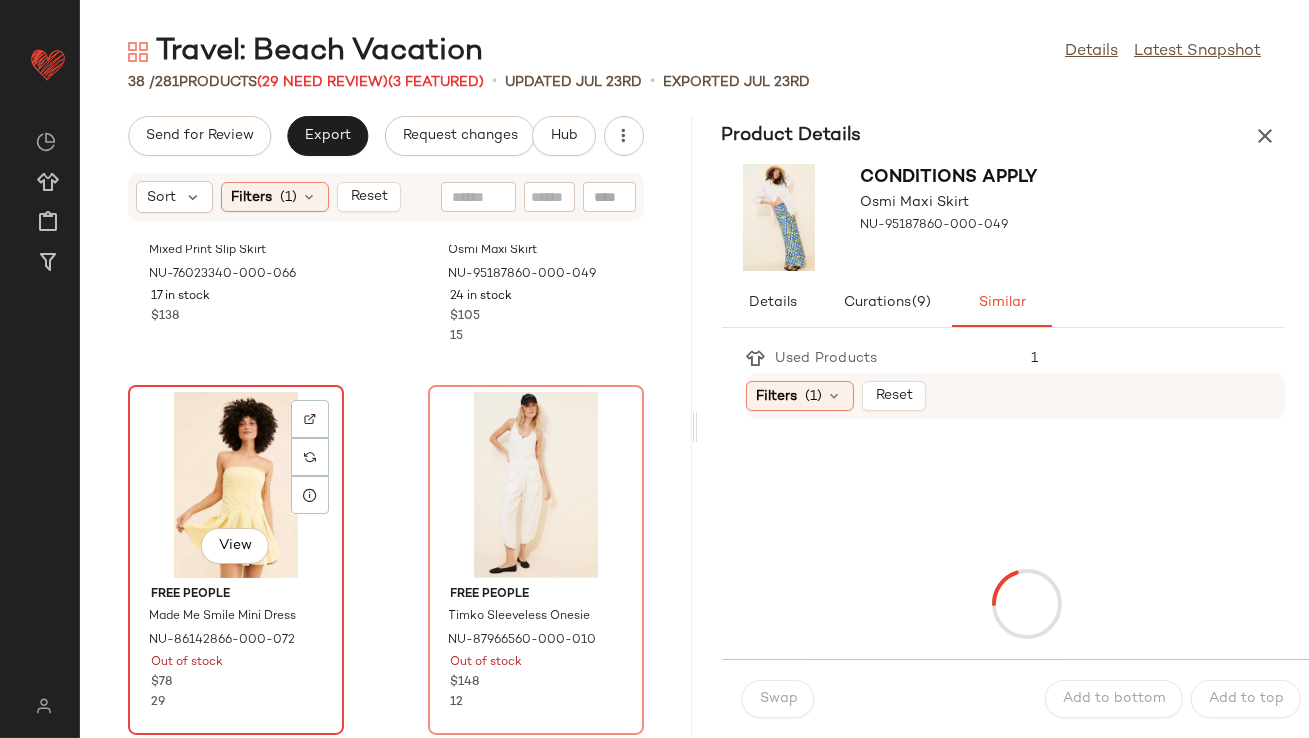 click on "View" 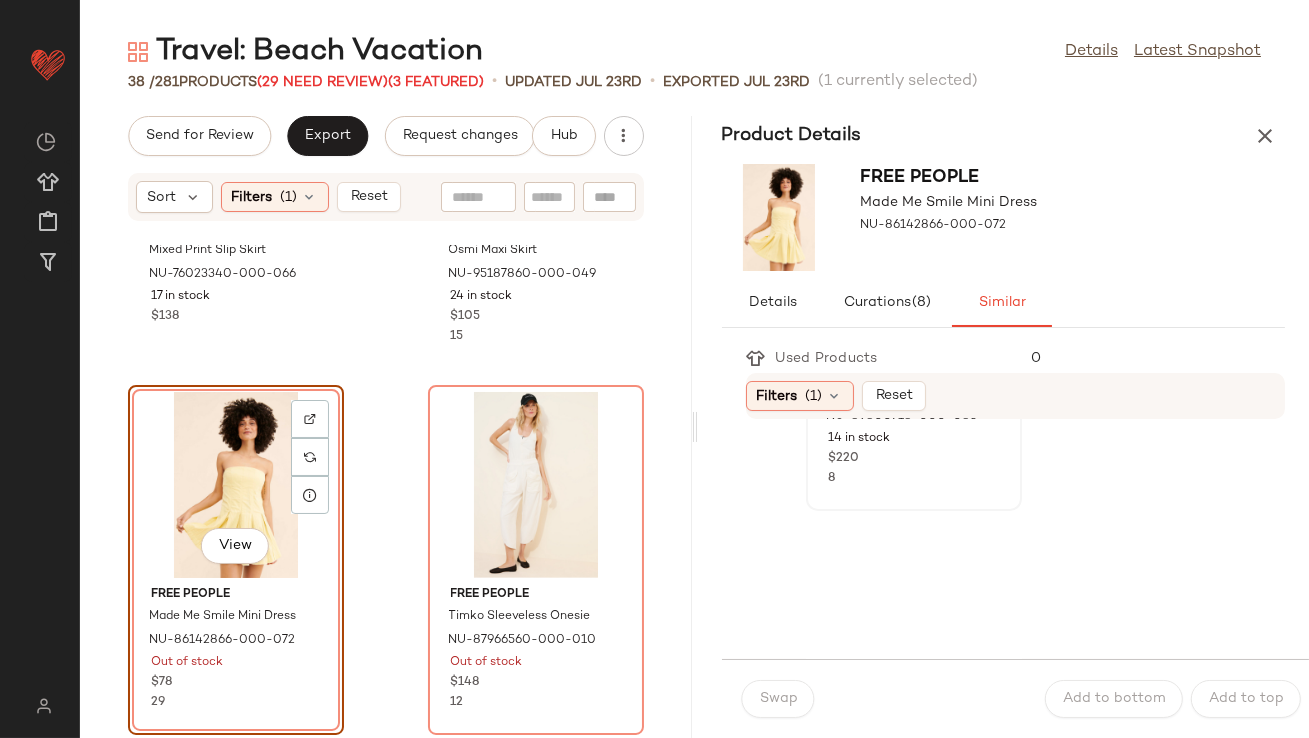 scroll, scrollTop: 432, scrollLeft: 0, axis: vertical 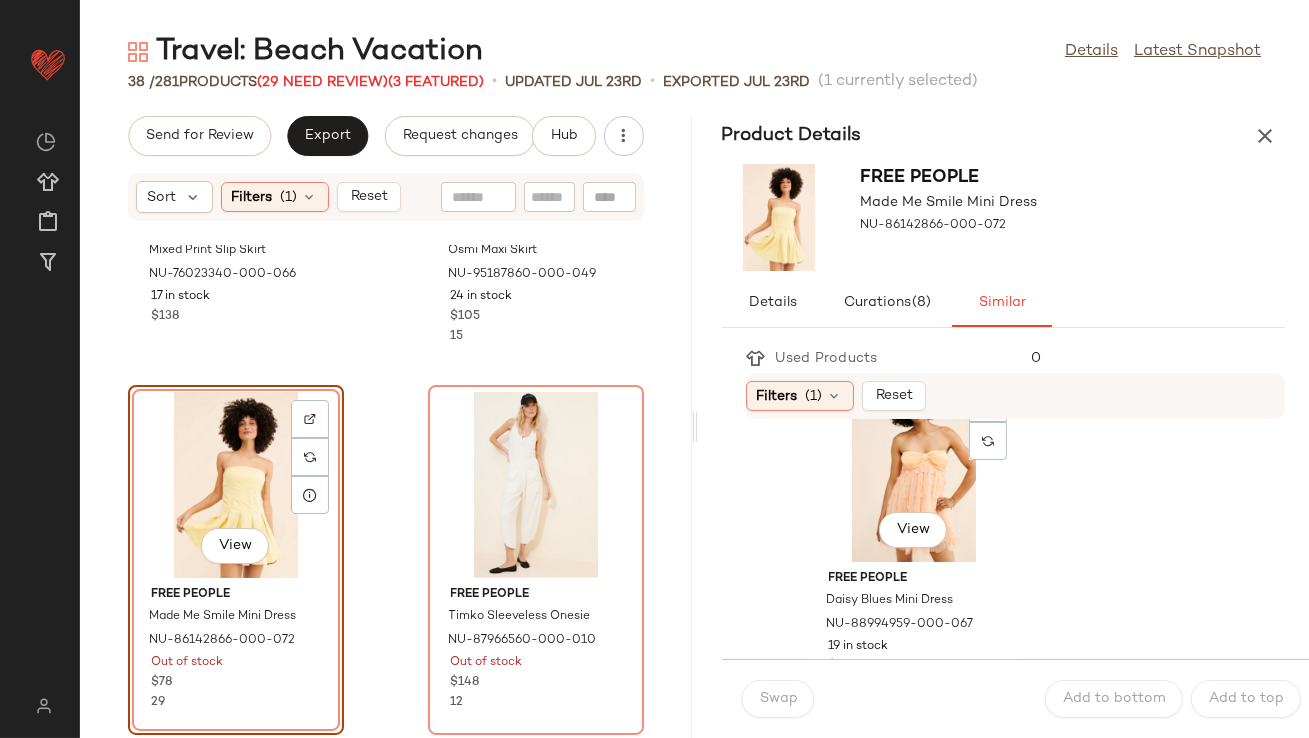 click on "View" 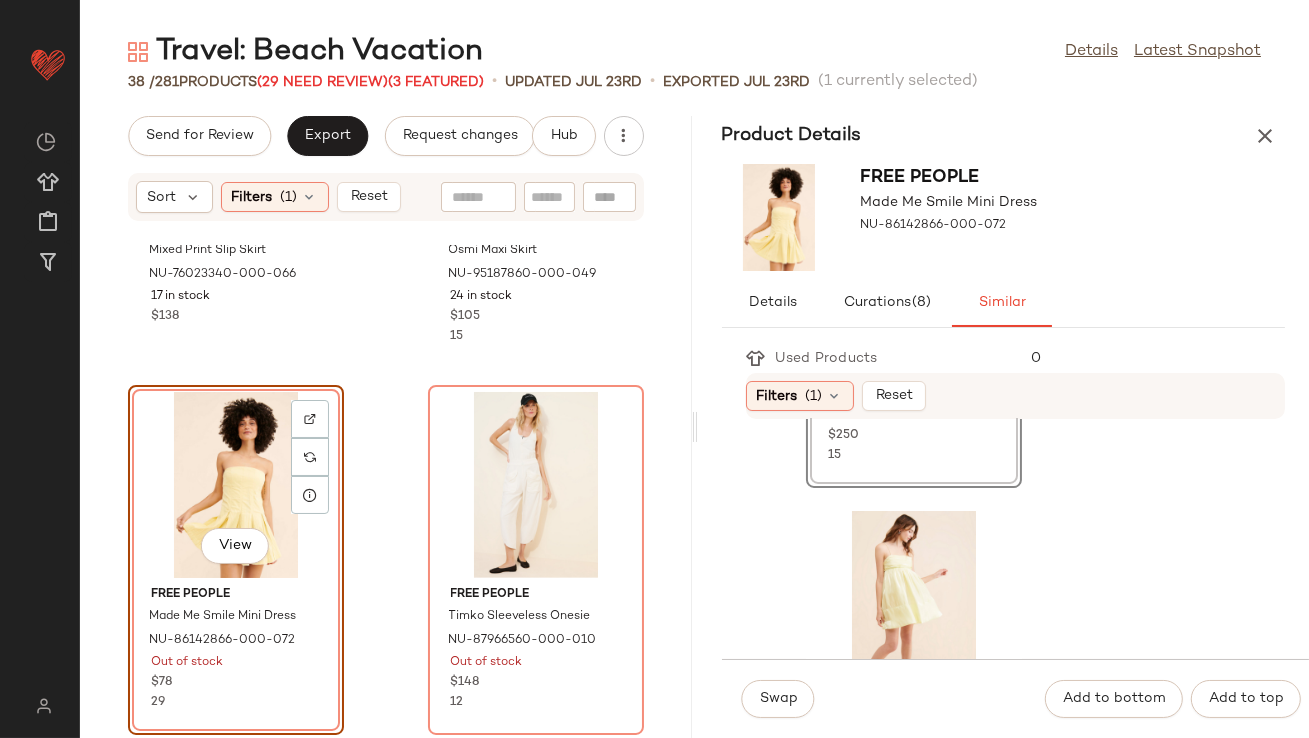 scroll, scrollTop: 672, scrollLeft: 0, axis: vertical 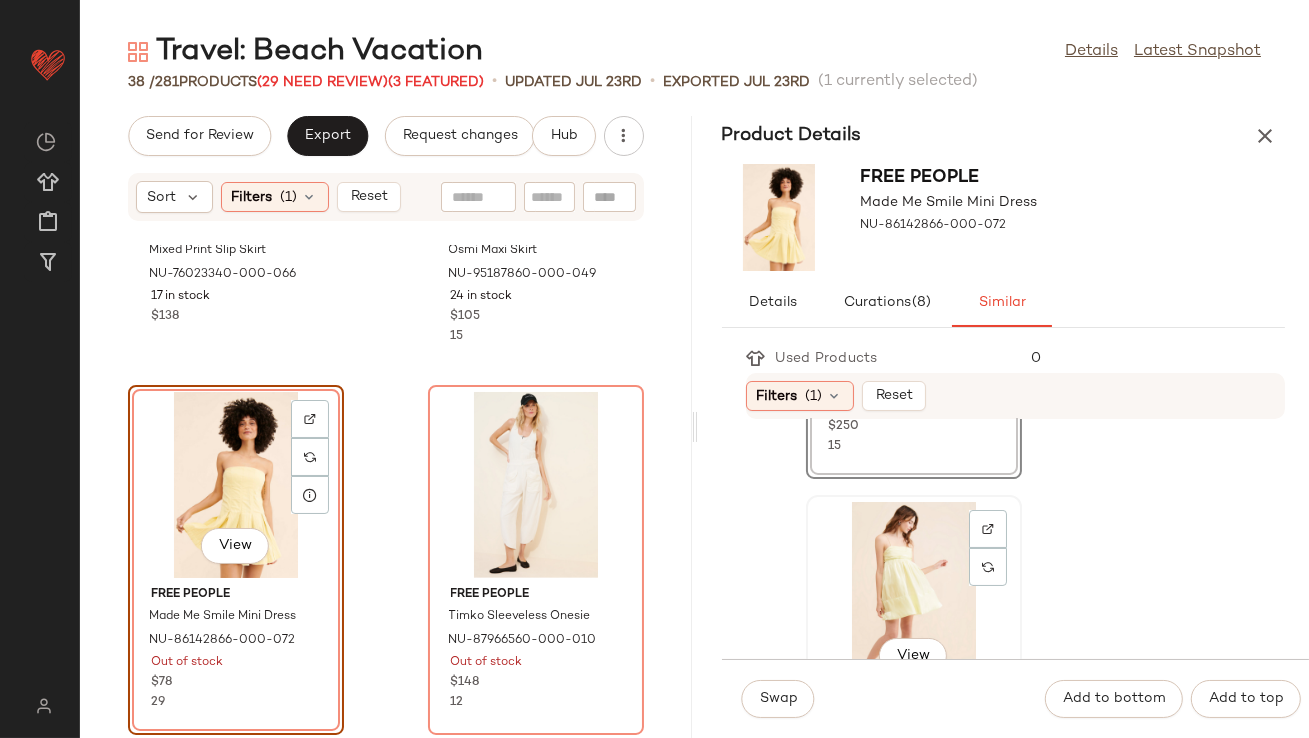 drag, startPoint x: 876, startPoint y: 580, endPoint x: 868, endPoint y: 597, distance: 18.788294 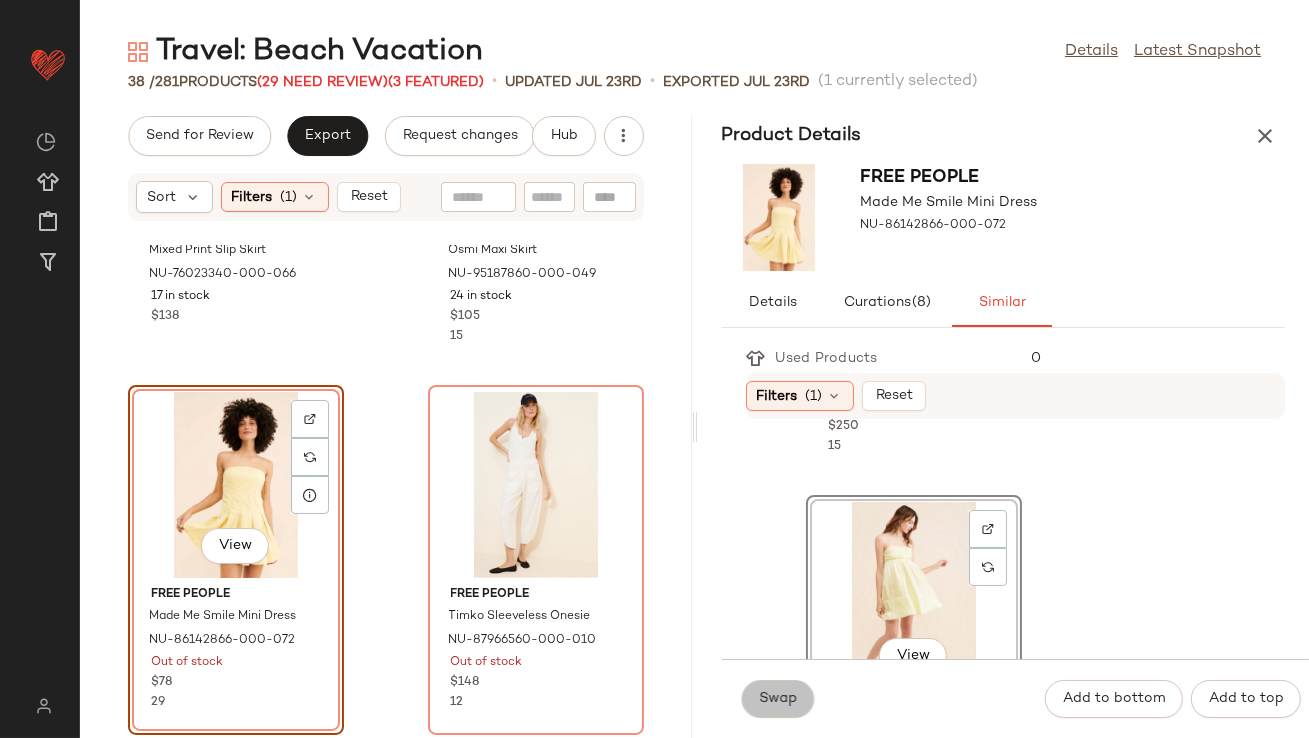 click on "Swap" 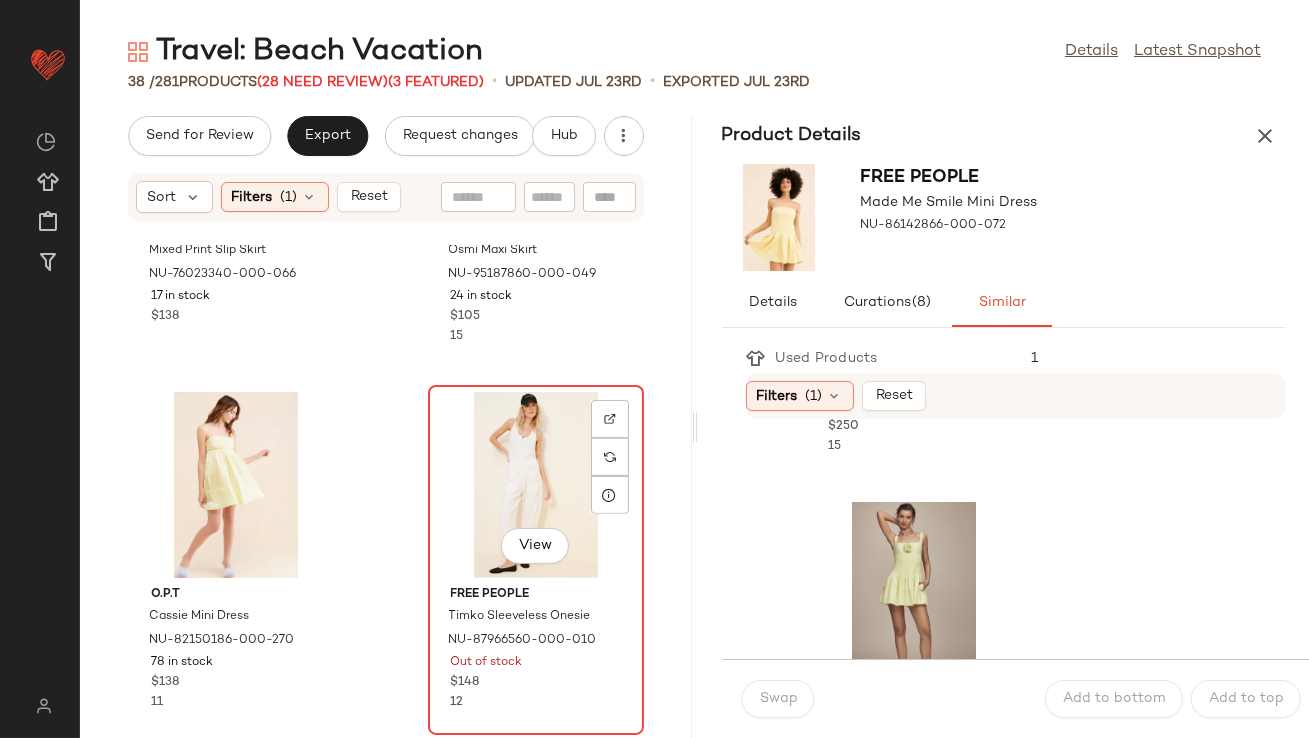 click on "View" 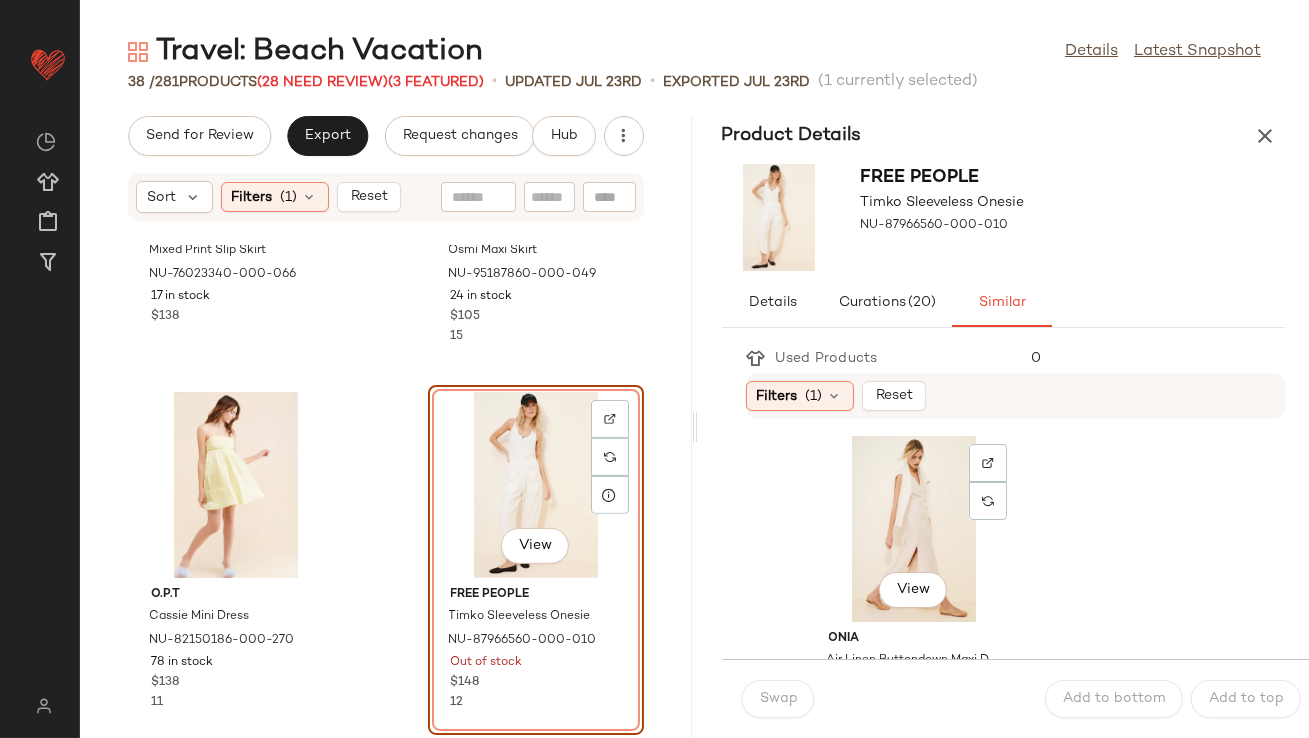 scroll, scrollTop: 1469, scrollLeft: 0, axis: vertical 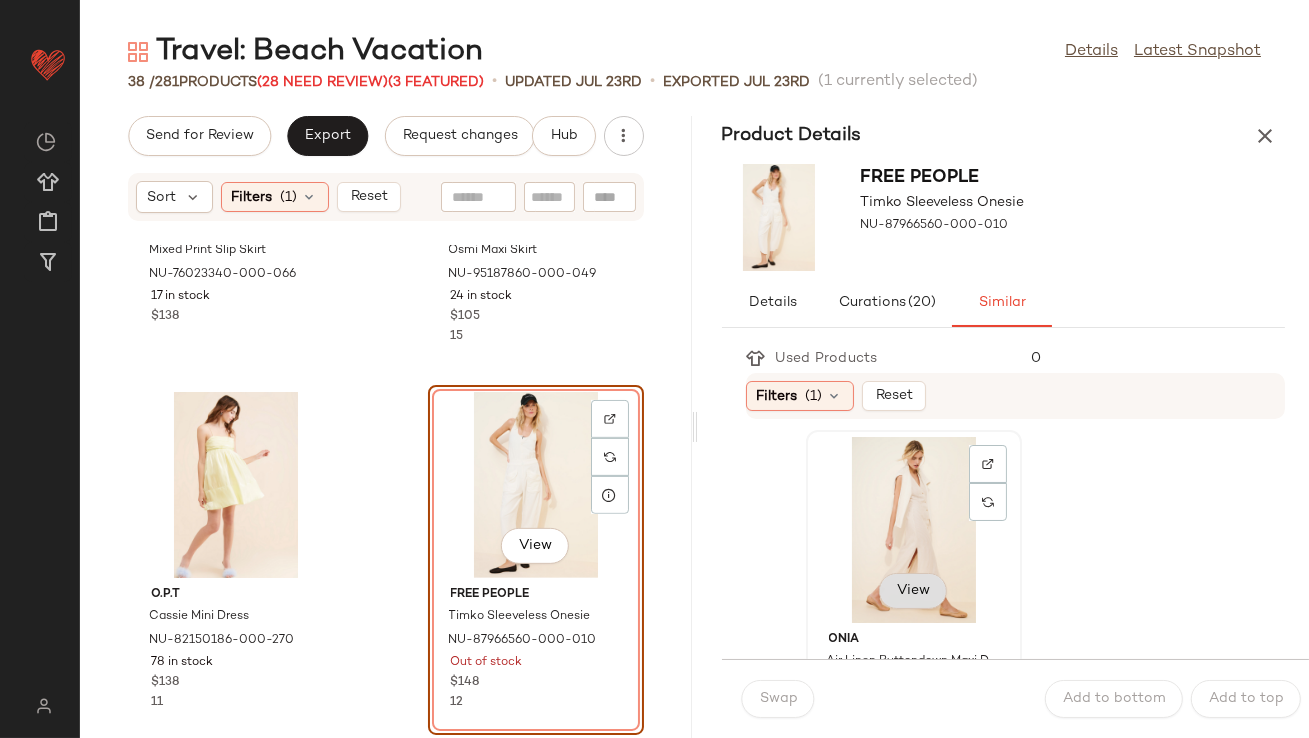 click on "View" at bounding box center (913, 591) 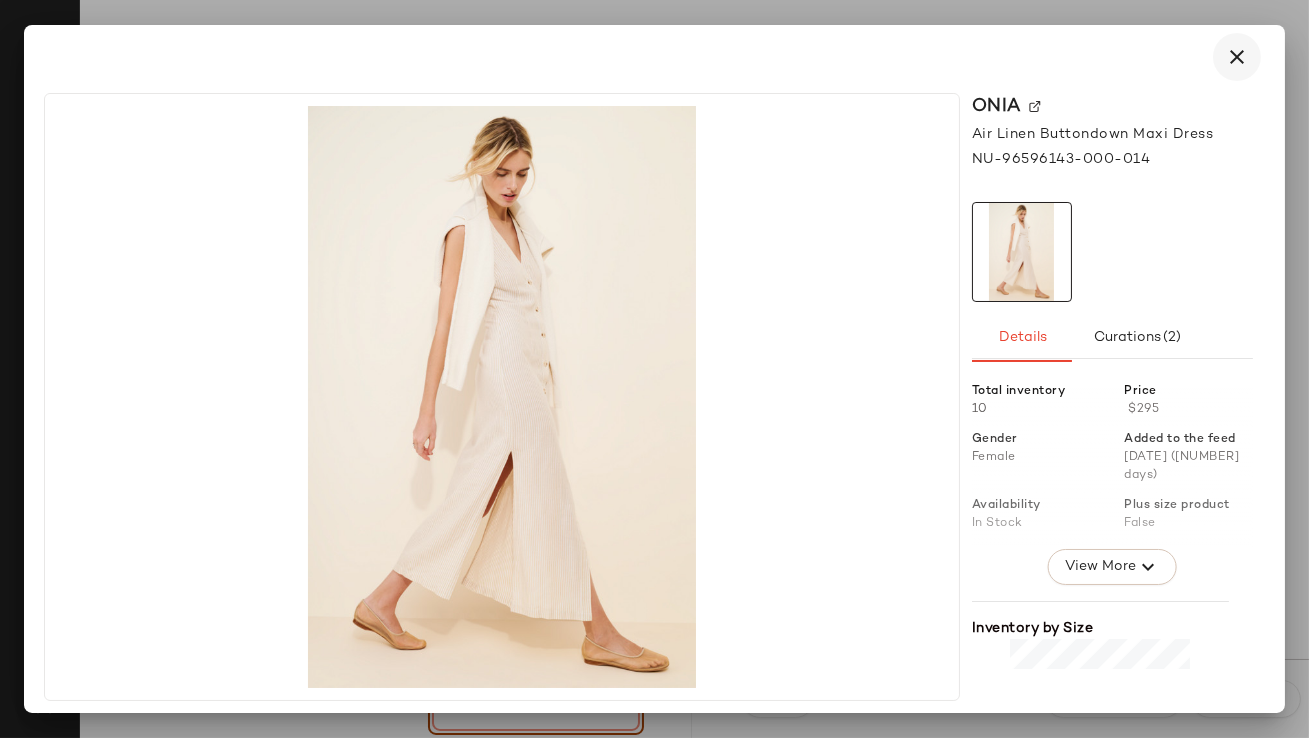 click at bounding box center [1237, 57] 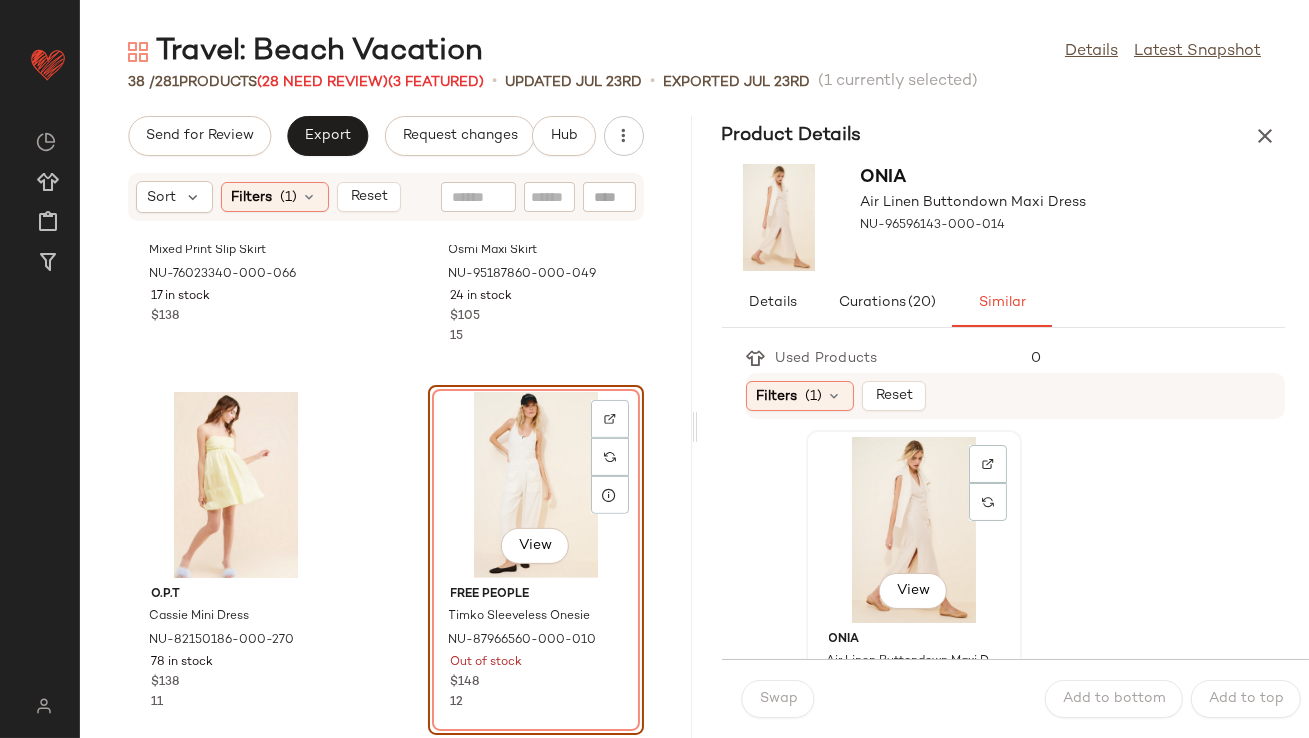 click on "View" 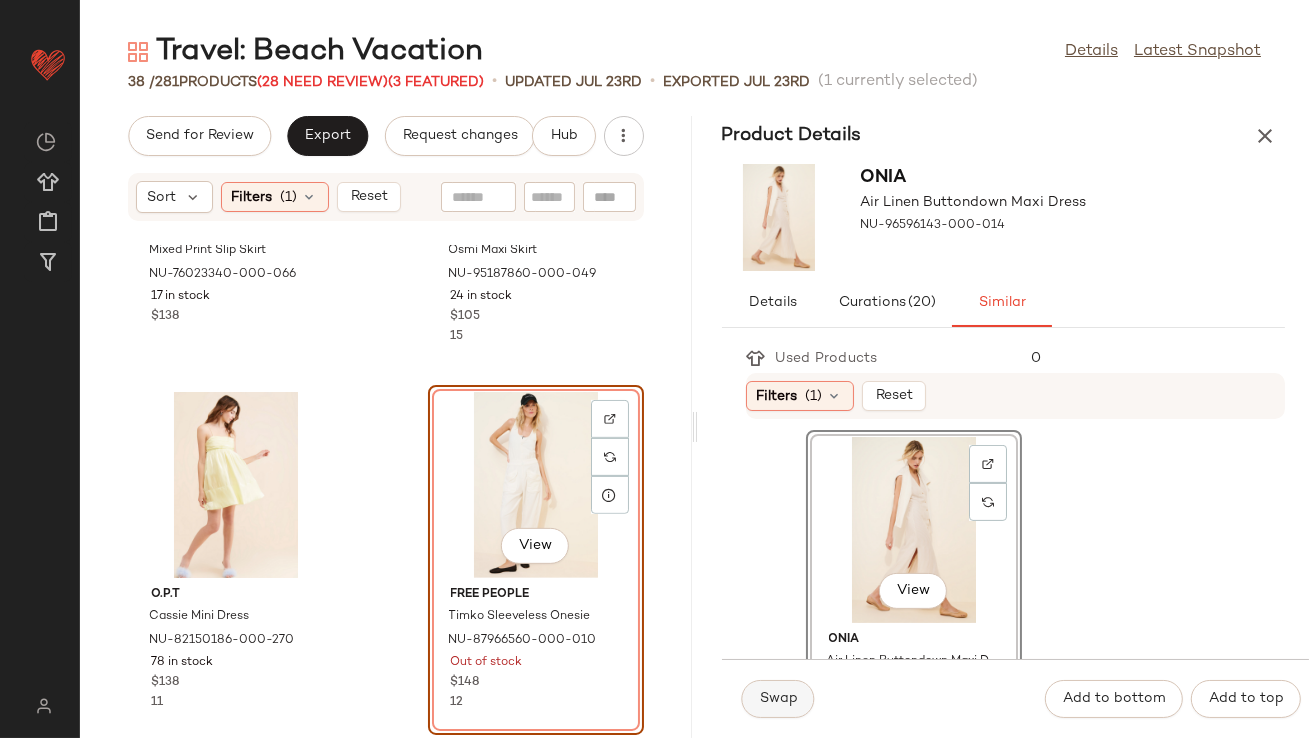 click on "Swap" 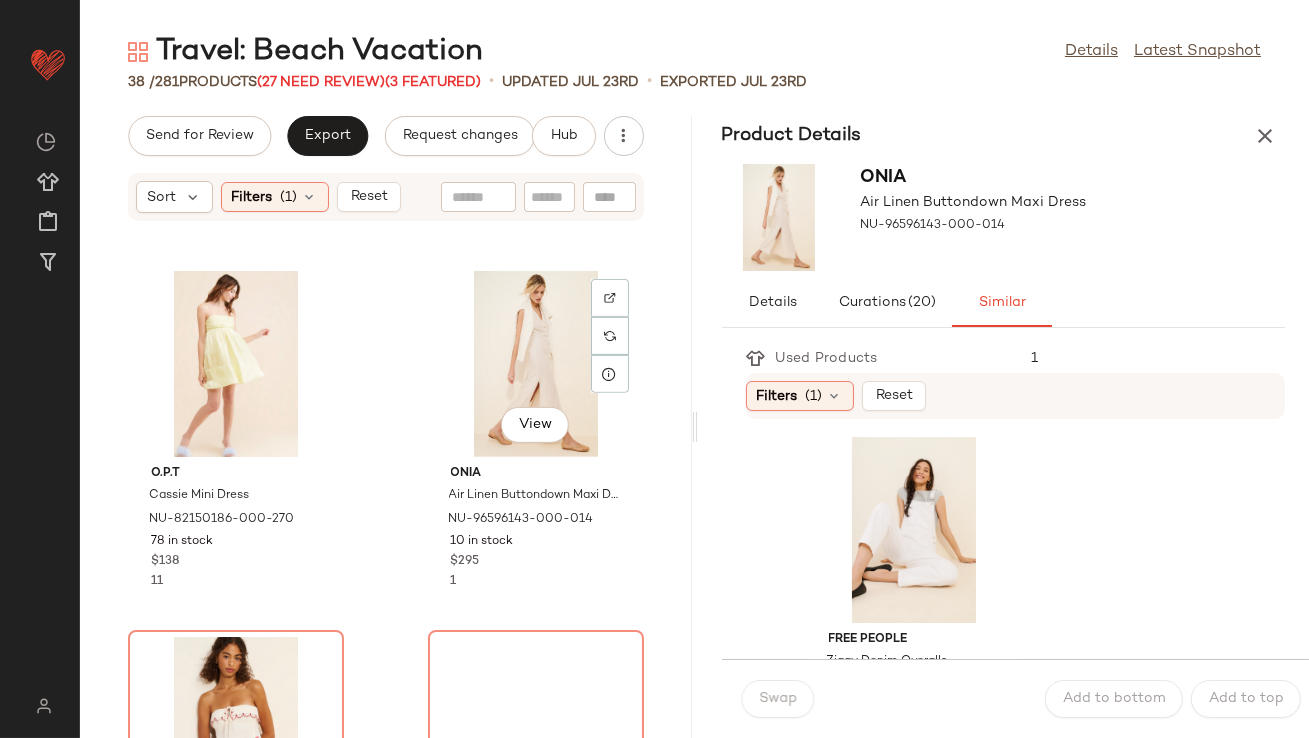 scroll, scrollTop: 2082, scrollLeft: 0, axis: vertical 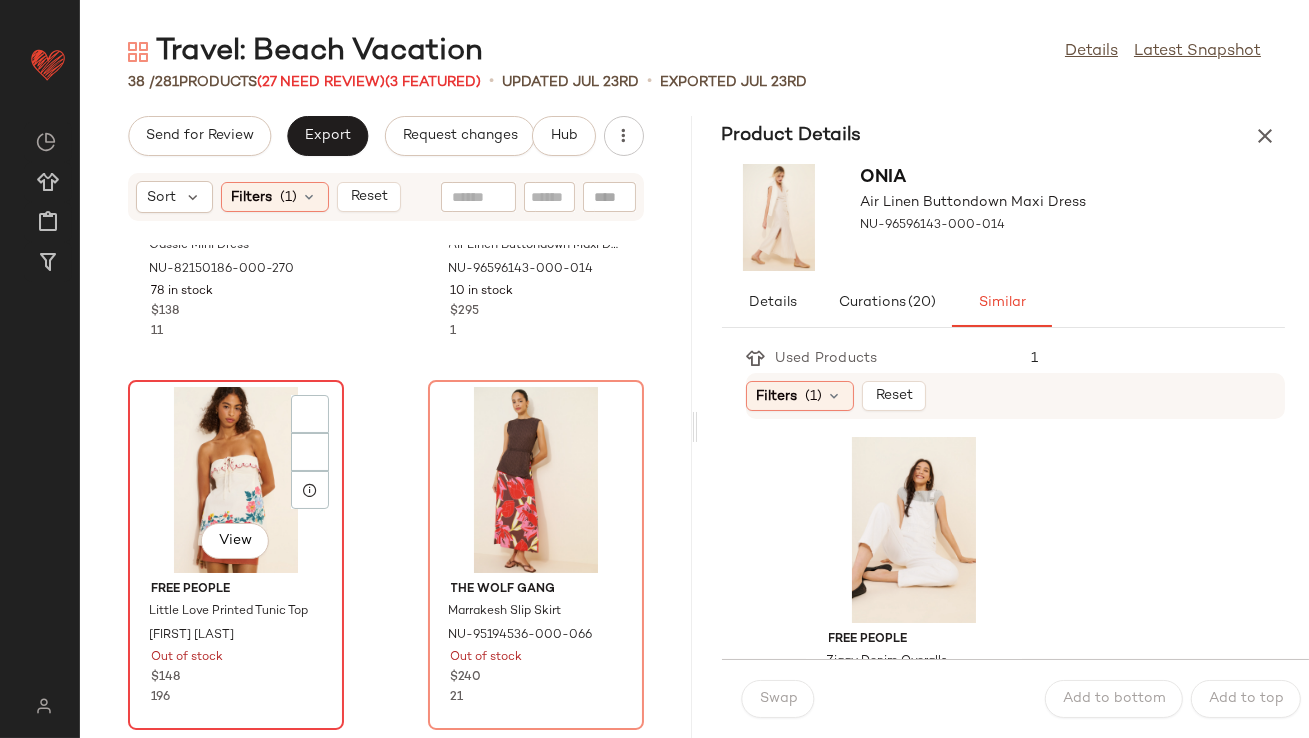 click on "View" 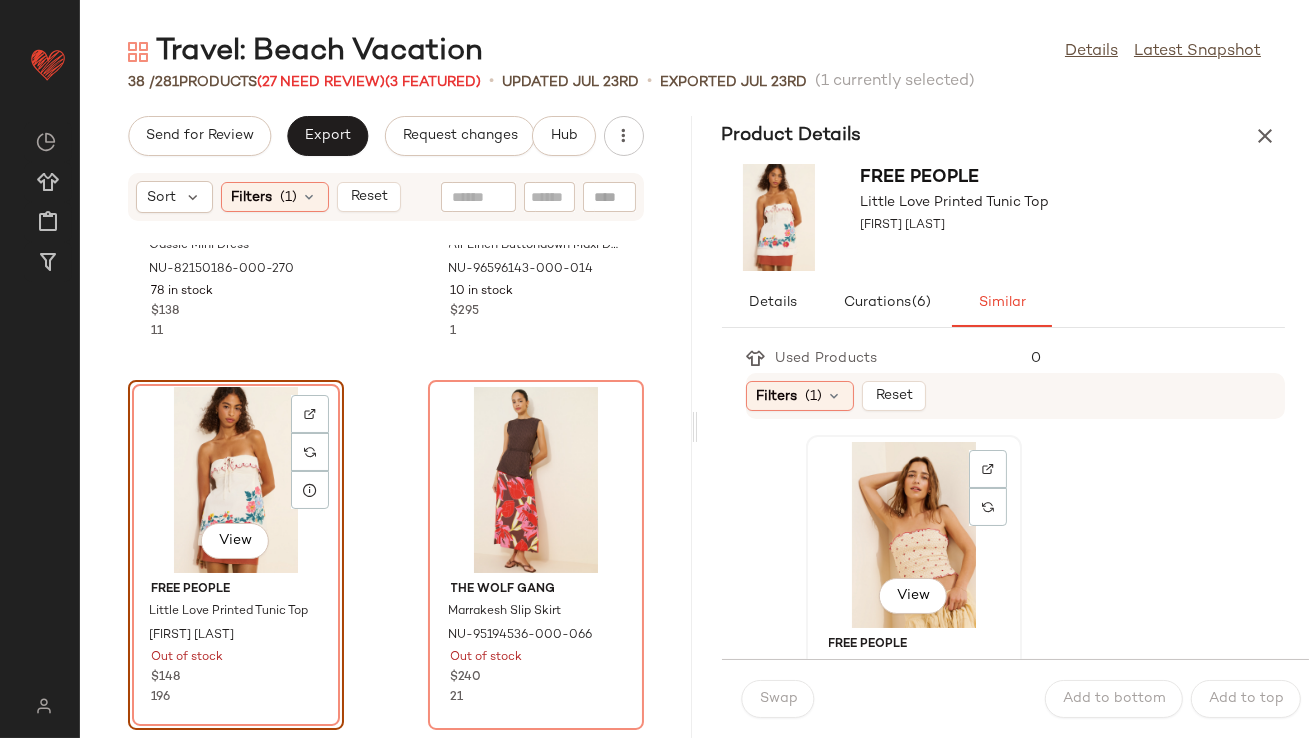 click on "View" 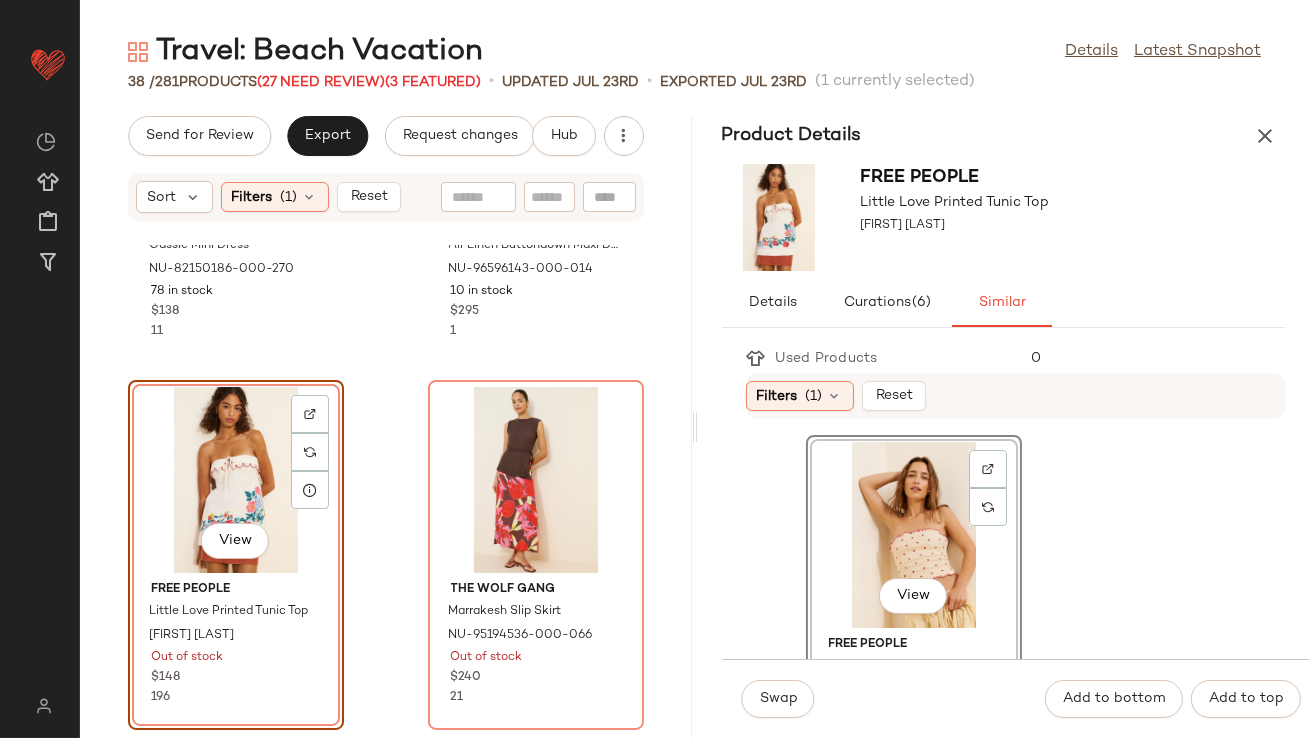scroll, scrollTop: 83, scrollLeft: 0, axis: vertical 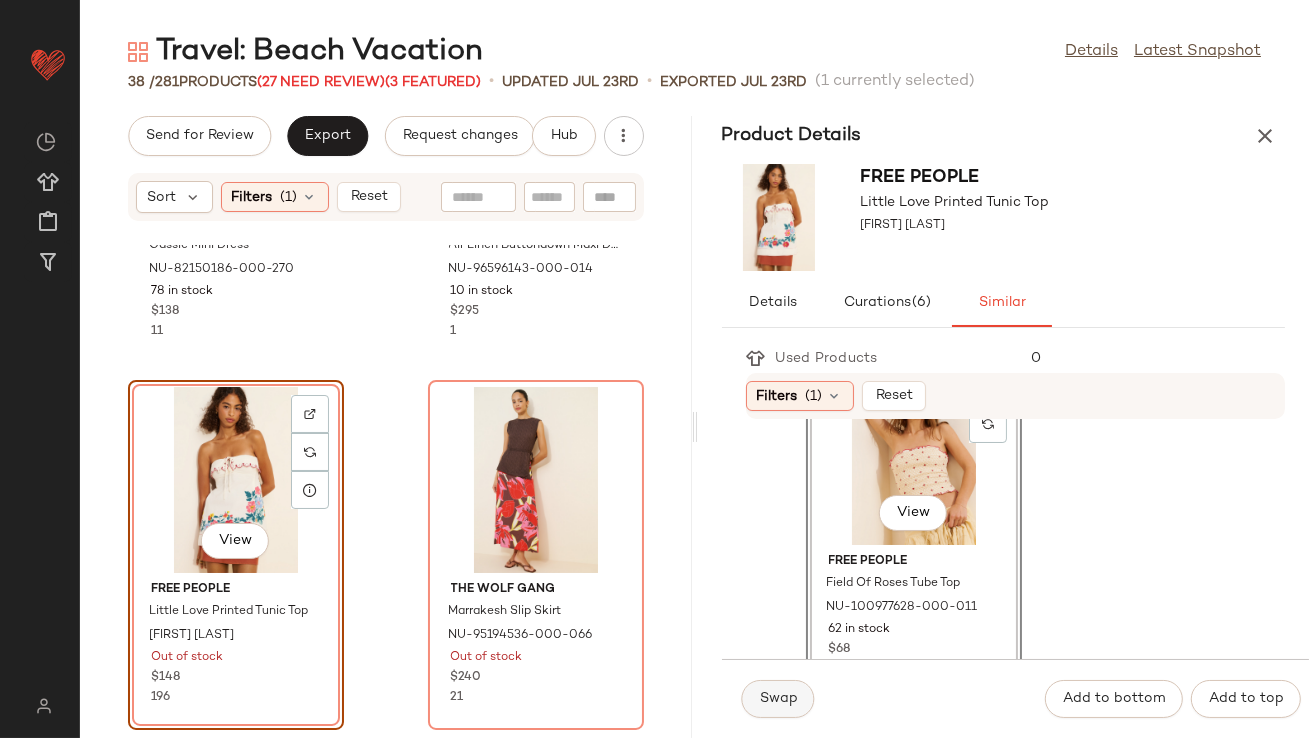 click on "Swap" 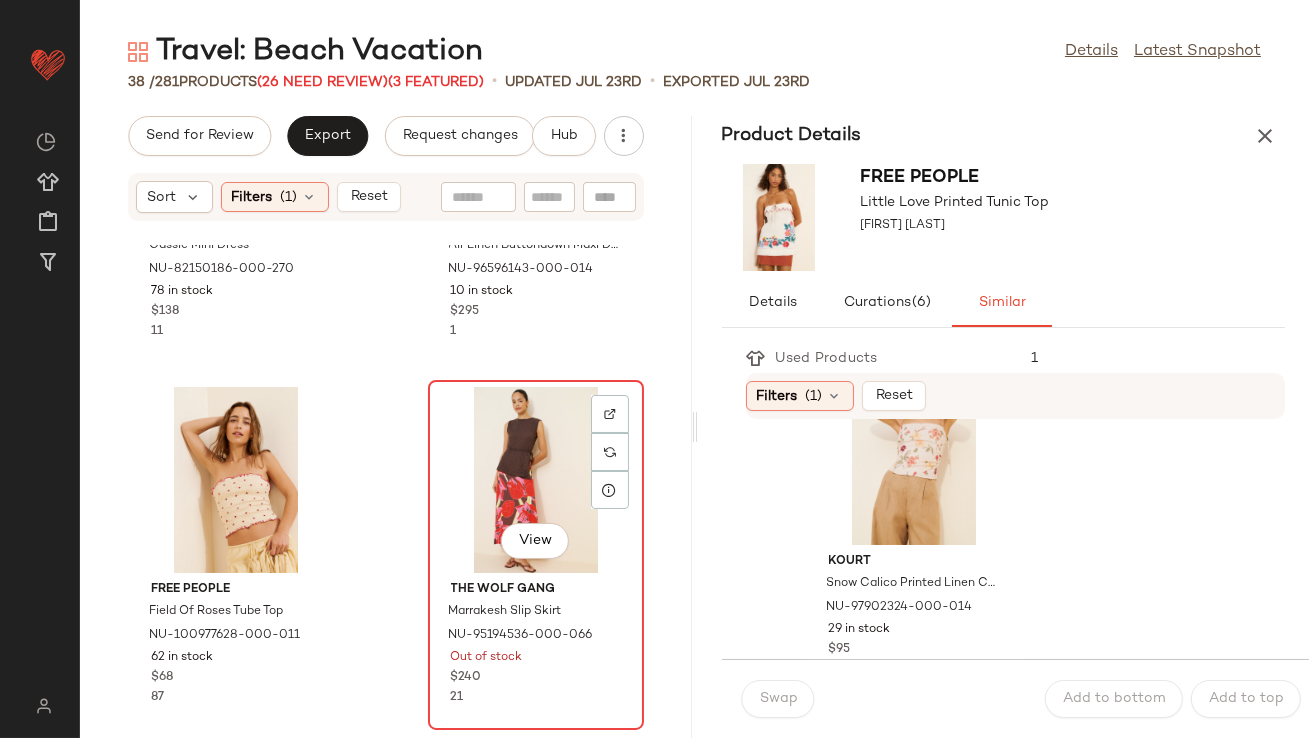 click on "View" 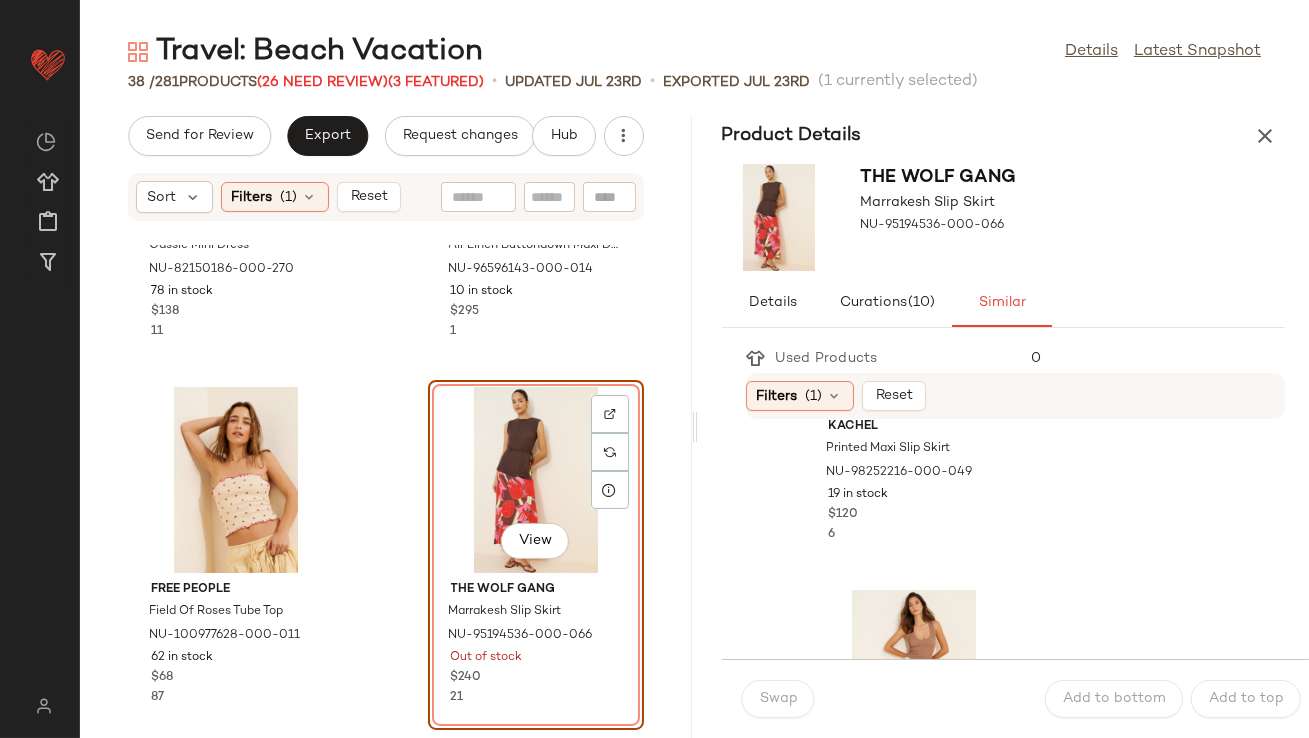 scroll, scrollTop: 757, scrollLeft: 0, axis: vertical 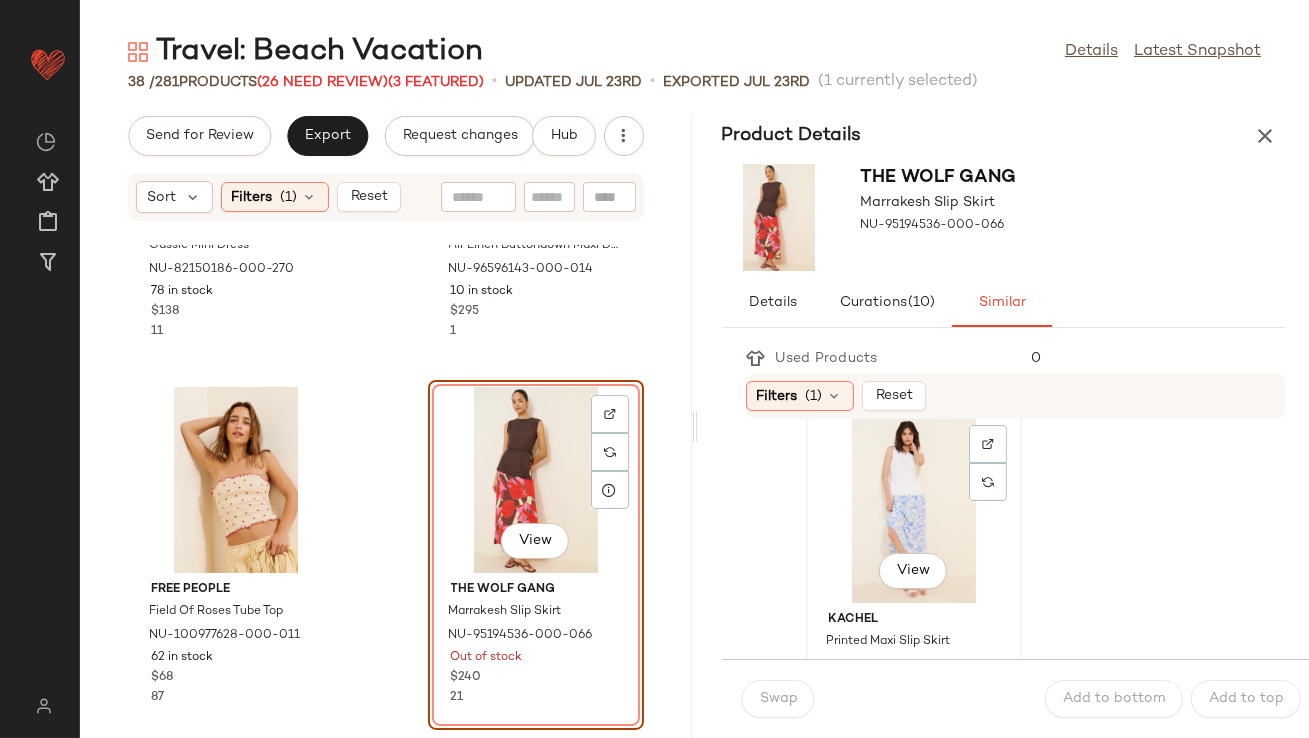 click on "View" 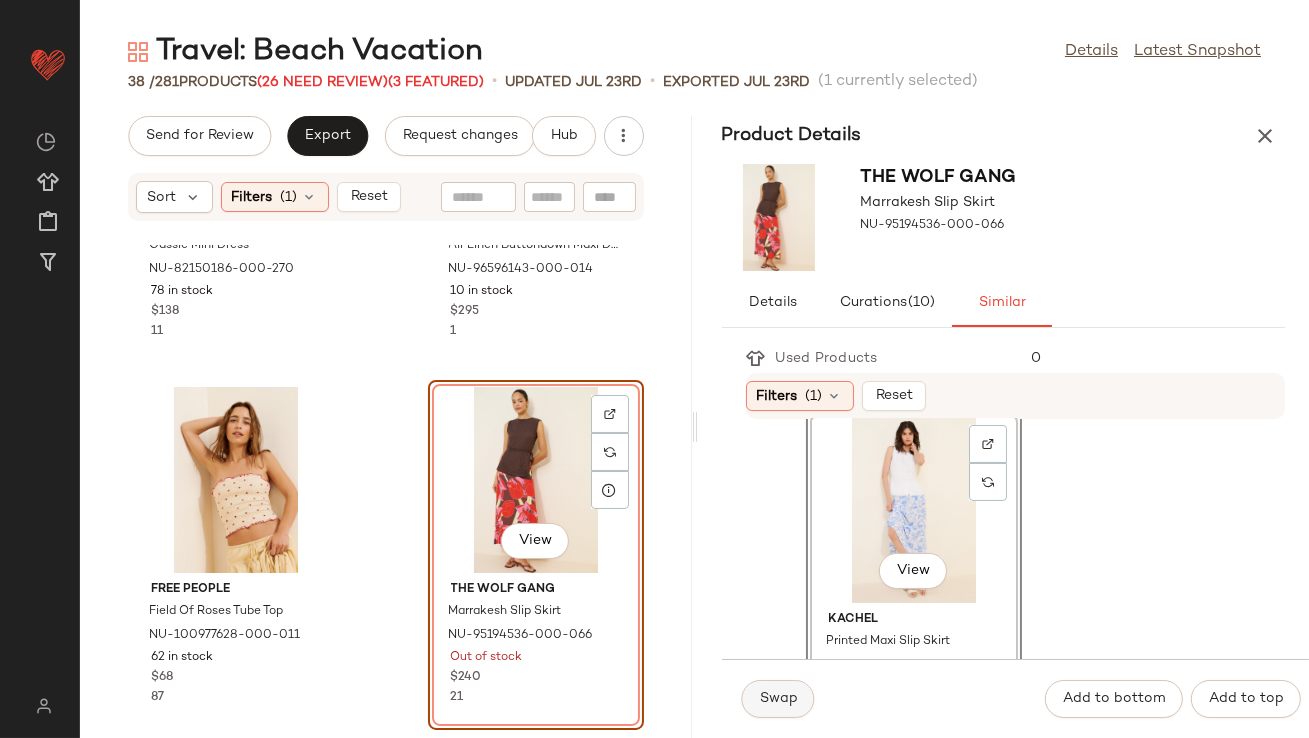 click on "Swap" at bounding box center (778, 699) 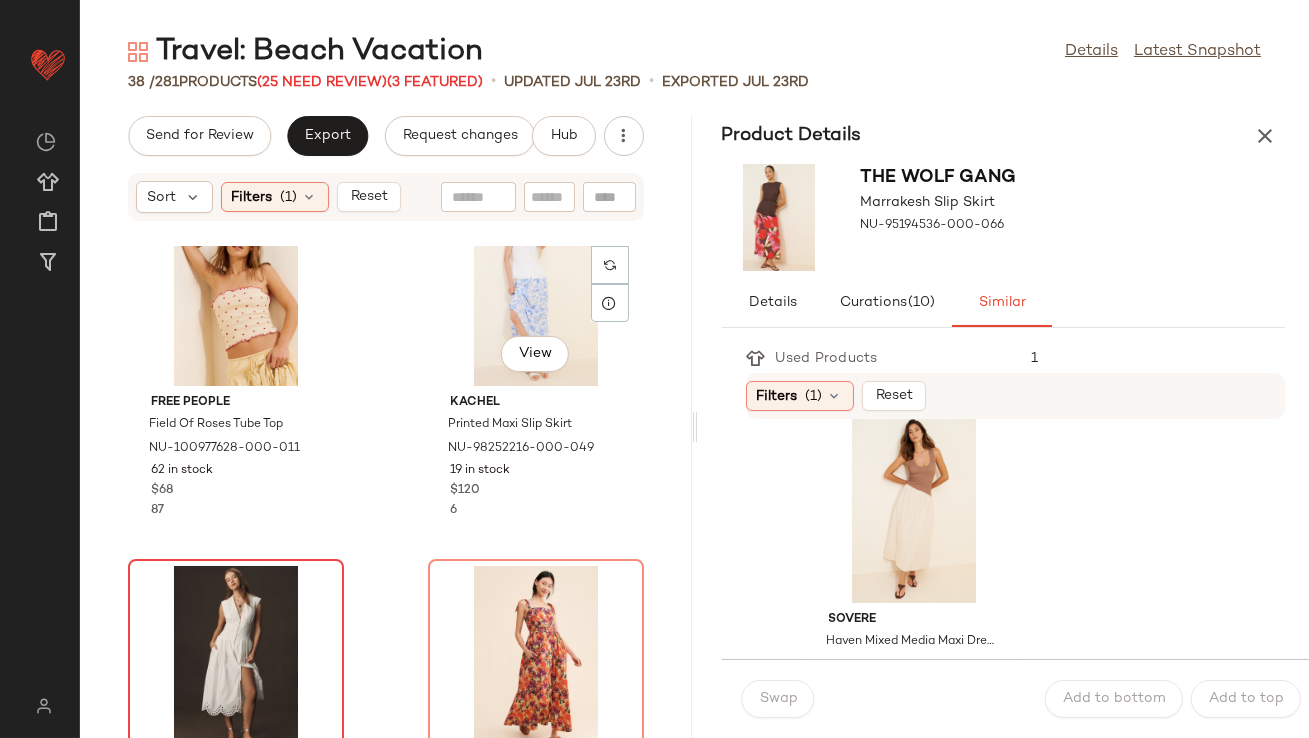 scroll, scrollTop: 2325, scrollLeft: 0, axis: vertical 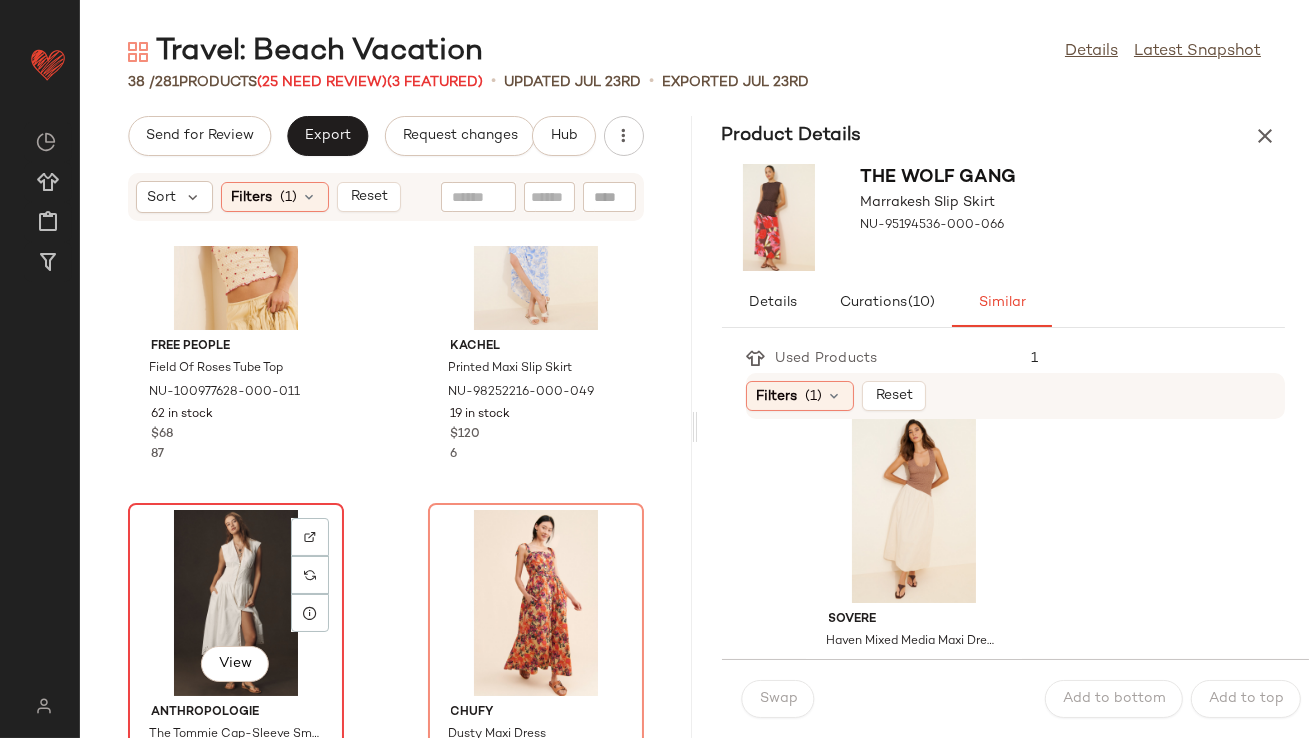 click on "View" 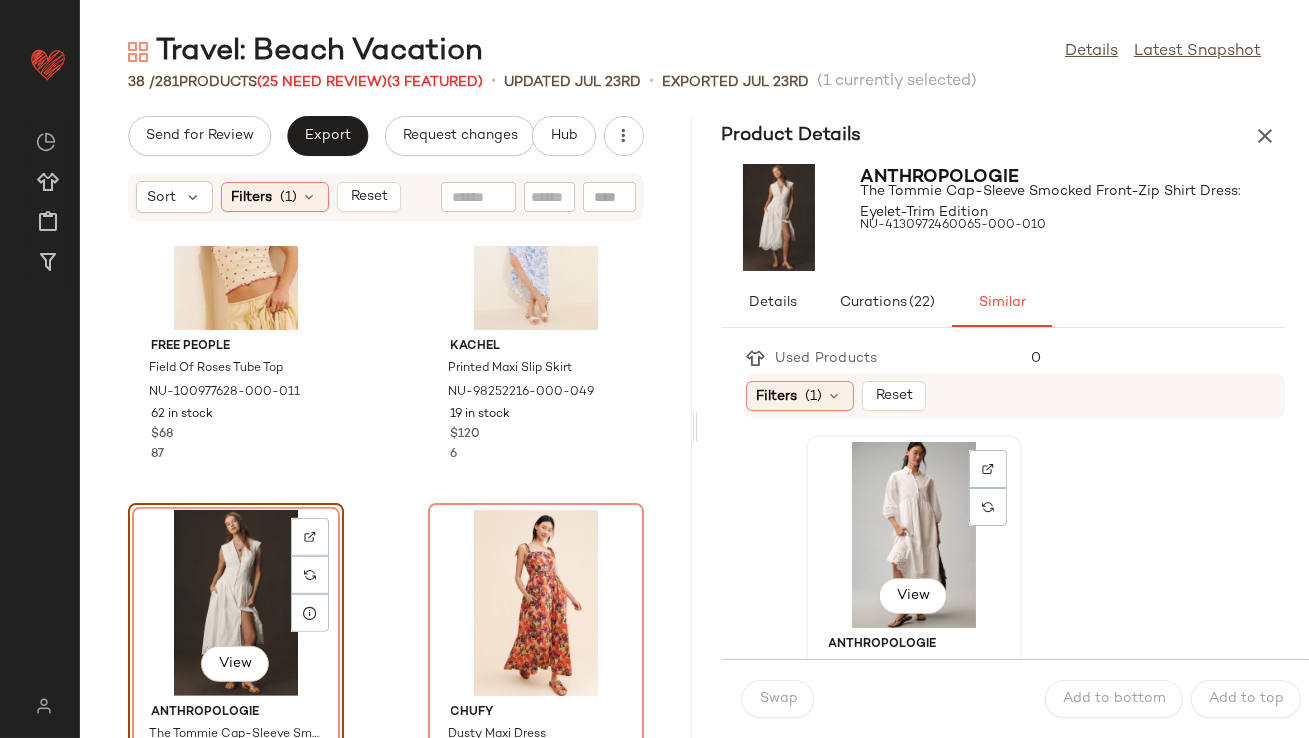 click on "View" 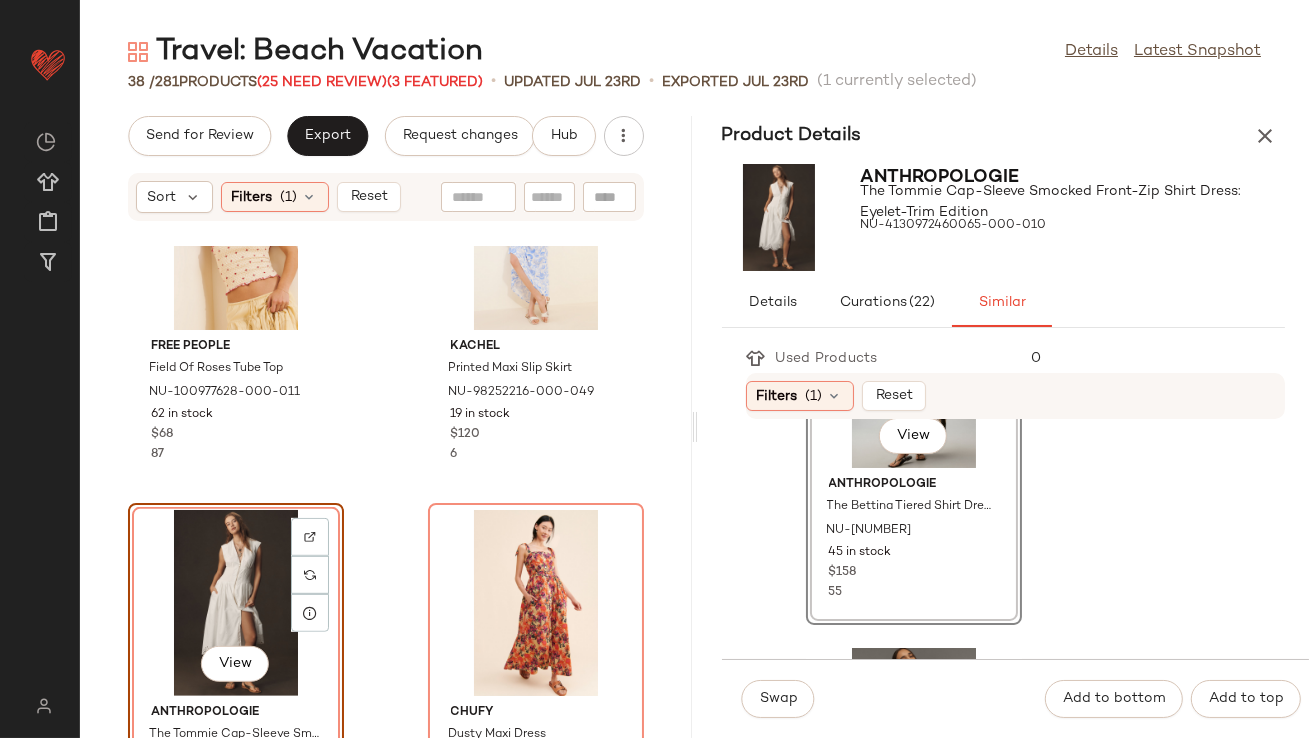 scroll, scrollTop: 161, scrollLeft: 0, axis: vertical 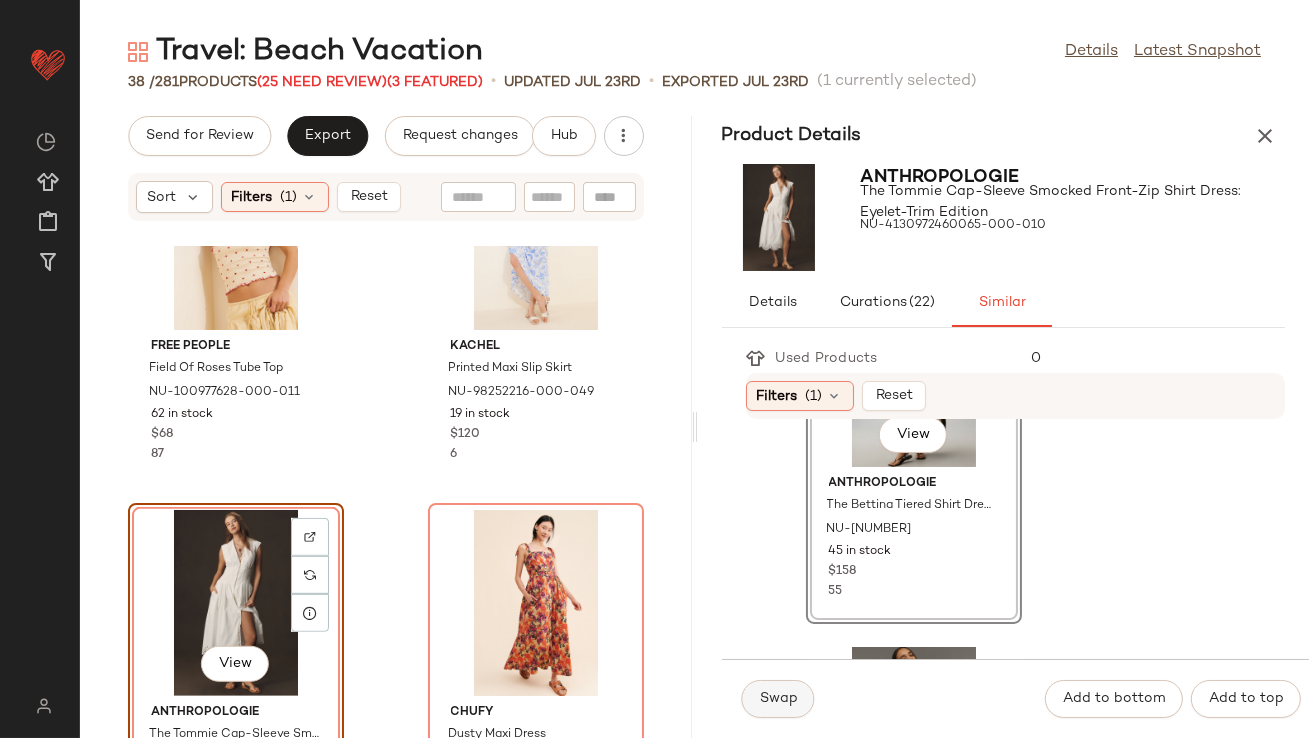 click on "Swap" 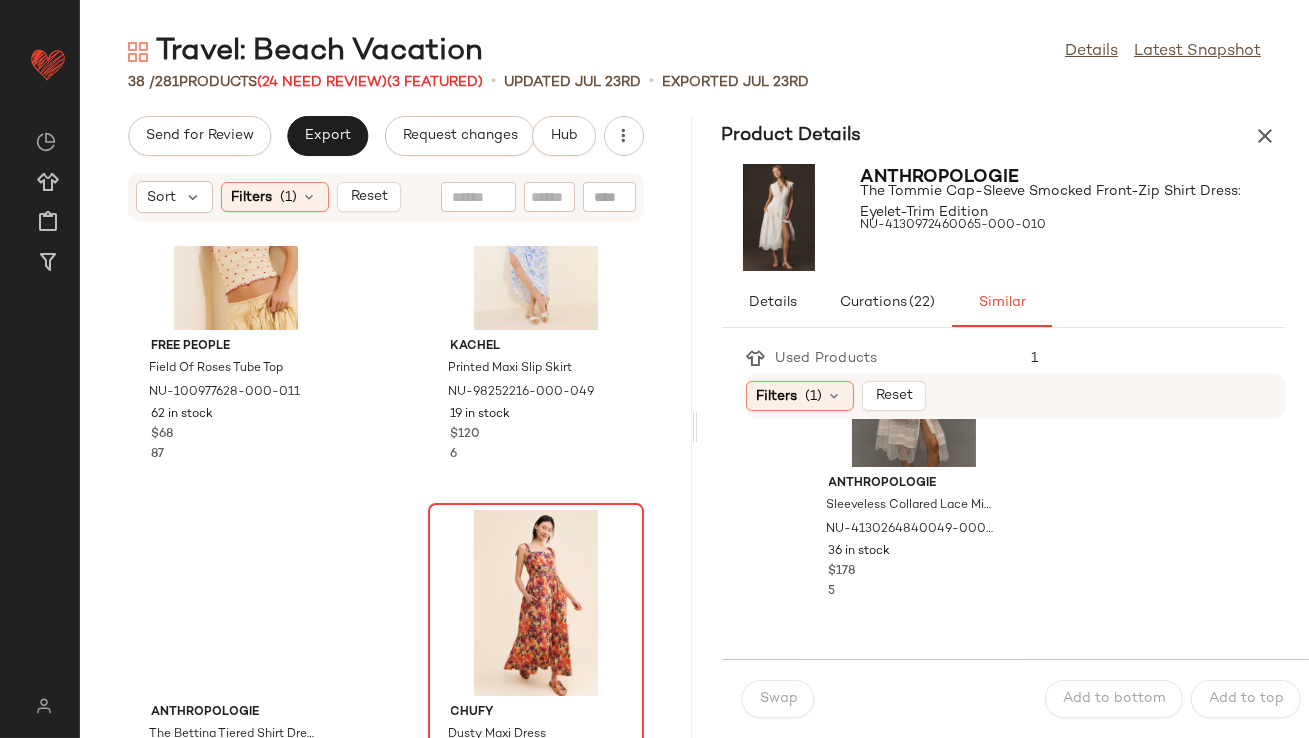 scroll, scrollTop: 0, scrollLeft: 0, axis: both 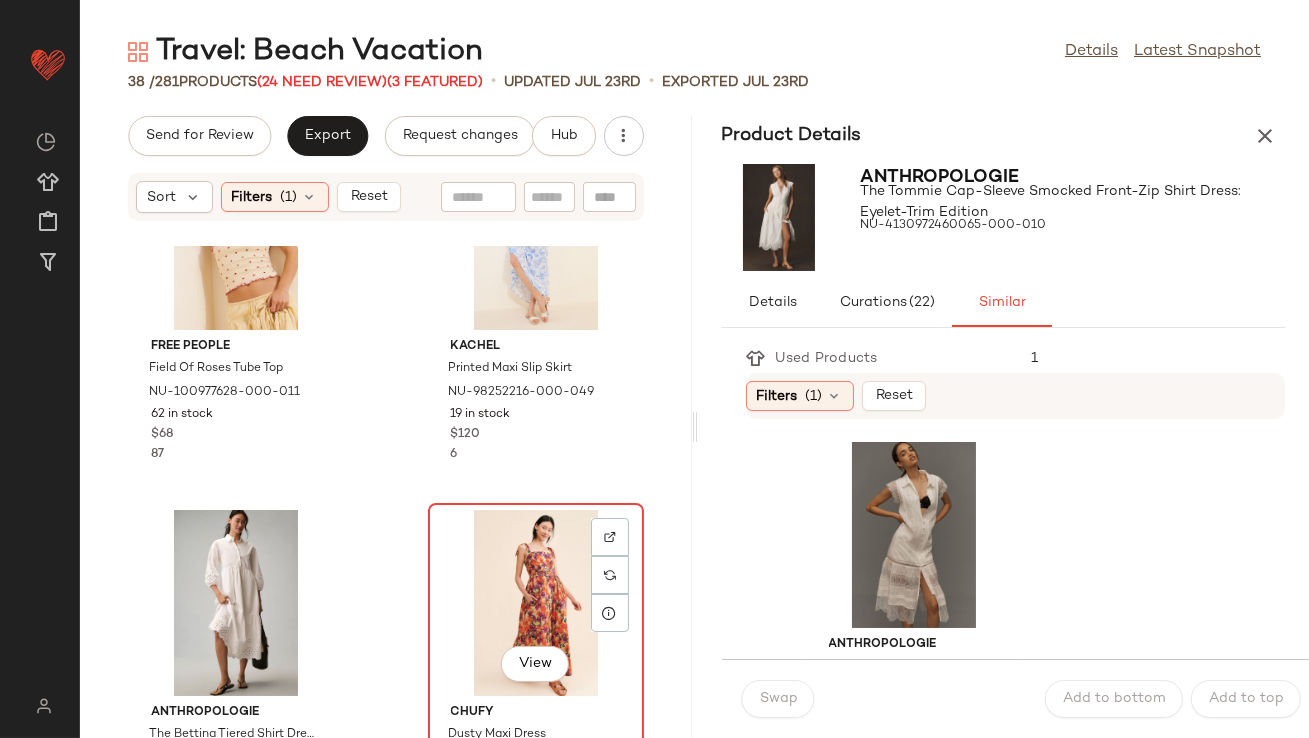 click on "View" 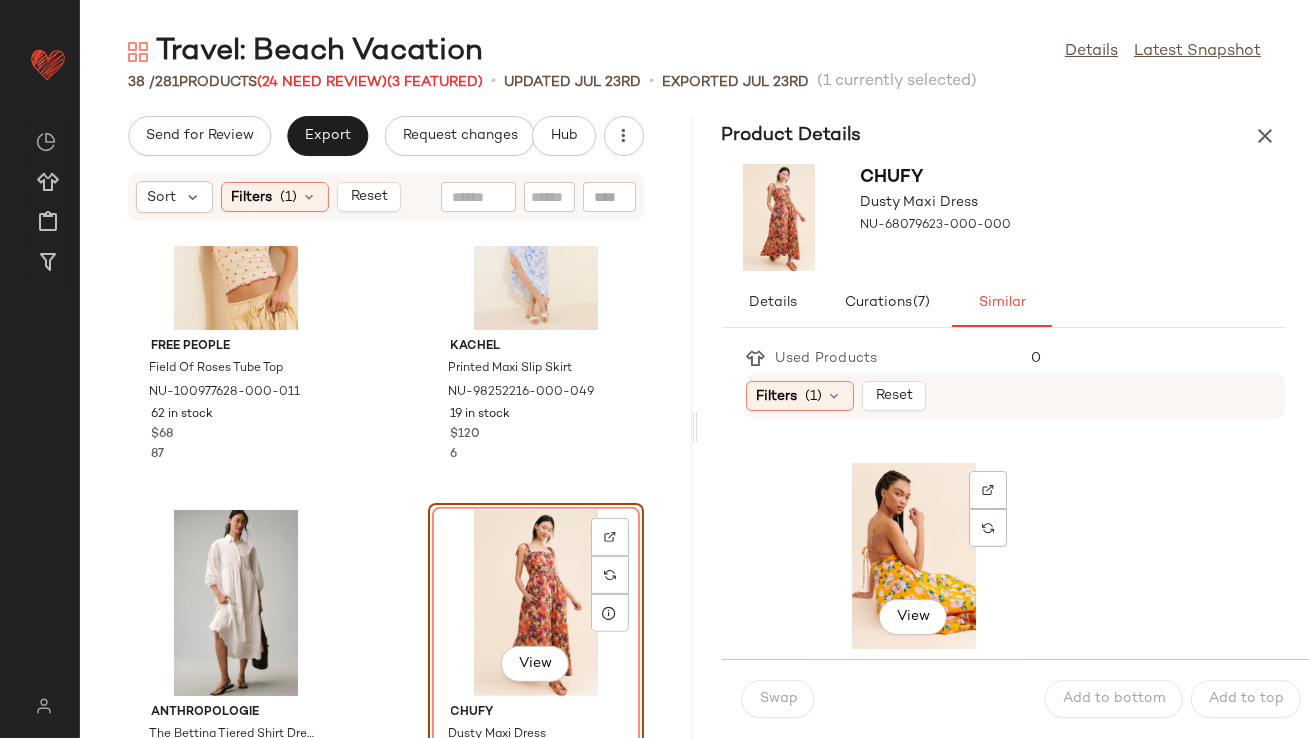 scroll, scrollTop: 716, scrollLeft: 0, axis: vertical 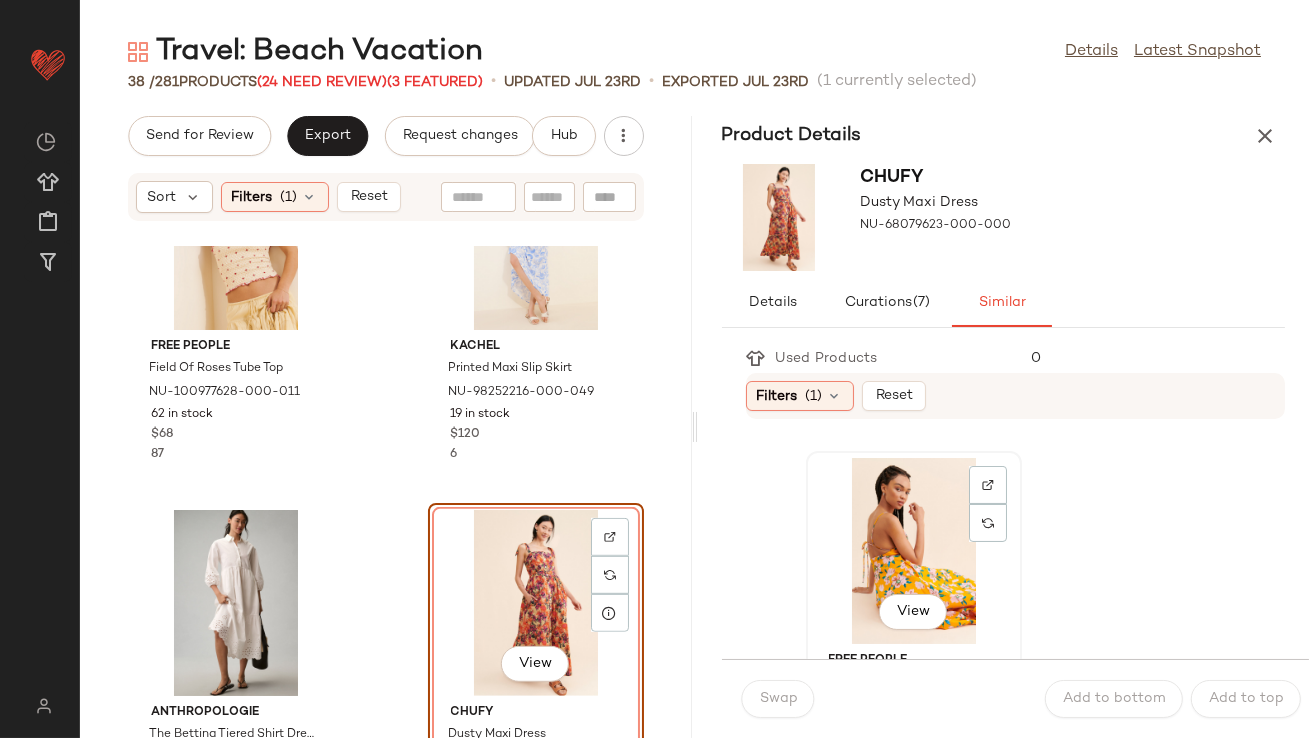 click on "View" 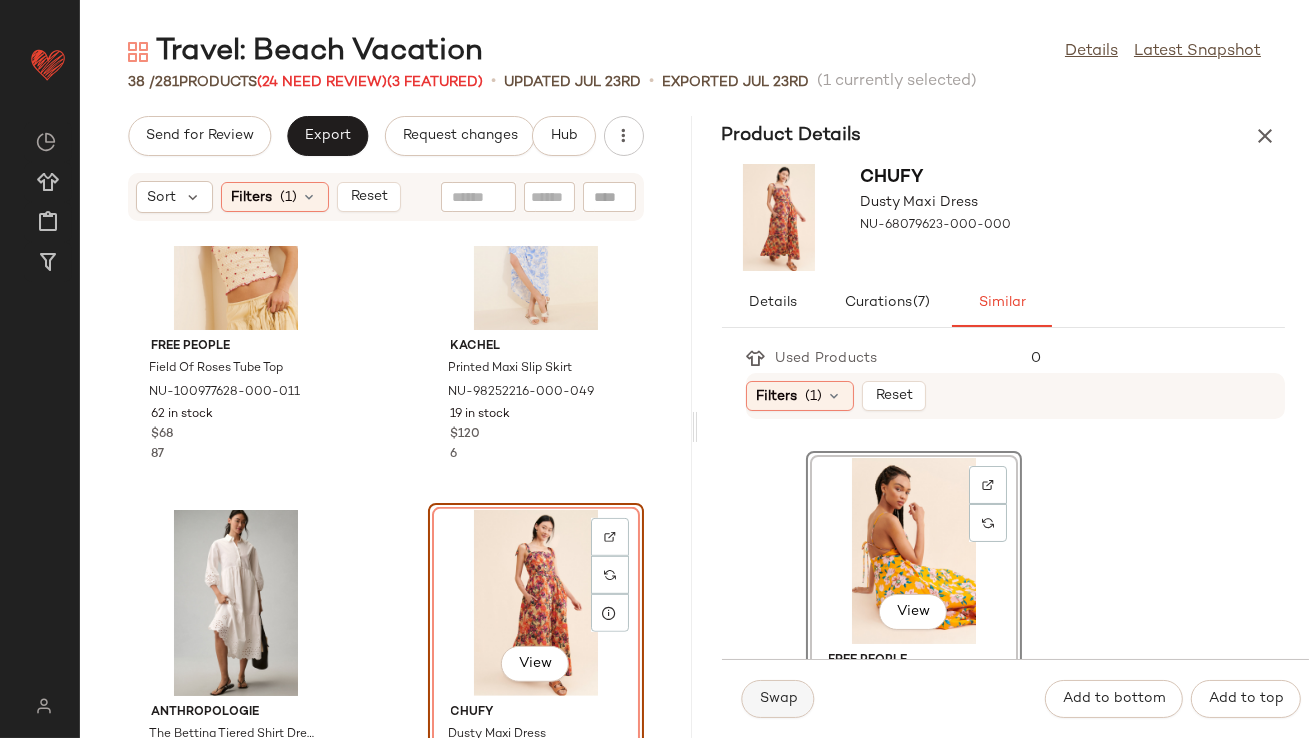 click on "Swap" 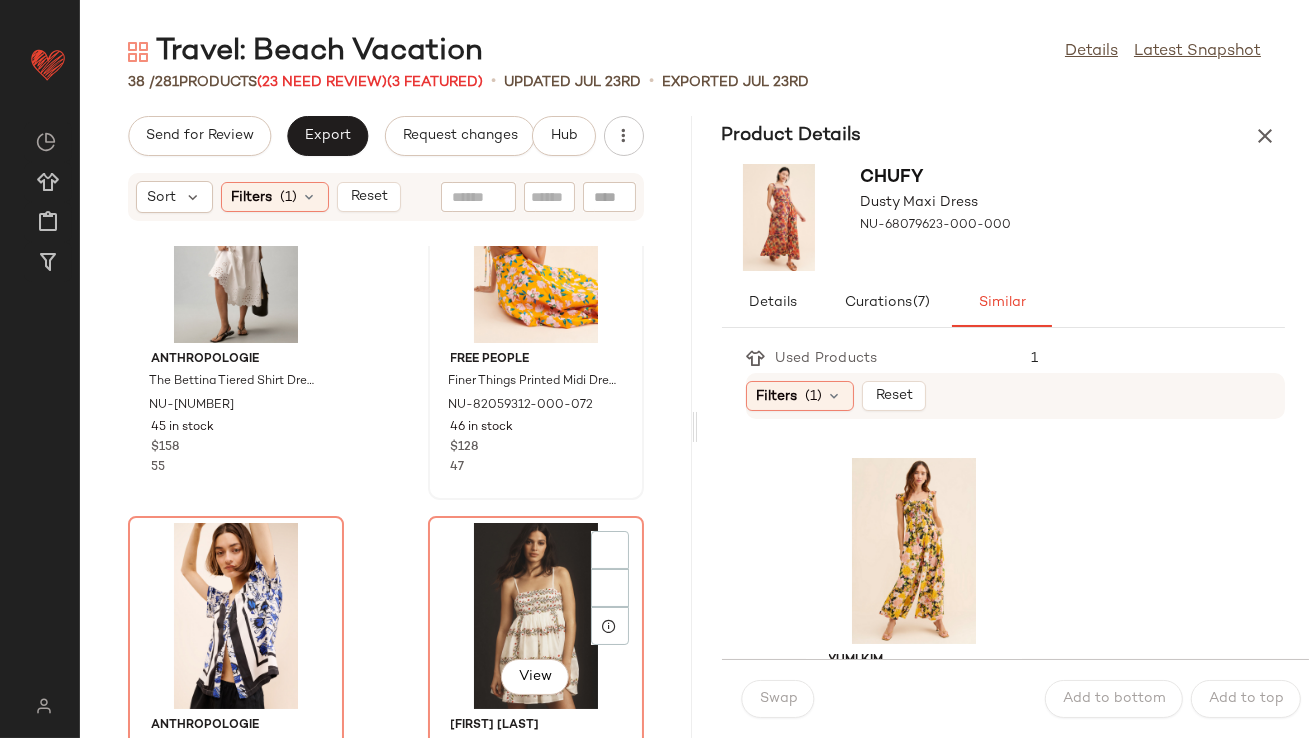 scroll, scrollTop: 2907, scrollLeft: 0, axis: vertical 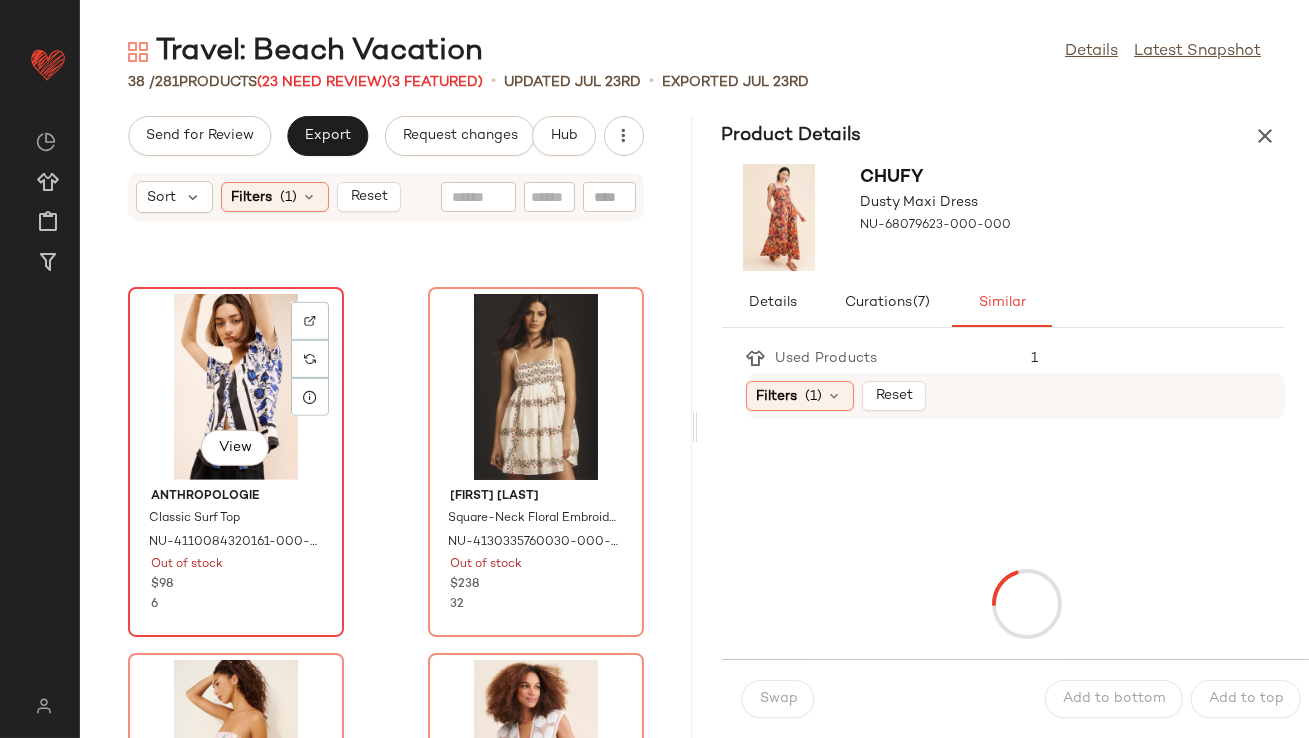 click on "View" 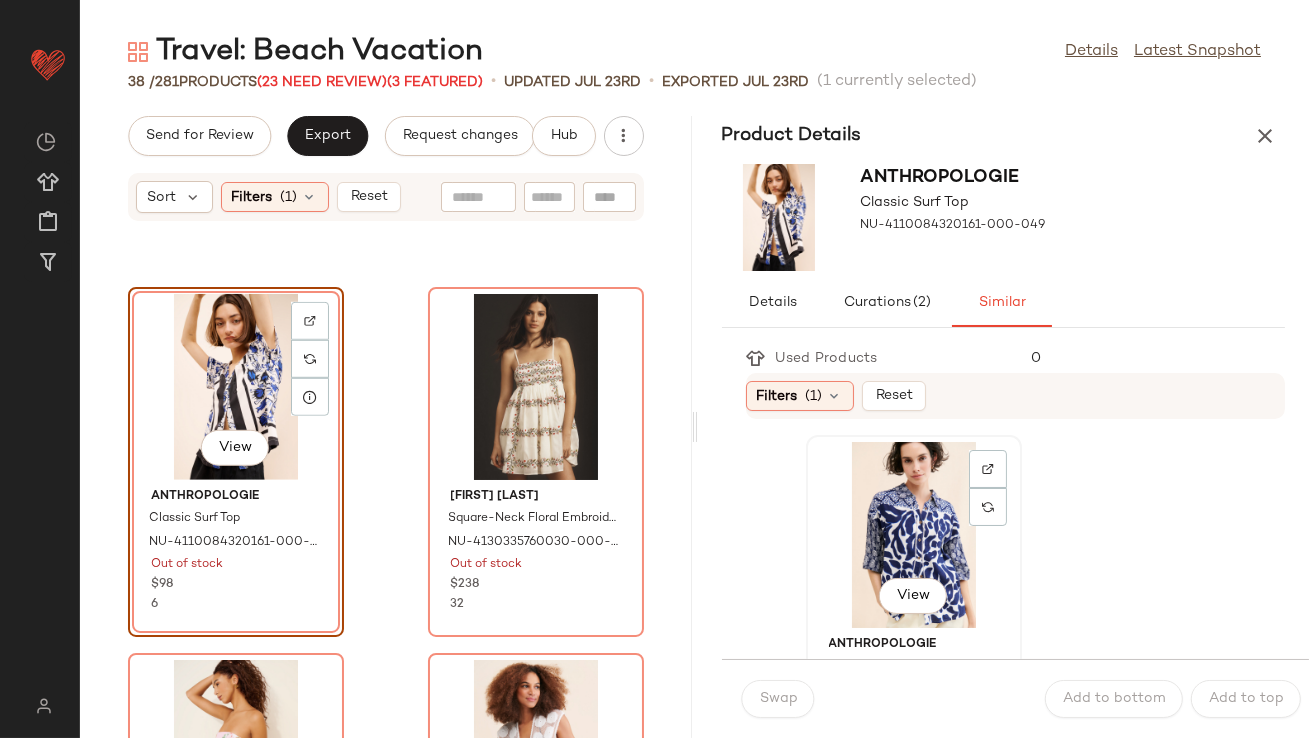 click on "View" 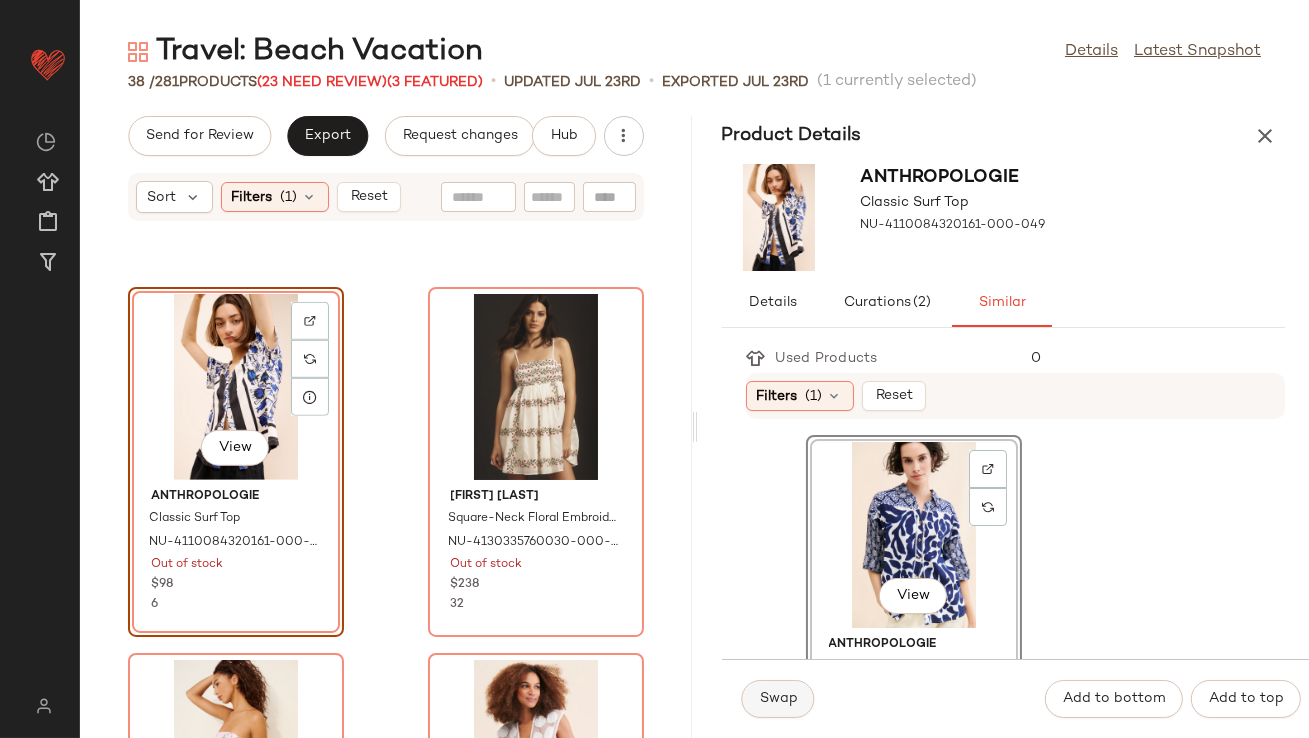 click on "Swap" at bounding box center (778, 699) 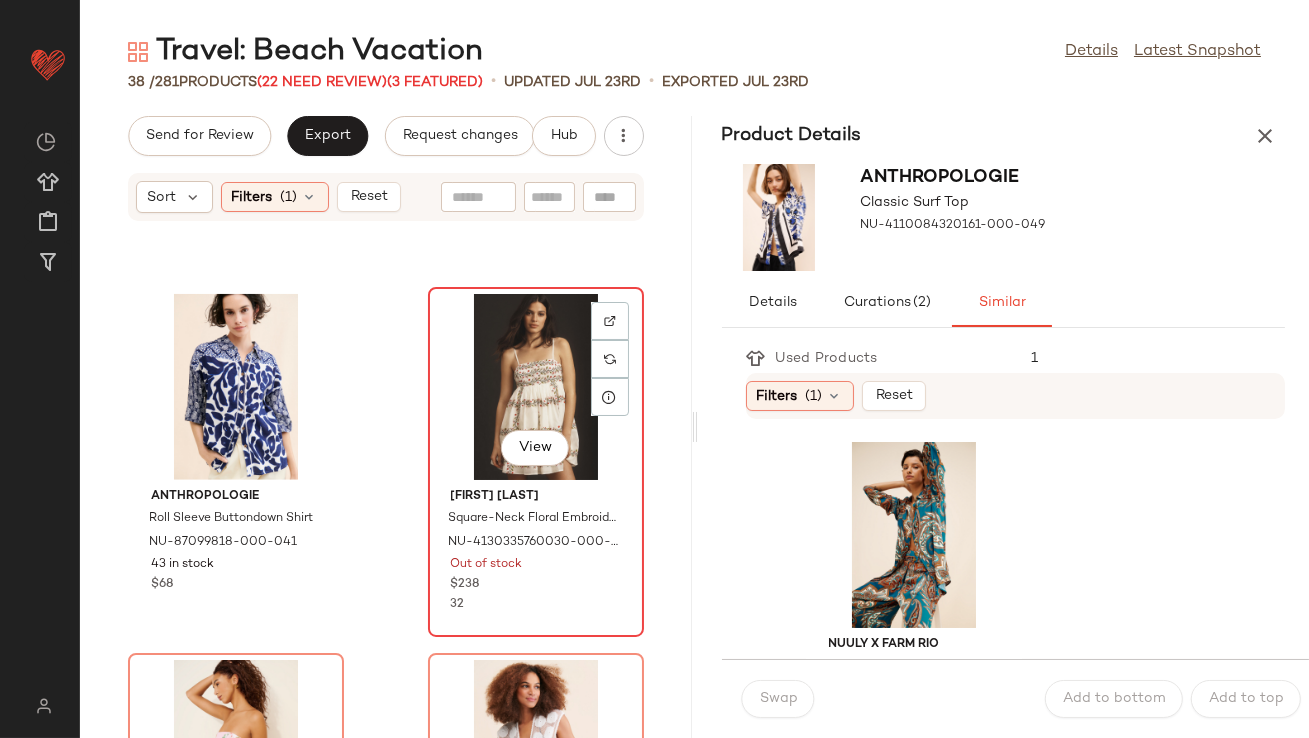 click on "View" 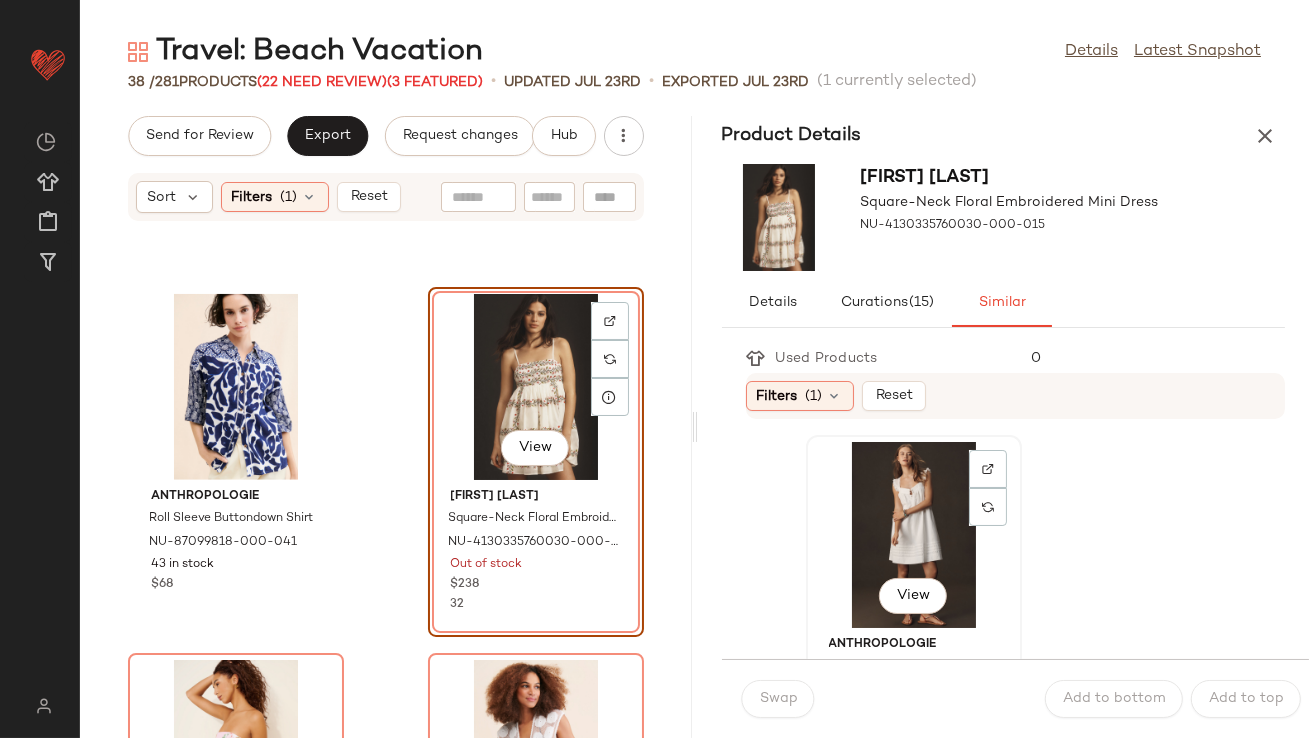 click on "View" 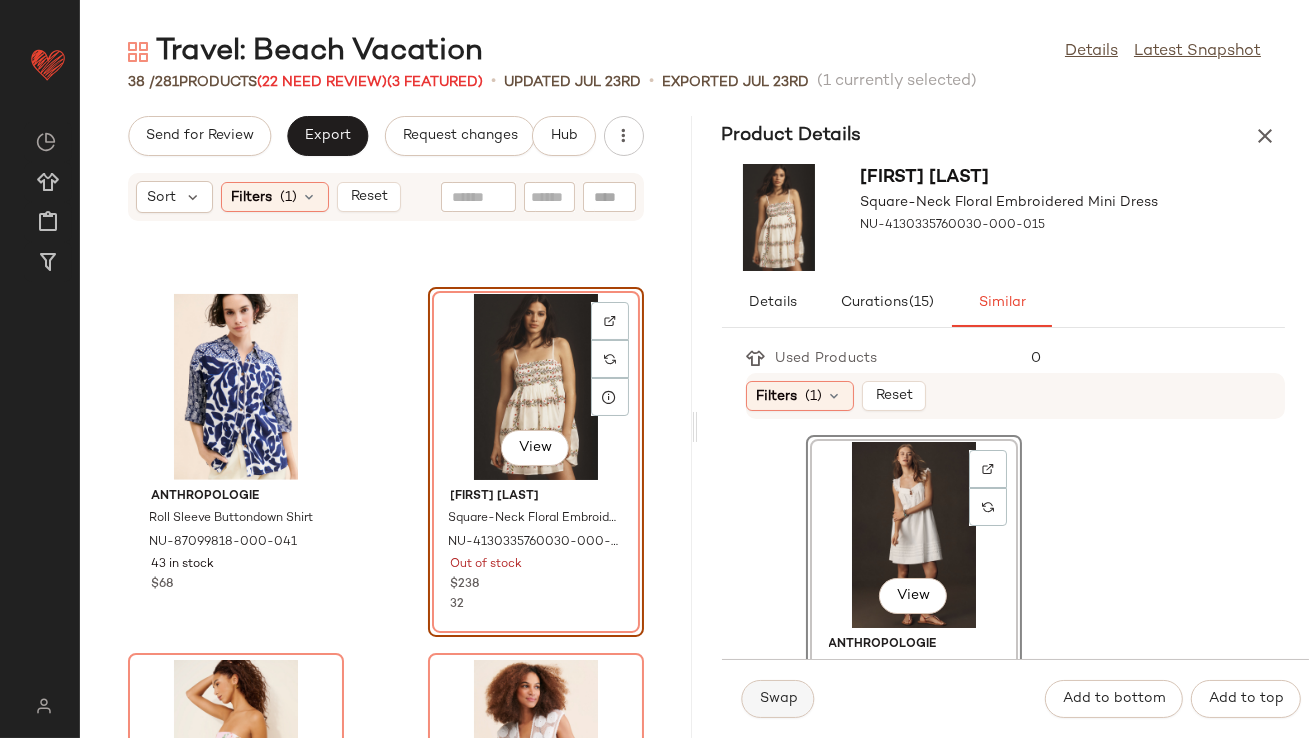click on "Swap" 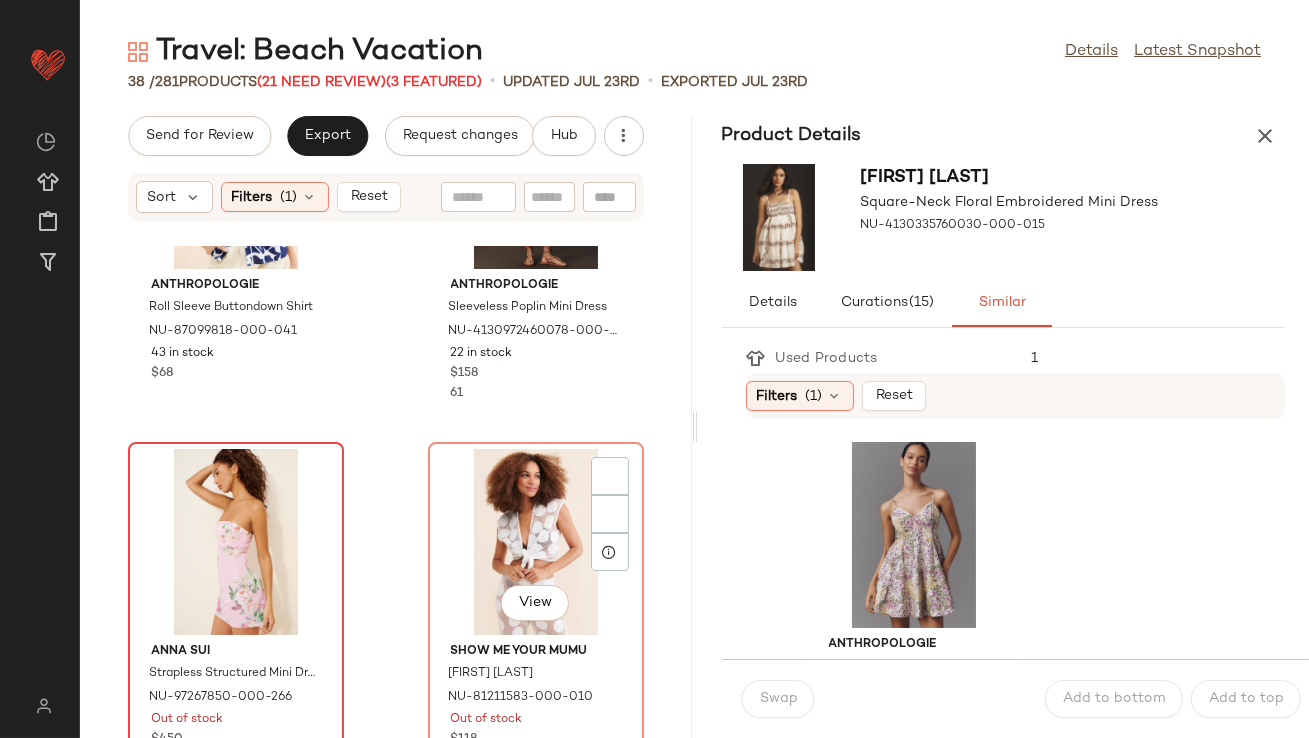 scroll, scrollTop: 3243, scrollLeft: 0, axis: vertical 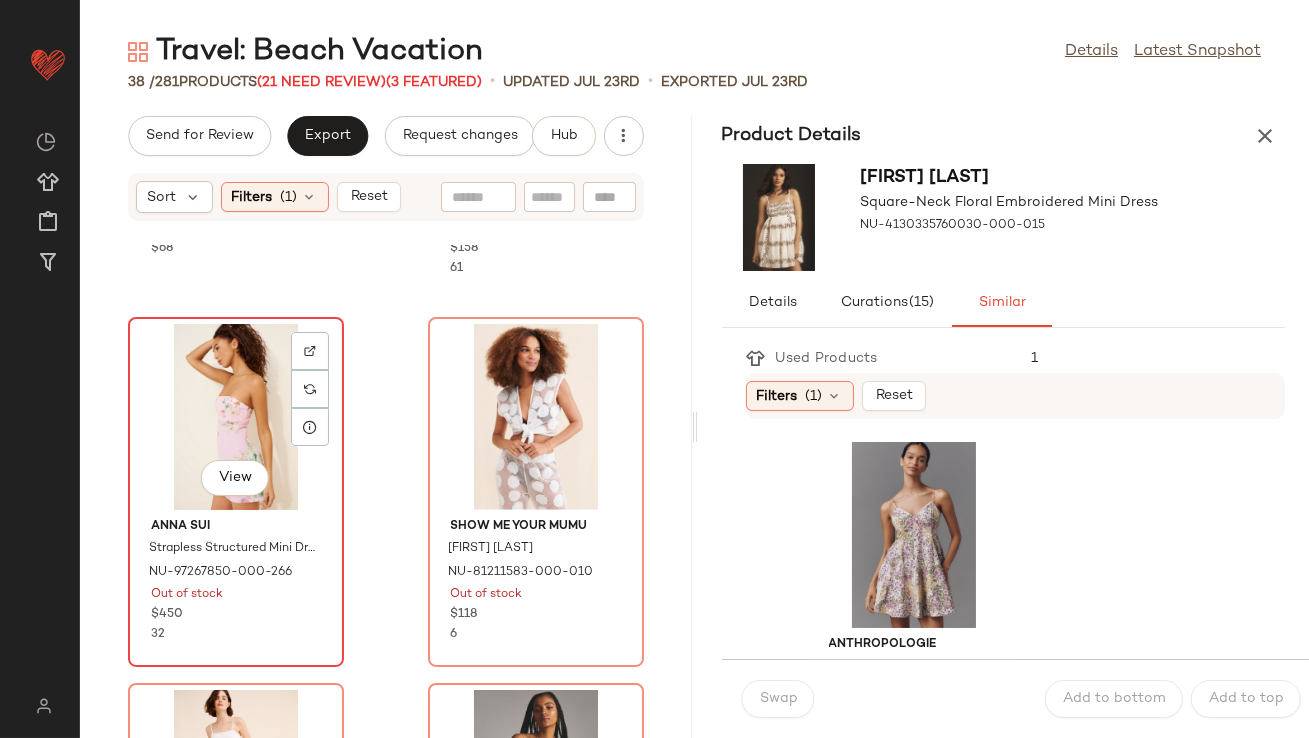 click on "View" 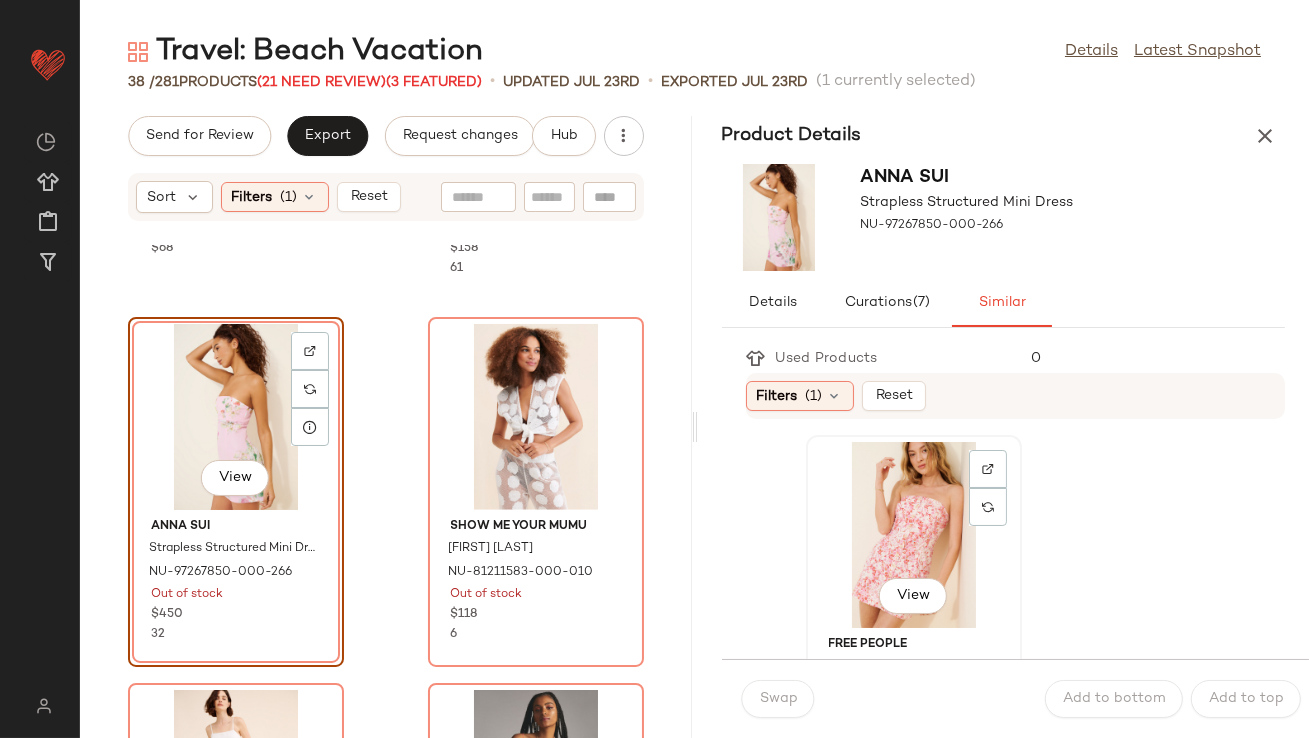 click on "View" 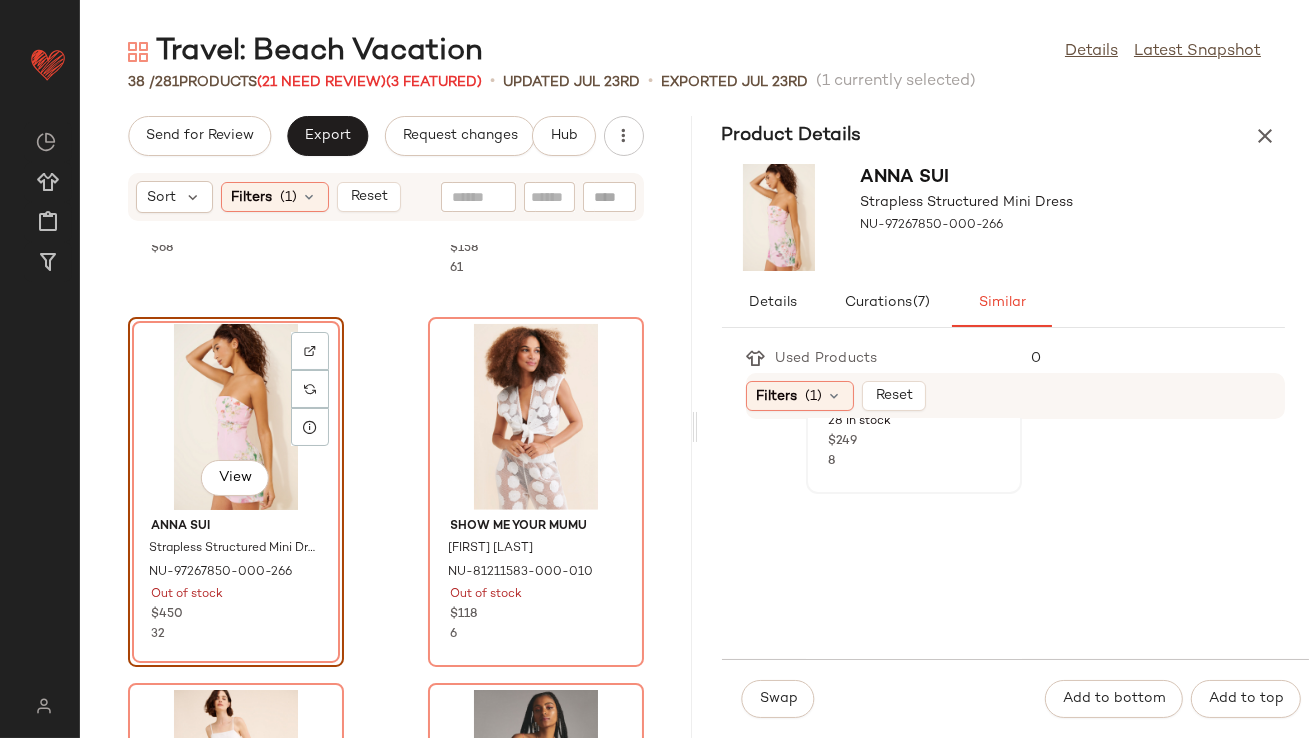 scroll, scrollTop: 769, scrollLeft: 0, axis: vertical 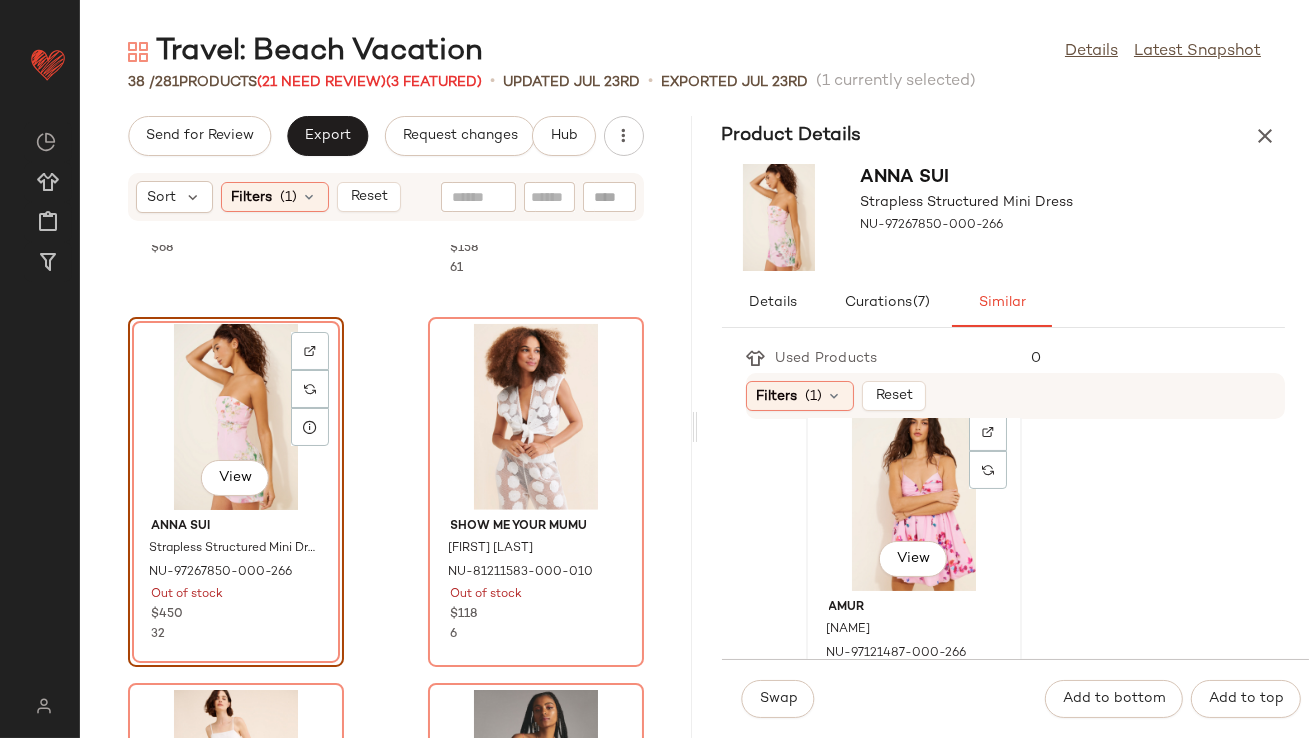 click on "View" 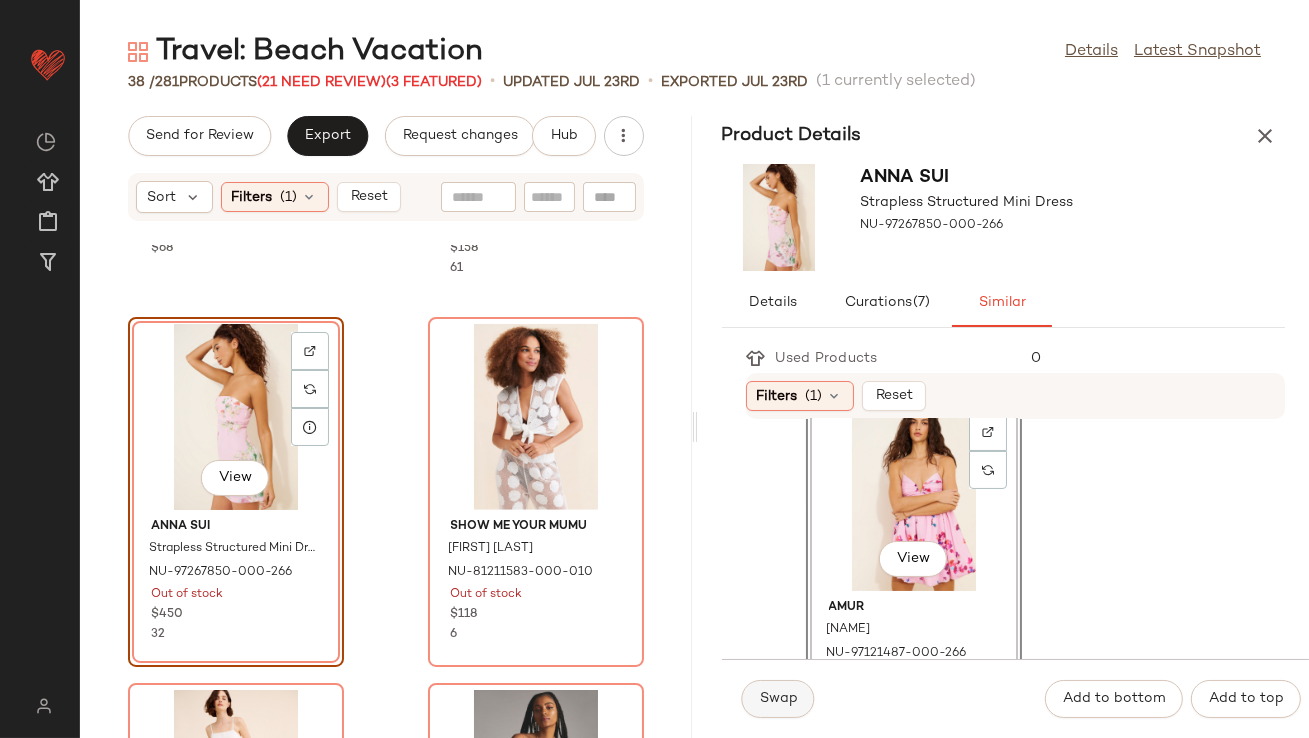 click on "Swap" 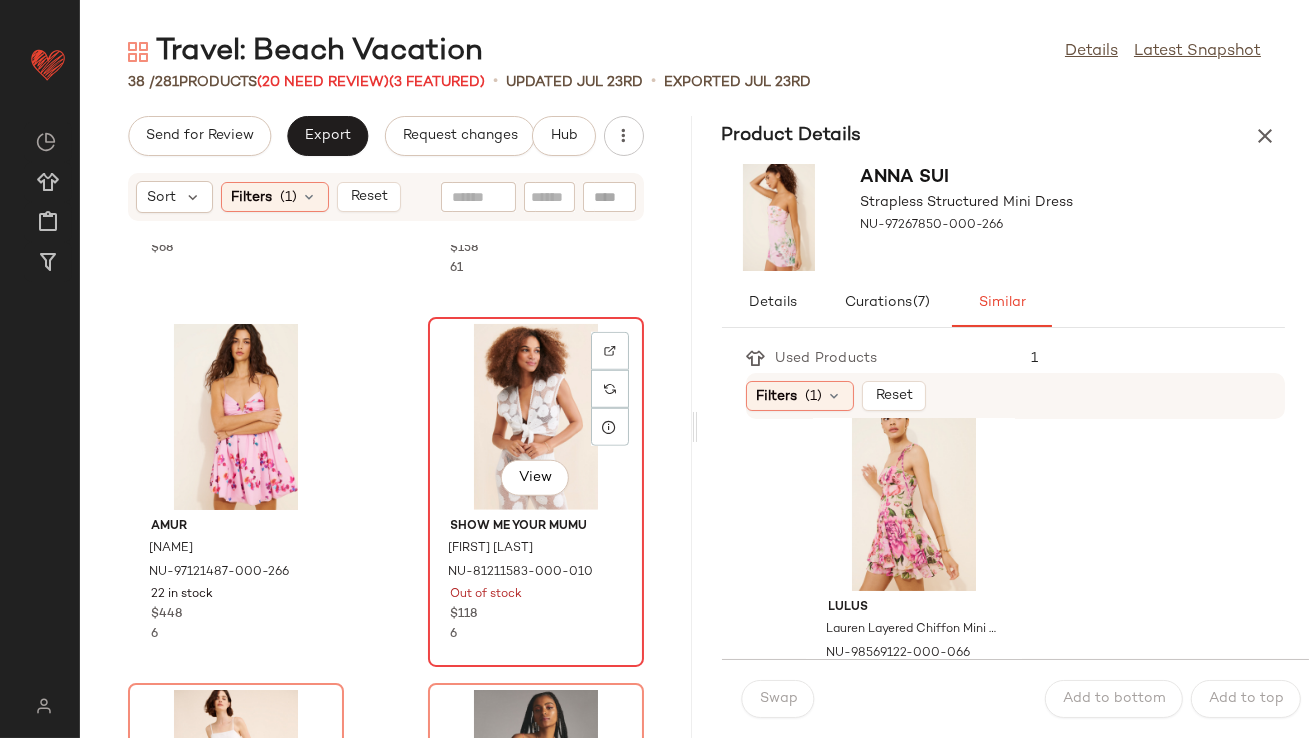 click on "View" 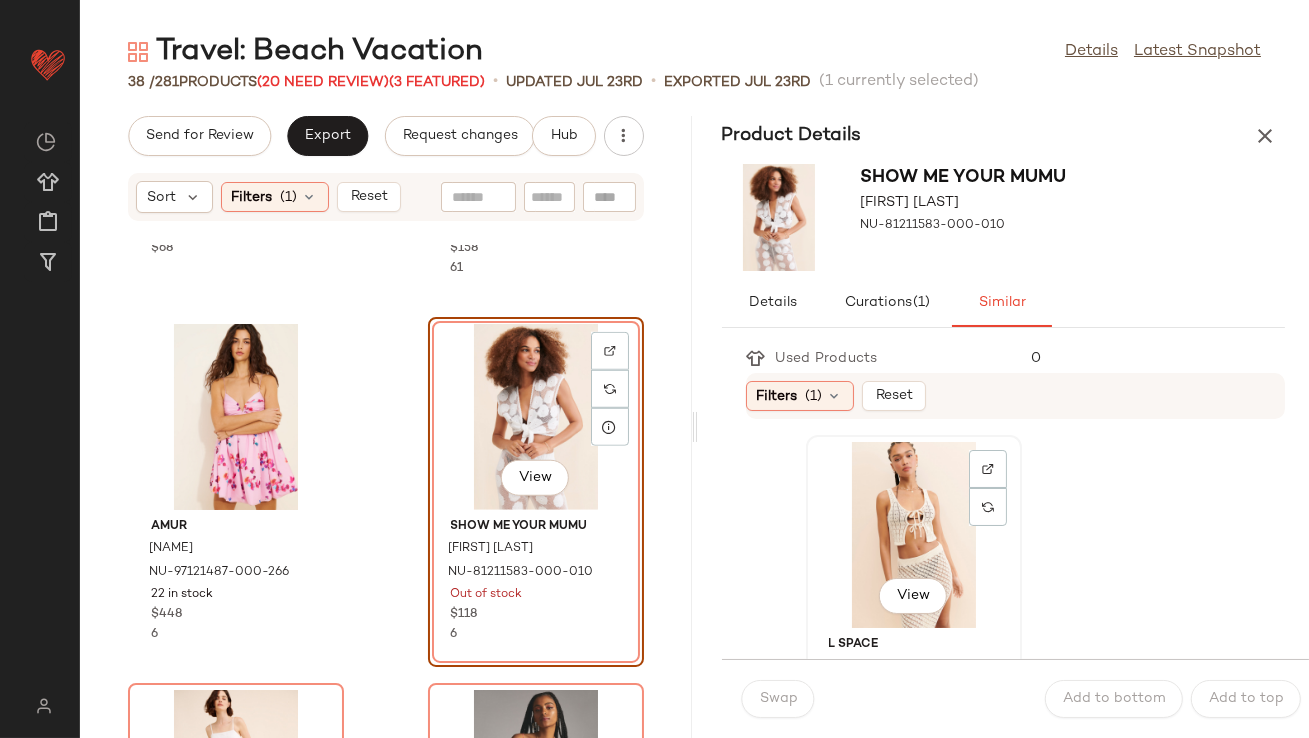 click on "View" 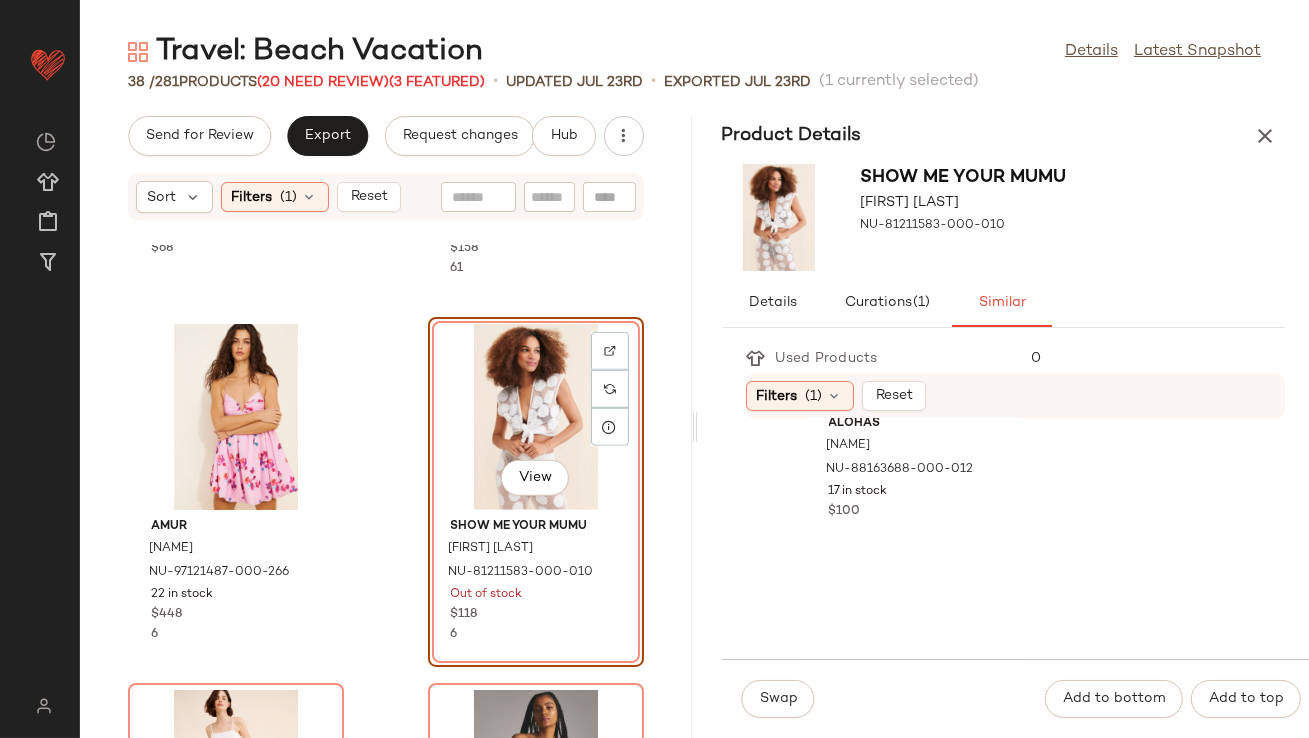 scroll, scrollTop: 1071, scrollLeft: 0, axis: vertical 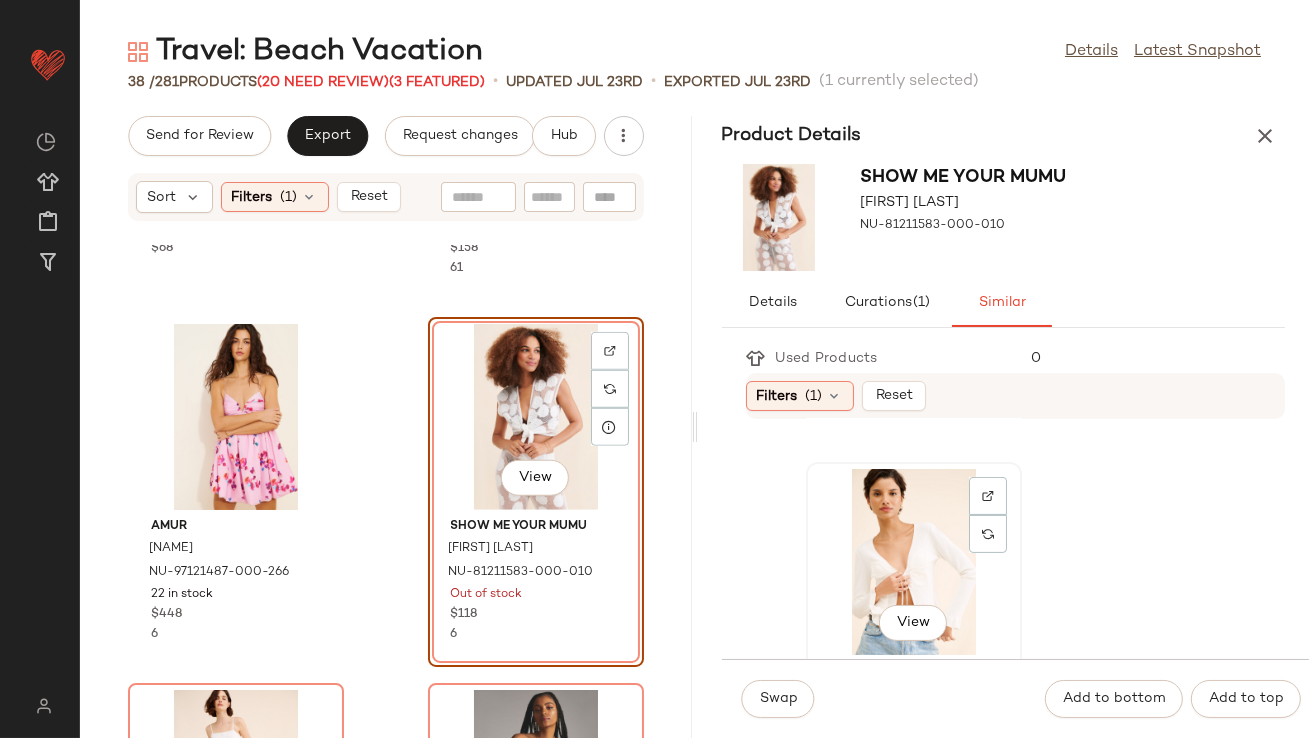 click on "View" 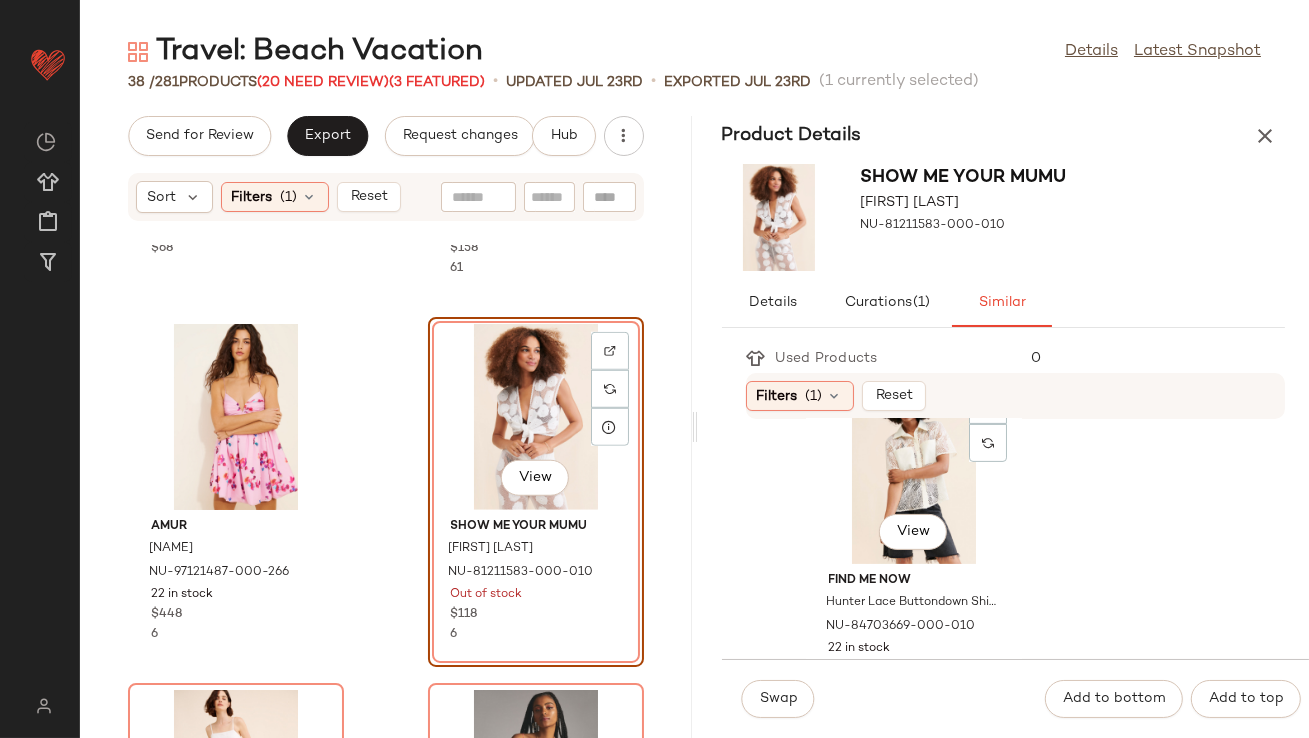 scroll, scrollTop: 1513, scrollLeft: 0, axis: vertical 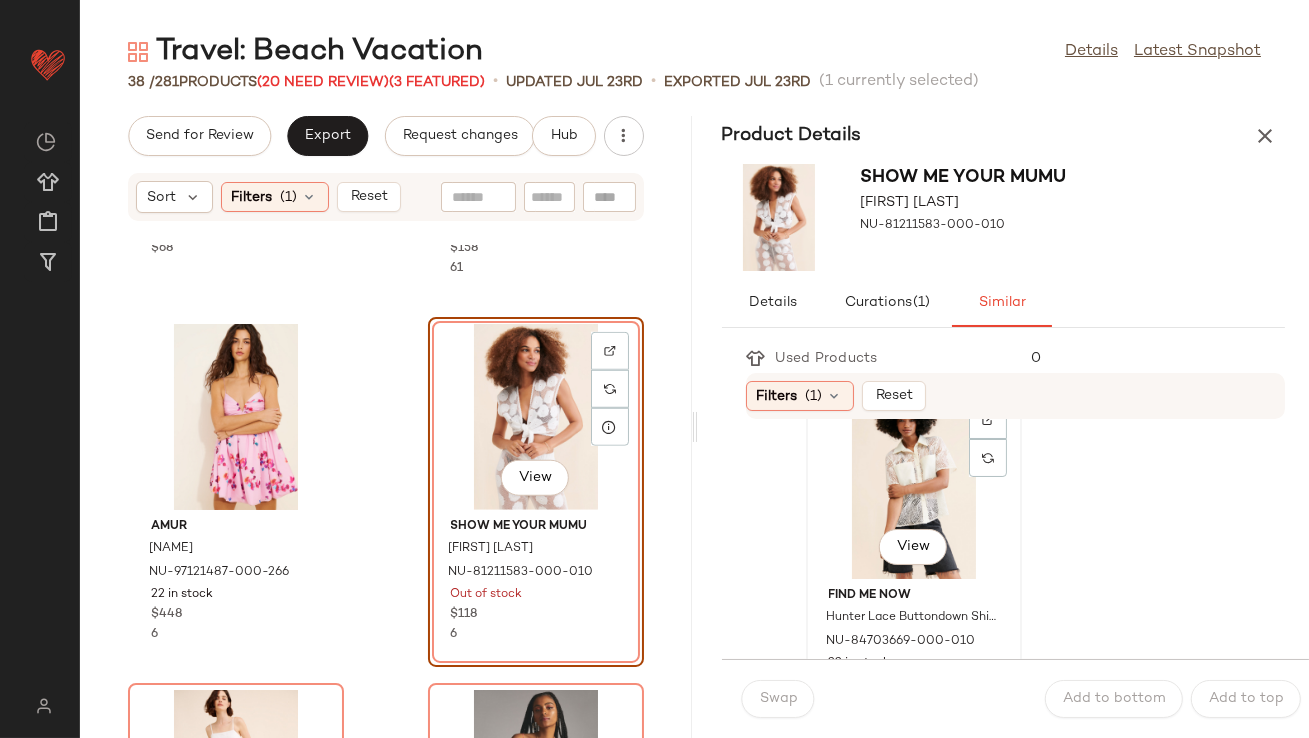 click on "View" 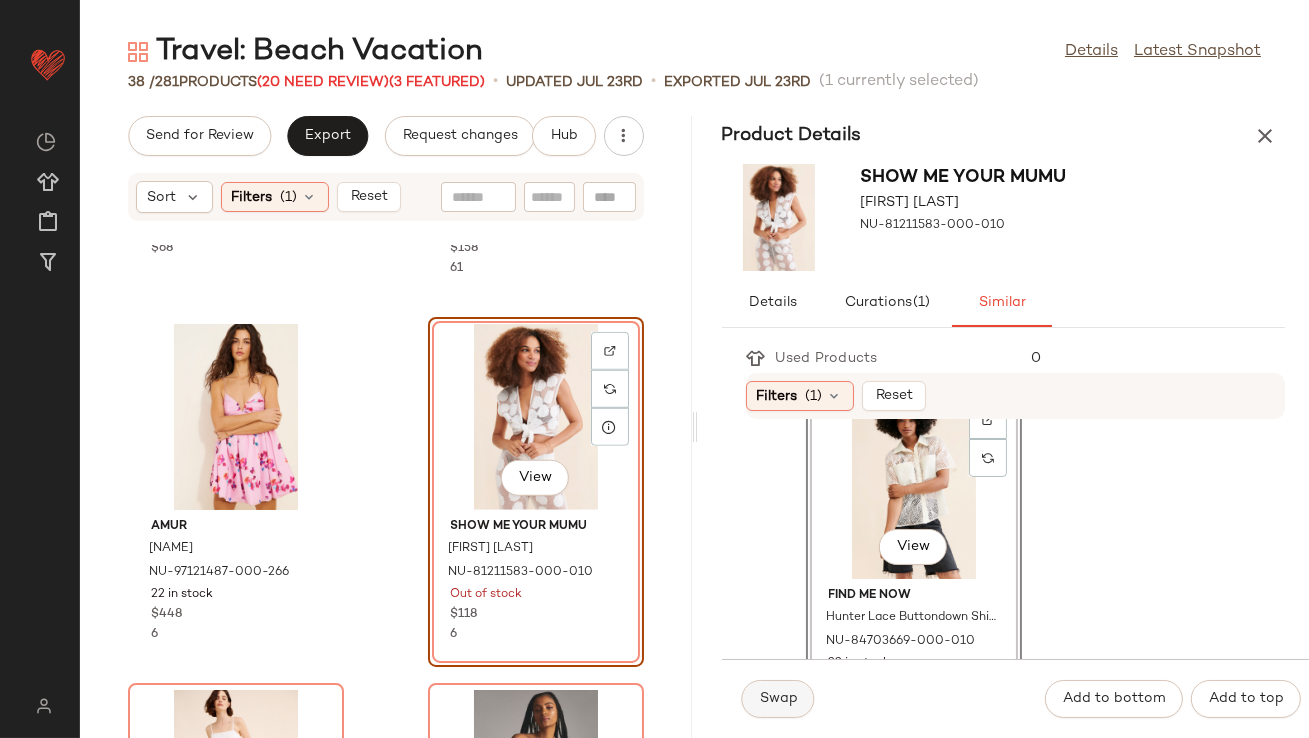 click on "Swap" at bounding box center (778, 699) 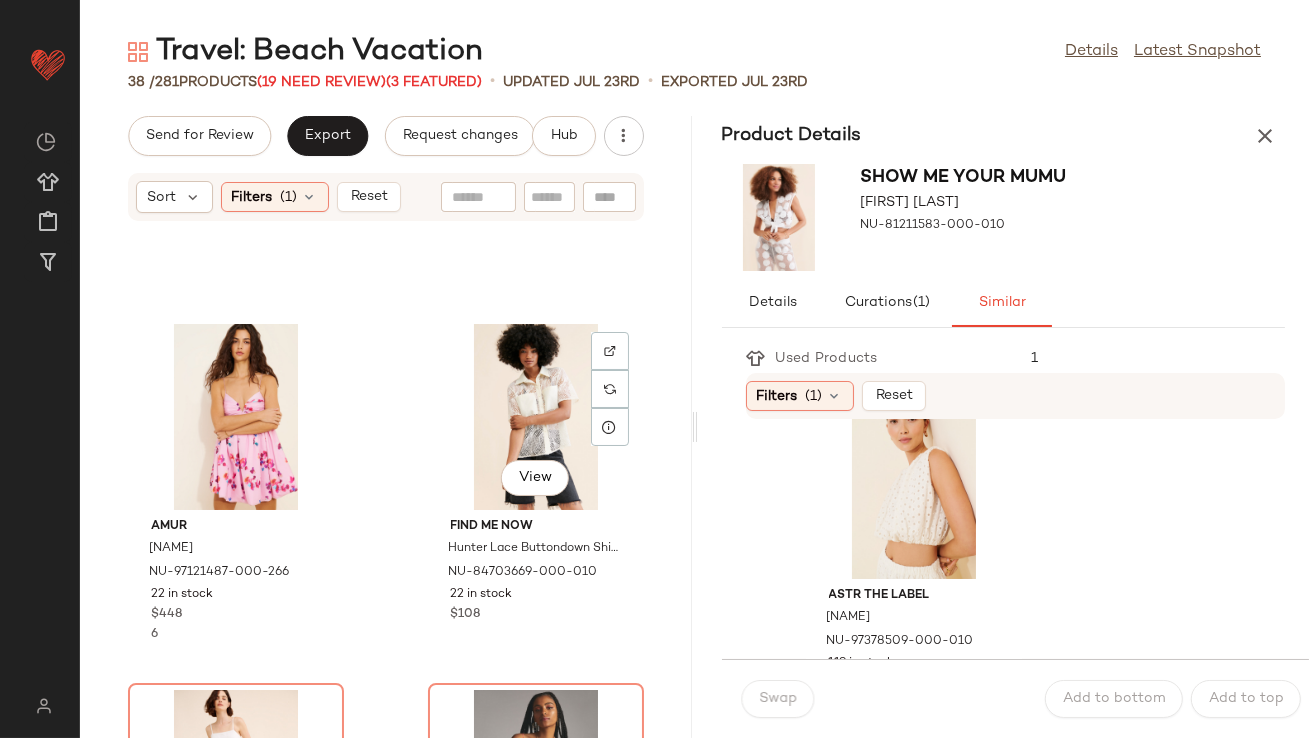scroll, scrollTop: 3678, scrollLeft: 0, axis: vertical 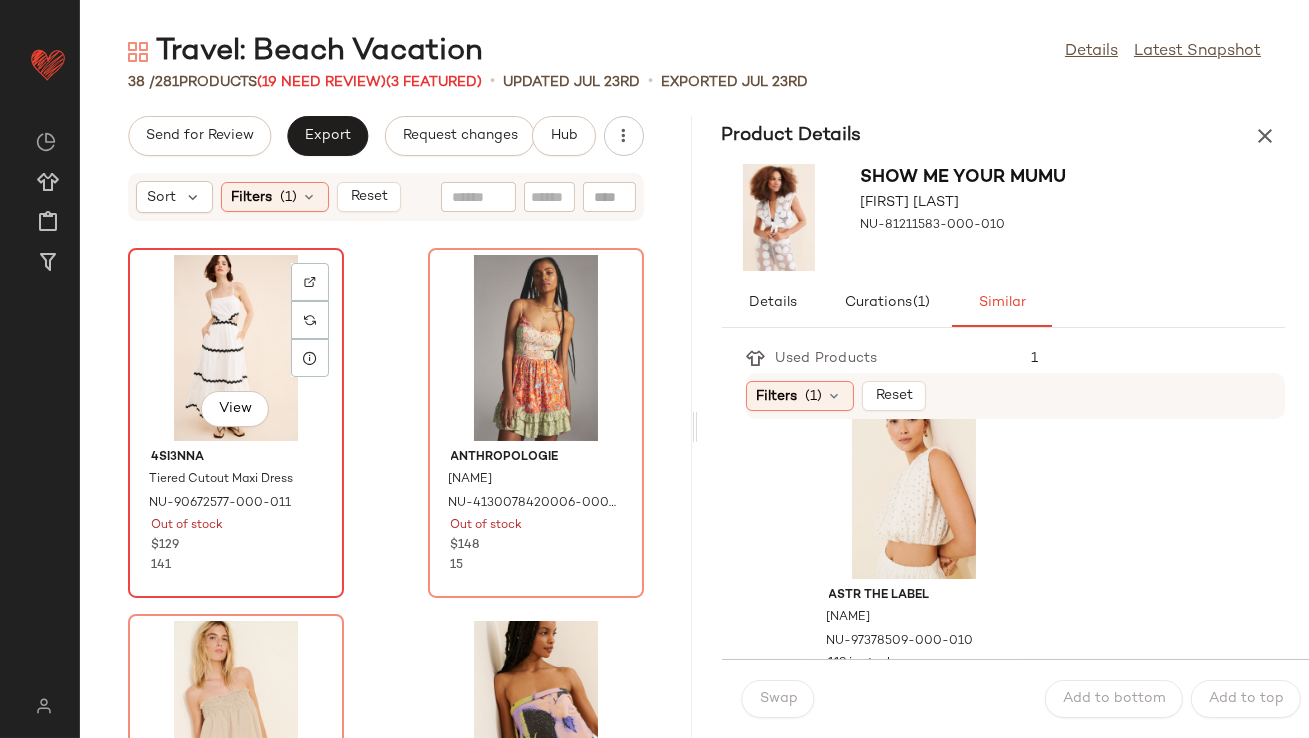 click on "View" 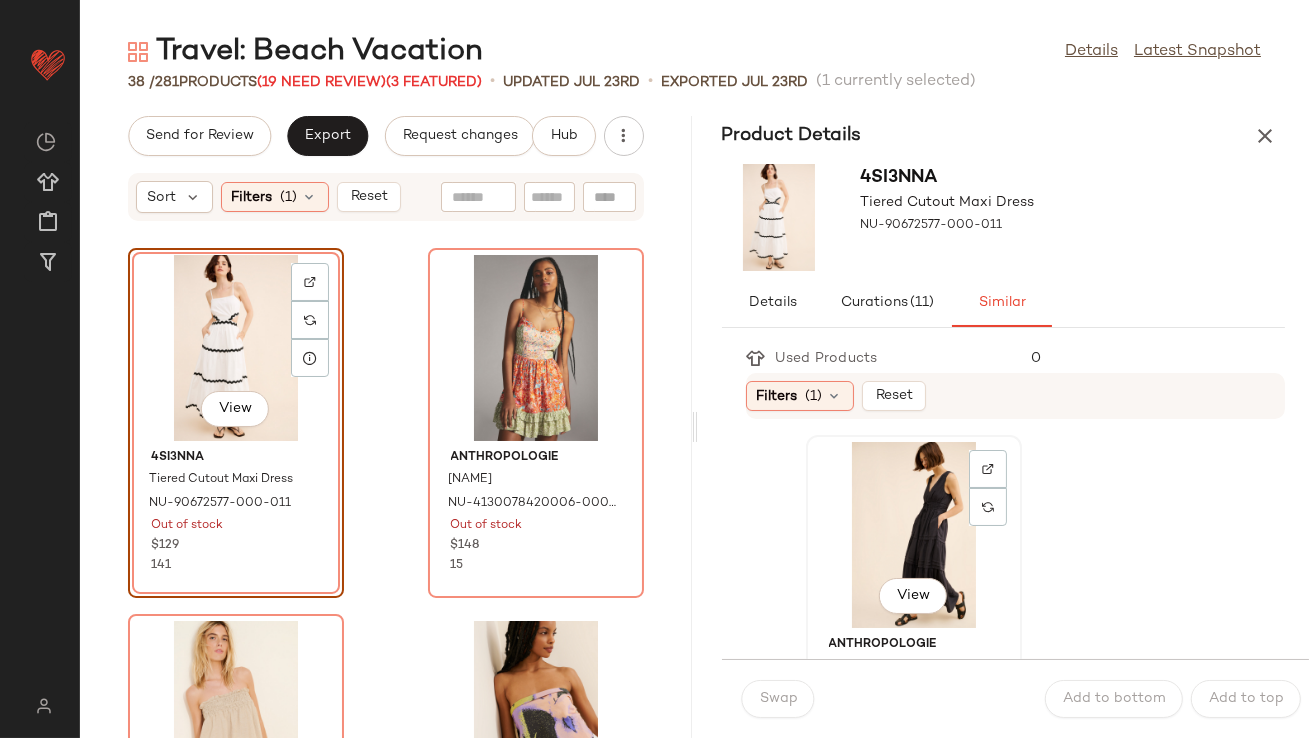click on "View" 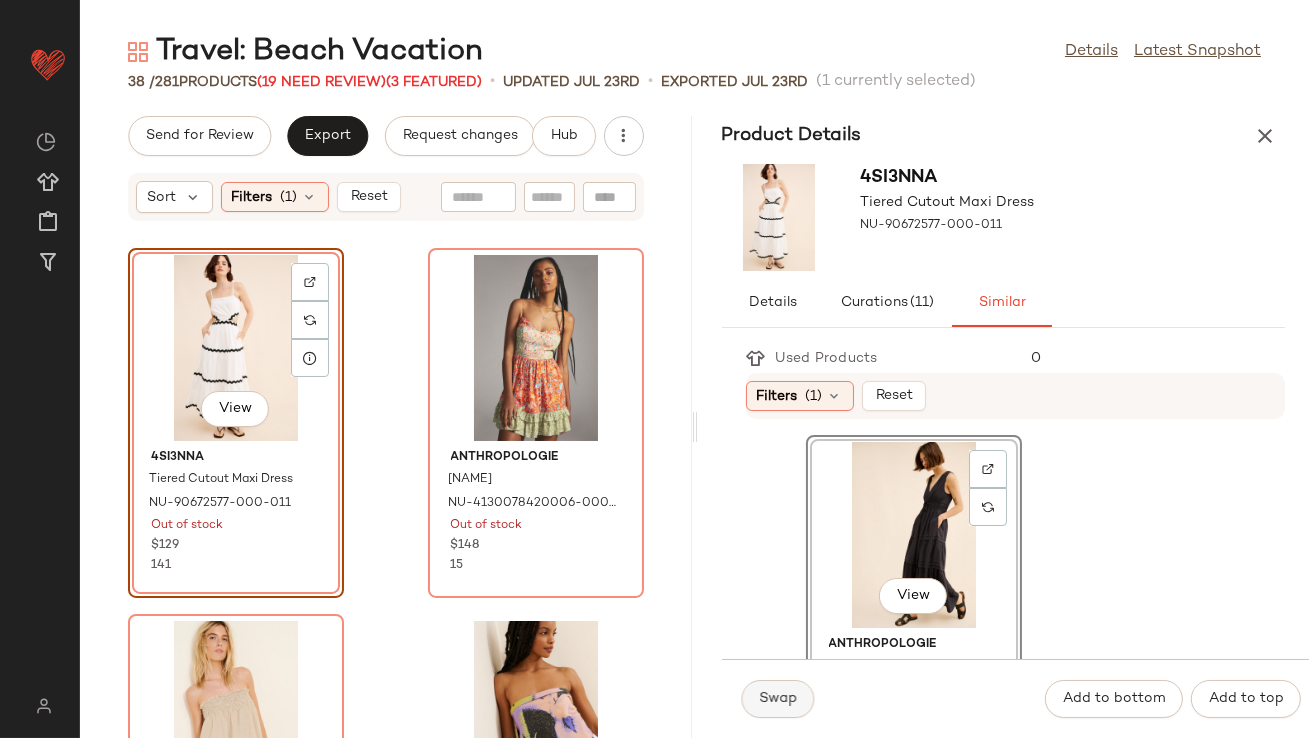click on "Swap" at bounding box center (778, 699) 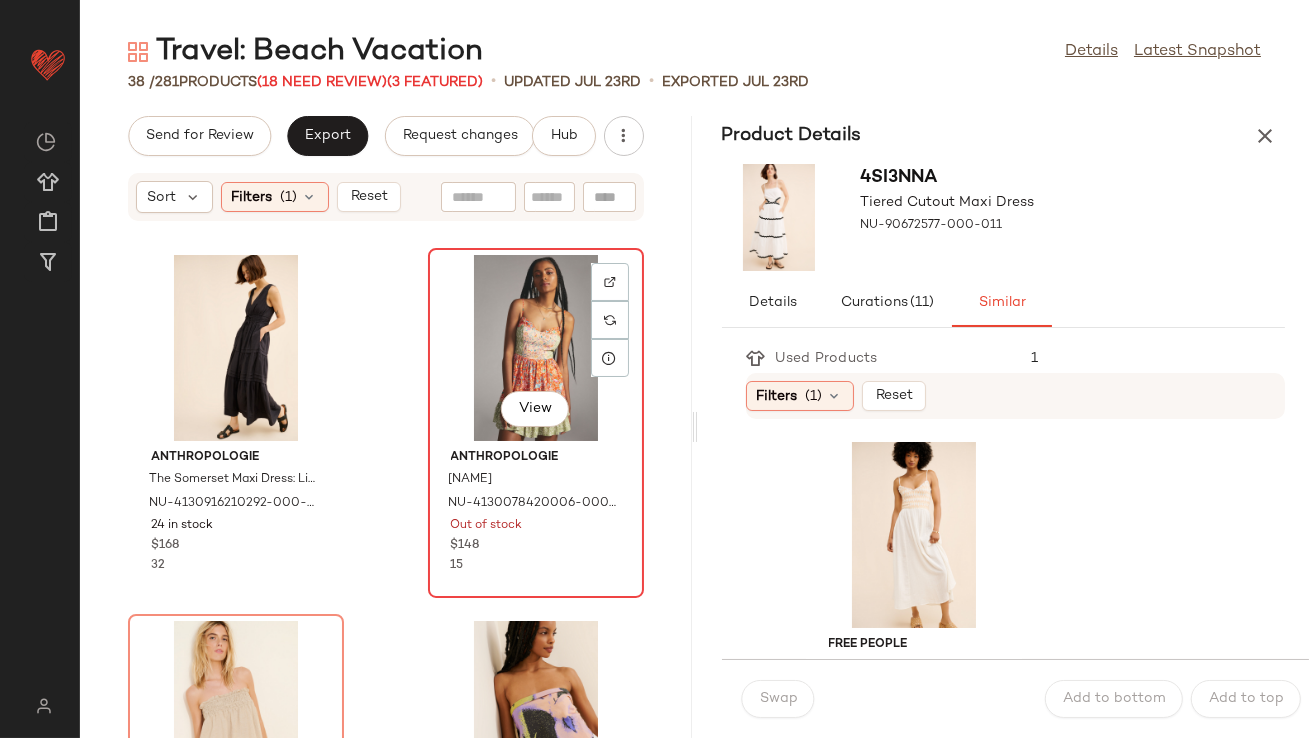 click on "View" 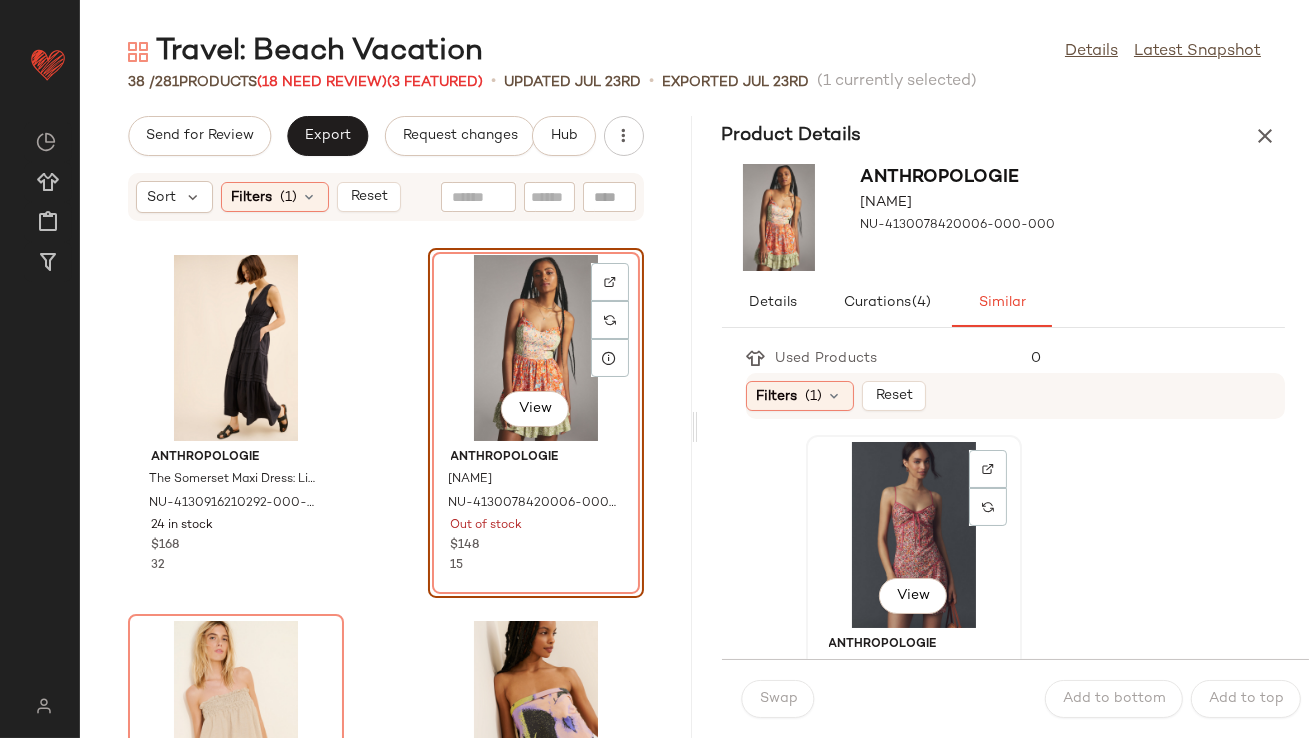 click on "View" 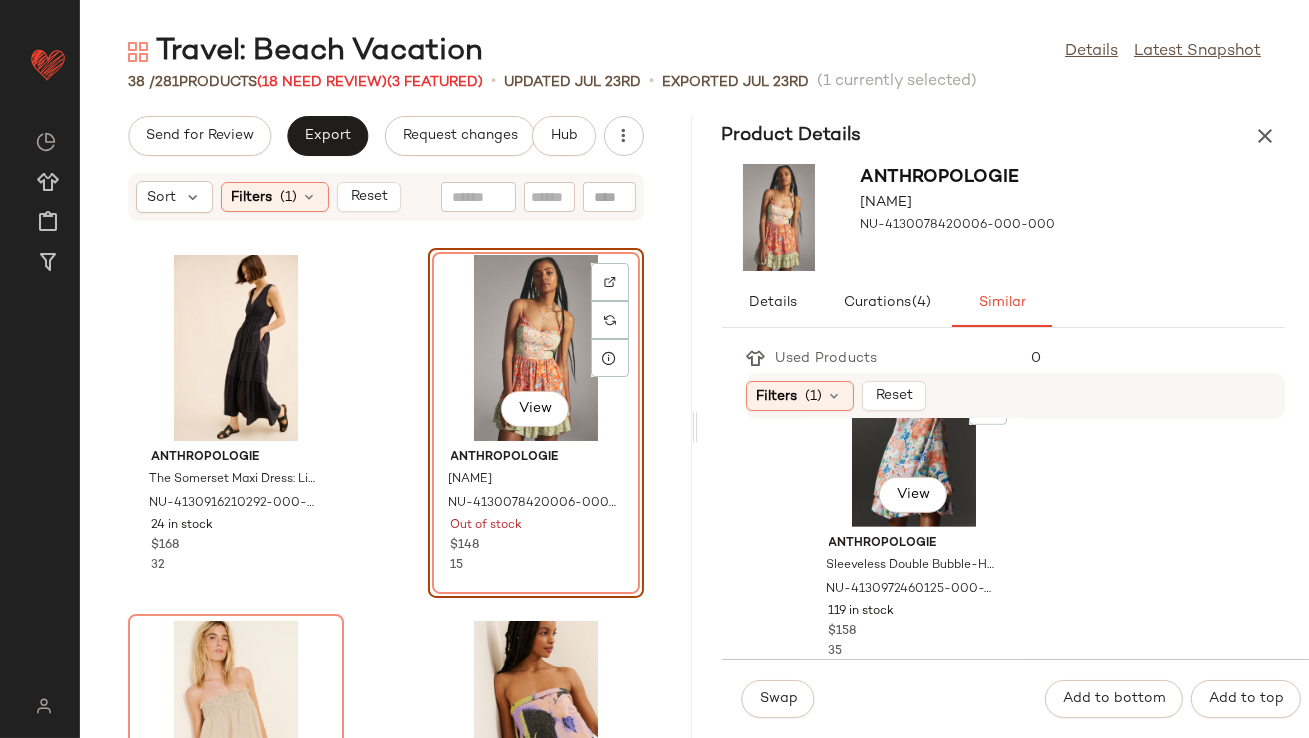 scroll, scrollTop: 1857, scrollLeft: 0, axis: vertical 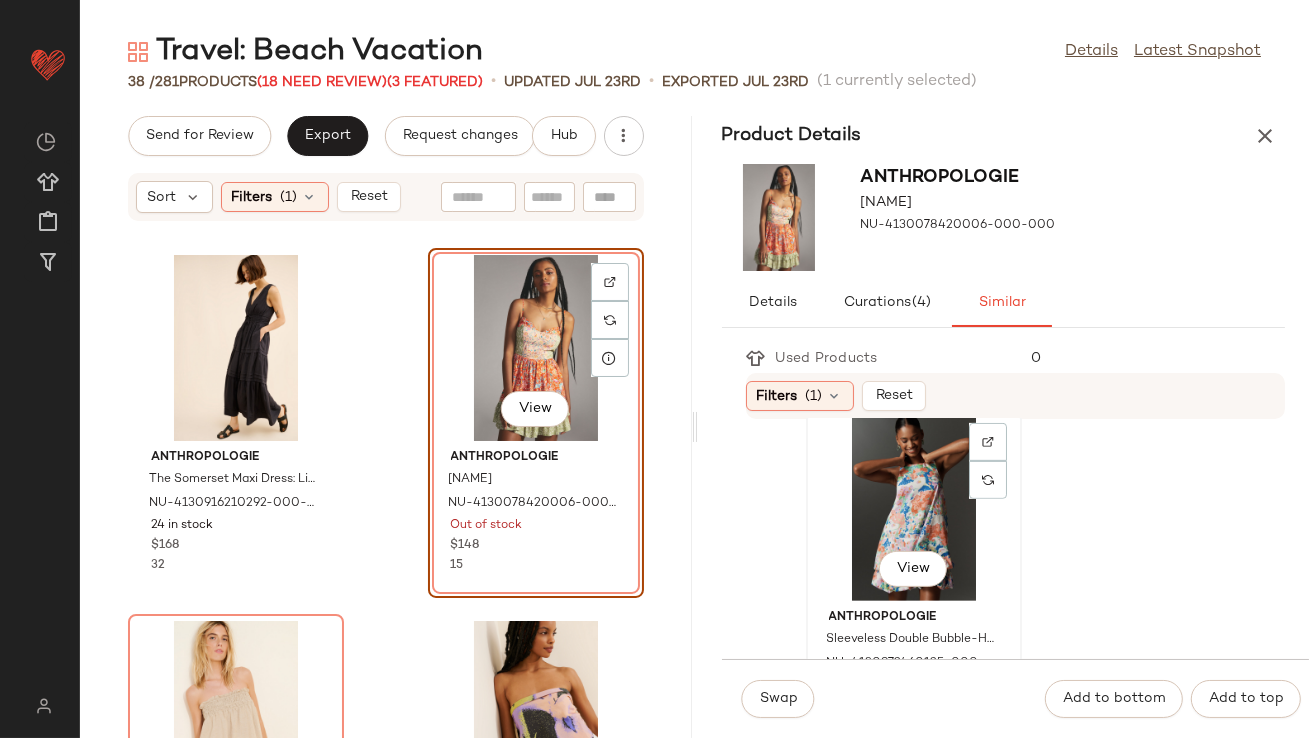click on "View" 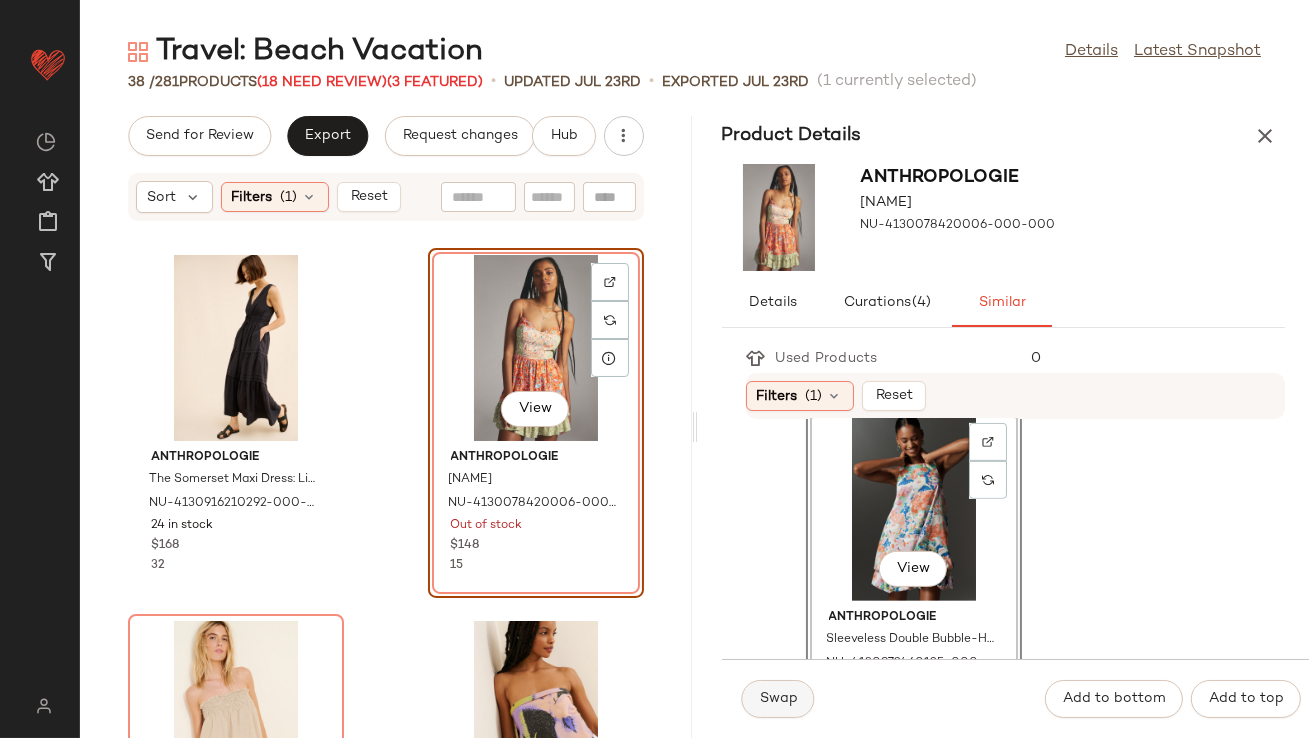 click on "Swap" 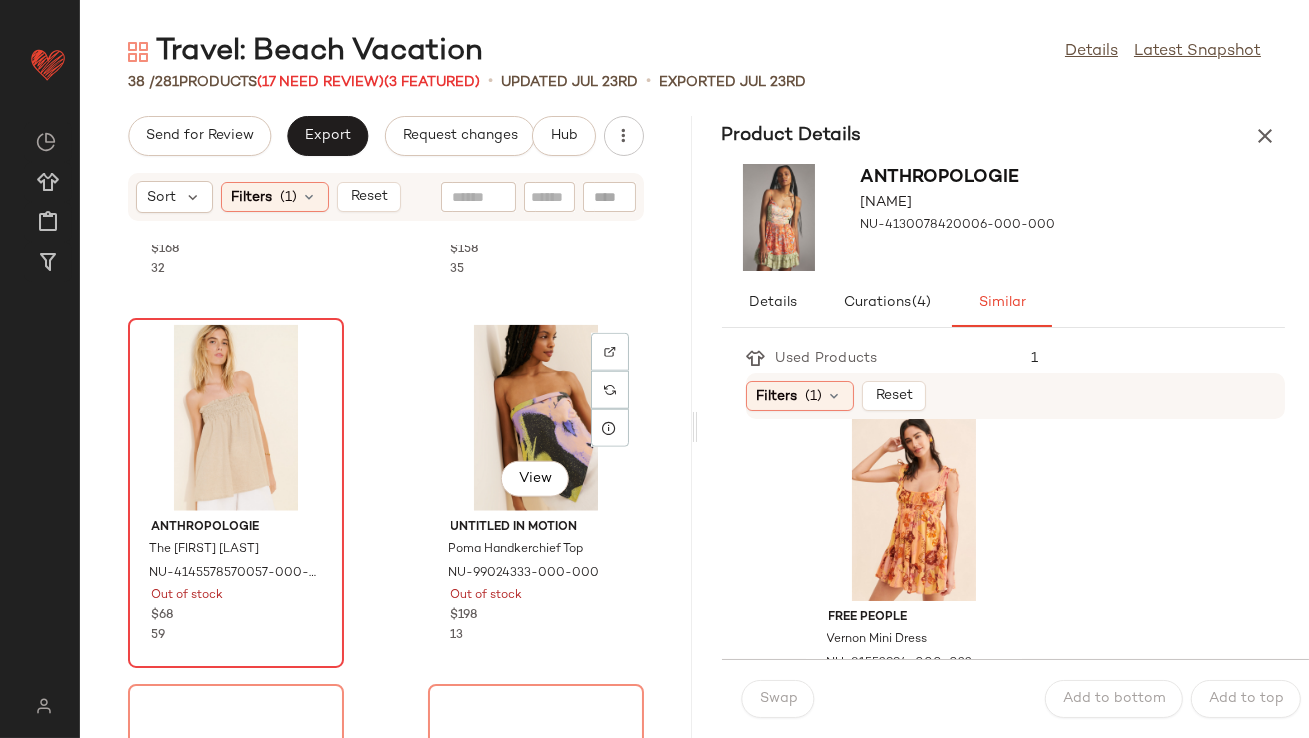 scroll, scrollTop: 4140, scrollLeft: 0, axis: vertical 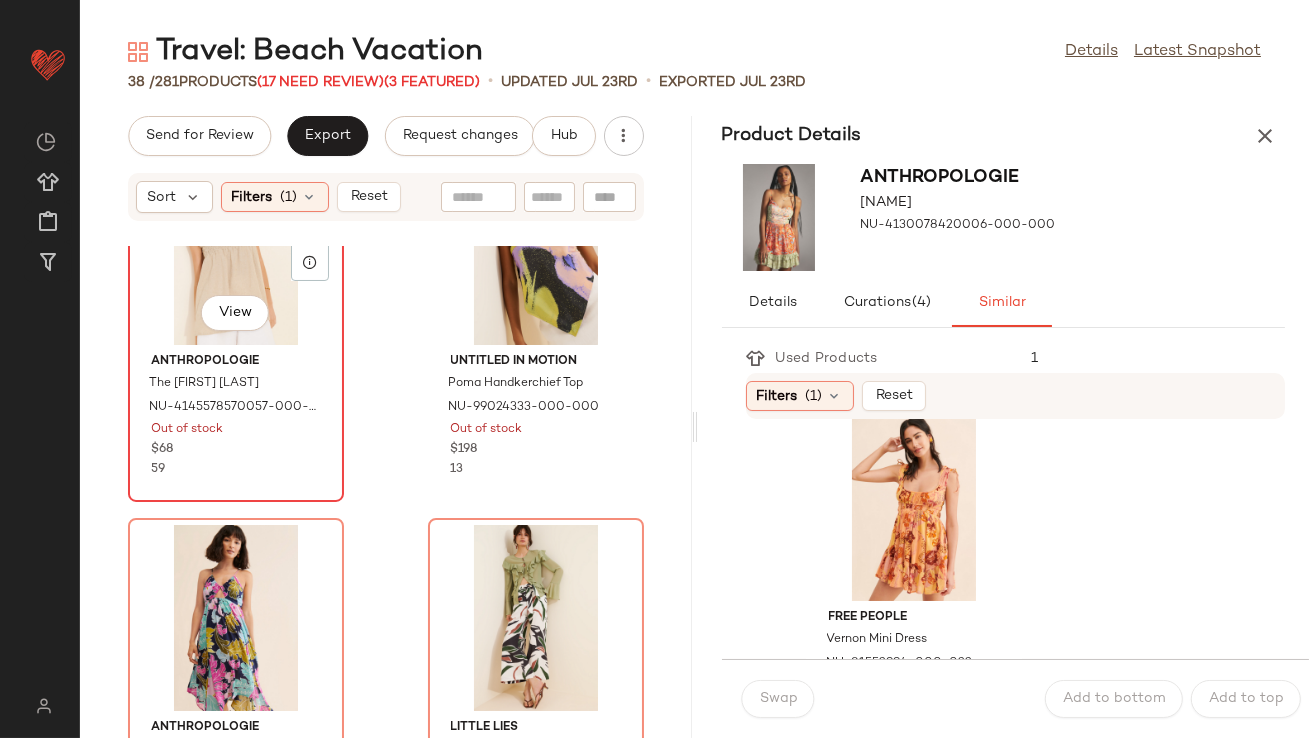 click on "View" 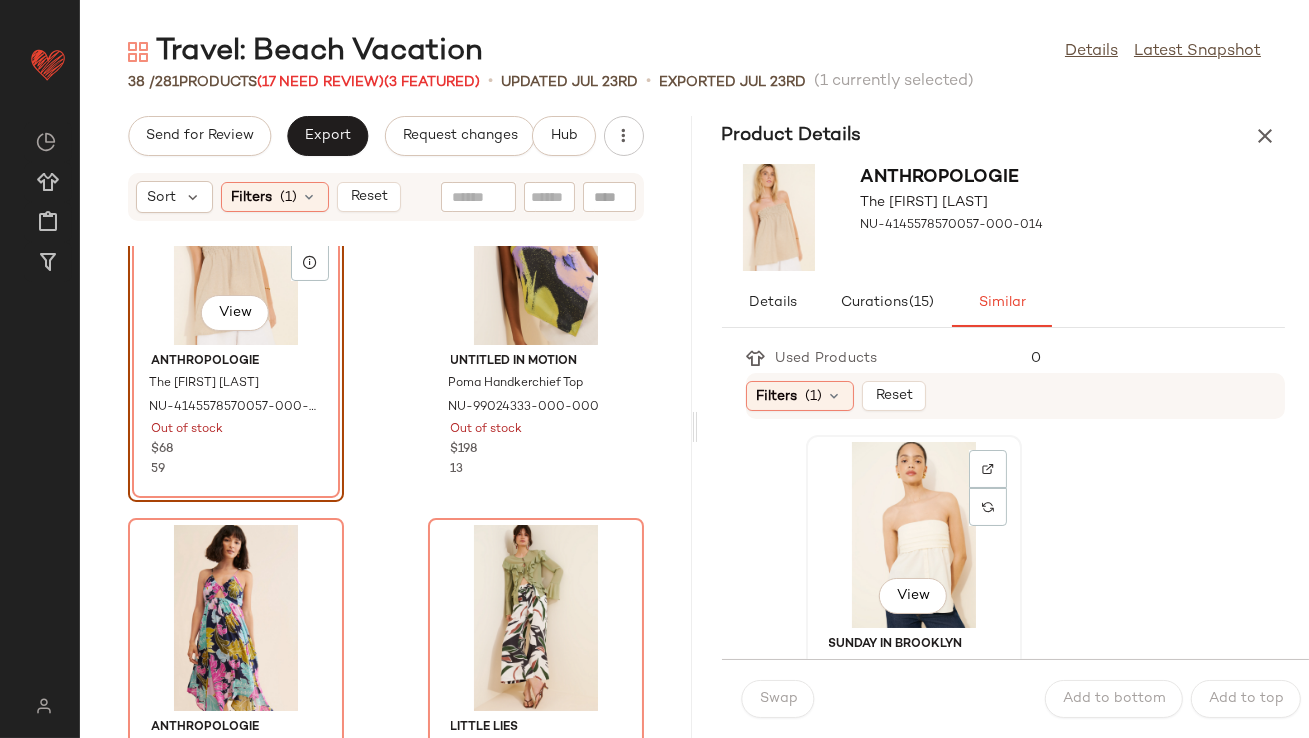click on "View" 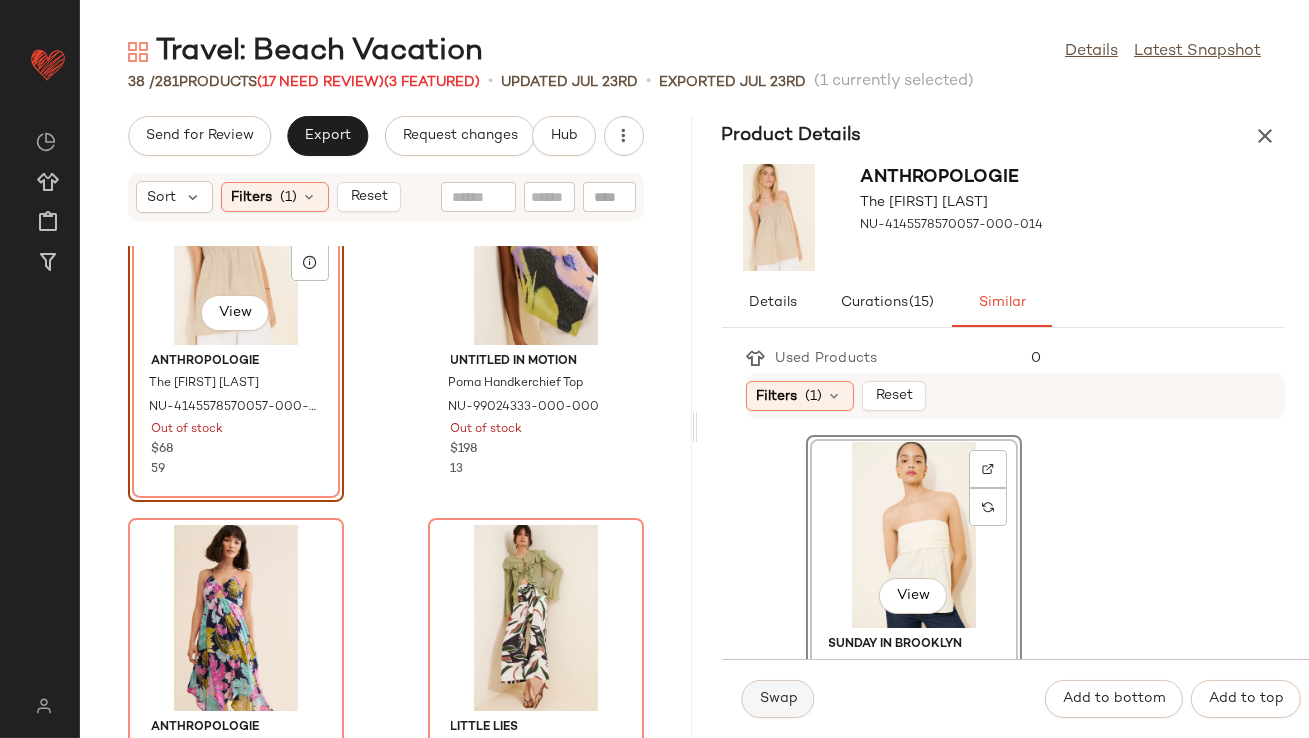 click on "Swap" 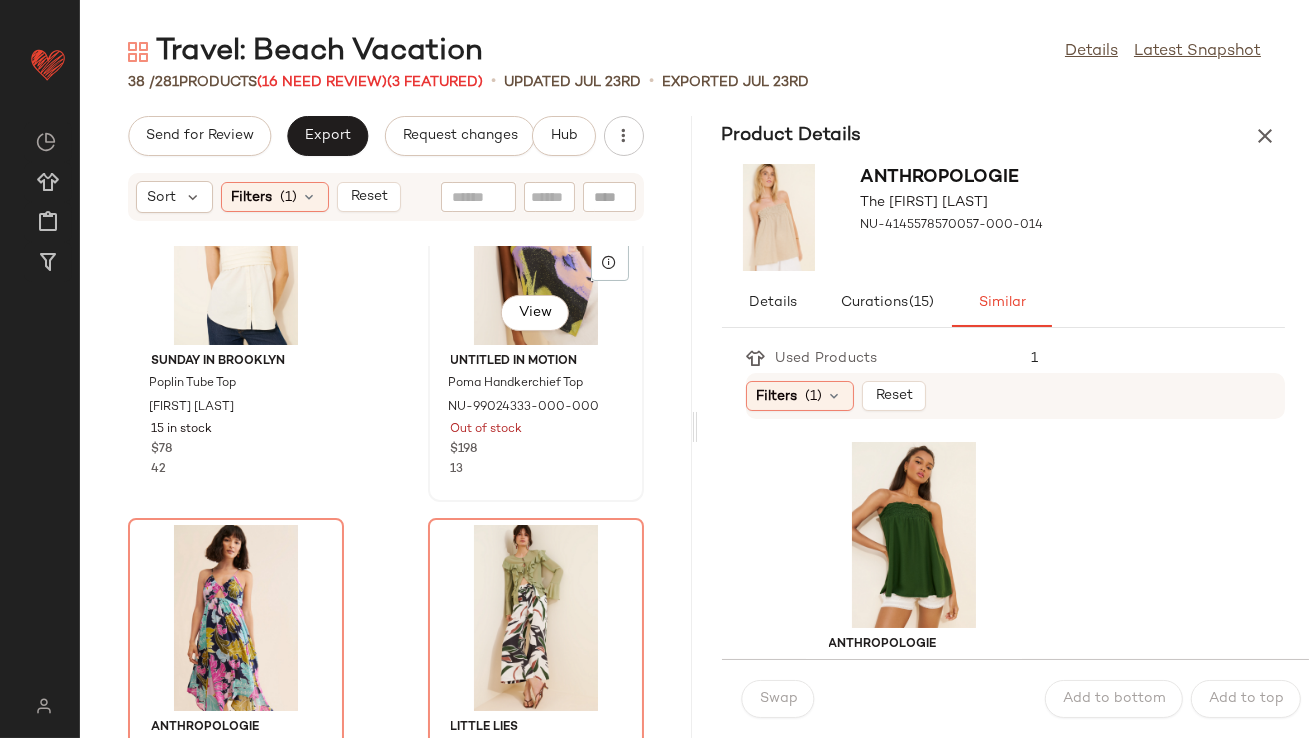 click on "View" 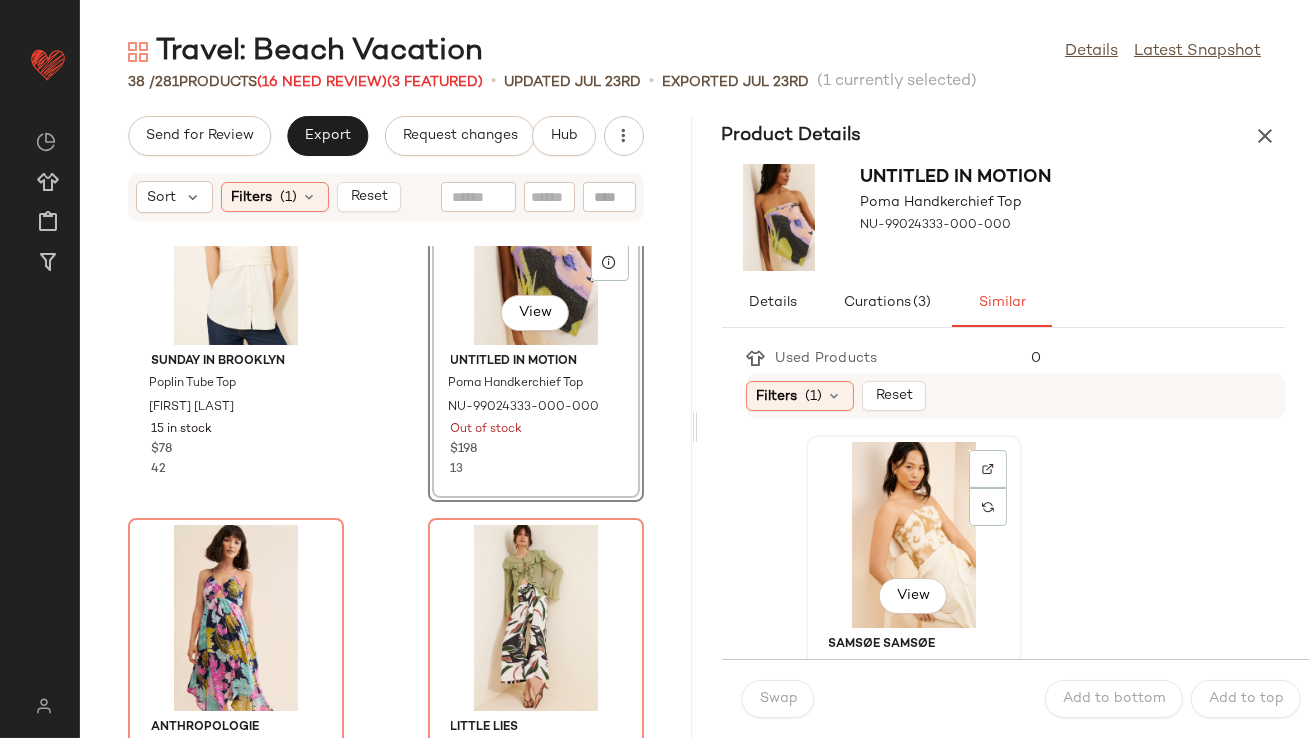 click on "View" 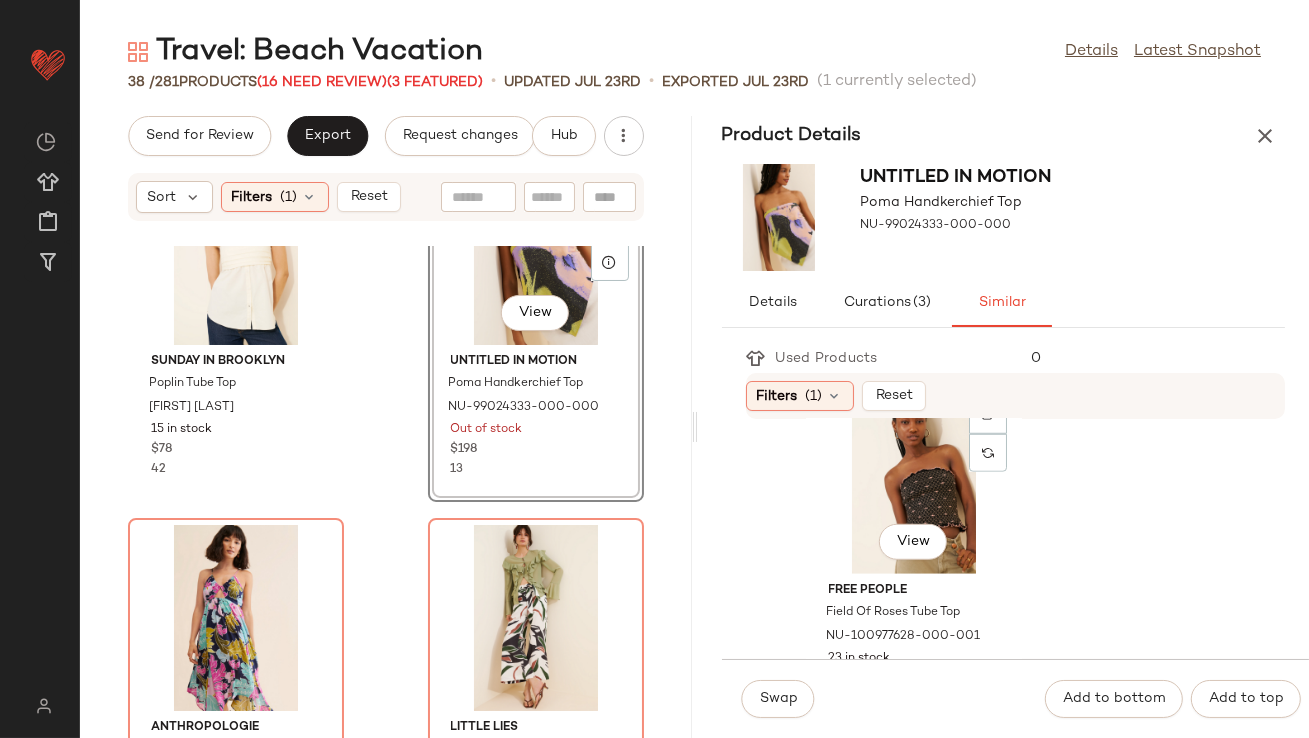 scroll, scrollTop: 3340, scrollLeft: 0, axis: vertical 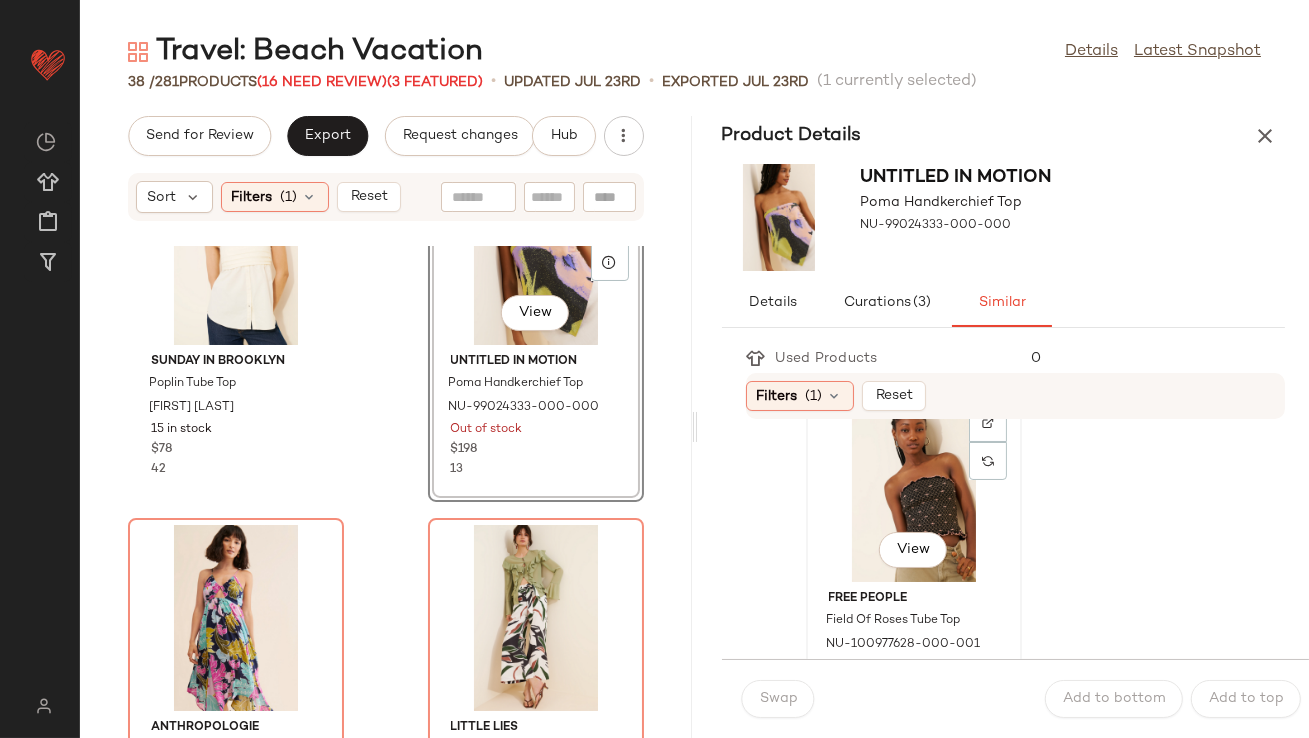 click on "View" 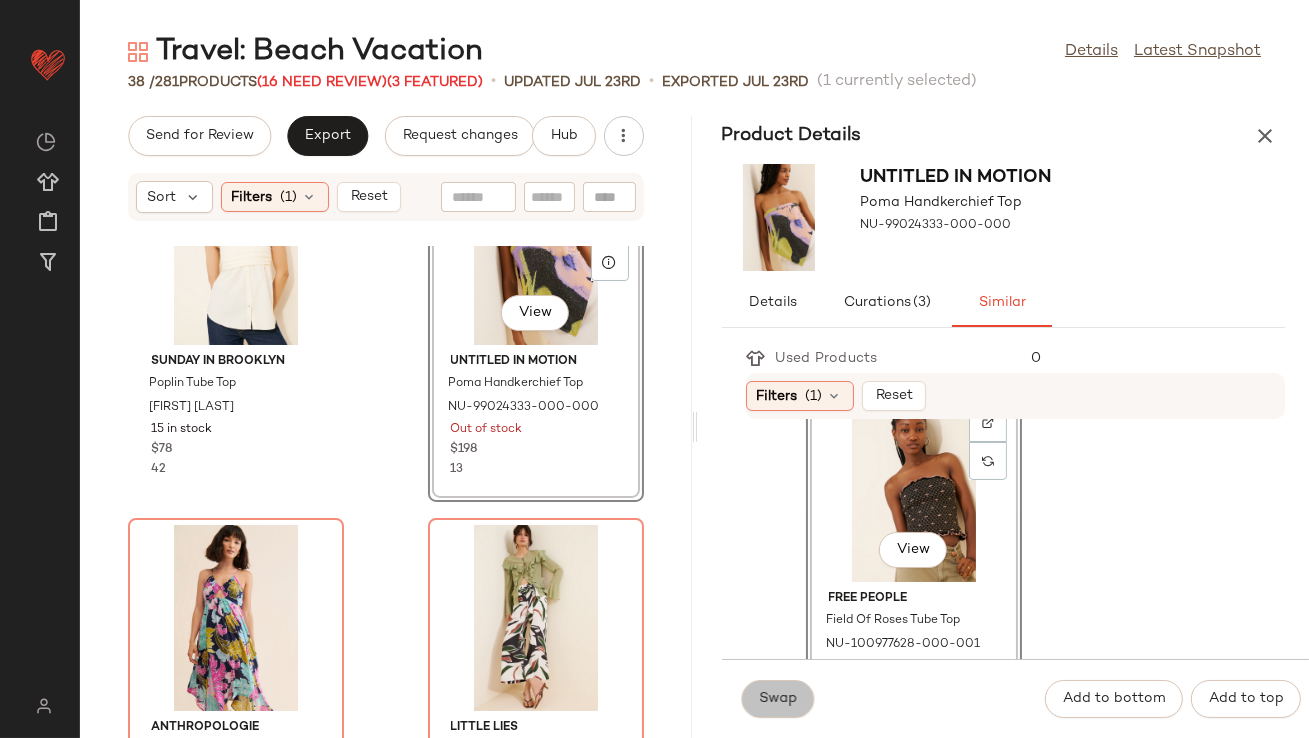 click on "Swap" at bounding box center (778, 699) 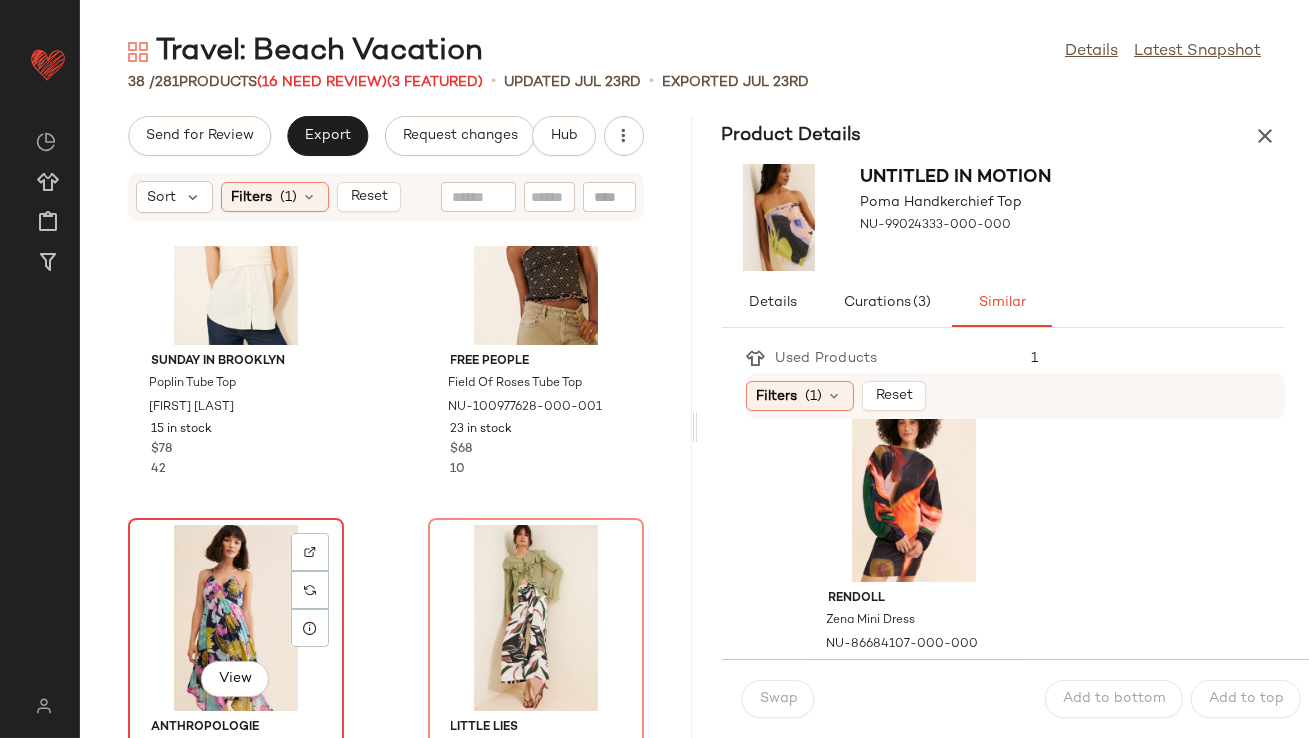click on "View" 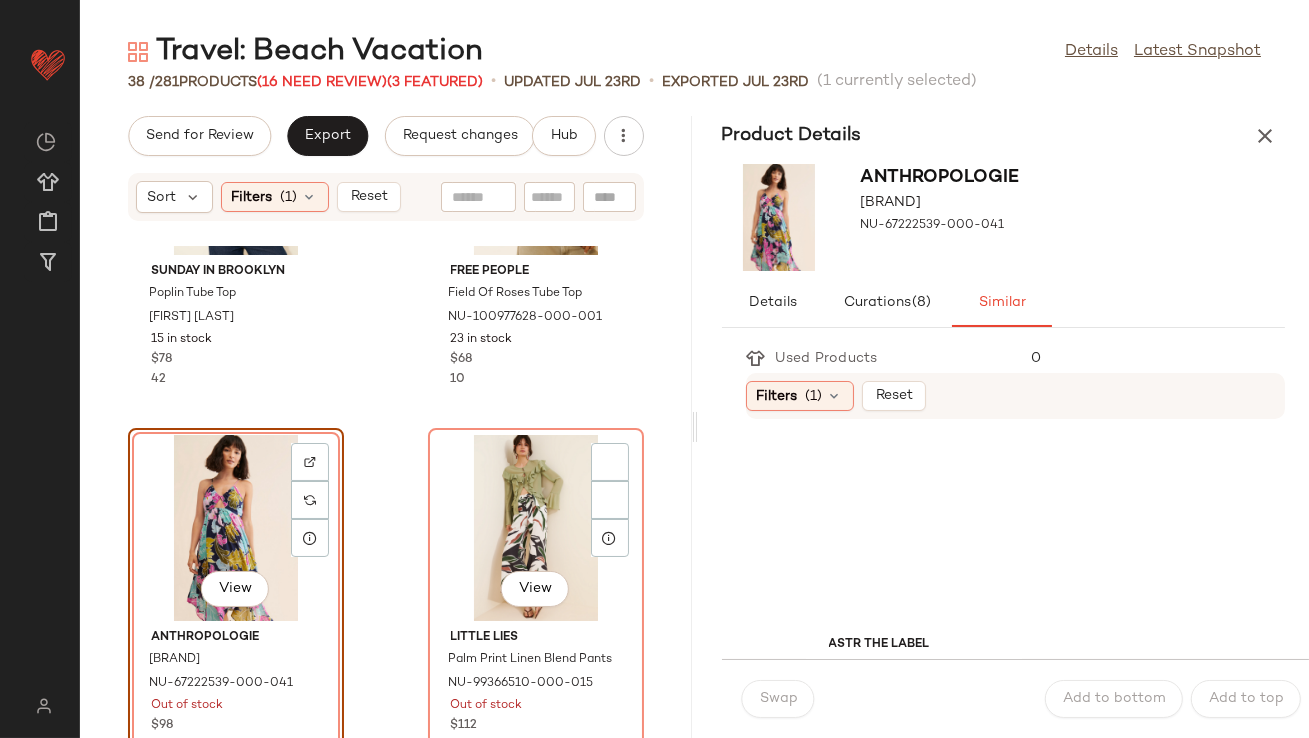 scroll, scrollTop: 4459, scrollLeft: 0, axis: vertical 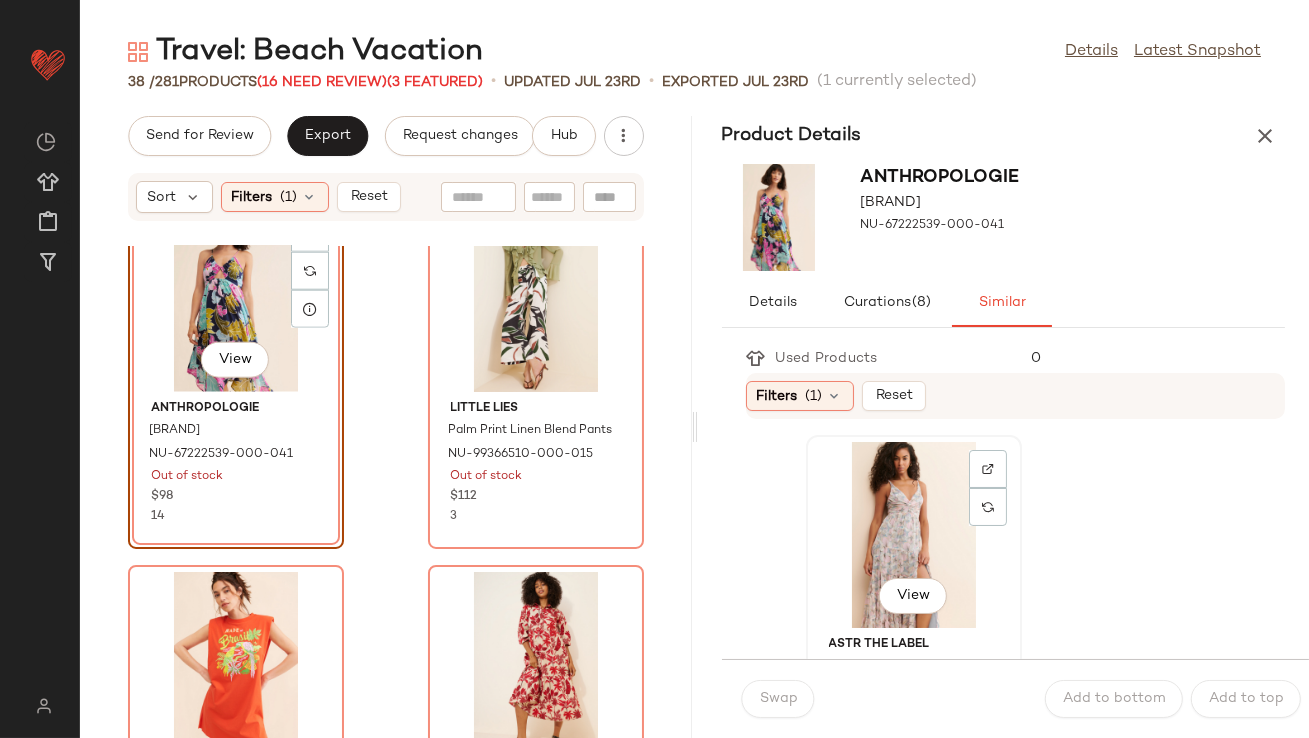 click on "View" 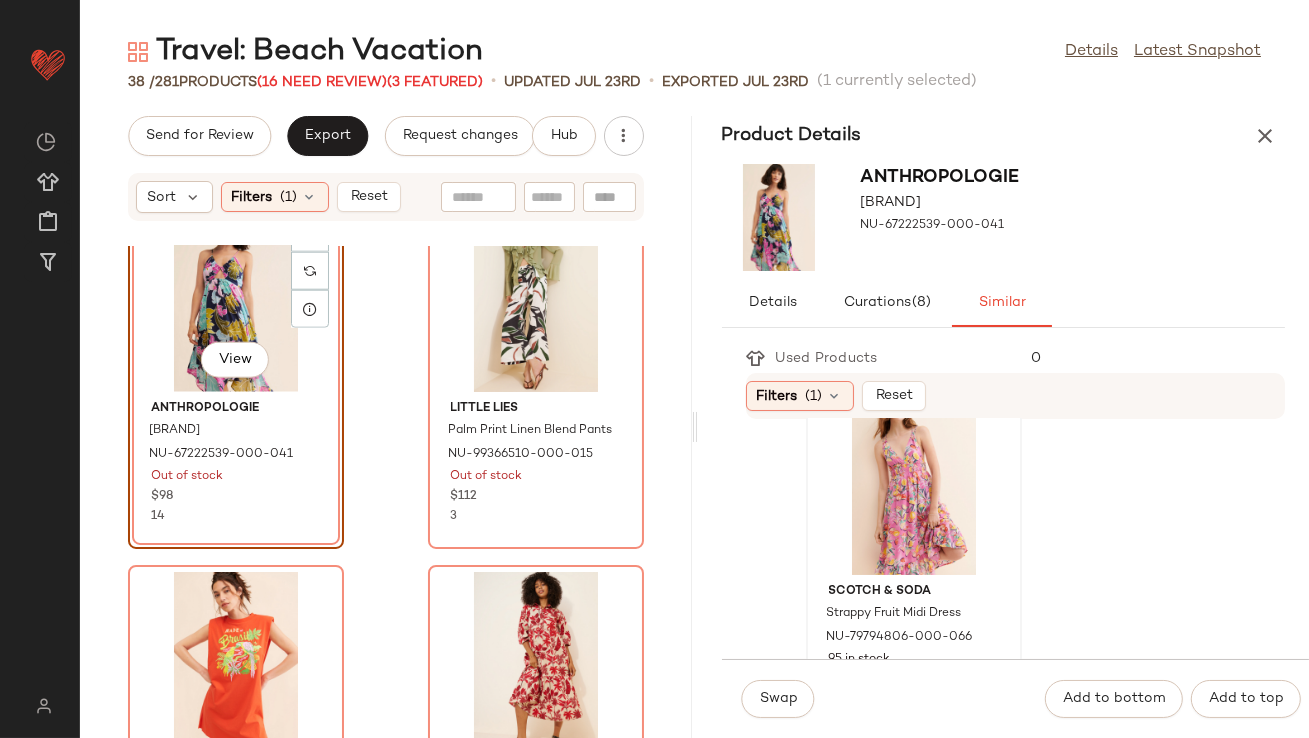 scroll, scrollTop: 732, scrollLeft: 0, axis: vertical 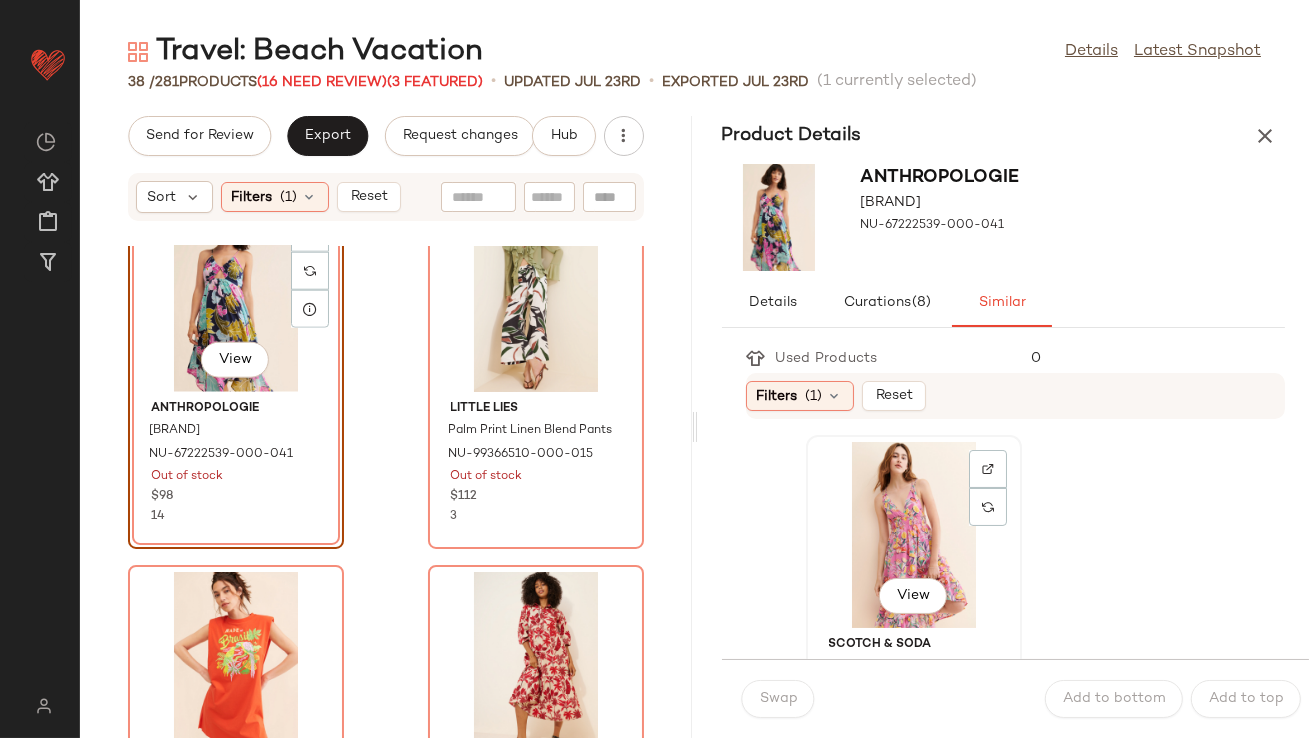 click on "View" 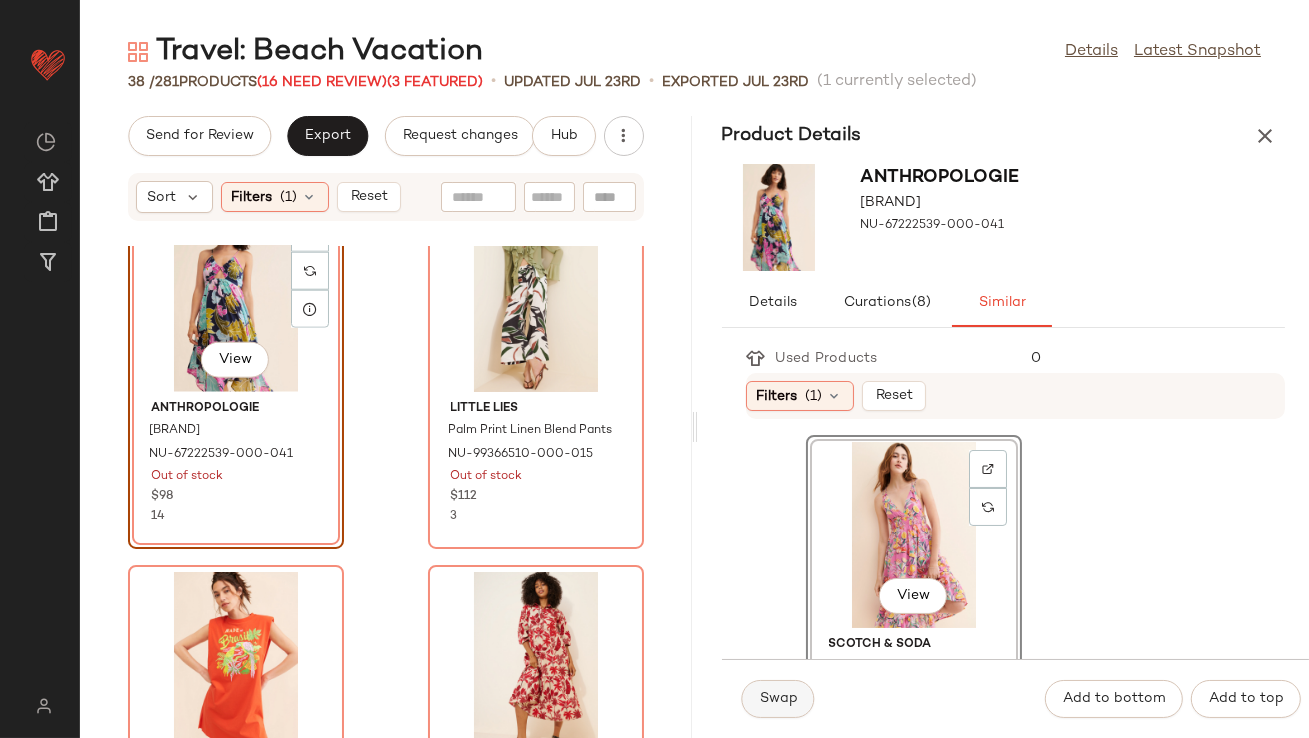 click on "Swap" at bounding box center (778, 699) 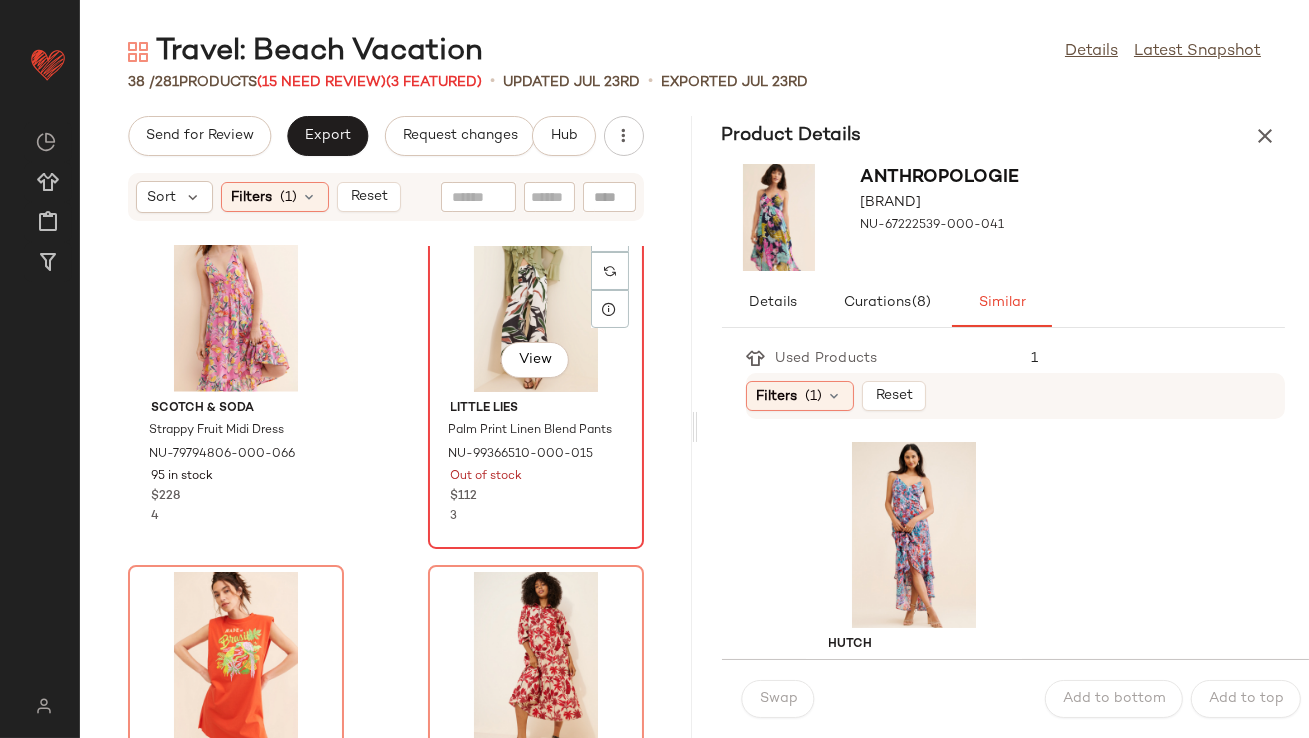 click on "View" 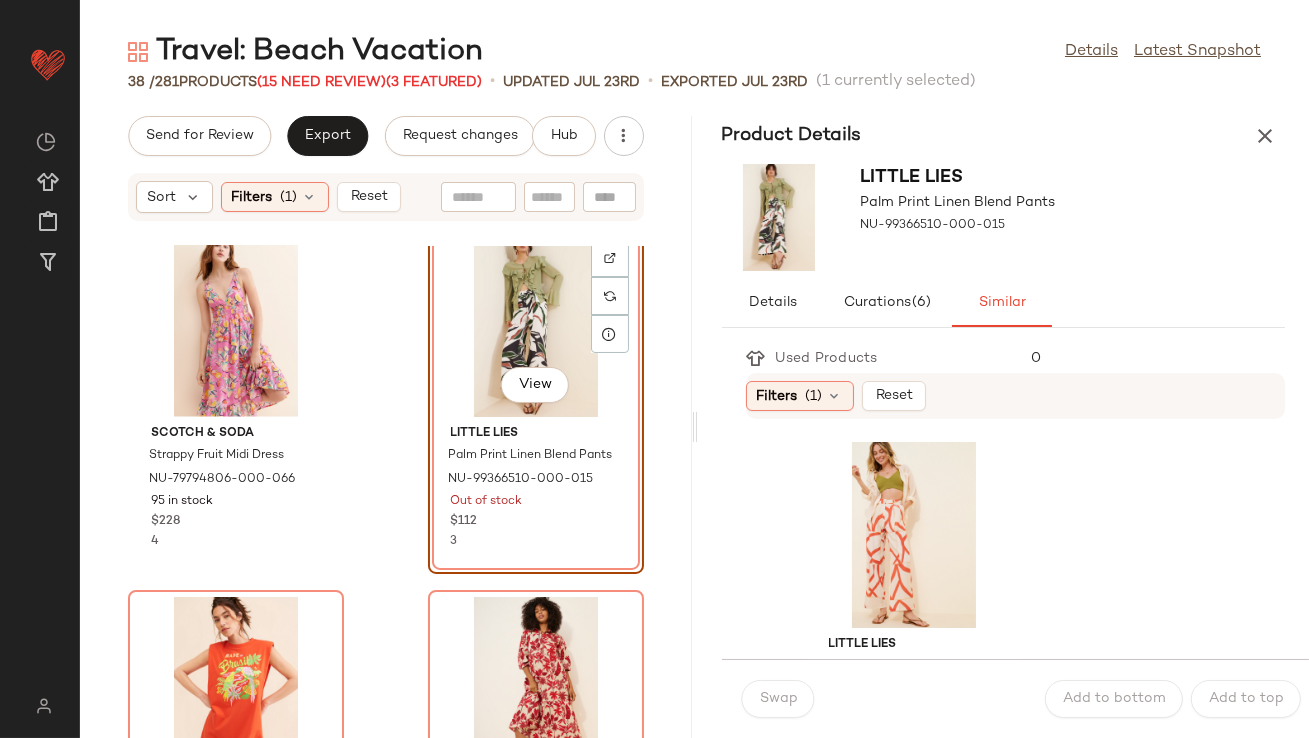 scroll, scrollTop: 4432, scrollLeft: 0, axis: vertical 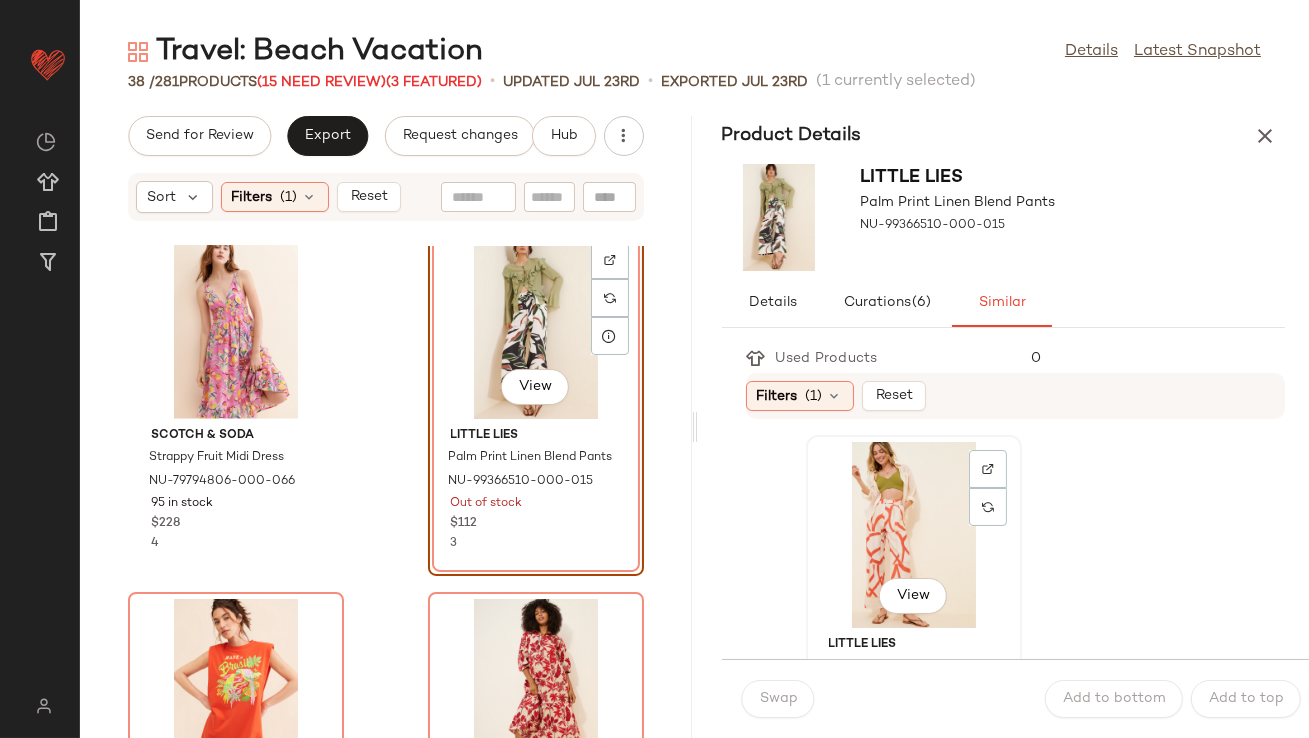 click on "View" 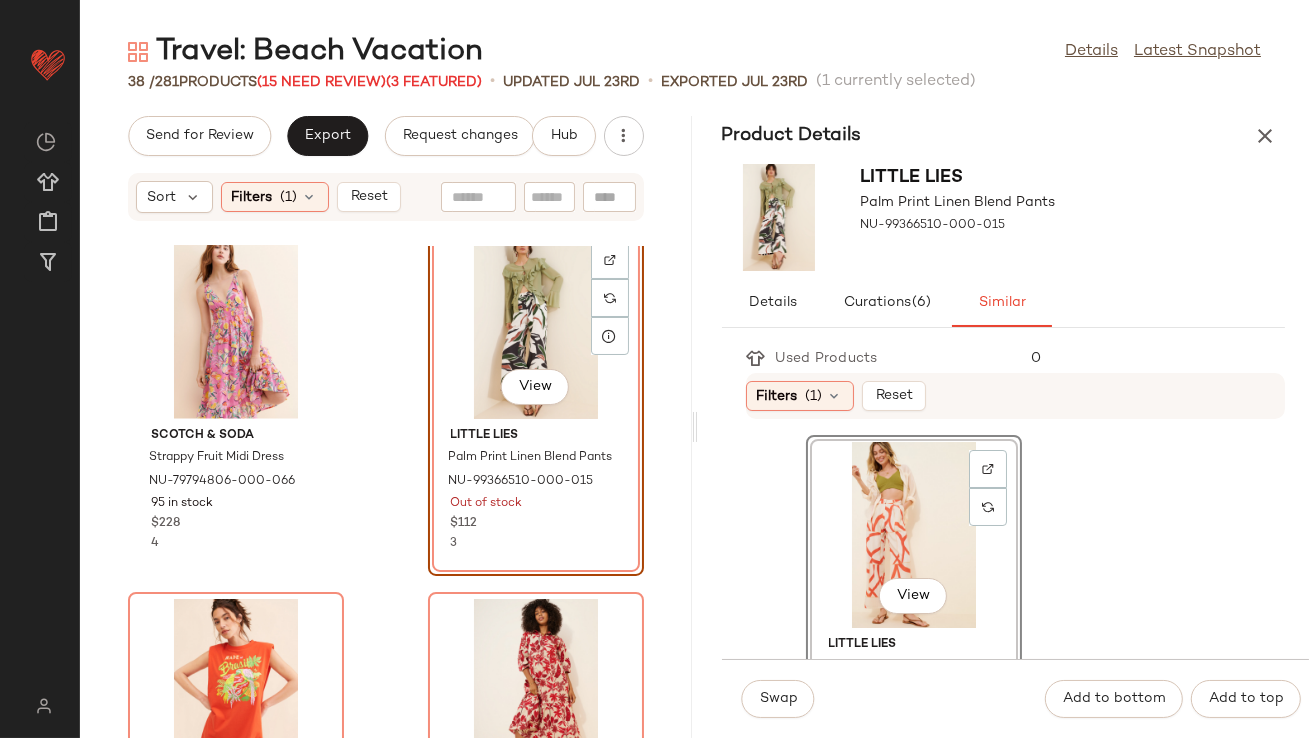 click on "Swap   Add to bottom   Add to top" at bounding box center [1016, 698] 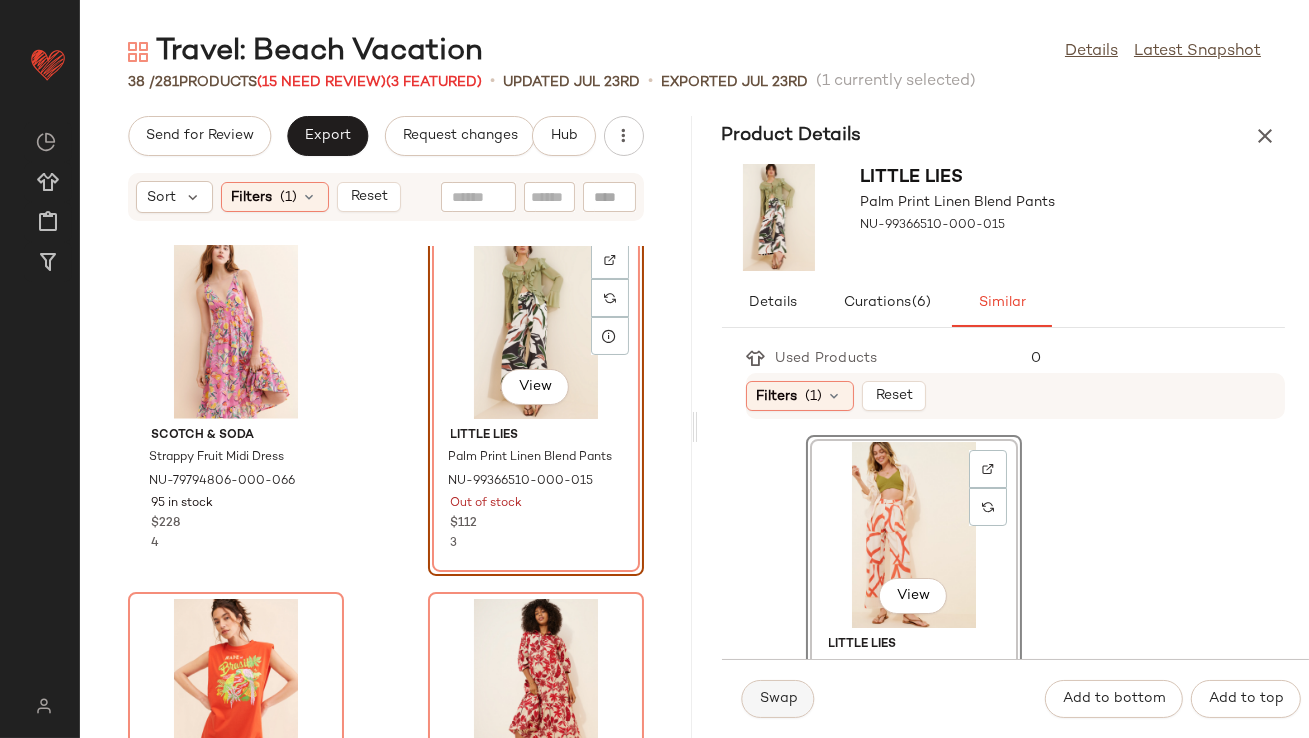 click on "Swap" at bounding box center (778, 699) 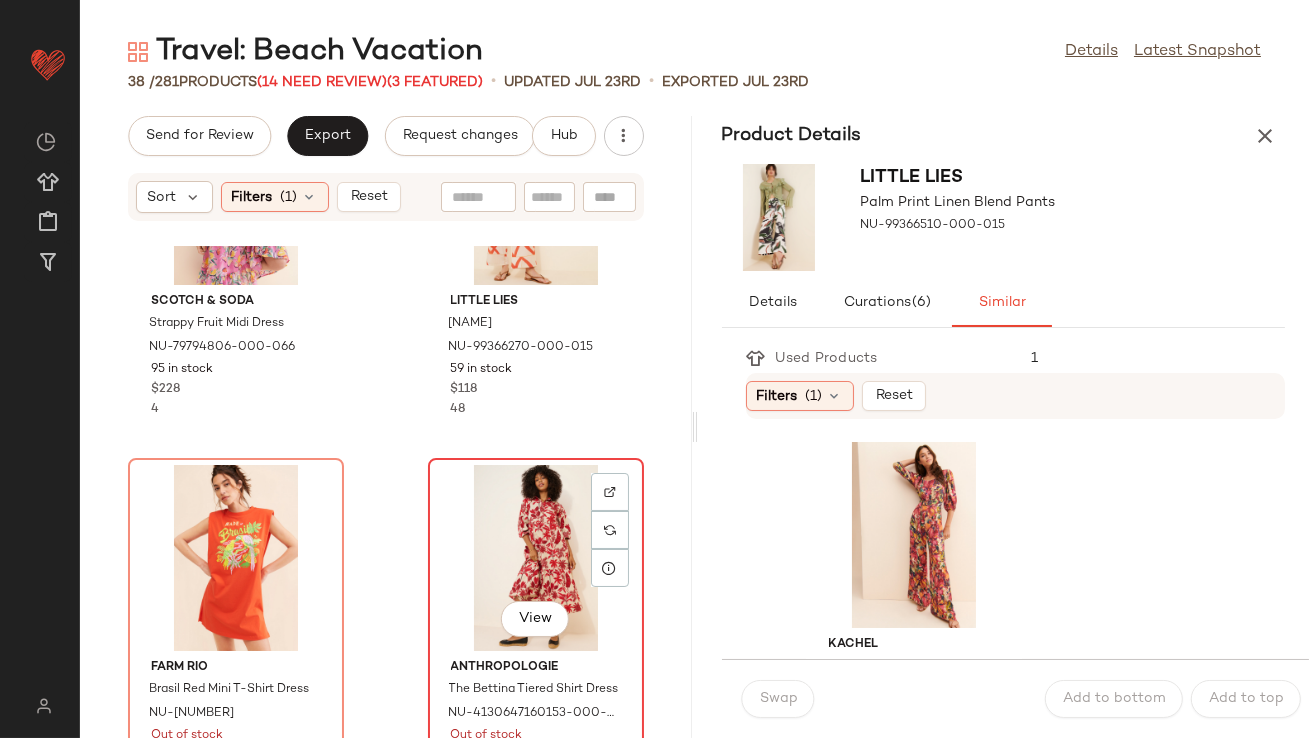 scroll, scrollTop: 4591, scrollLeft: 0, axis: vertical 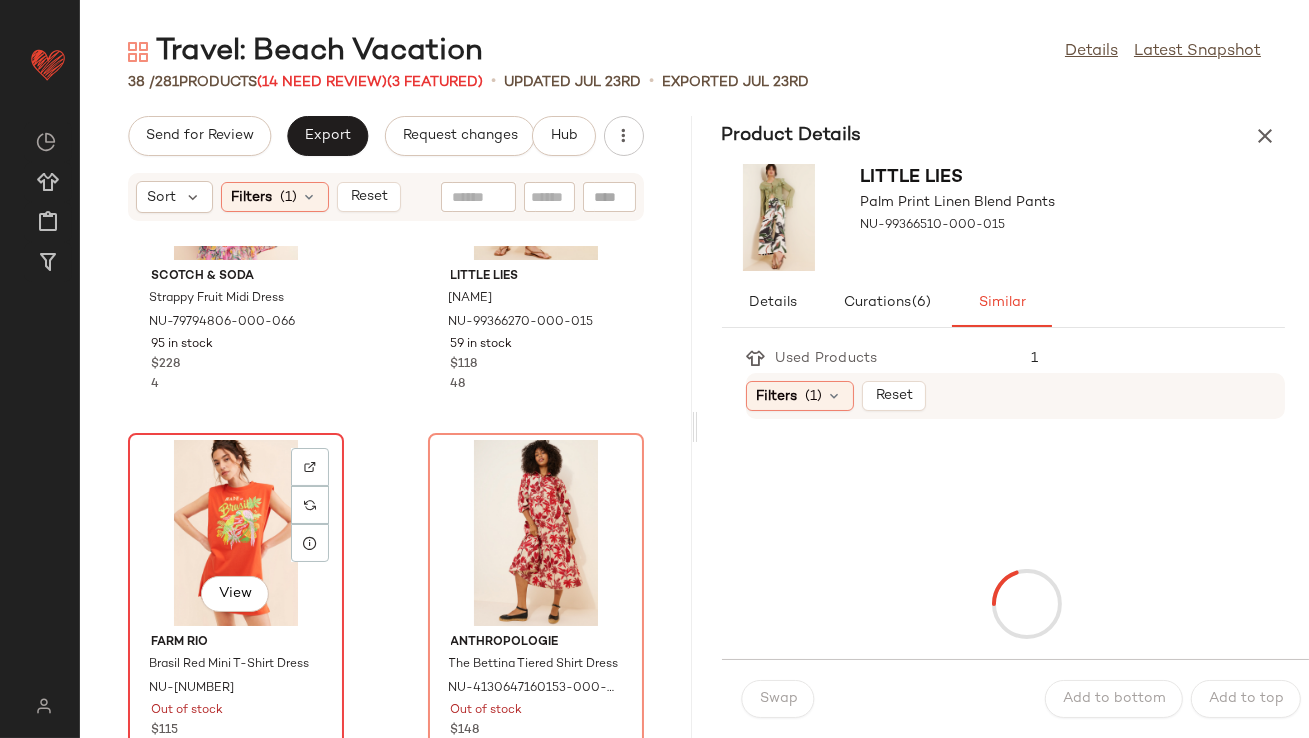 click on "View" 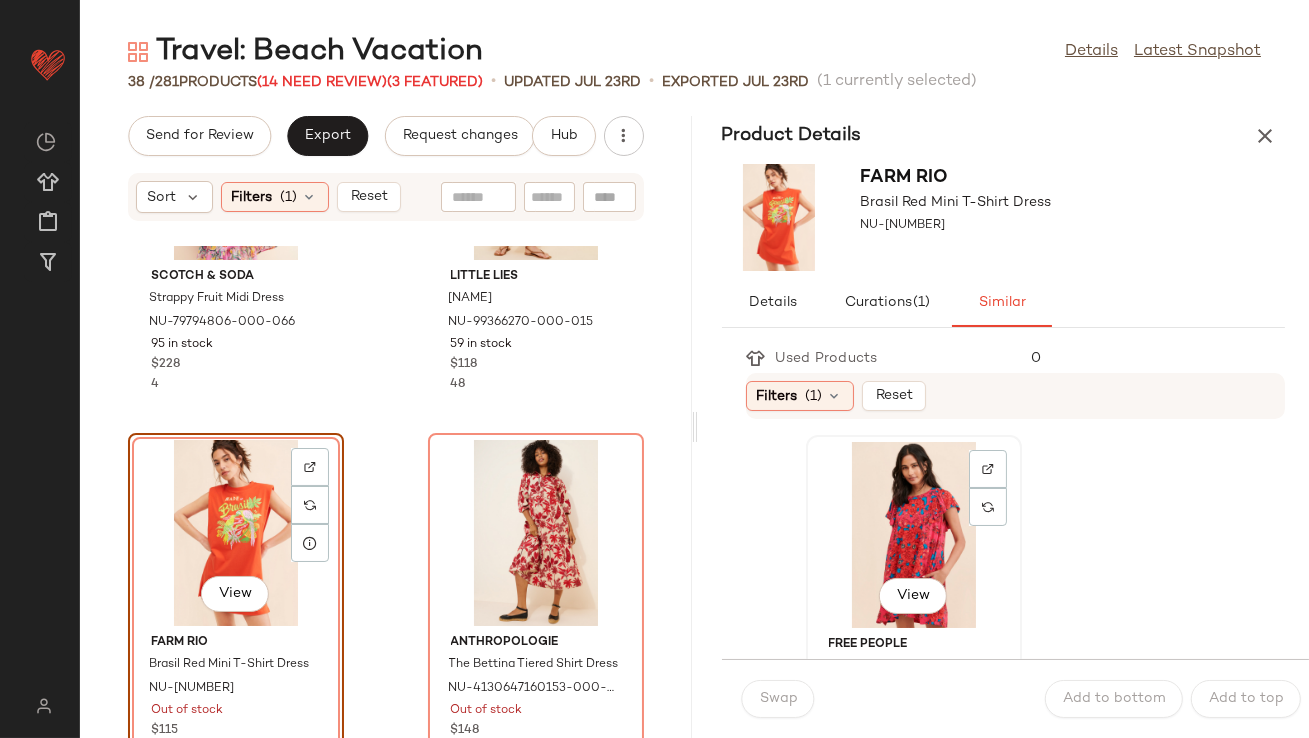 click on "View" 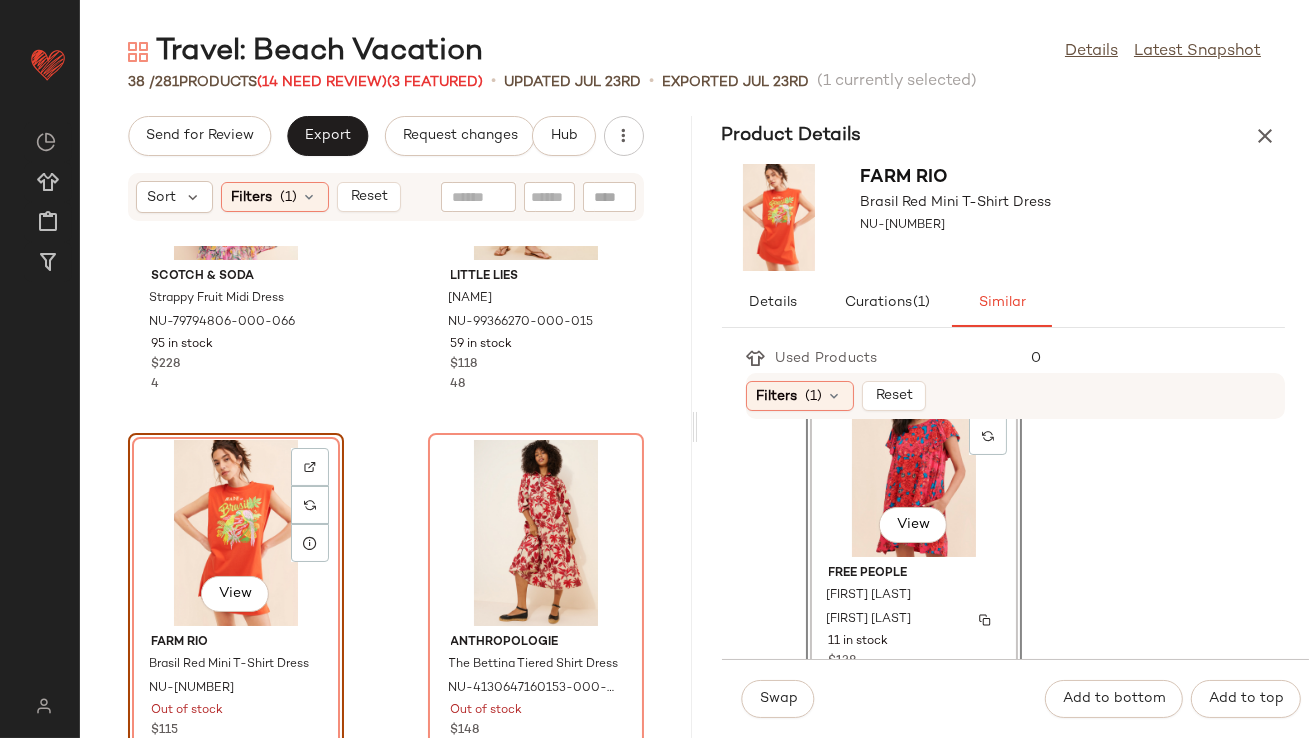 scroll, scrollTop: 67, scrollLeft: 0, axis: vertical 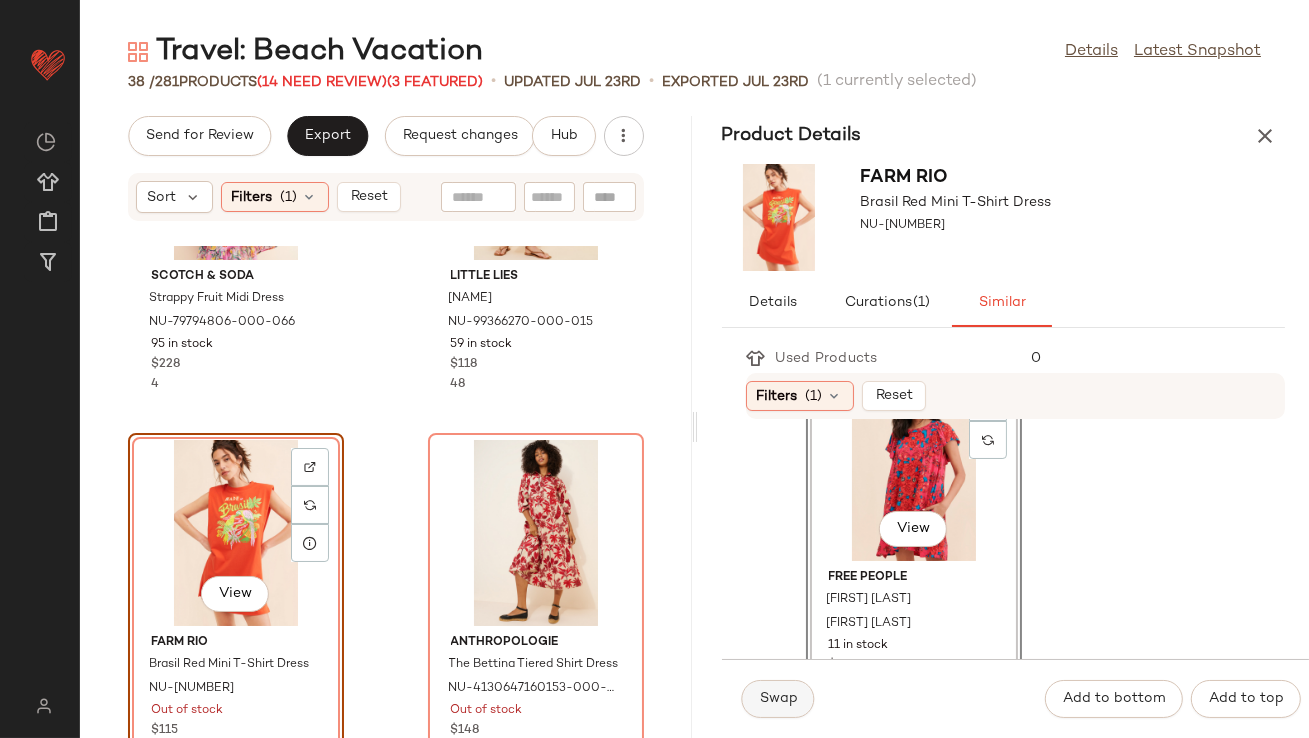 click on "Swap" at bounding box center [778, 699] 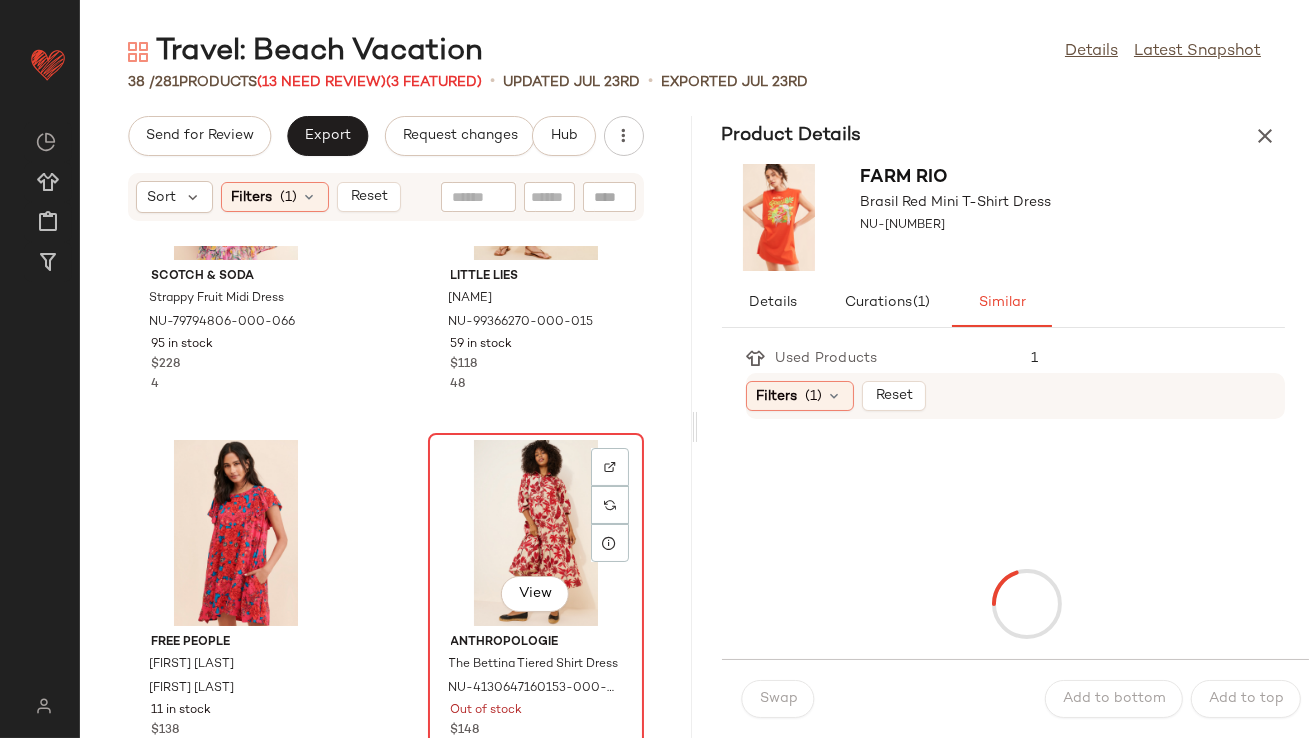 click on "View" 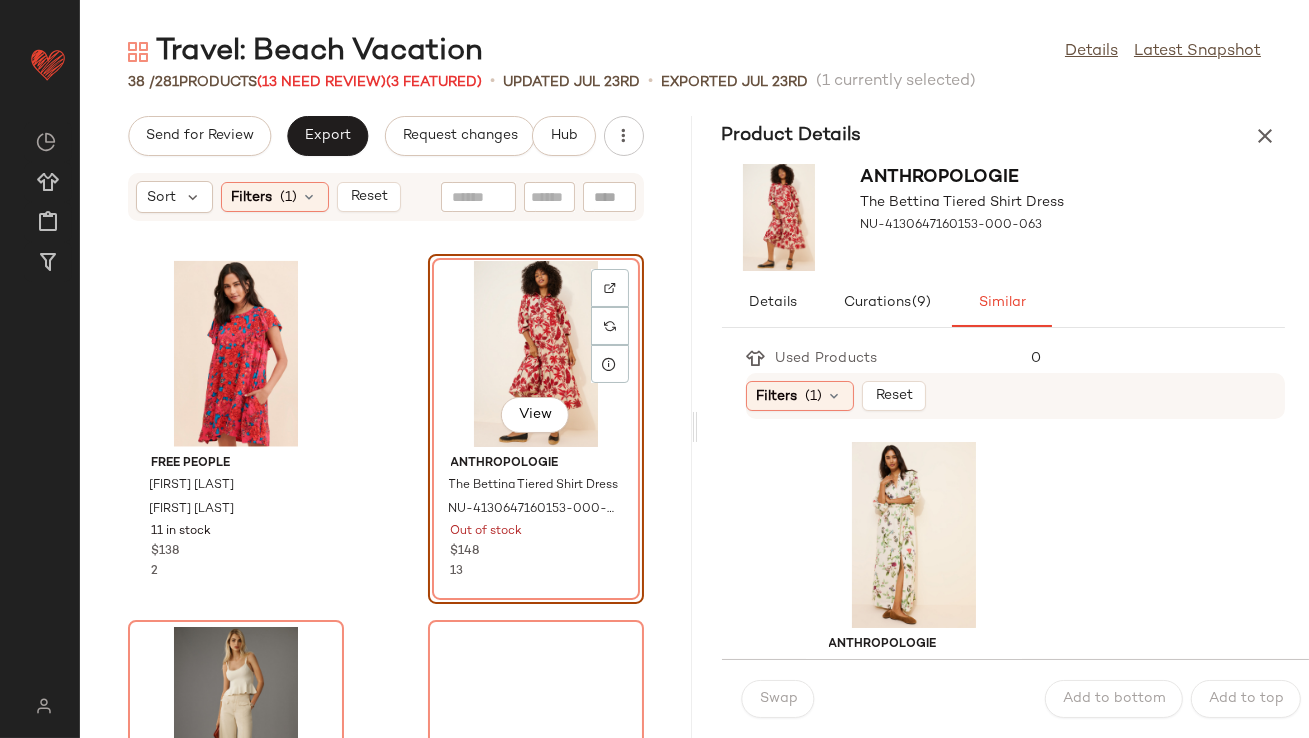 scroll, scrollTop: 4793, scrollLeft: 0, axis: vertical 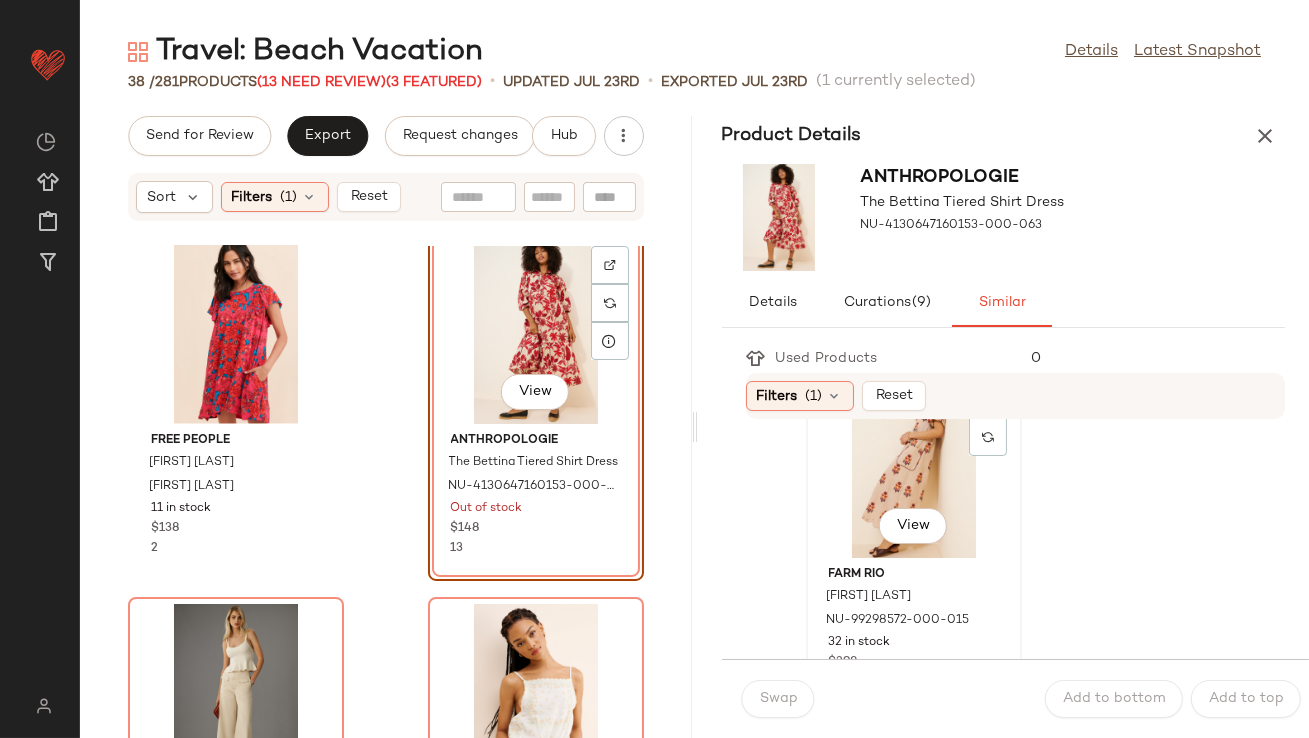 click on "View" 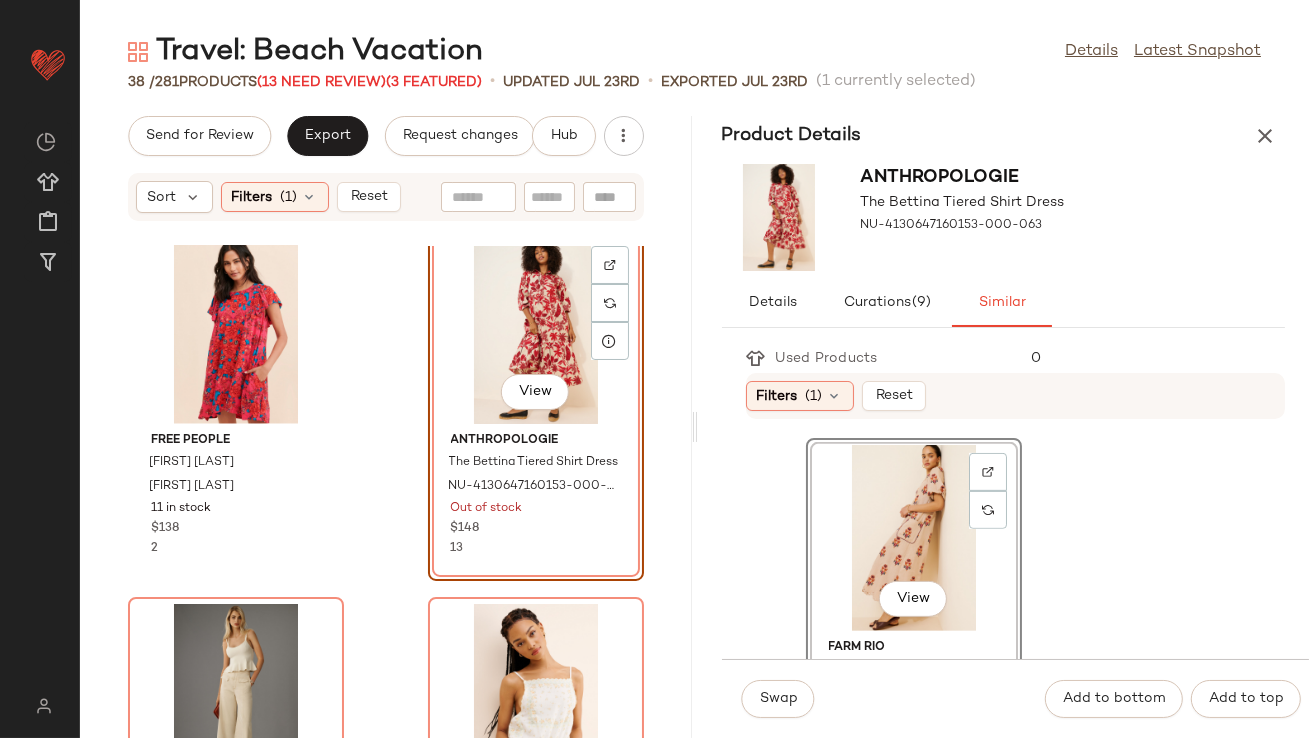 scroll, scrollTop: 1811, scrollLeft: 0, axis: vertical 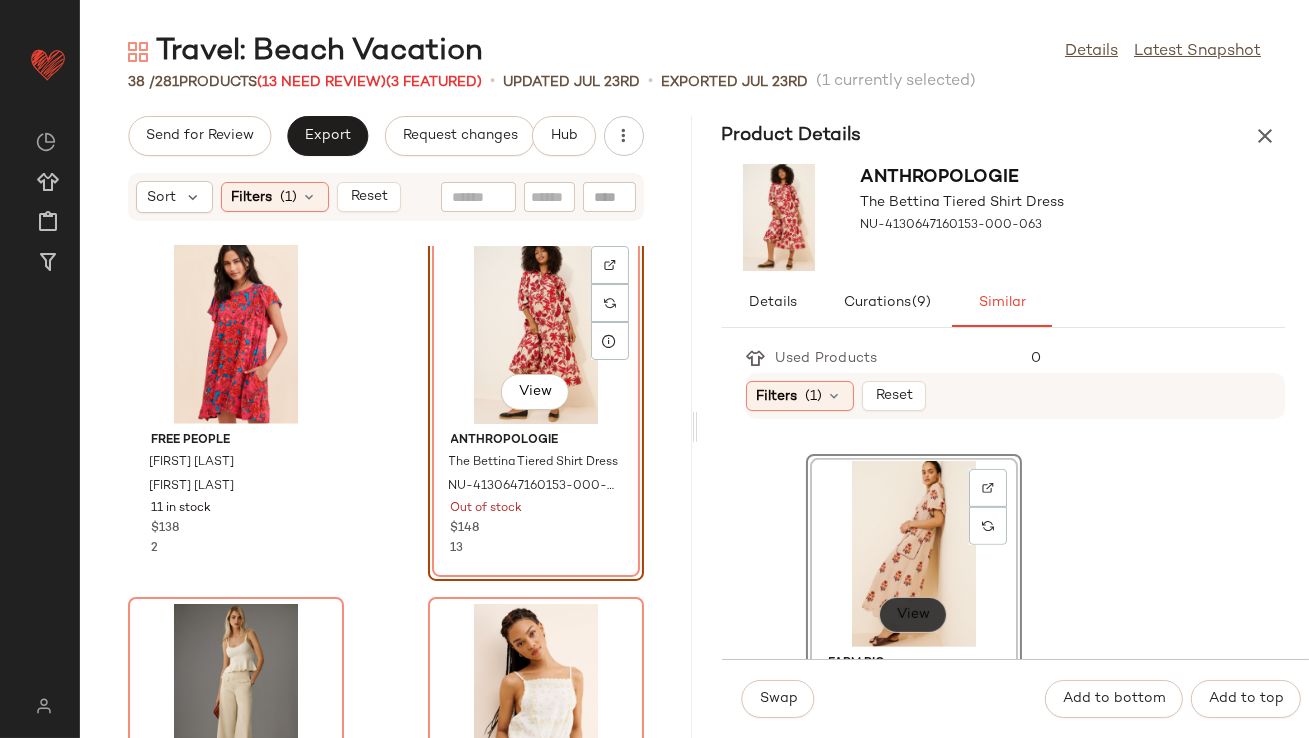 click on "View" 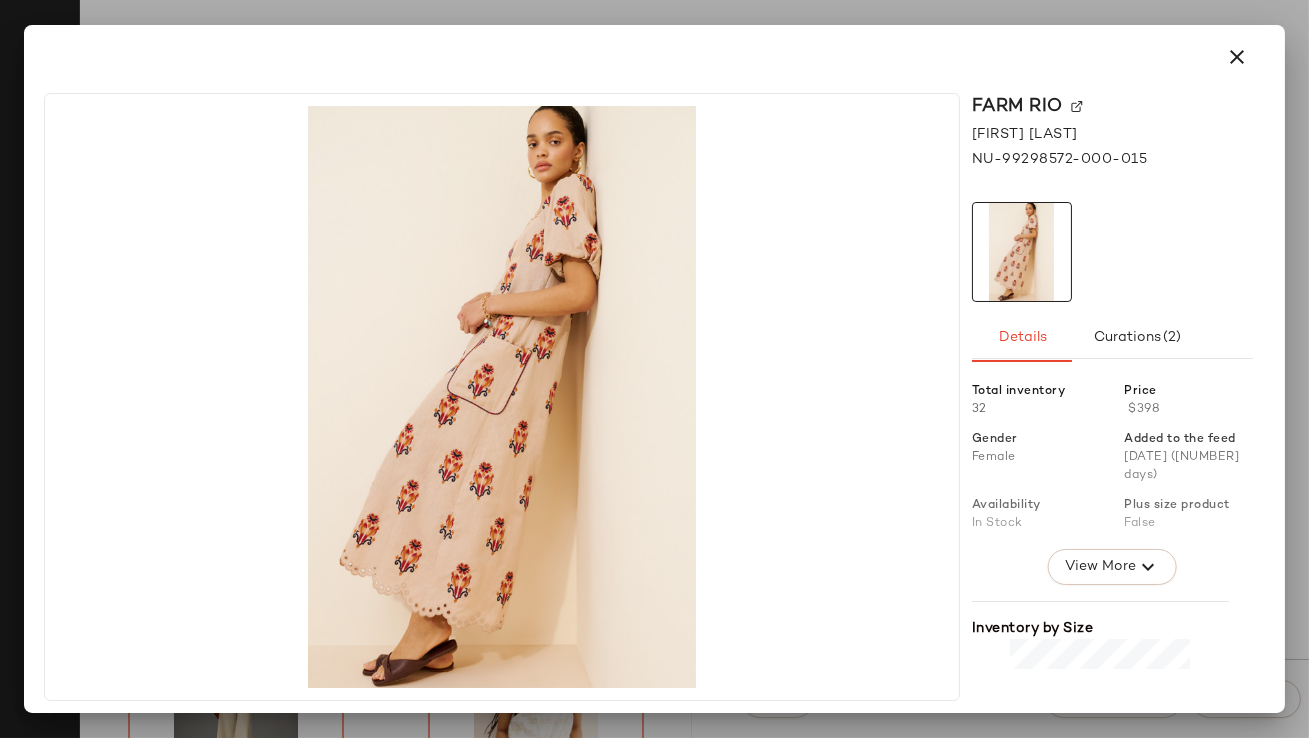 click at bounding box center [1237, 57] 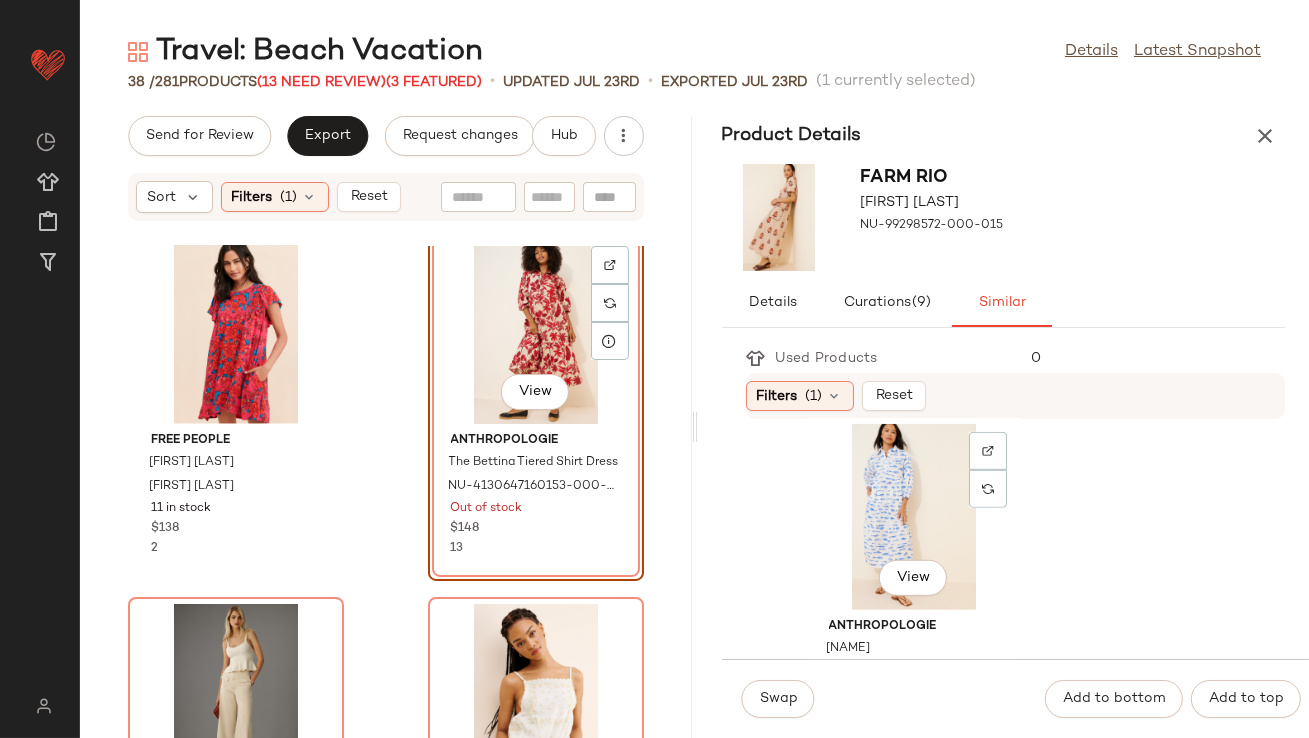 scroll, scrollTop: 2646, scrollLeft: 0, axis: vertical 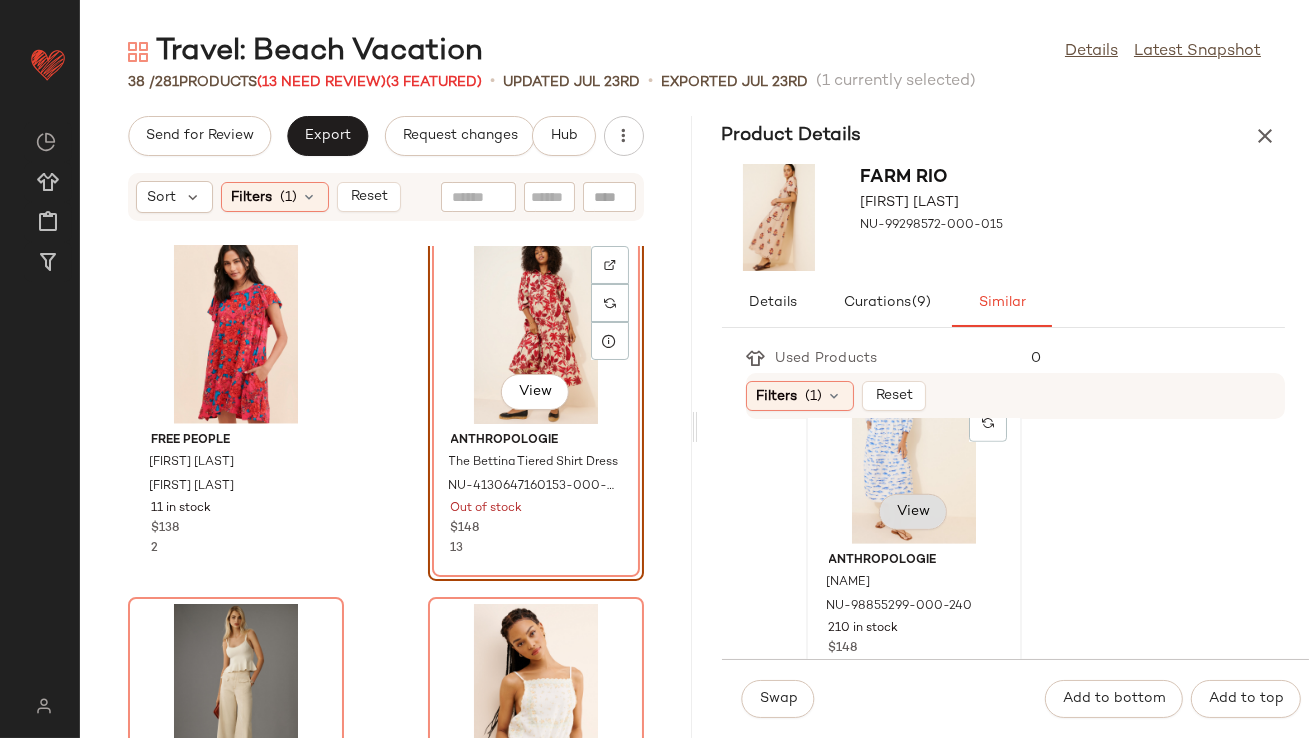 click on "View" 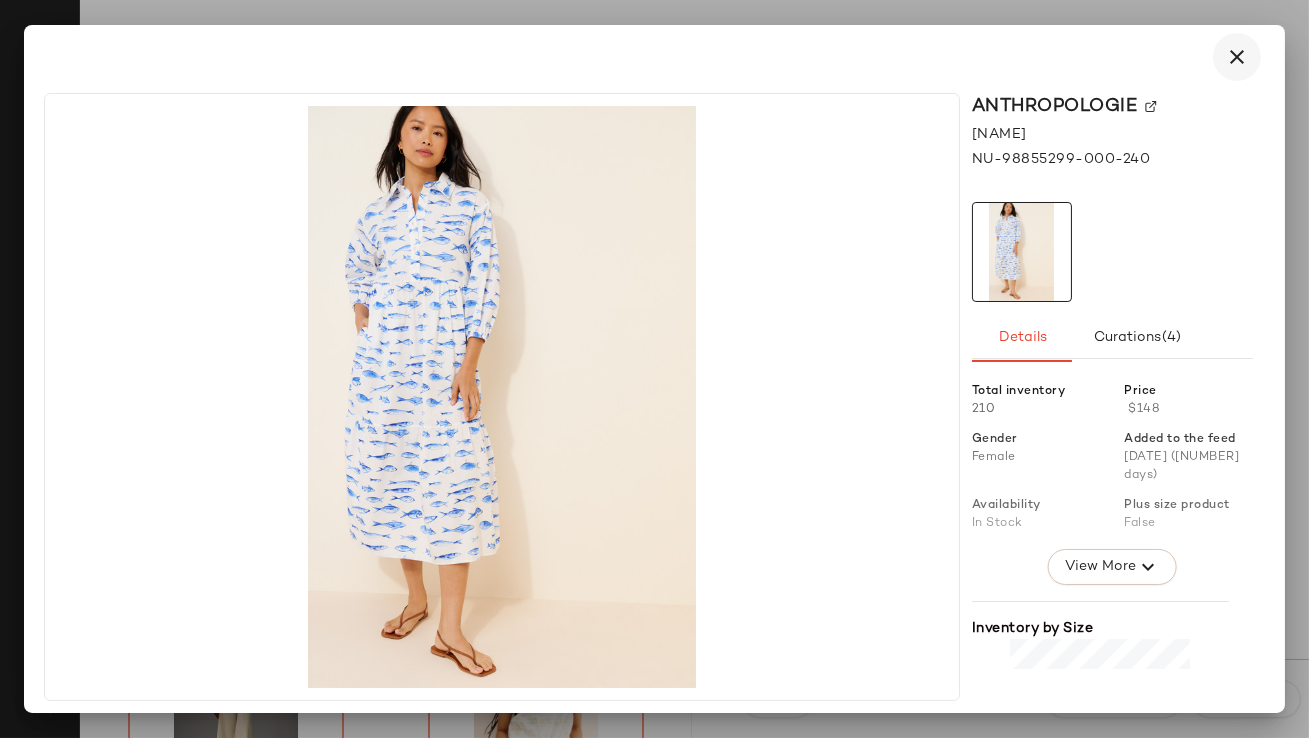 click at bounding box center [1237, 57] 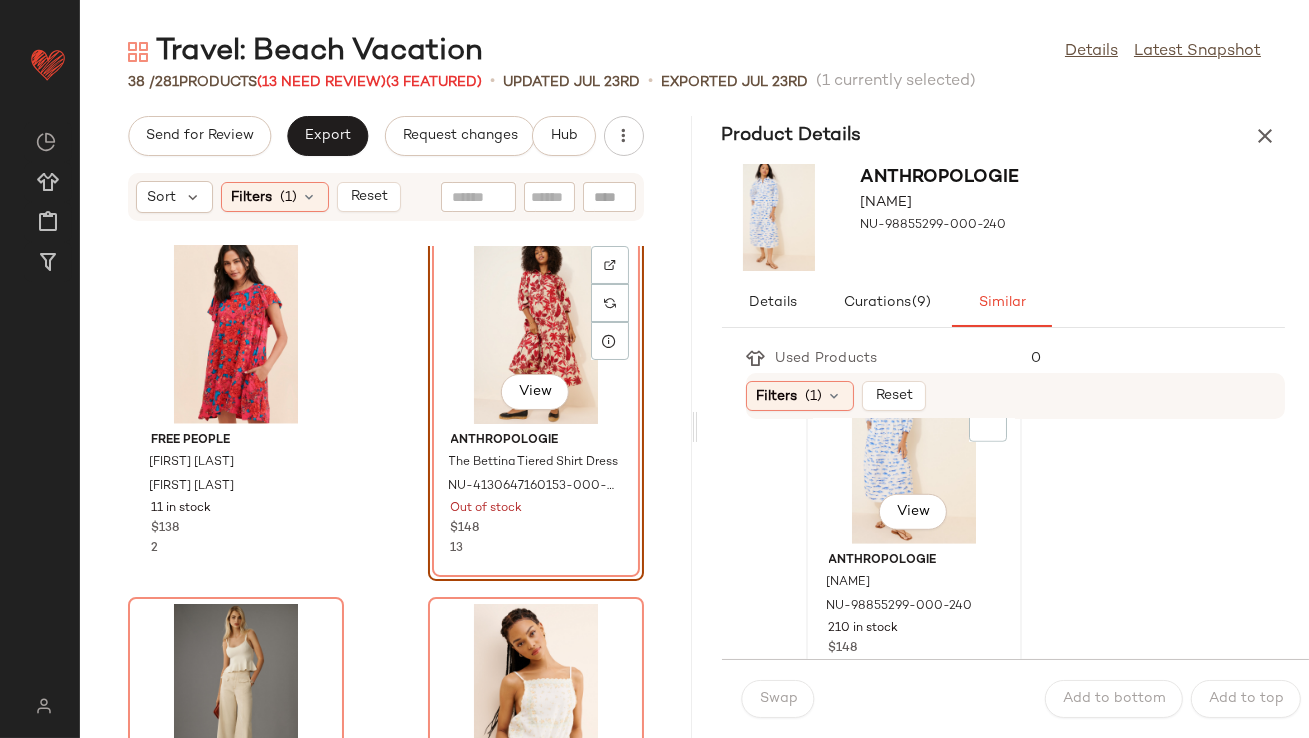 click on "View" 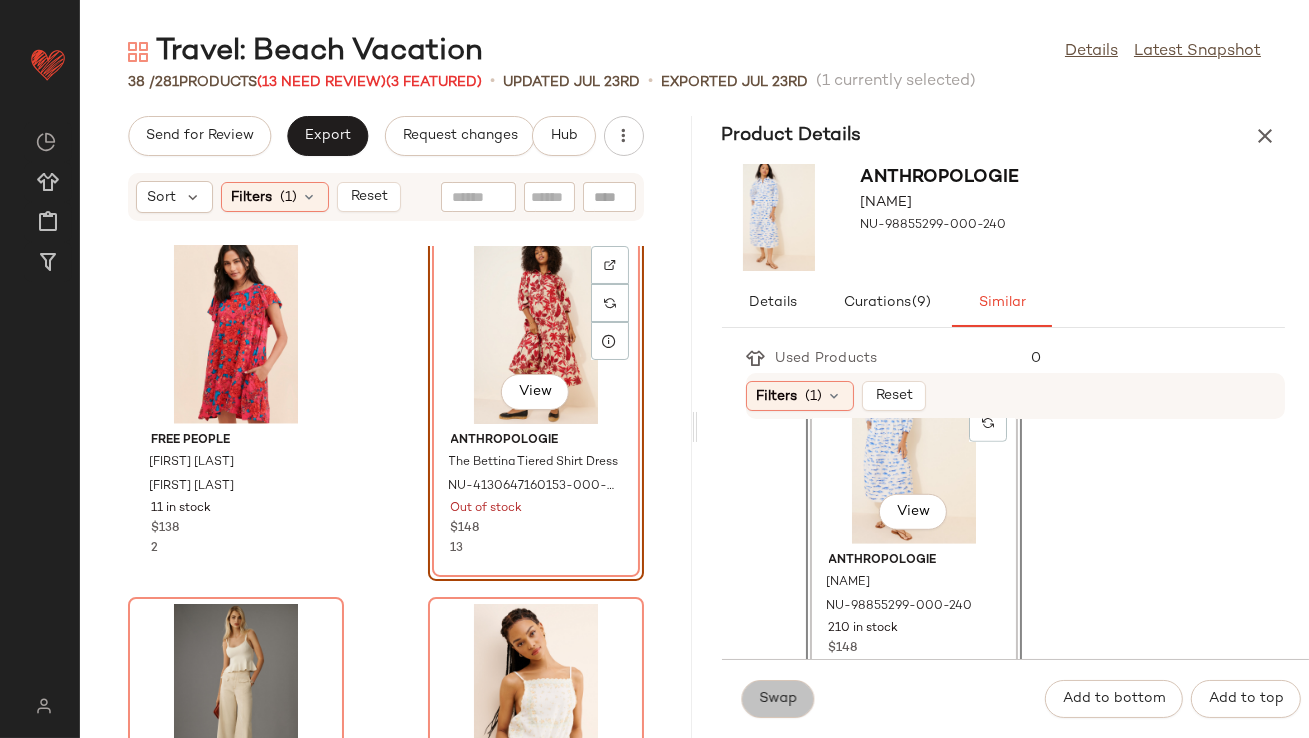 click on "Swap" at bounding box center (778, 699) 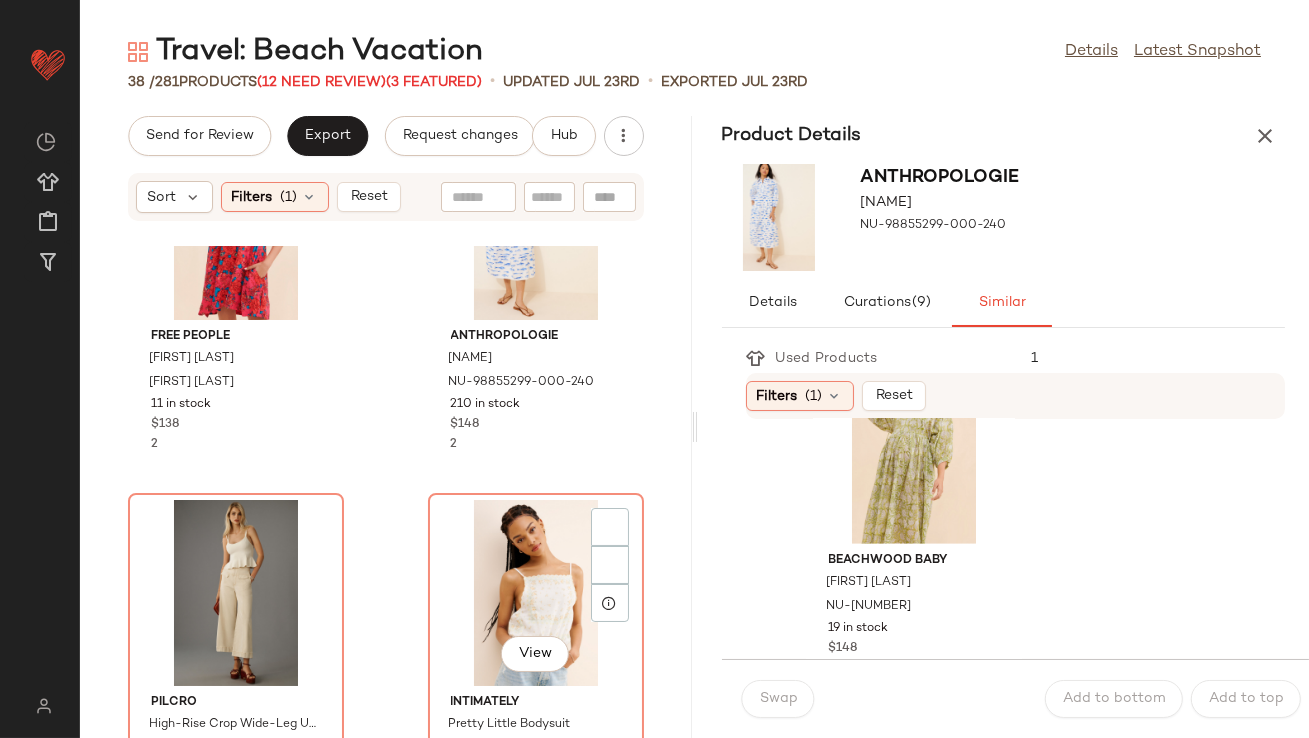 scroll, scrollTop: 5076, scrollLeft: 0, axis: vertical 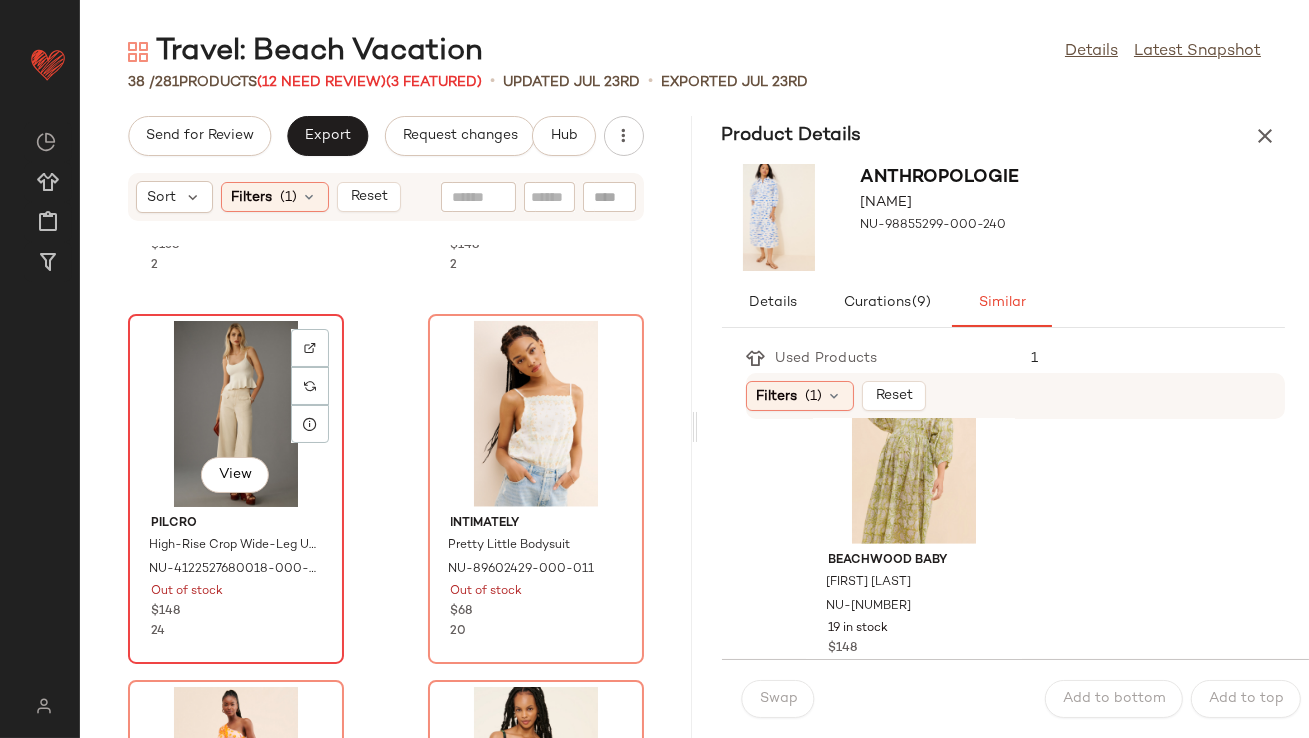click on "View" 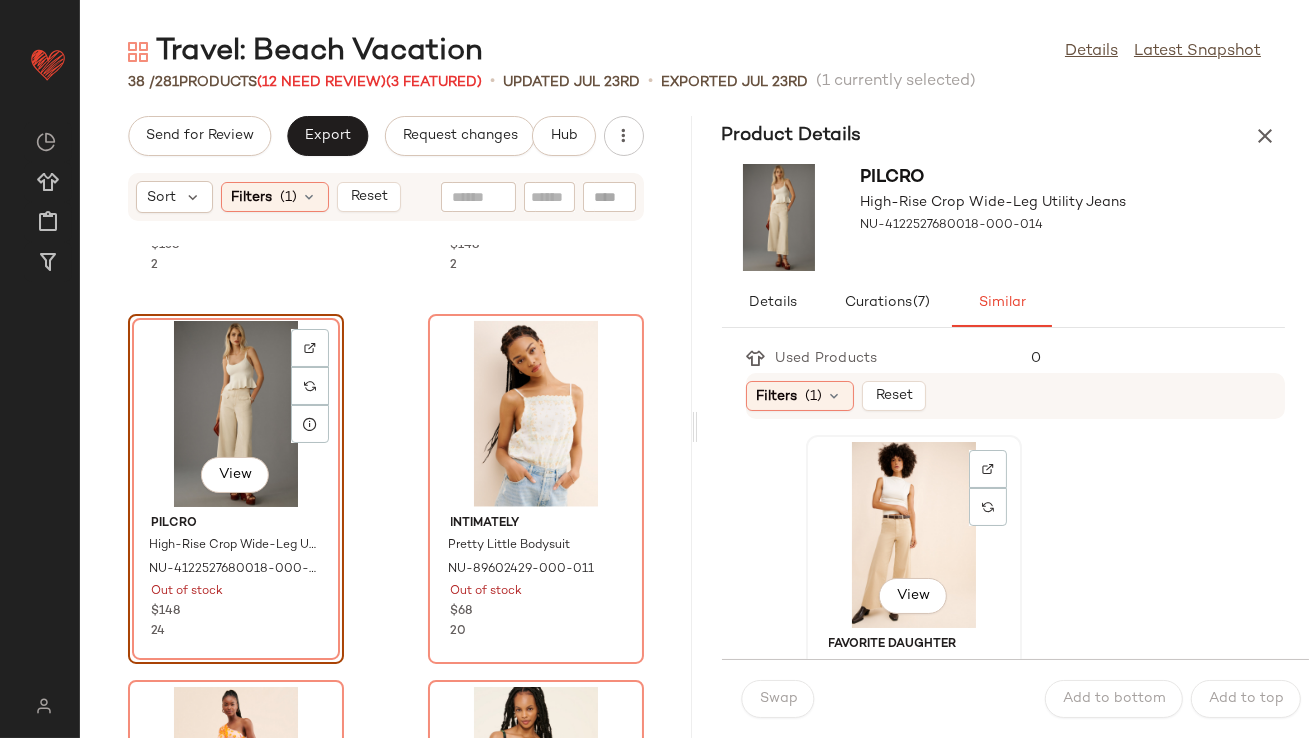 click on "View" 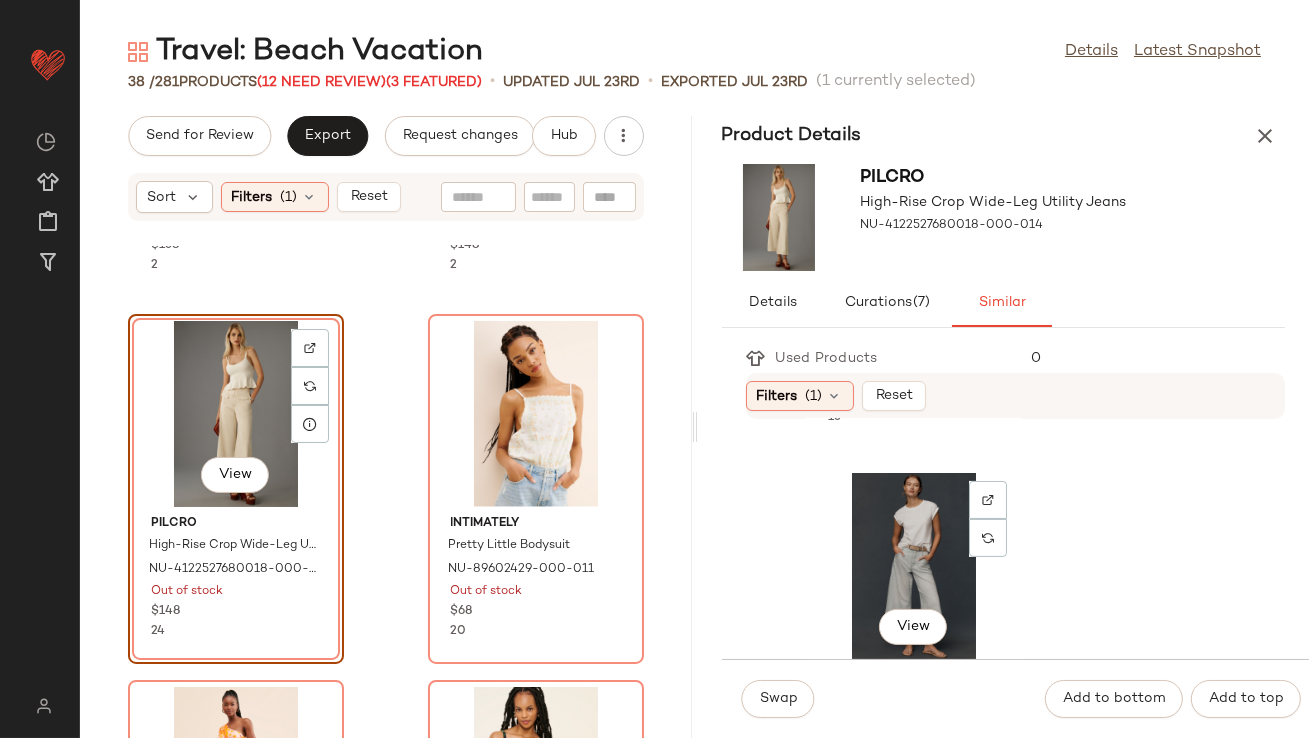 scroll, scrollTop: 1115, scrollLeft: 0, axis: vertical 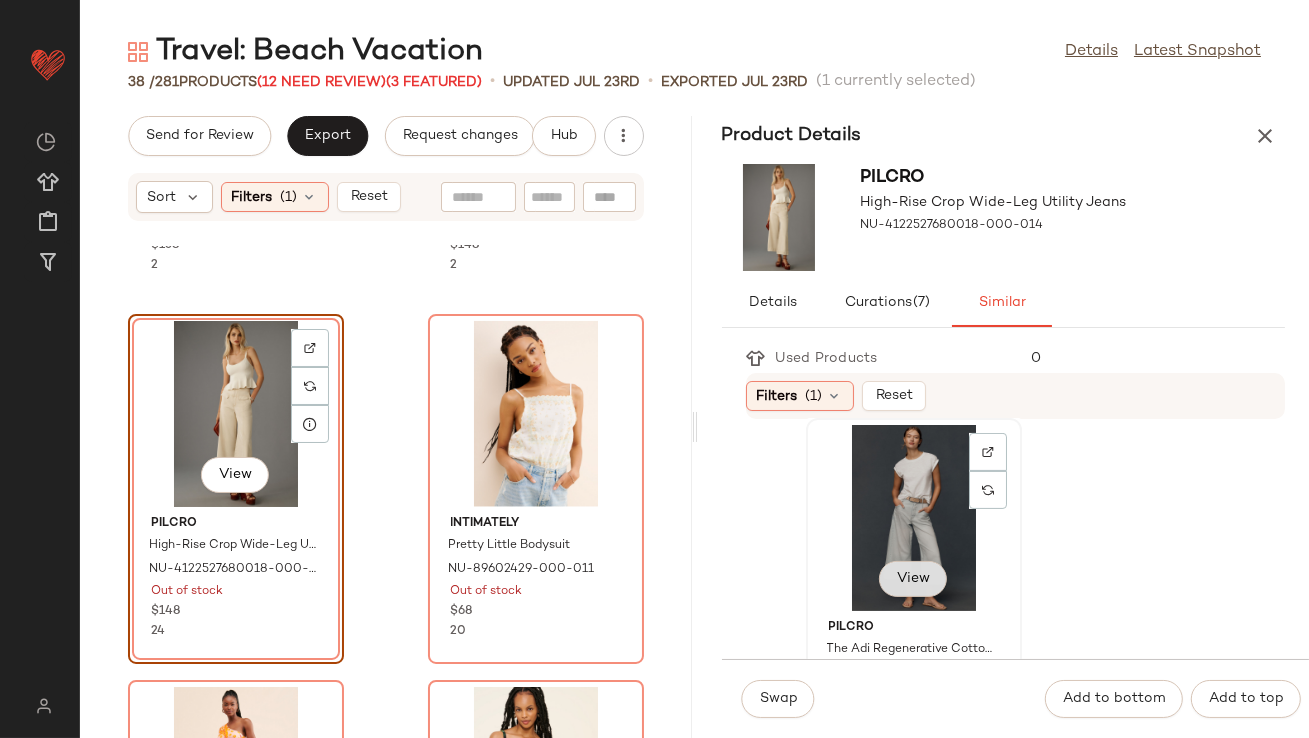 click on "View" at bounding box center [913, 579] 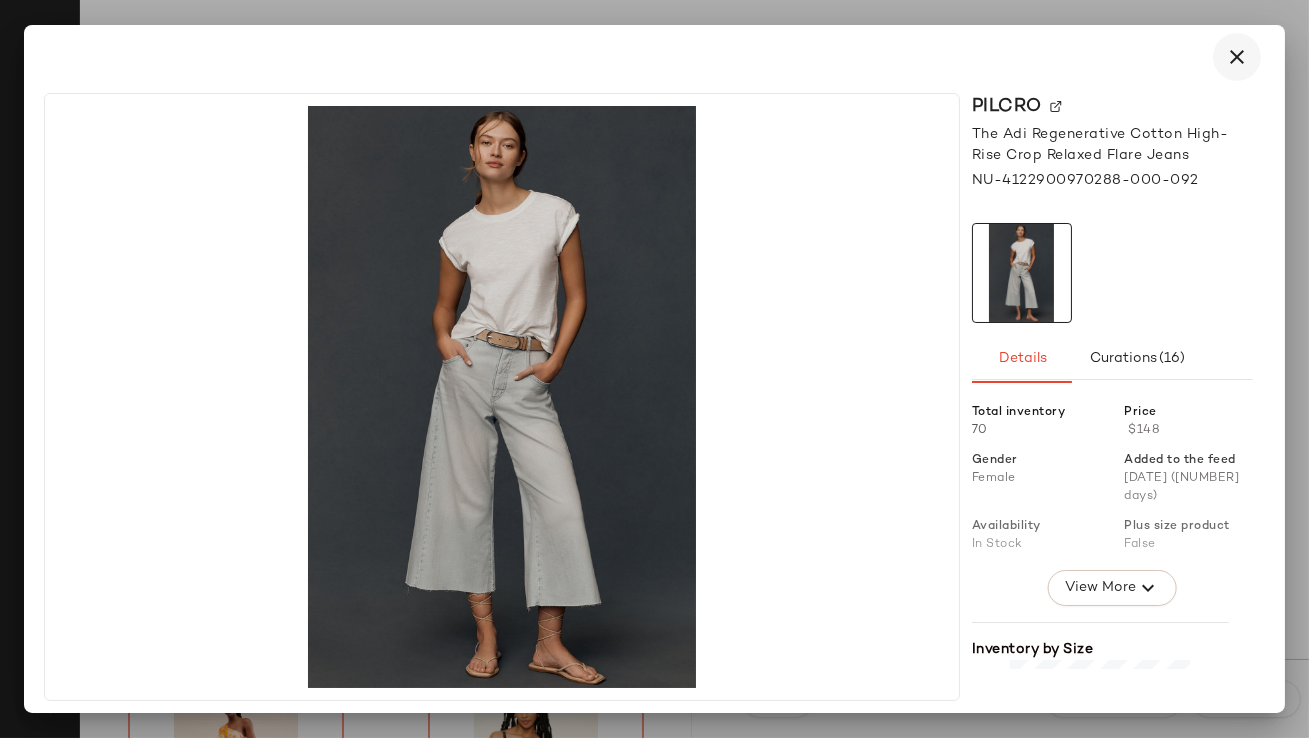 click at bounding box center [1237, 57] 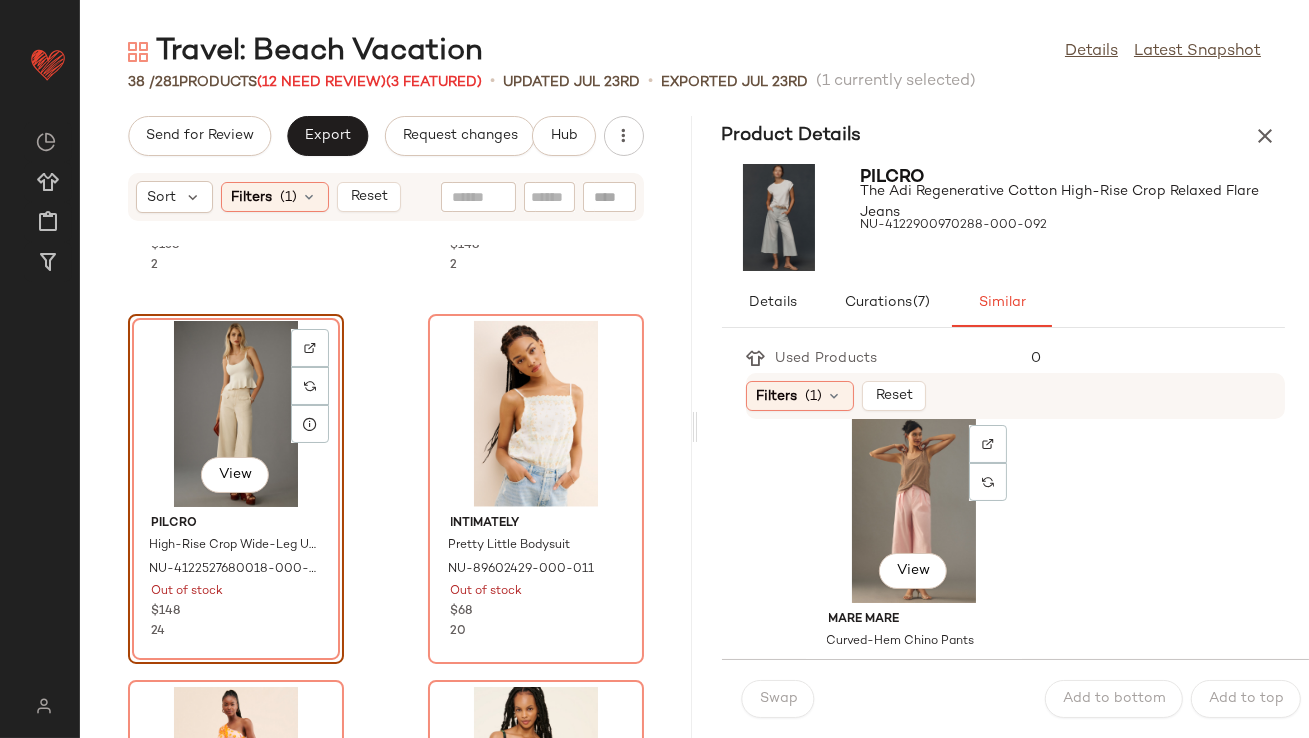 scroll, scrollTop: 2592, scrollLeft: 0, axis: vertical 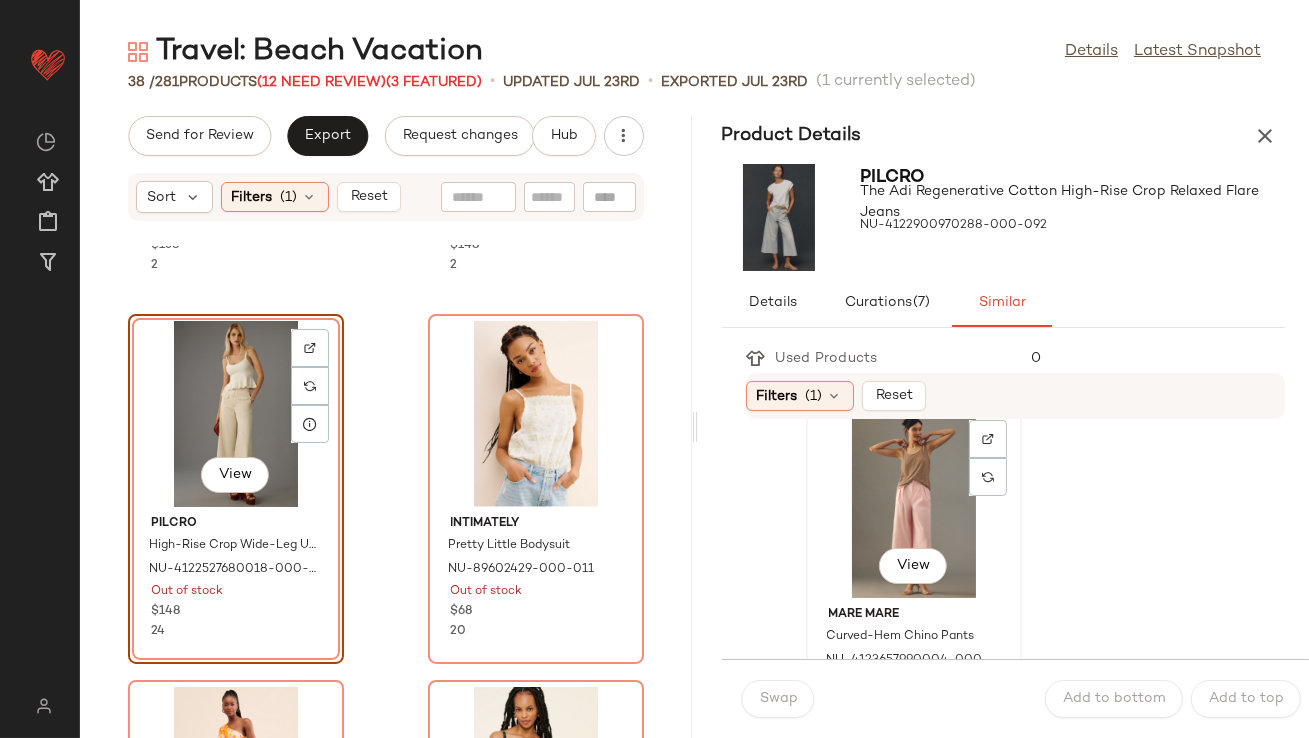 click on "View" 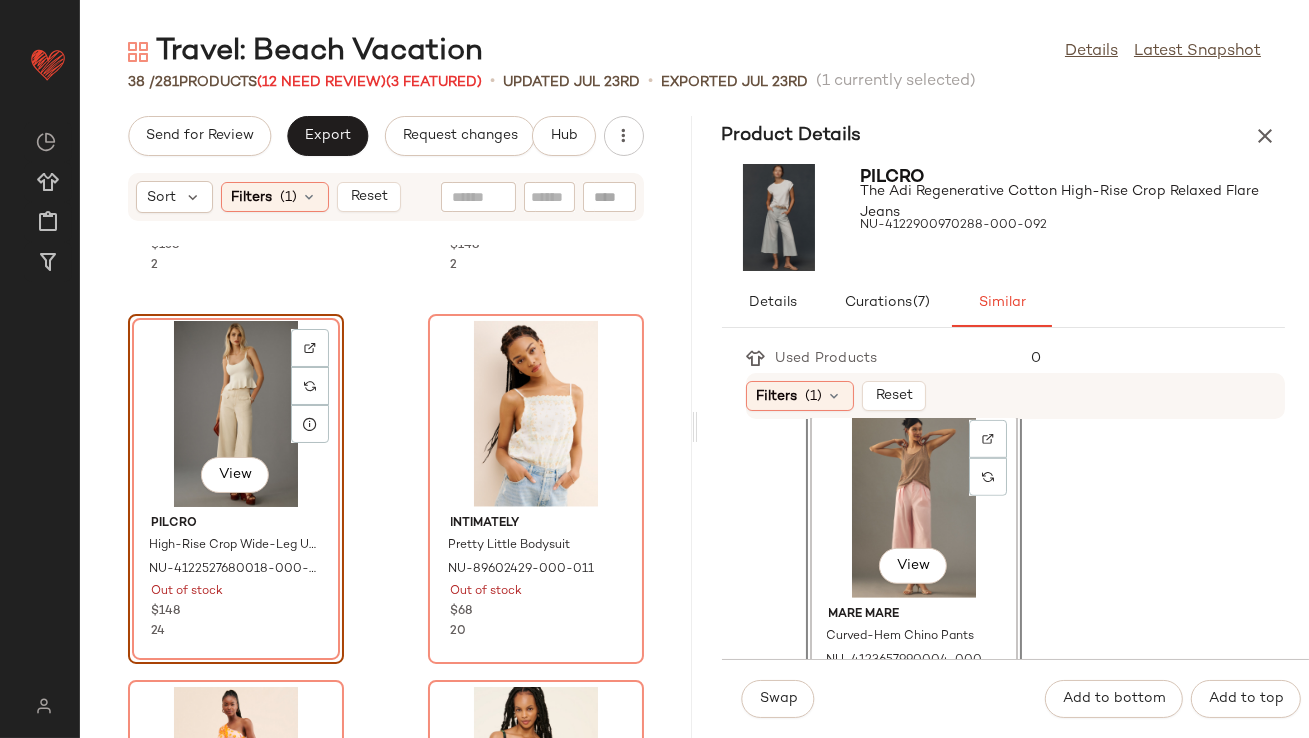 click on "View" 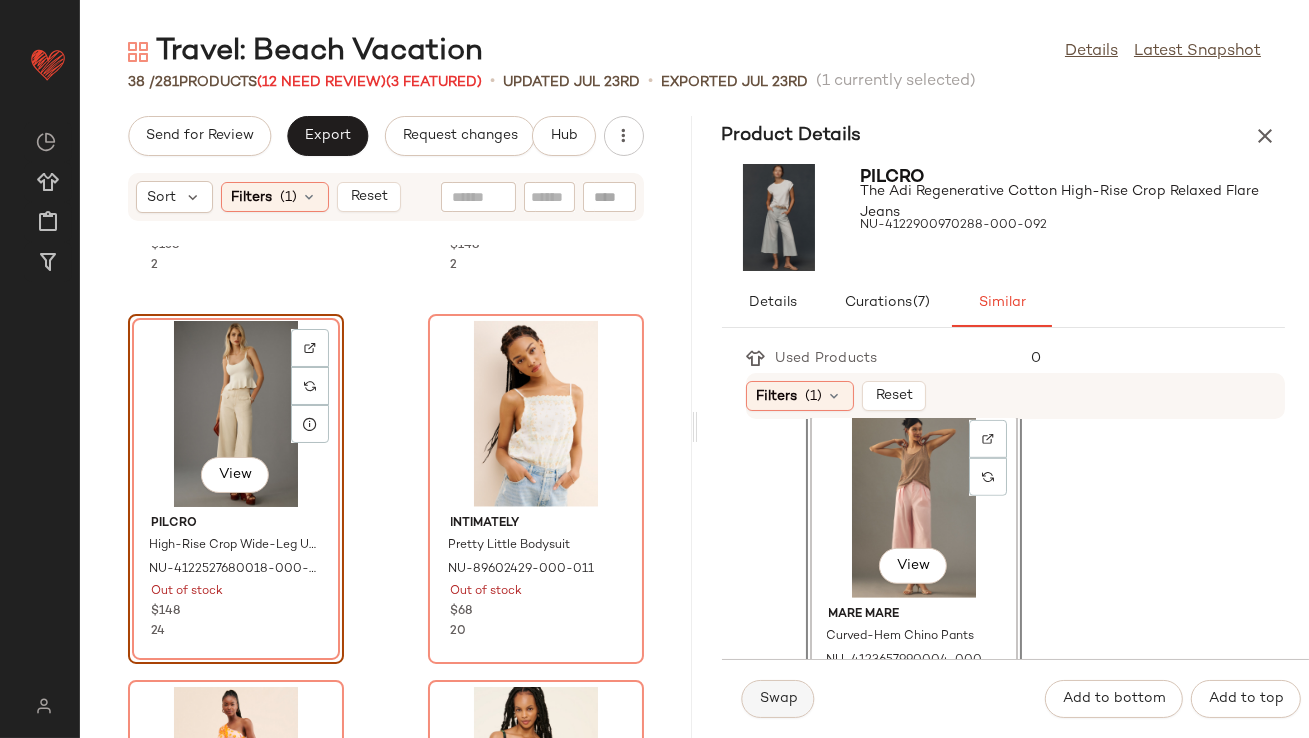 click on "Swap" 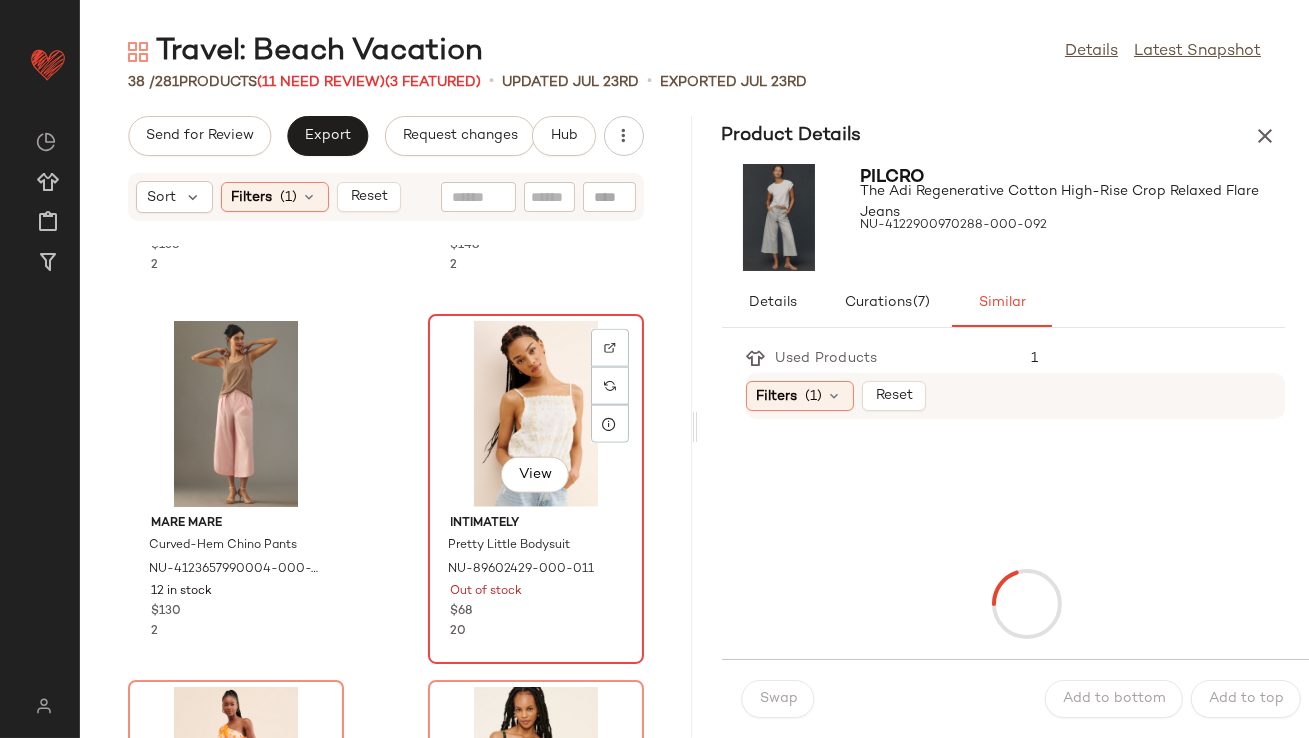 click on "View" 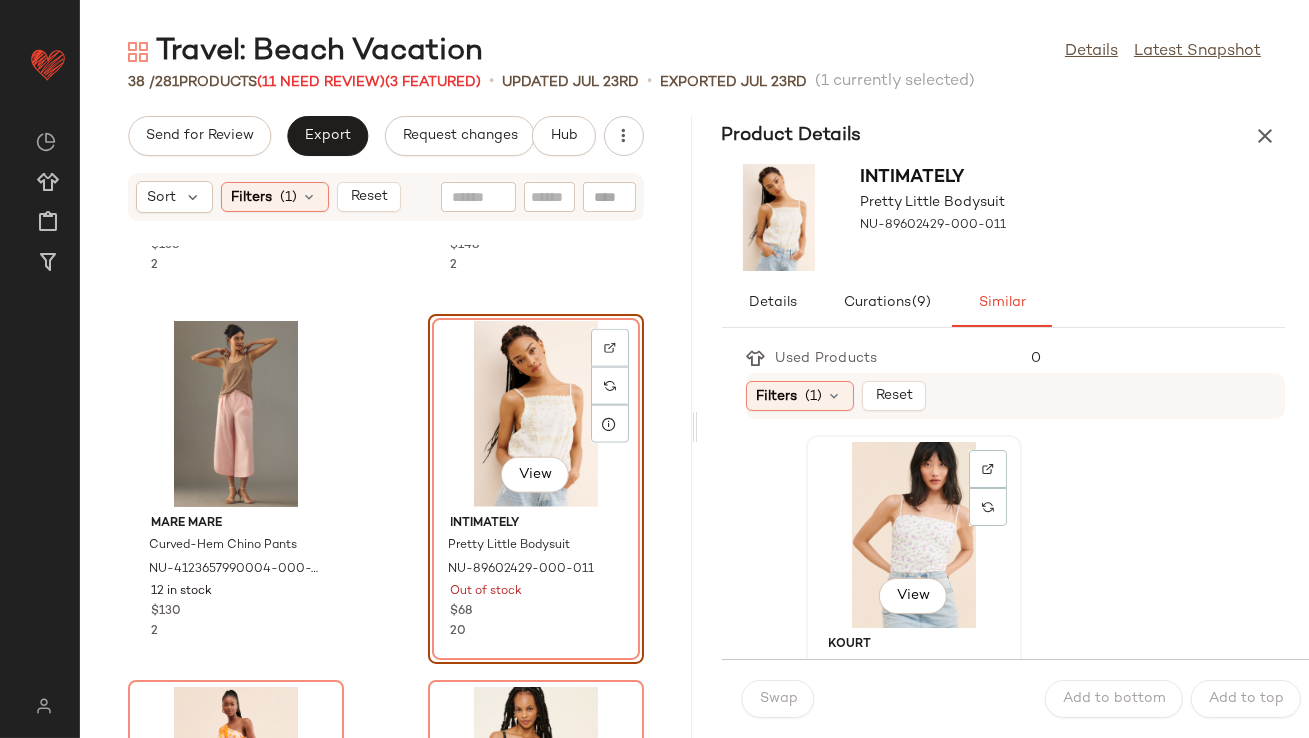 click on "View" 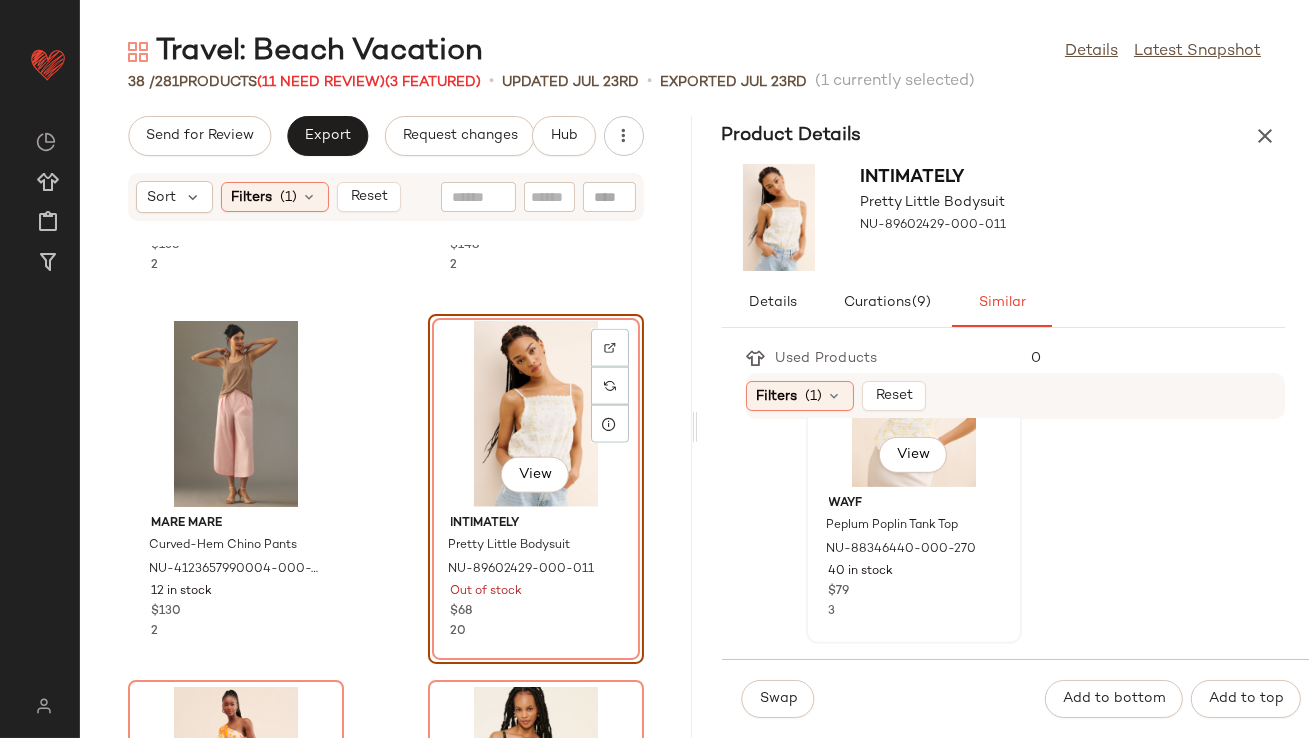 scroll, scrollTop: 1840, scrollLeft: 0, axis: vertical 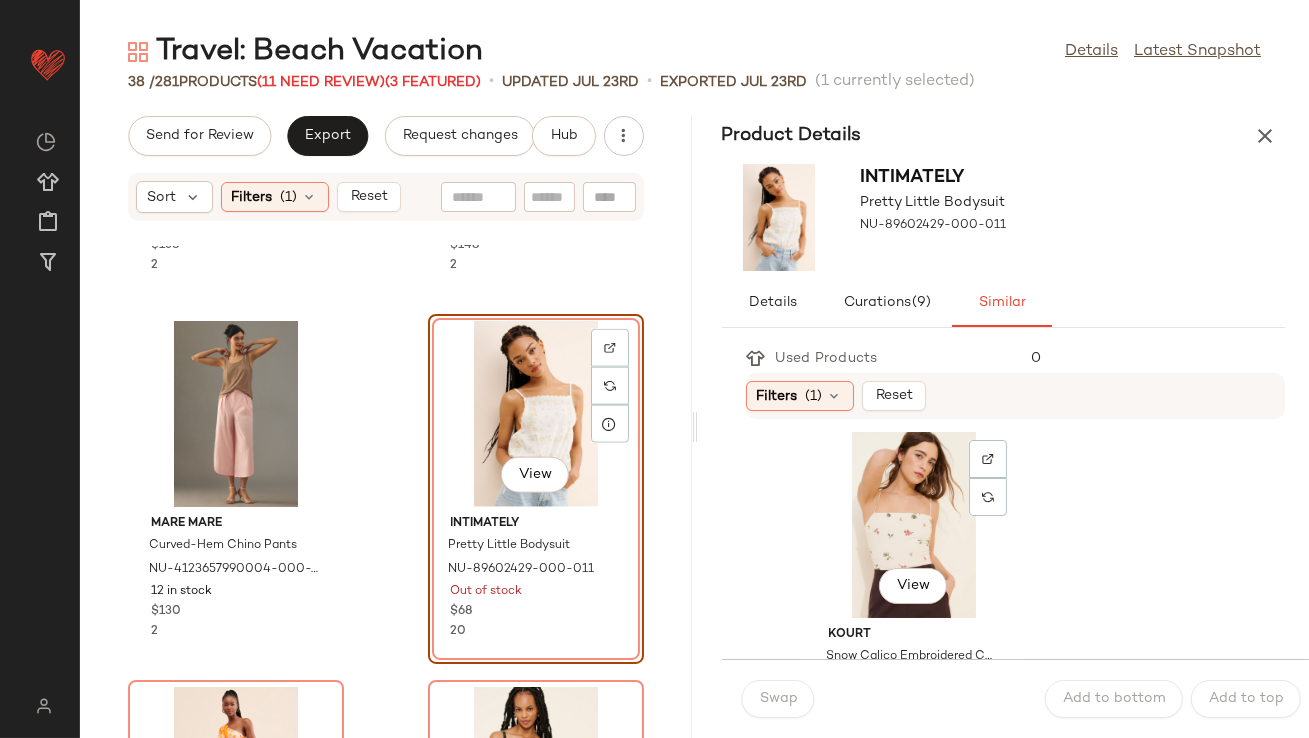 click on "View" 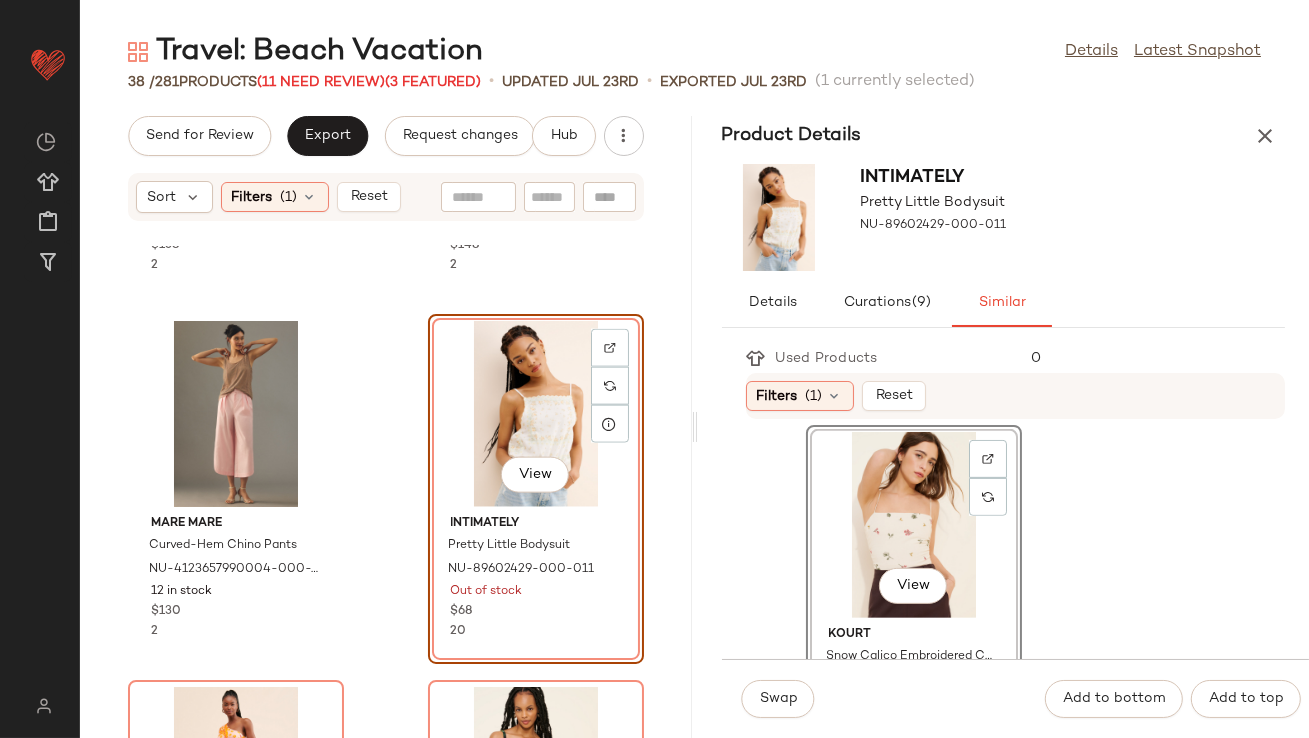 click on "Swap   Add to bottom   Add to top" at bounding box center [1016, 698] 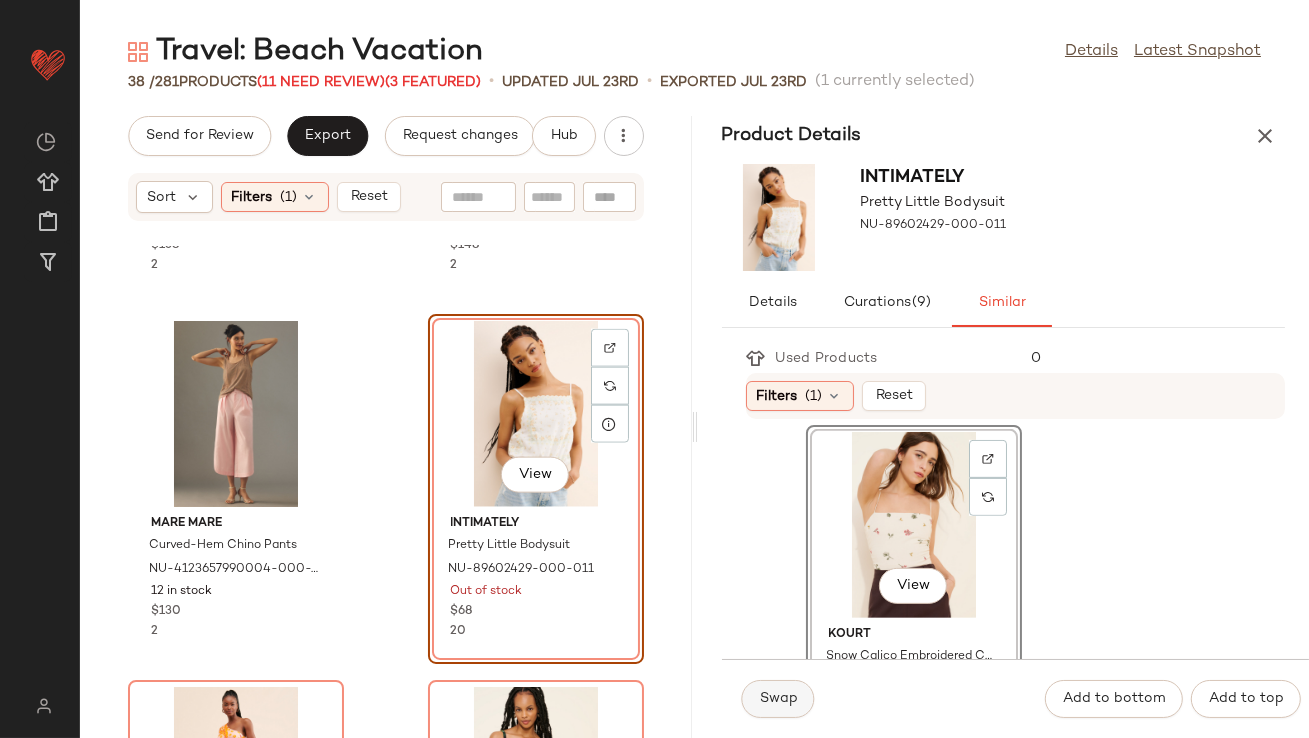 click on "Swap" 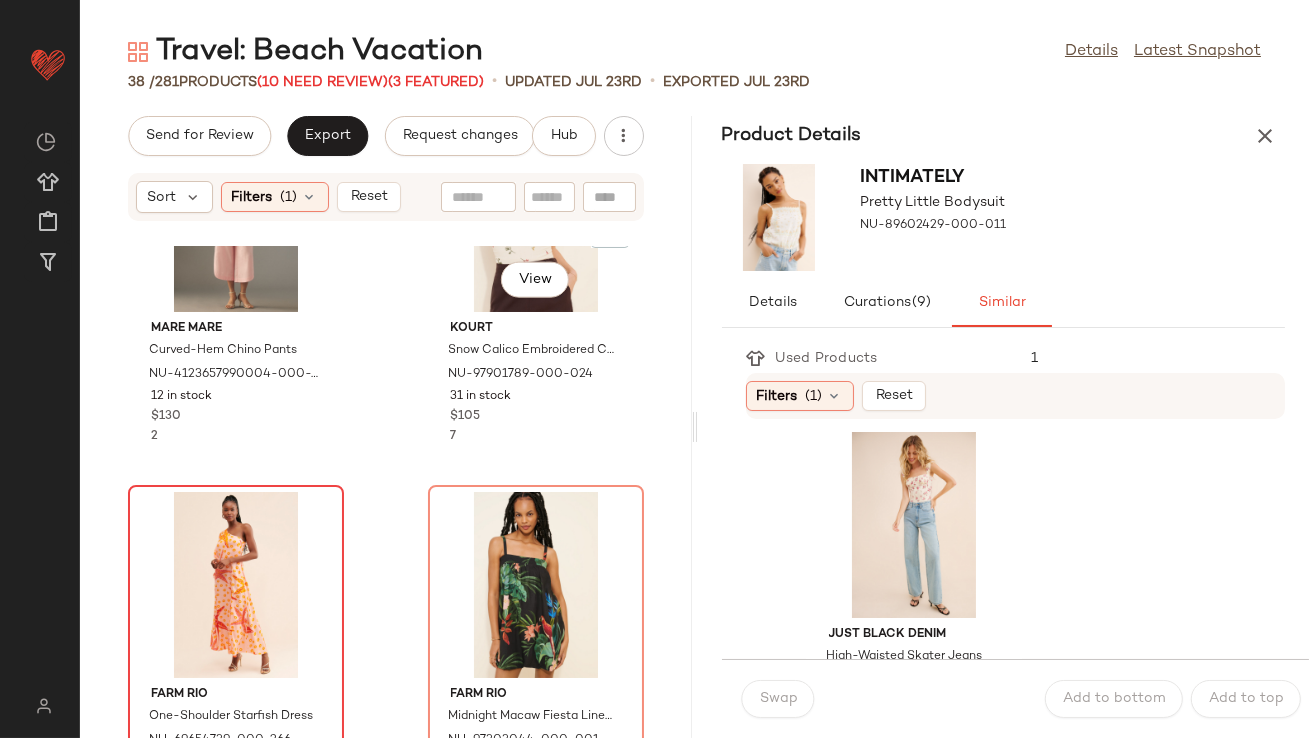 scroll, scrollTop: 5431, scrollLeft: 0, axis: vertical 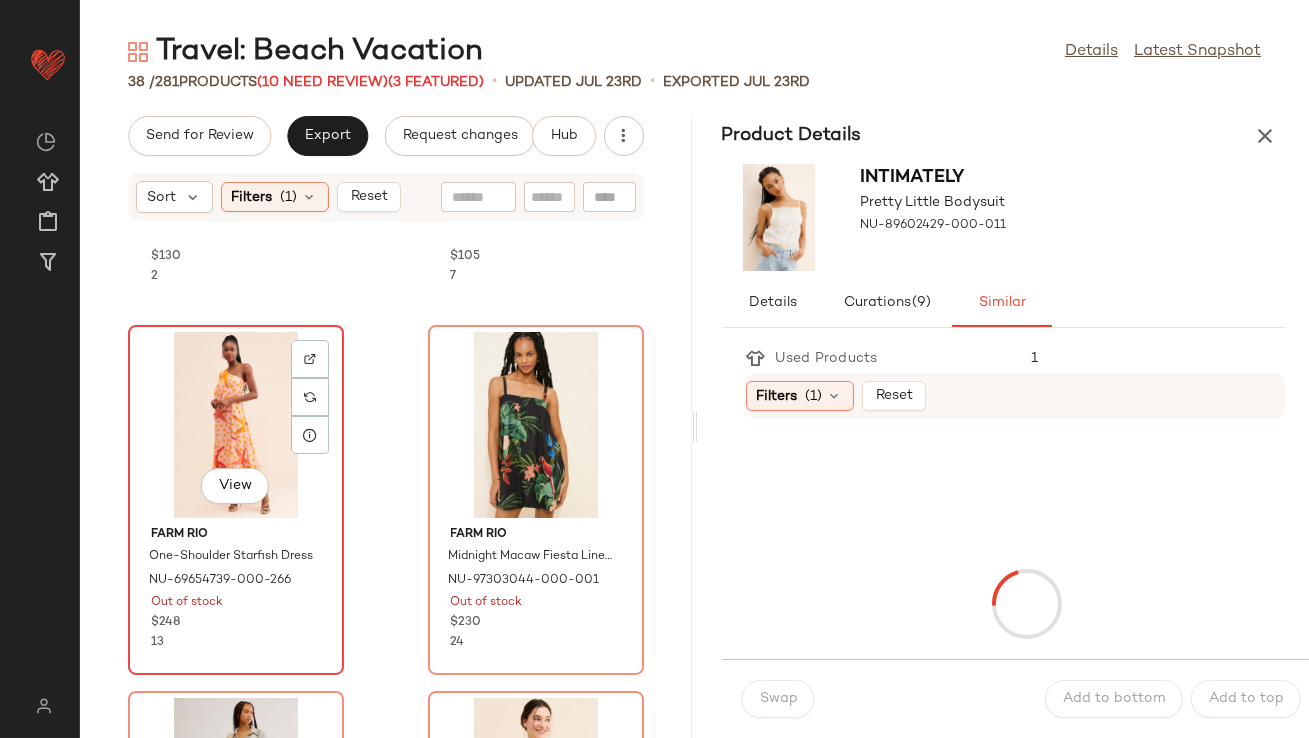 click on "View" 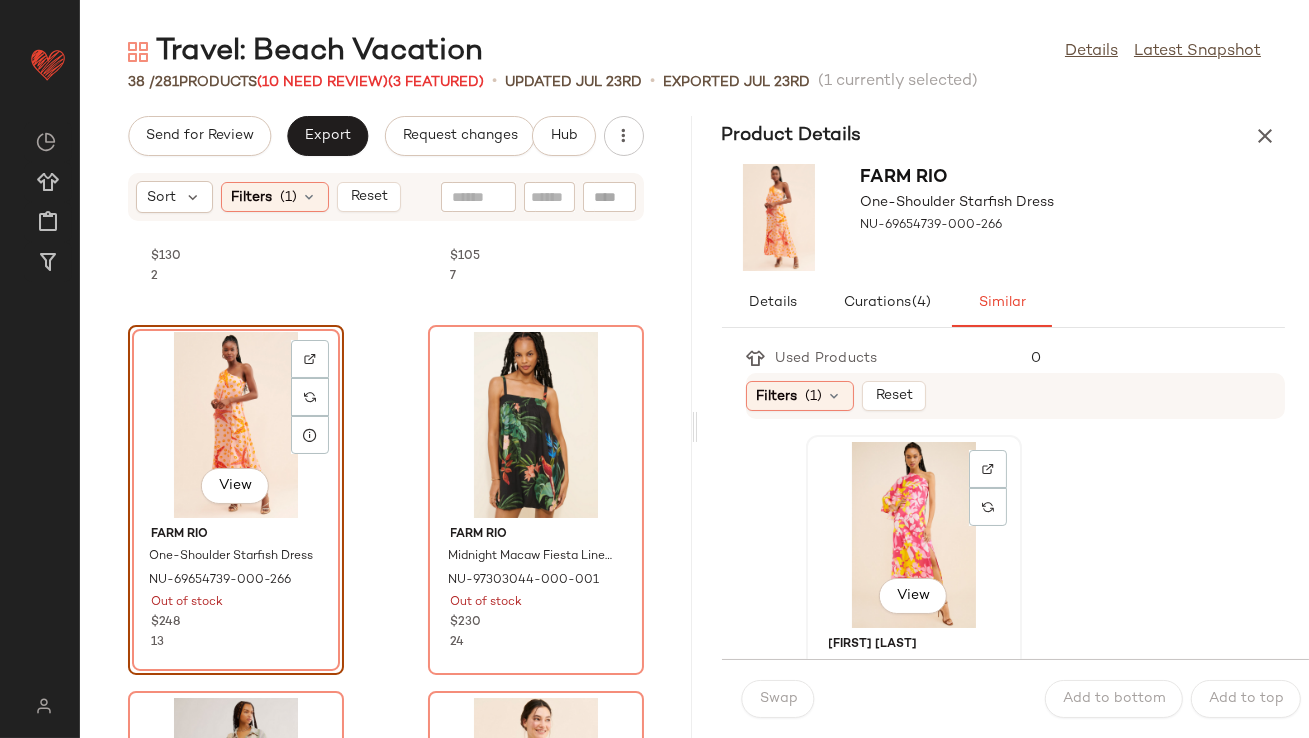 click on "View" 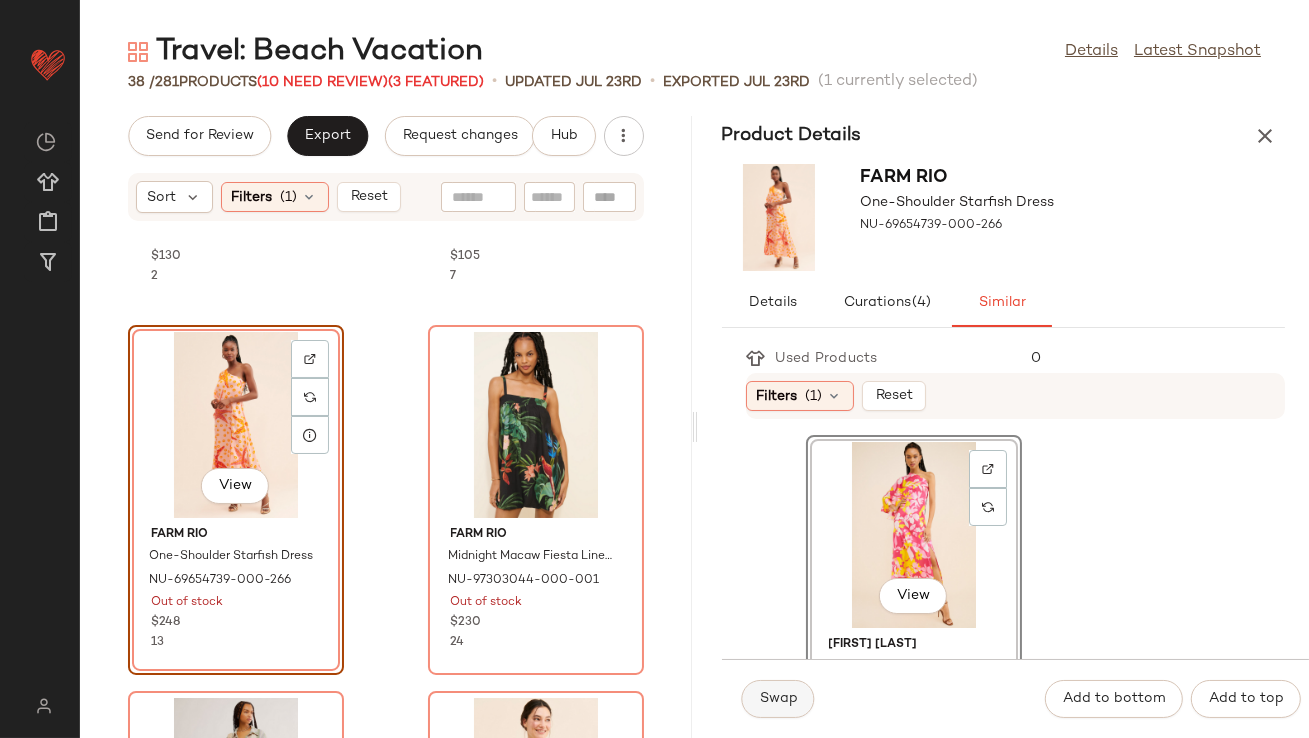 click on "Swap" 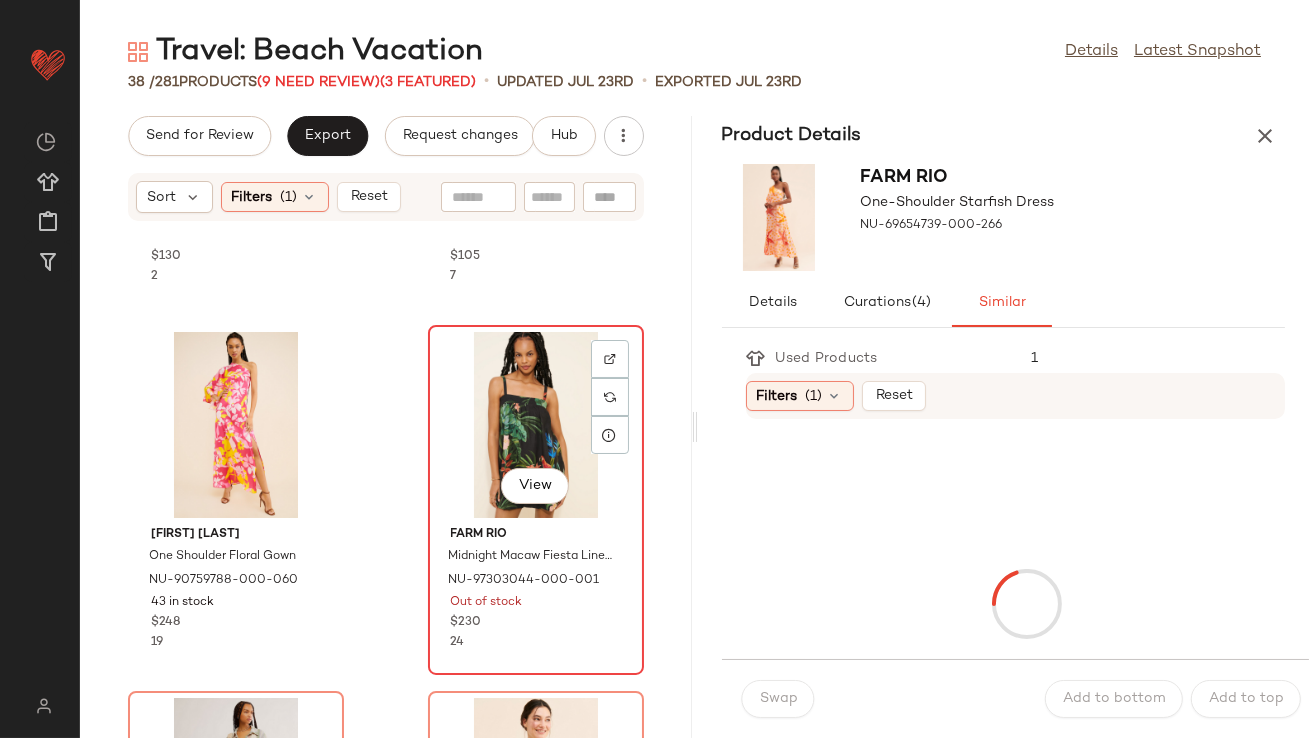 click on "View" 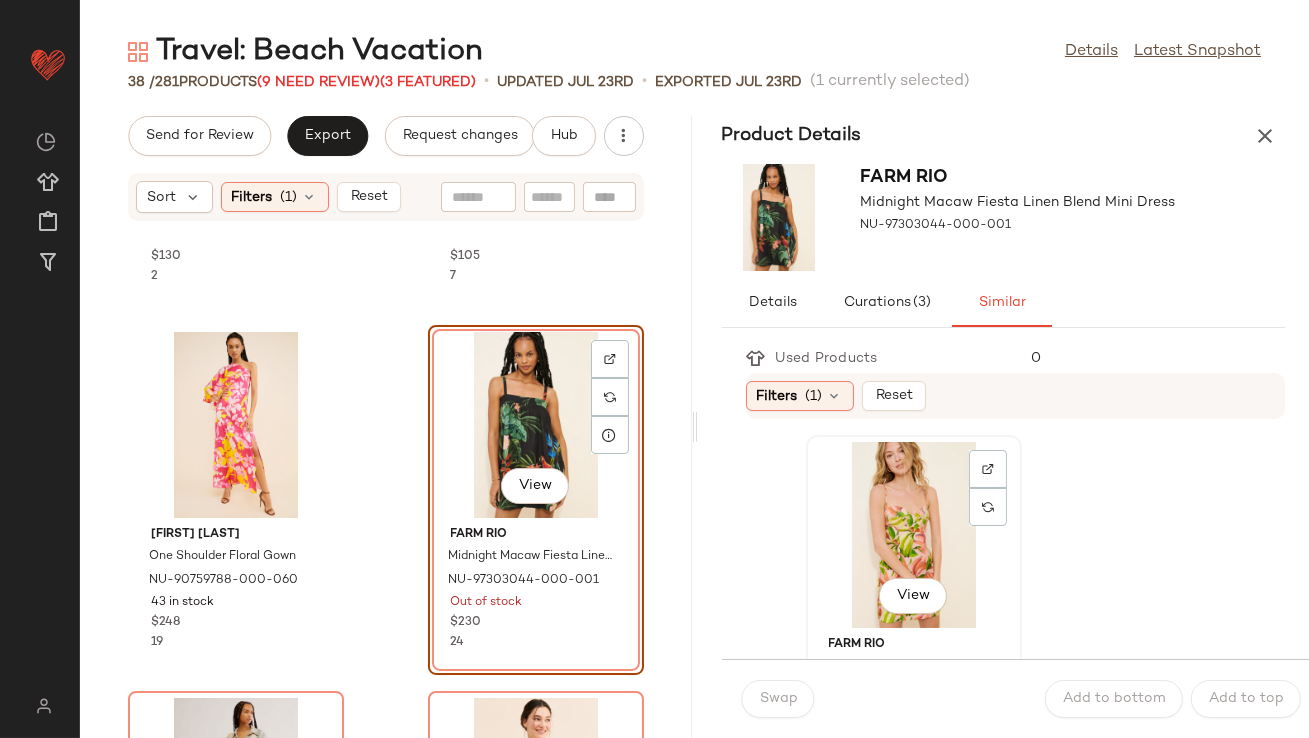 click on "View" 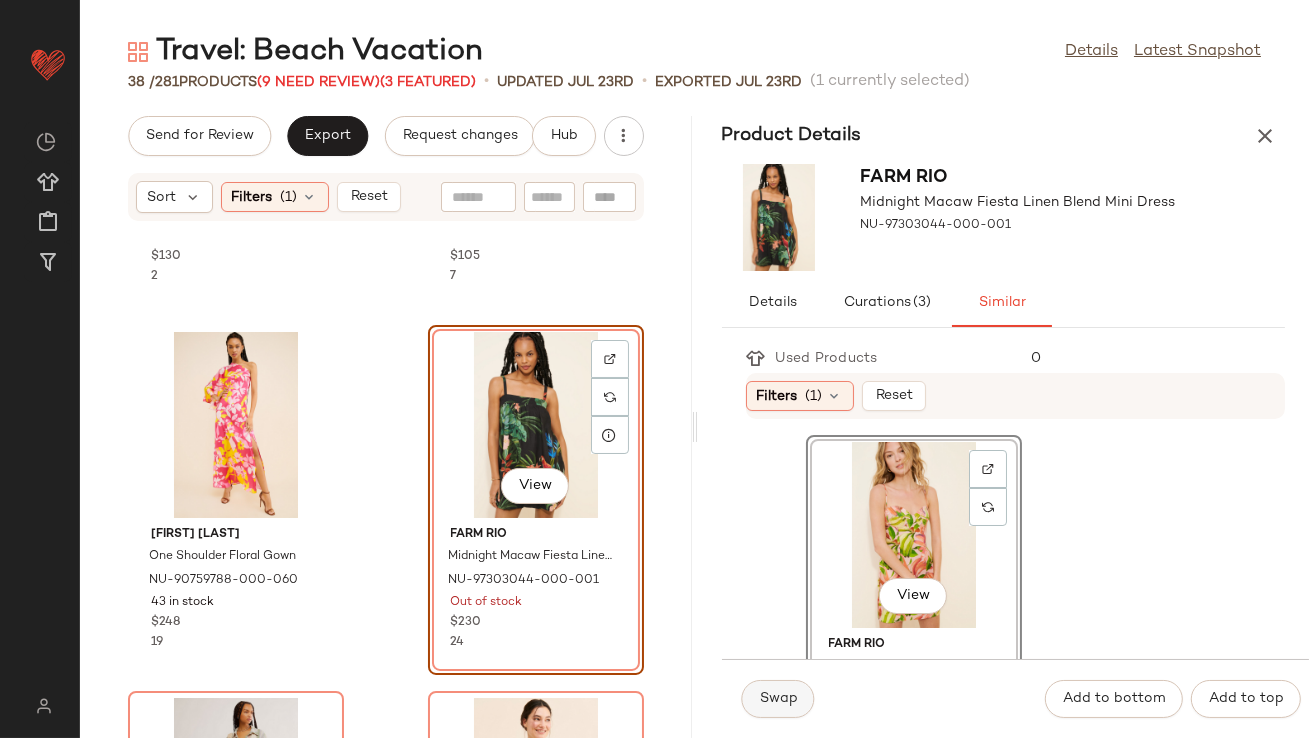 click on "Swap" 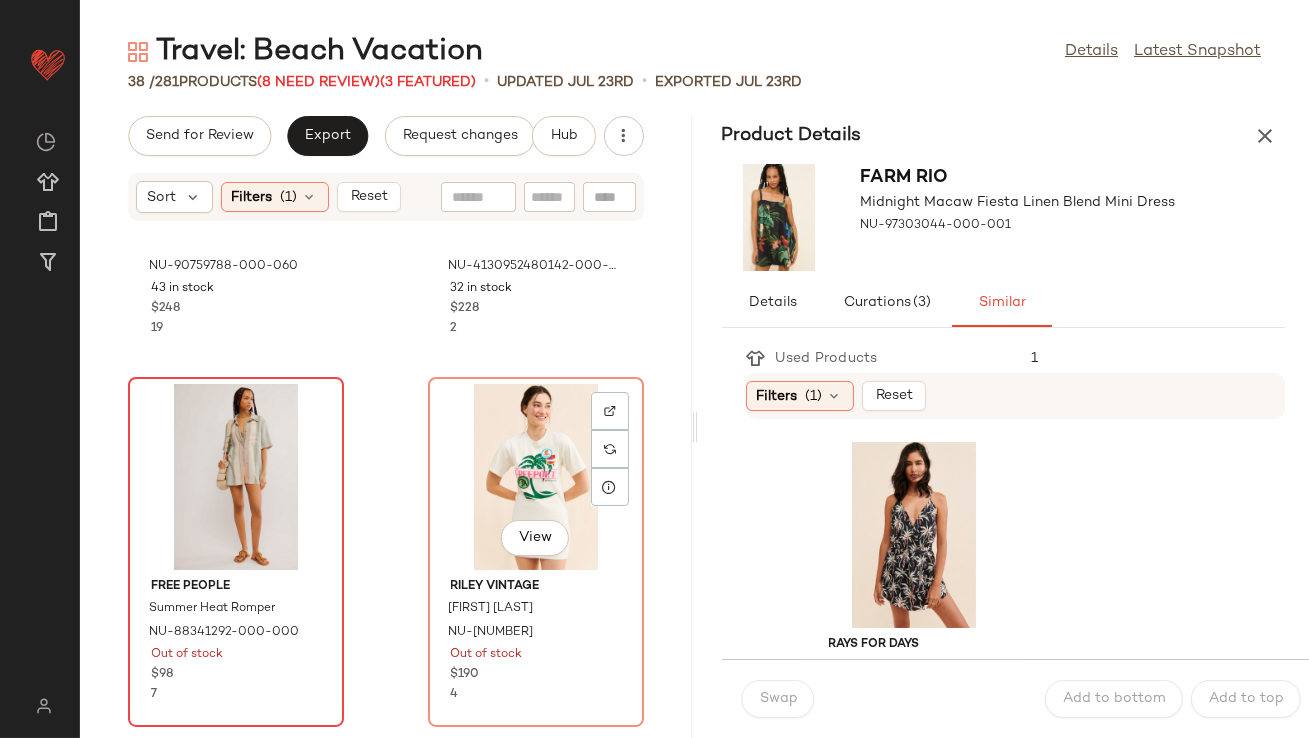 scroll, scrollTop: 5846, scrollLeft: 0, axis: vertical 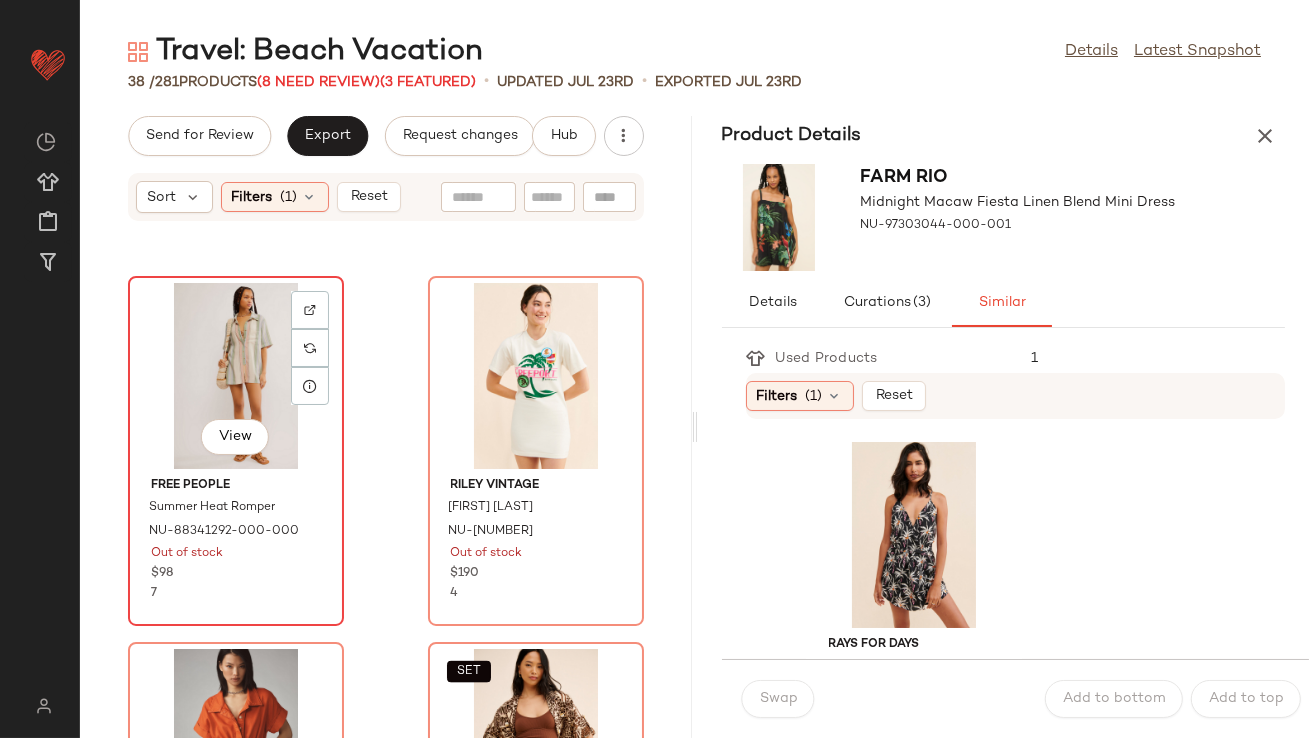 click on "View" 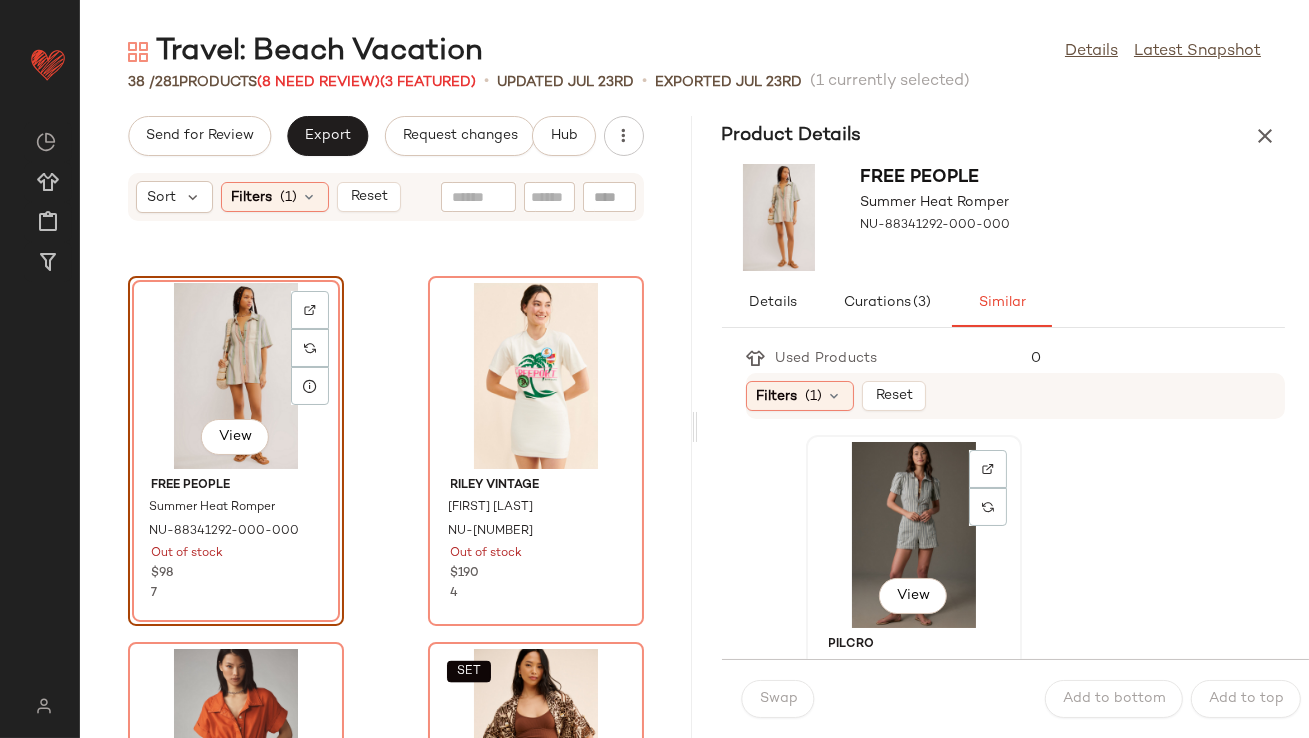 click on "View" 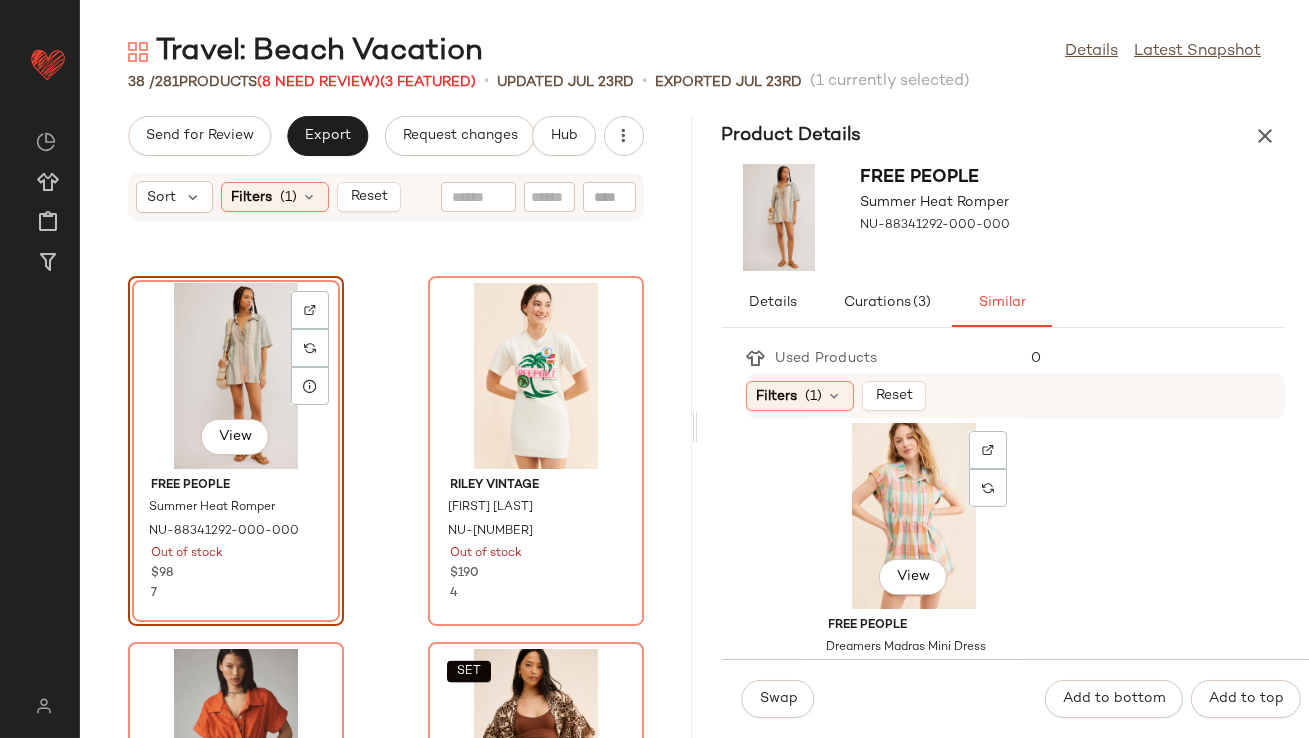 scroll, scrollTop: 388, scrollLeft: 0, axis: vertical 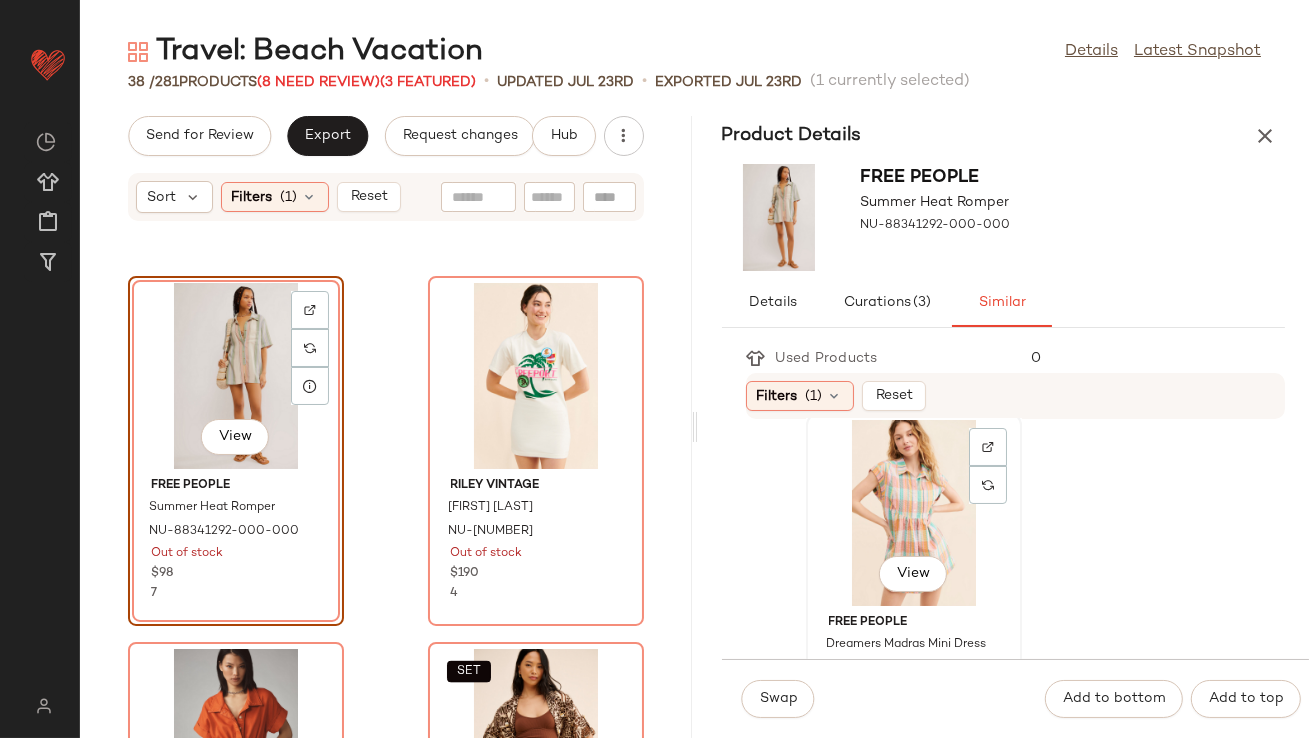 click on "View" 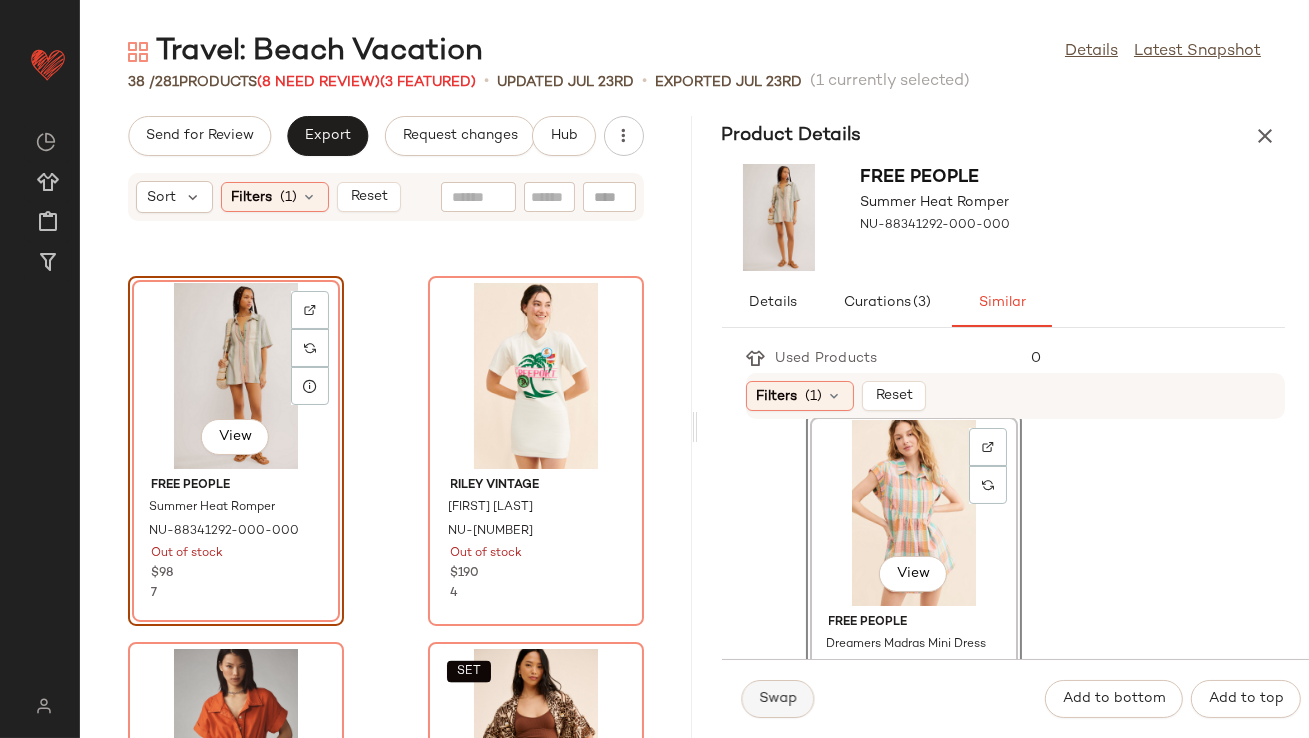 click on "Swap" at bounding box center (778, 699) 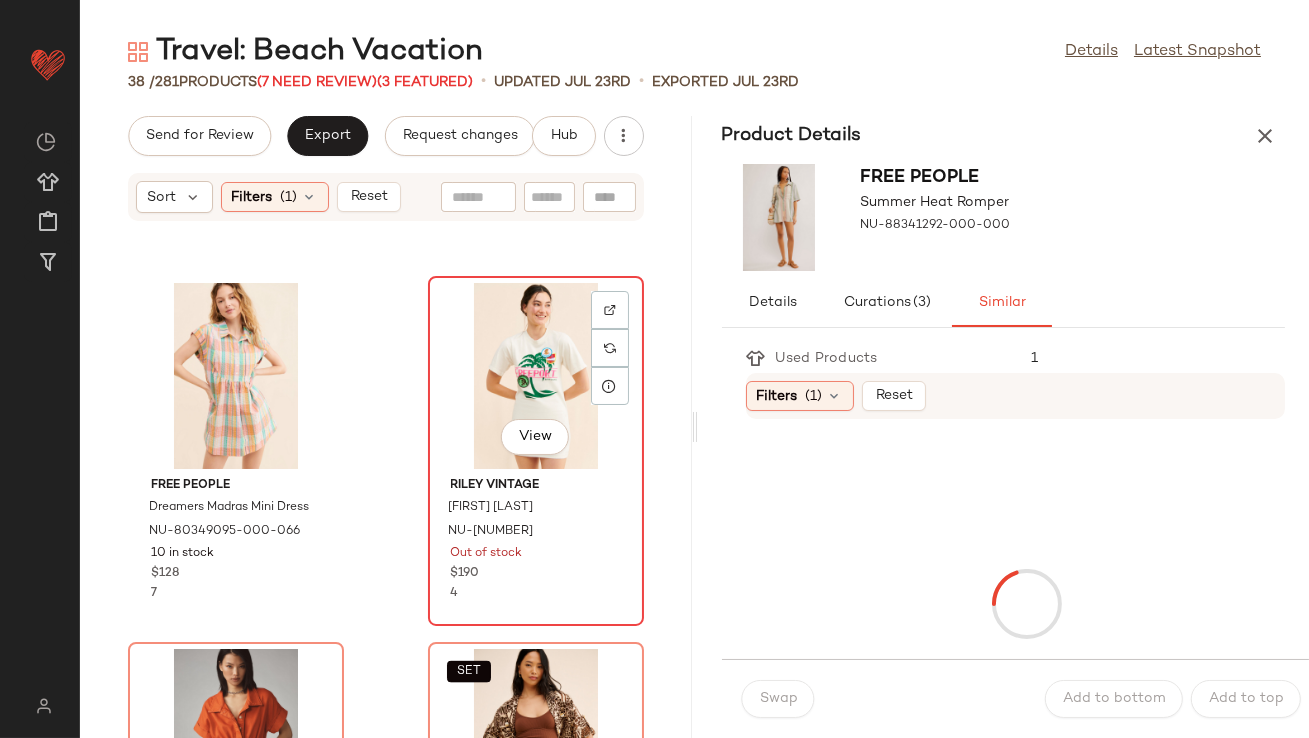 click on "View" 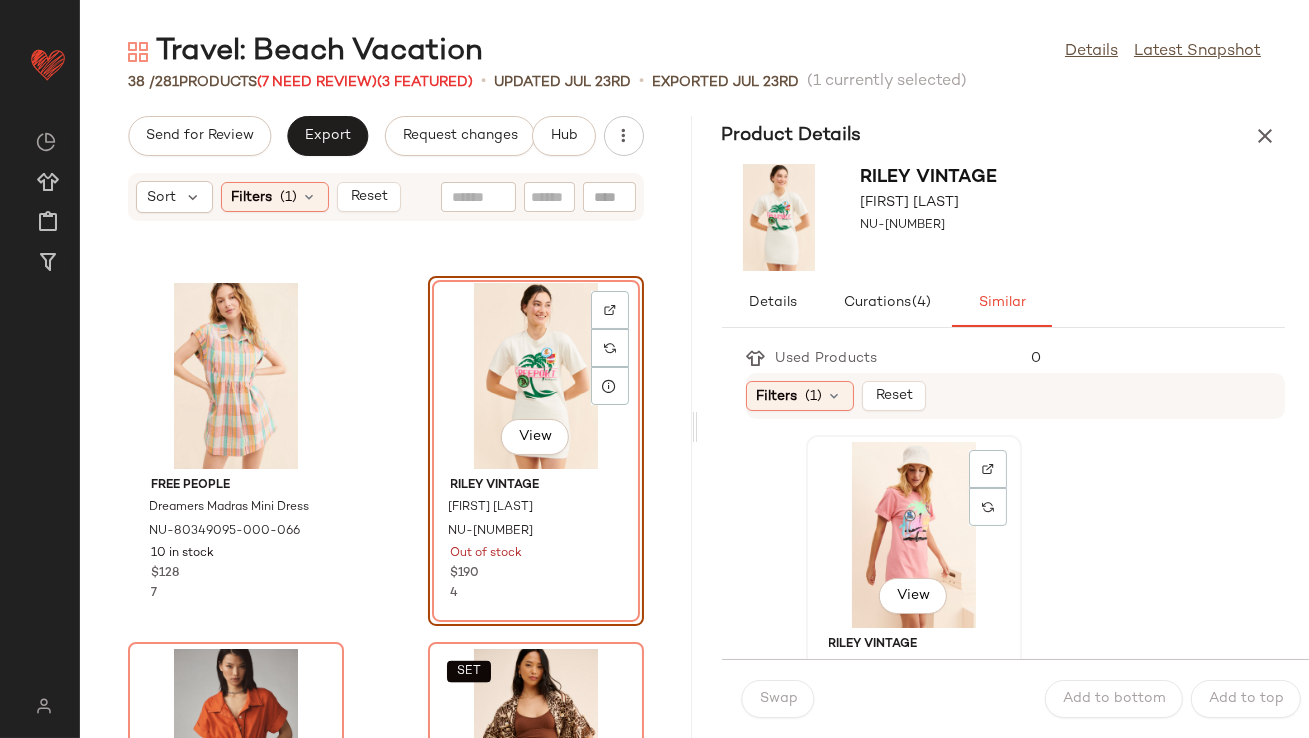 click on "View" 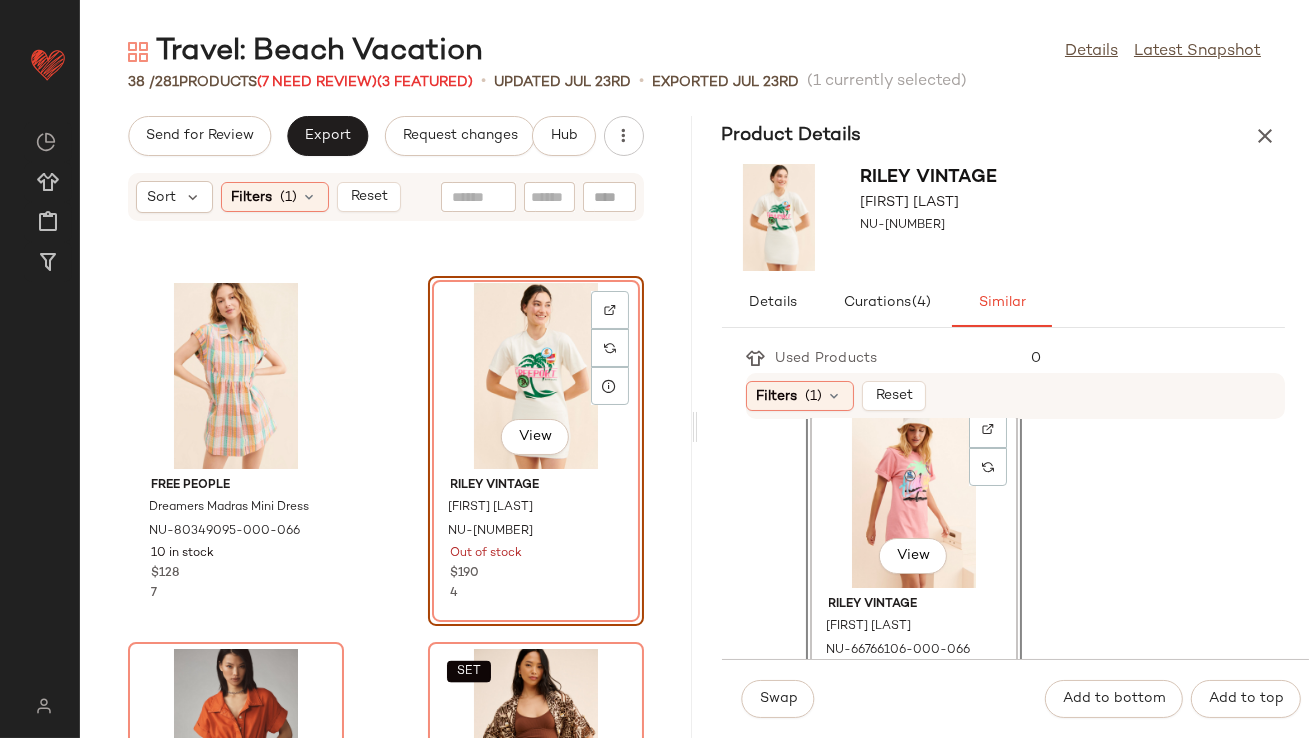 scroll, scrollTop: 50, scrollLeft: 0, axis: vertical 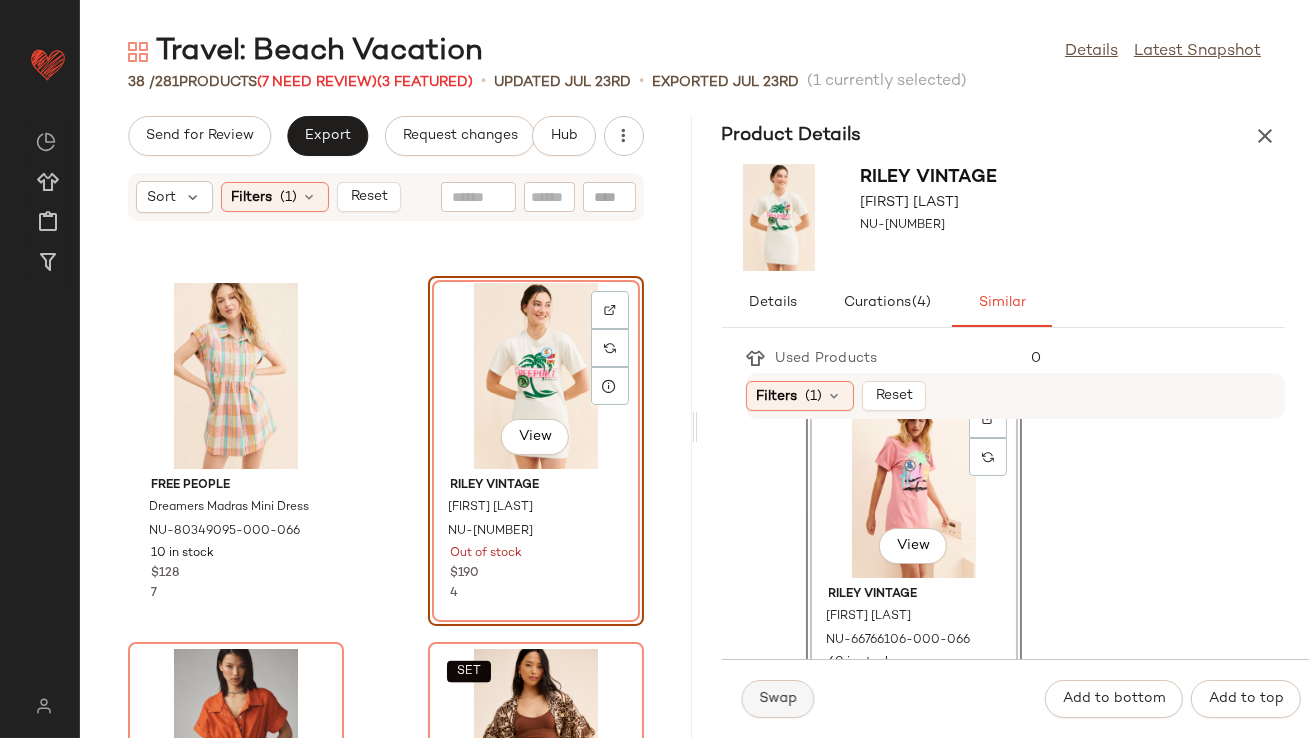 click on "Swap" 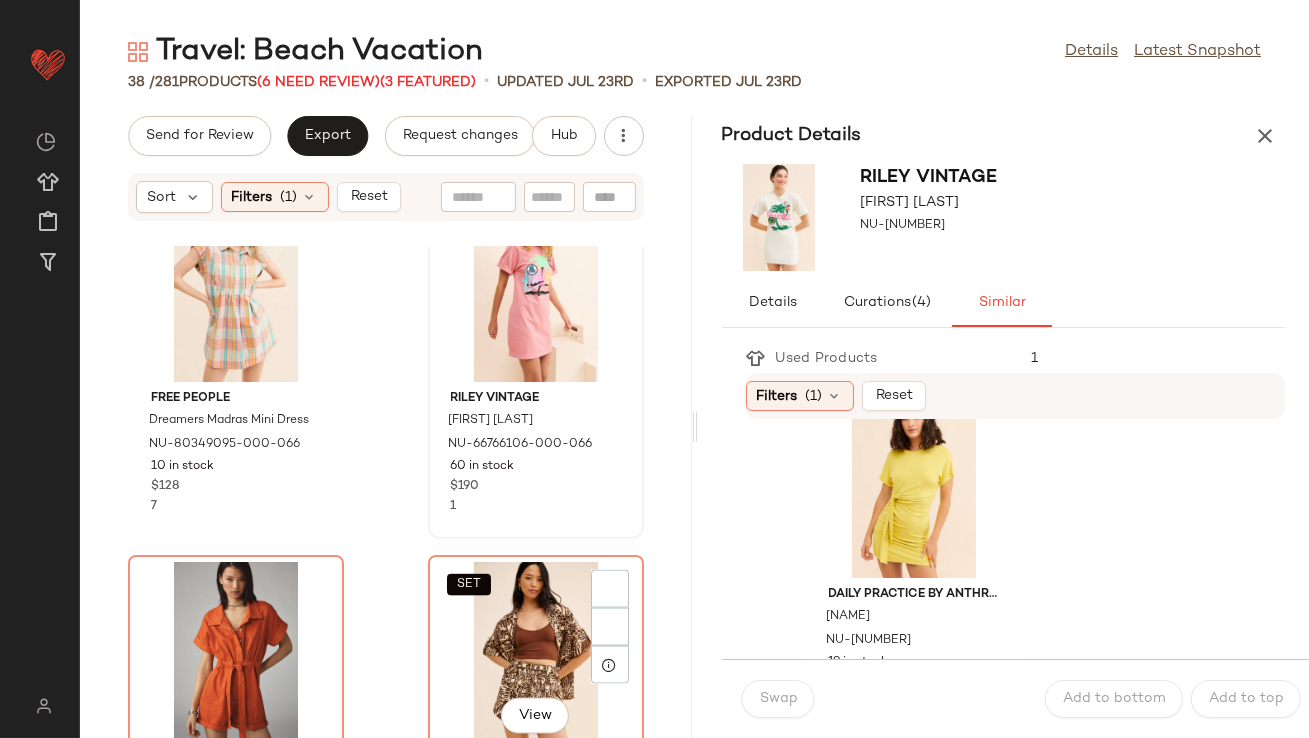 scroll, scrollTop: 6083, scrollLeft: 0, axis: vertical 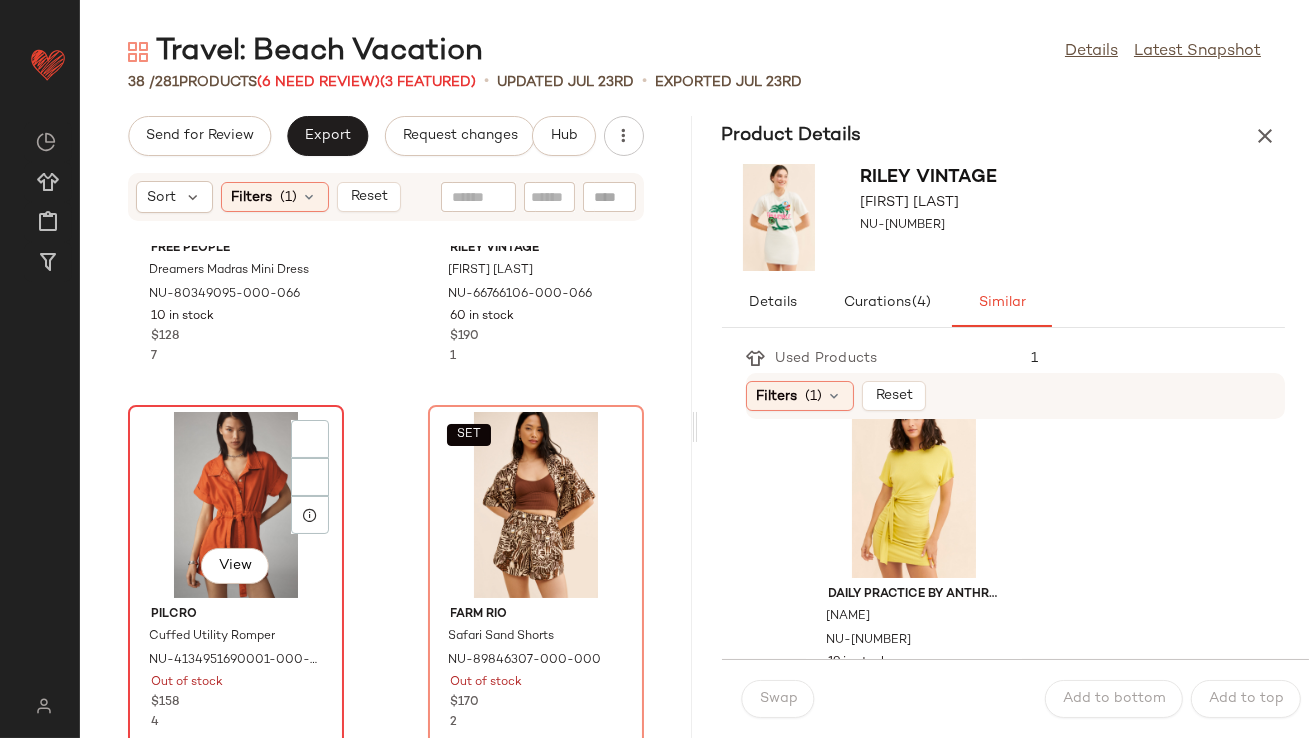 click on "View" 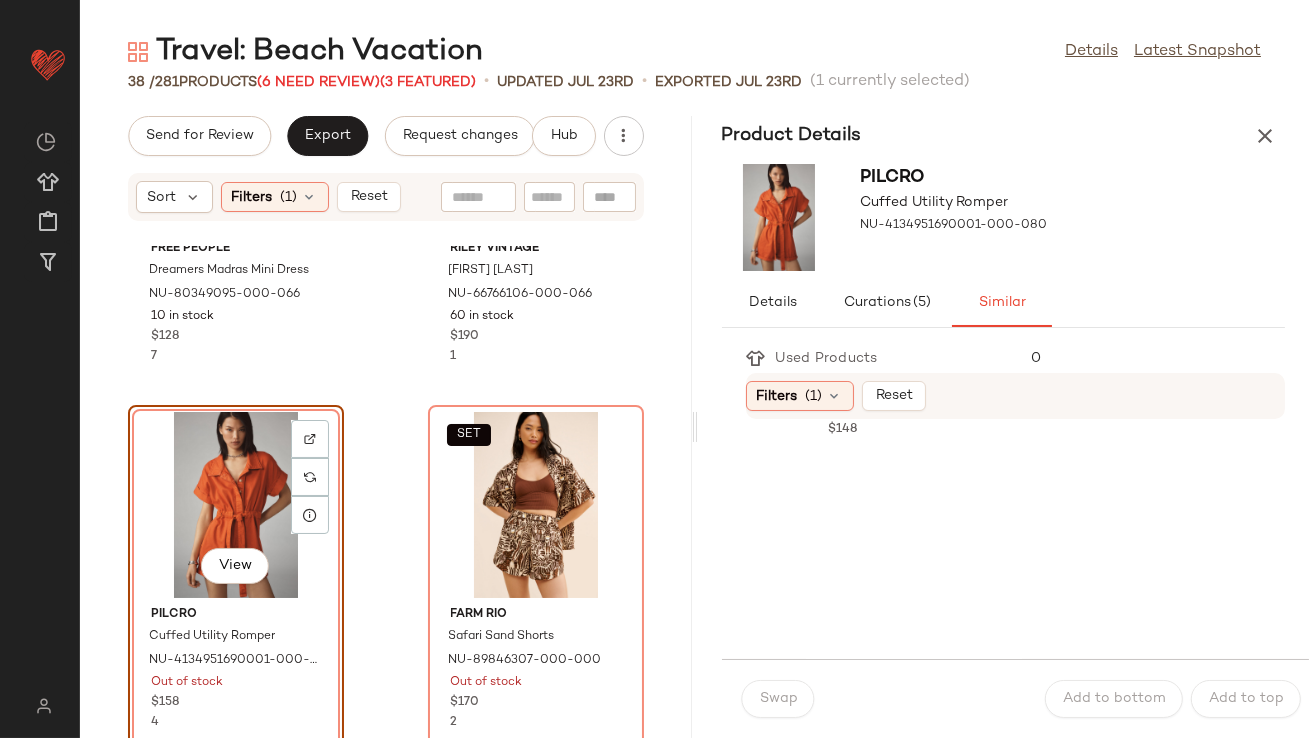 scroll, scrollTop: 2528, scrollLeft: 0, axis: vertical 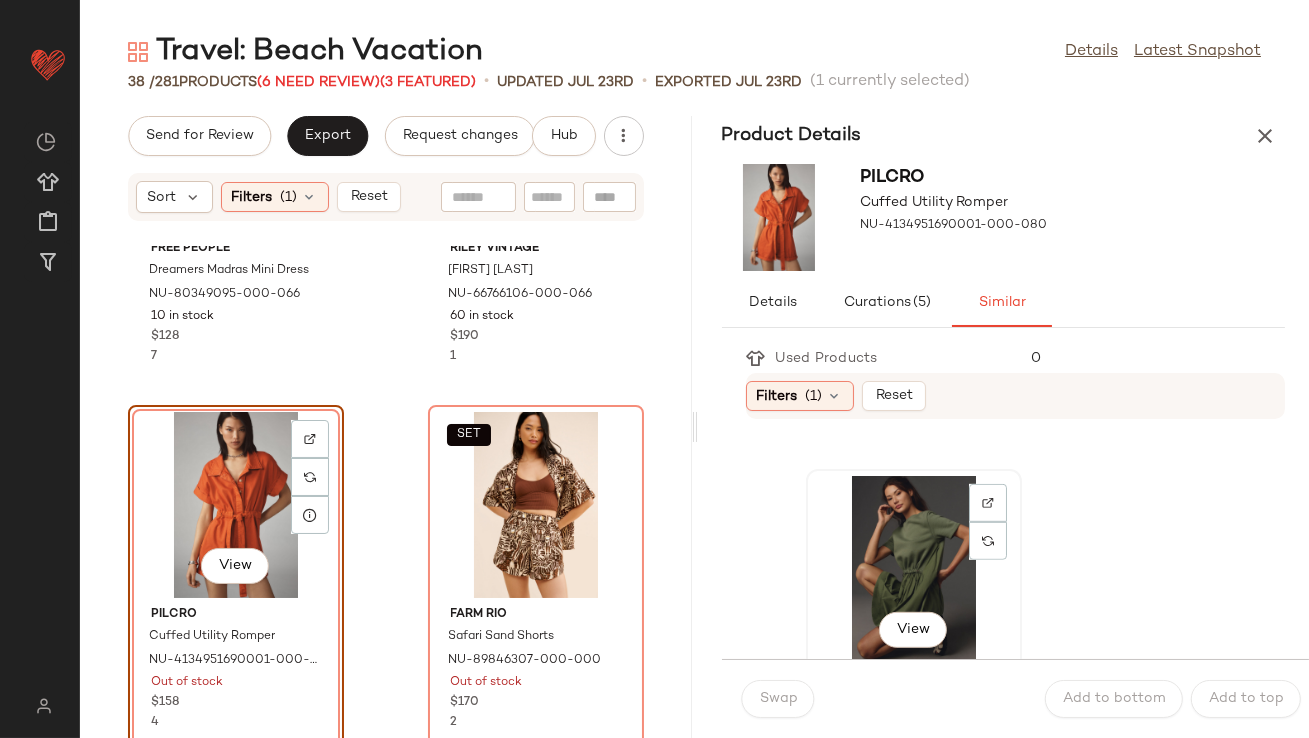 click on "View" 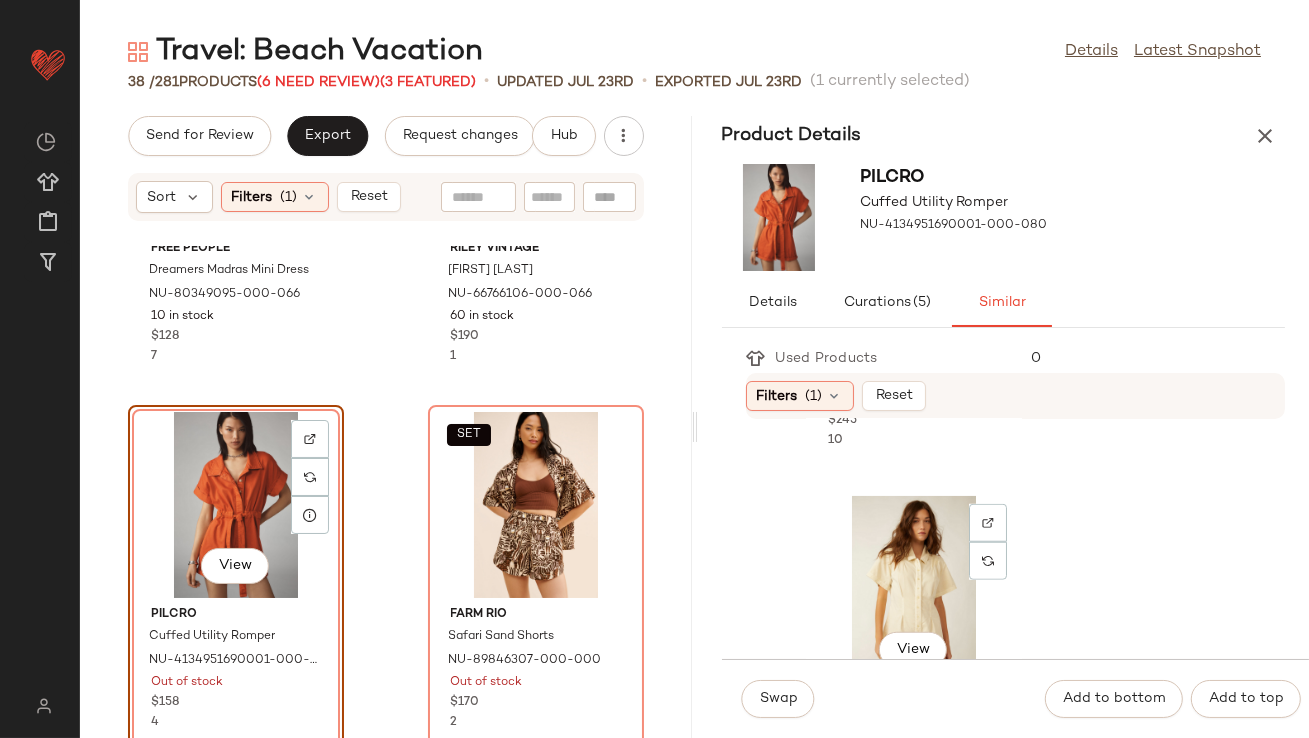 scroll, scrollTop: 3717, scrollLeft: 0, axis: vertical 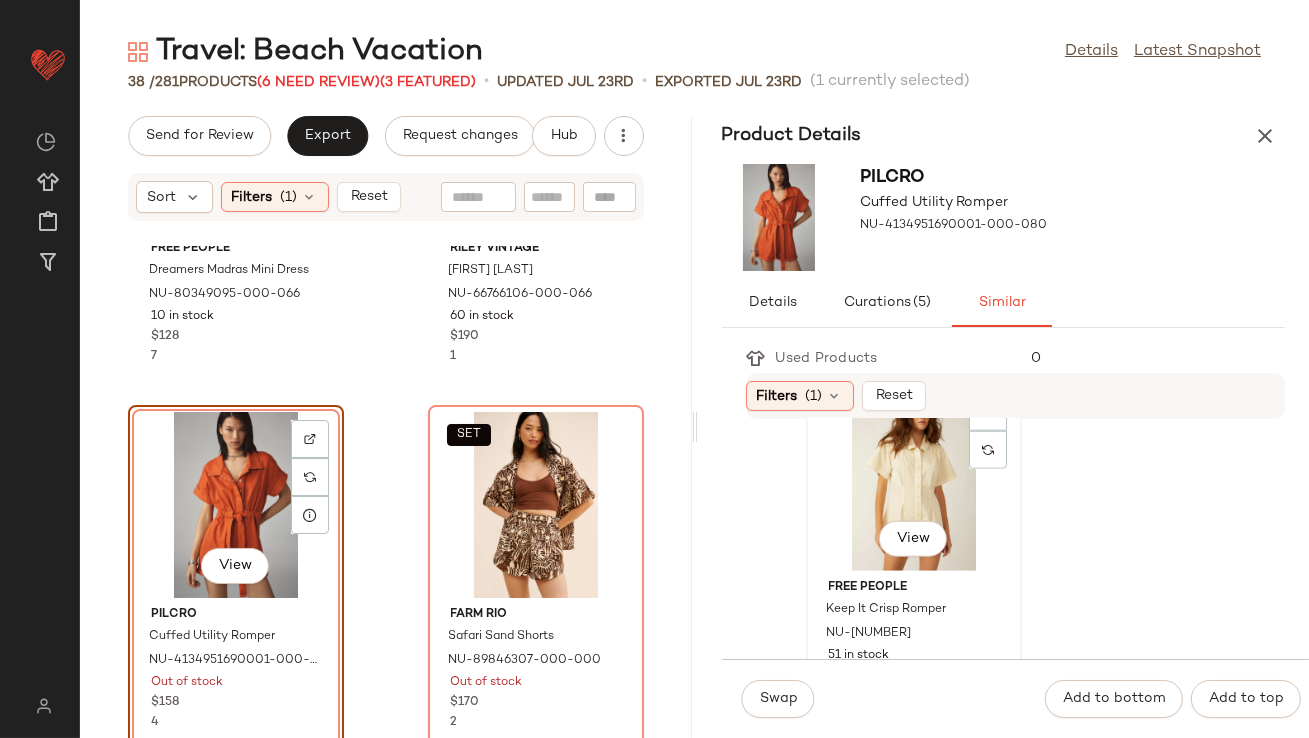 click on "View" 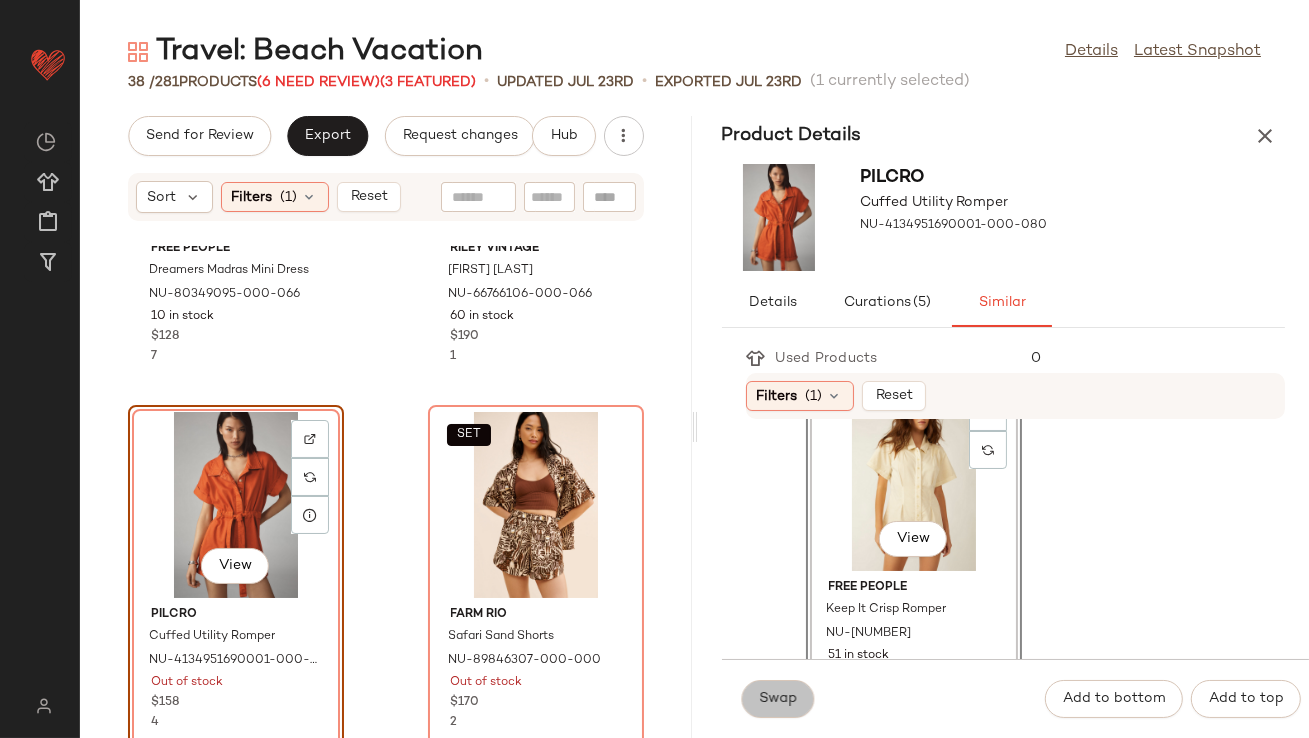 click on "Swap" 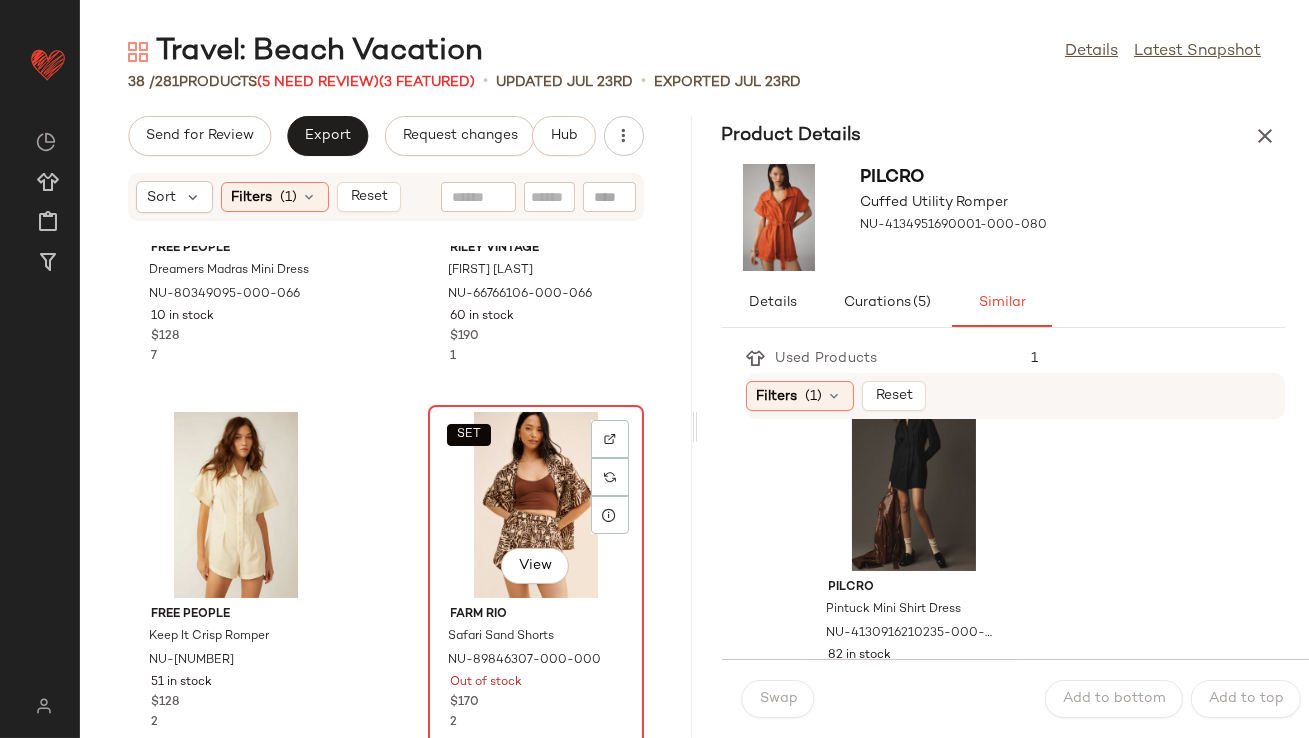 click on "SET   View" 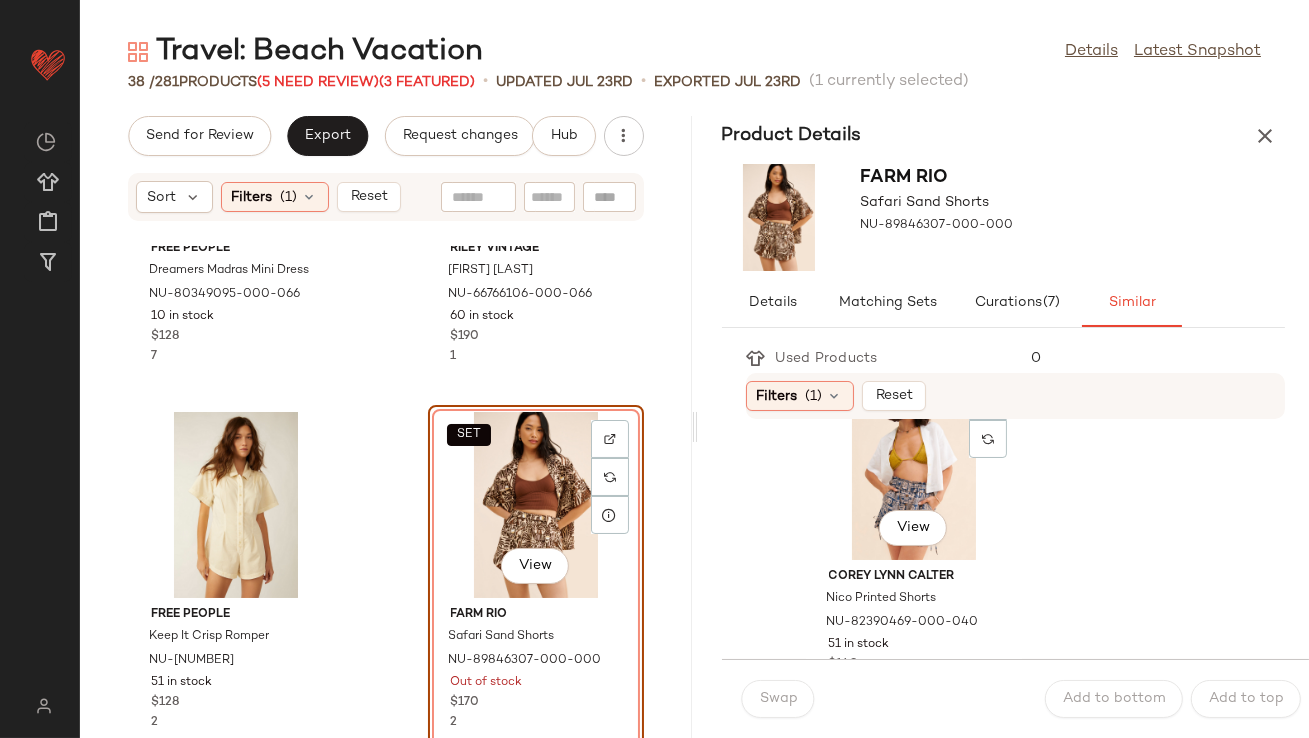 scroll, scrollTop: 1531, scrollLeft: 0, axis: vertical 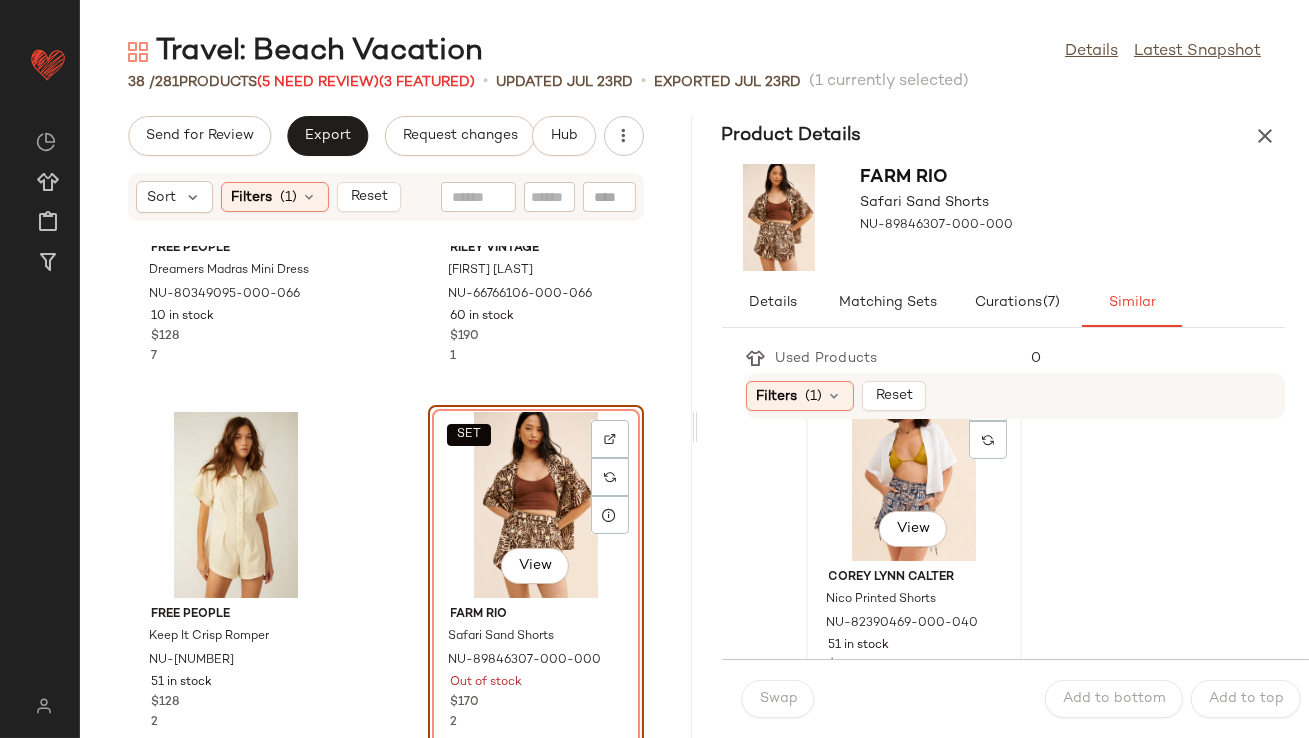 click on "View" 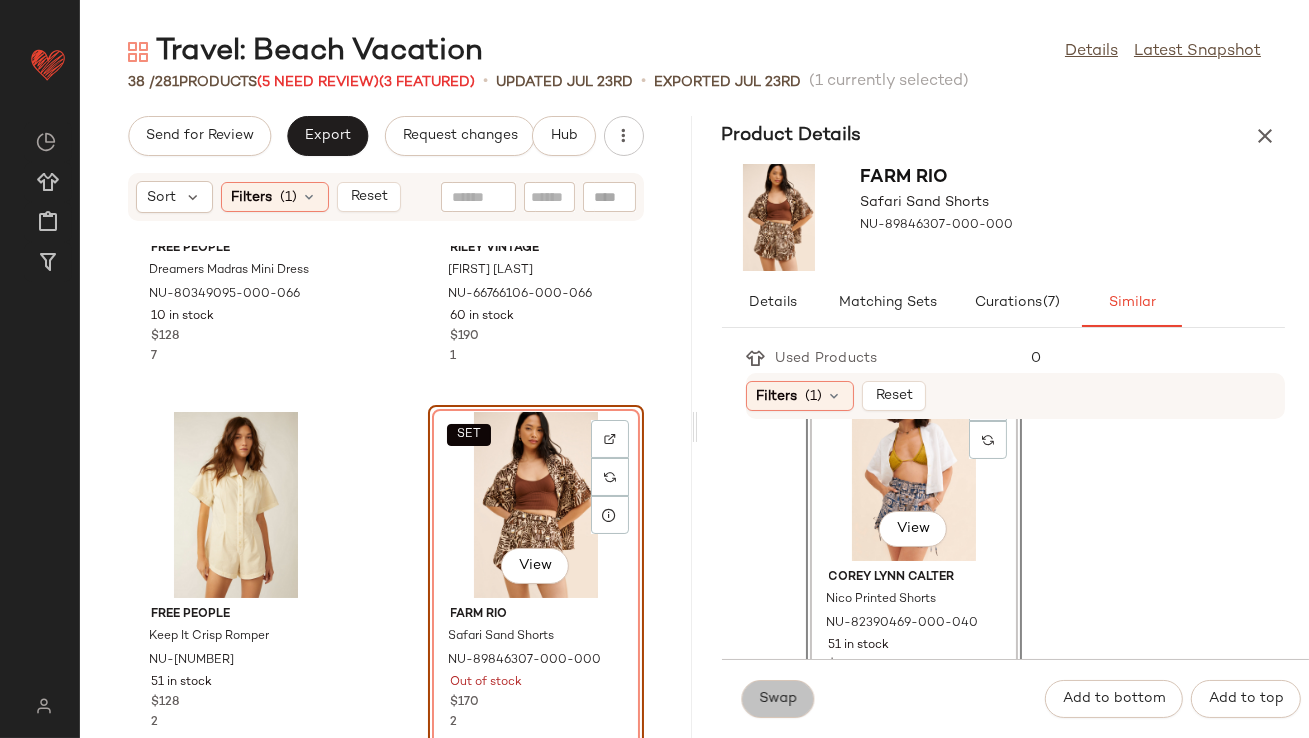 click on "Swap" at bounding box center (778, 699) 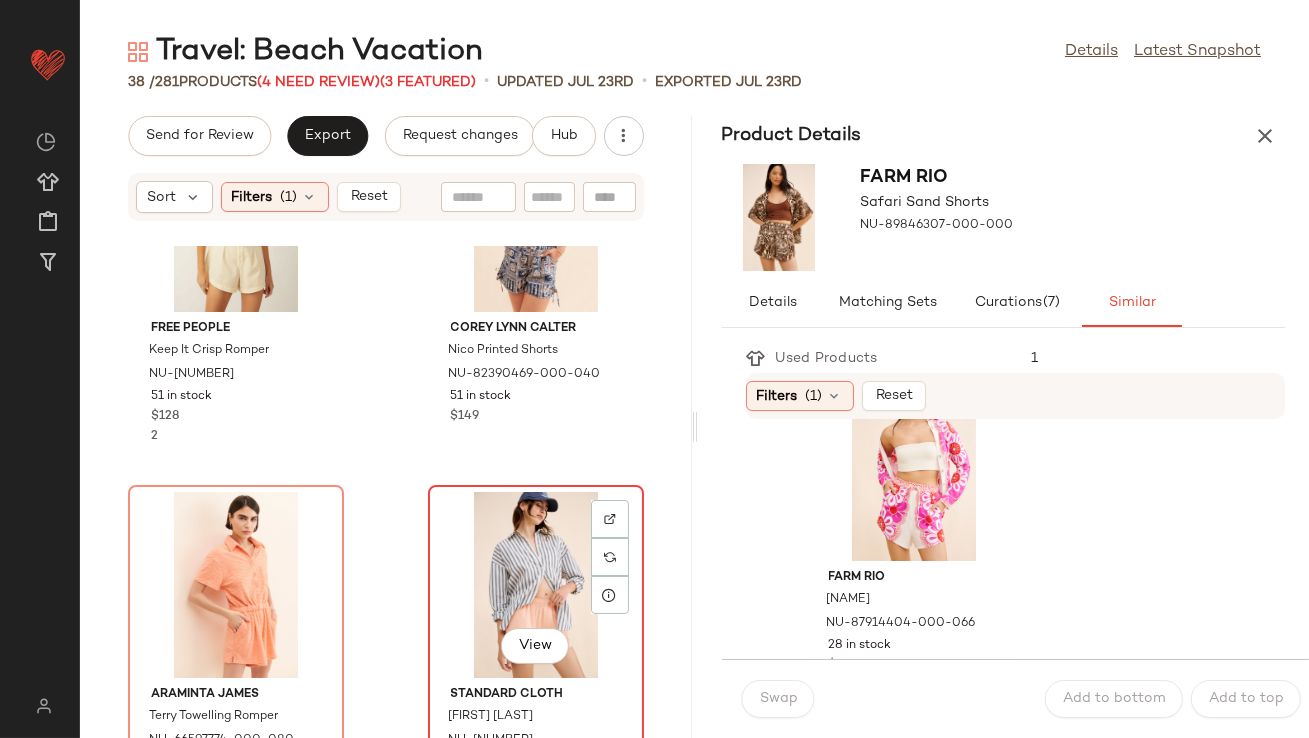 scroll, scrollTop: 6407, scrollLeft: 0, axis: vertical 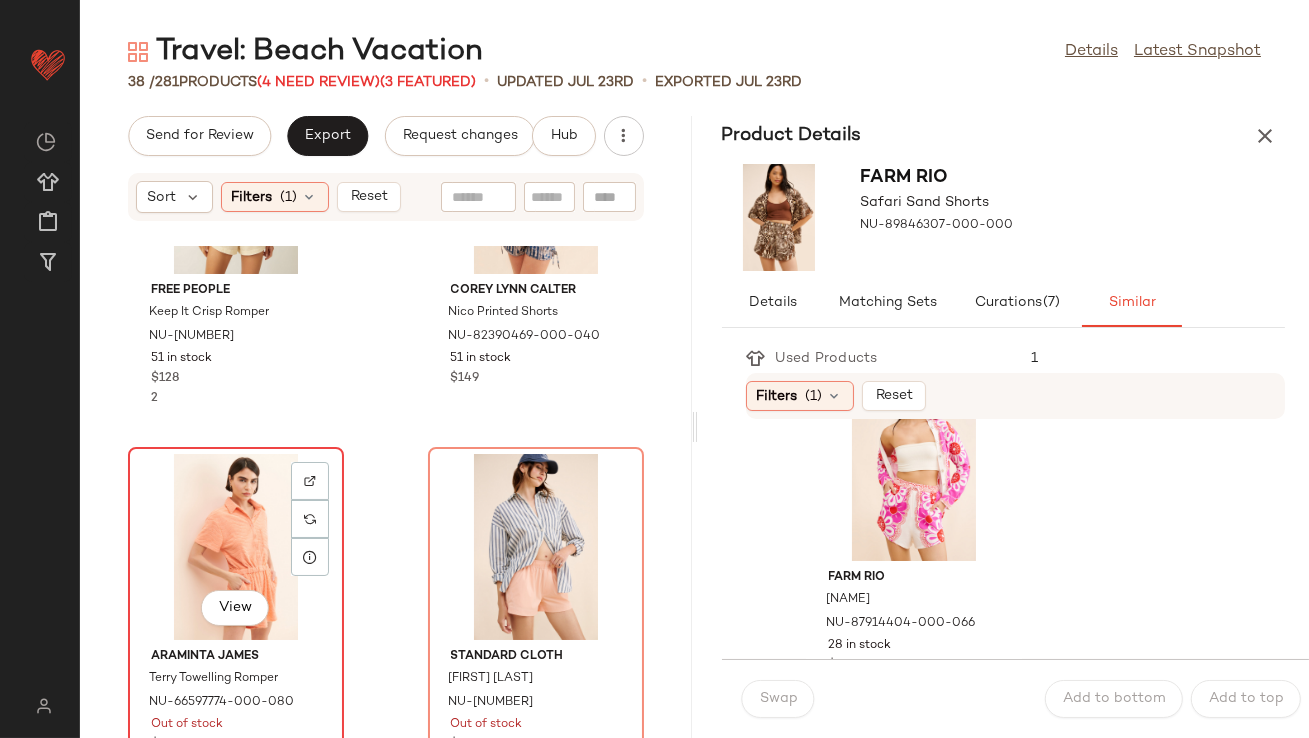 click on "View" 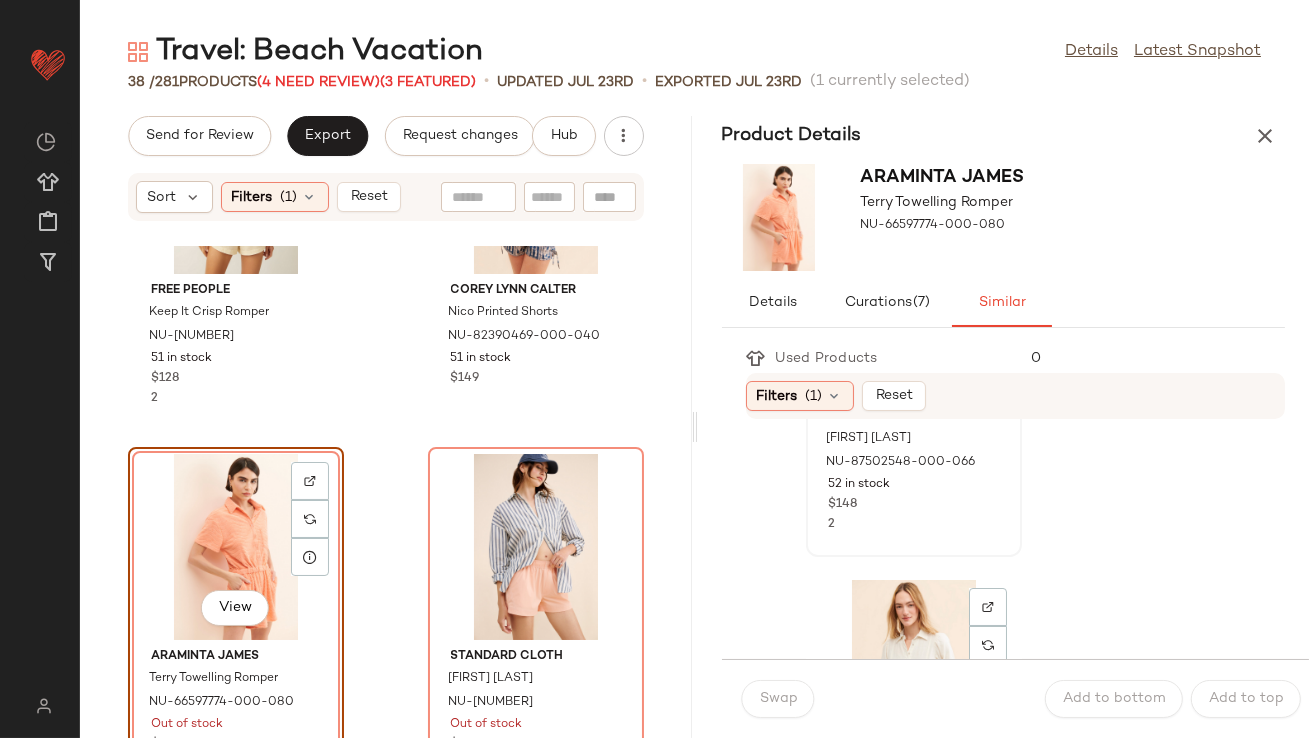 scroll, scrollTop: 0, scrollLeft: 0, axis: both 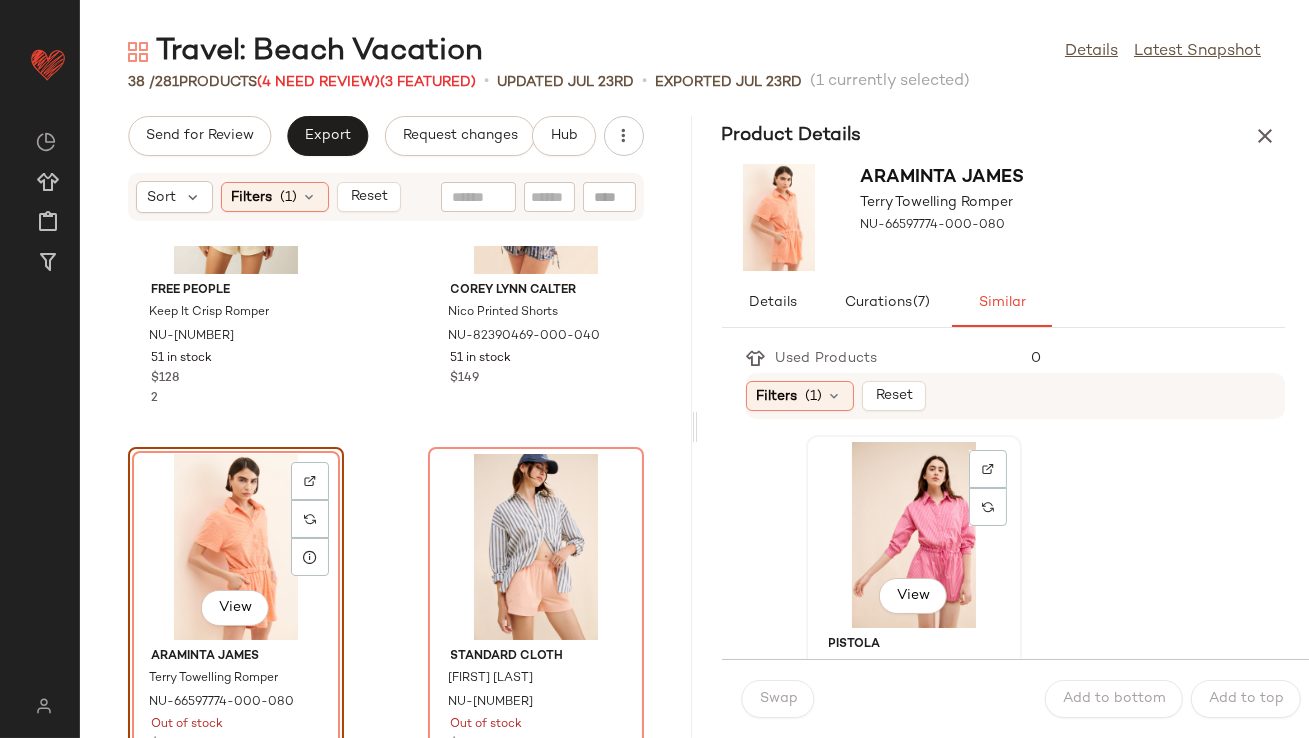 click on "View" 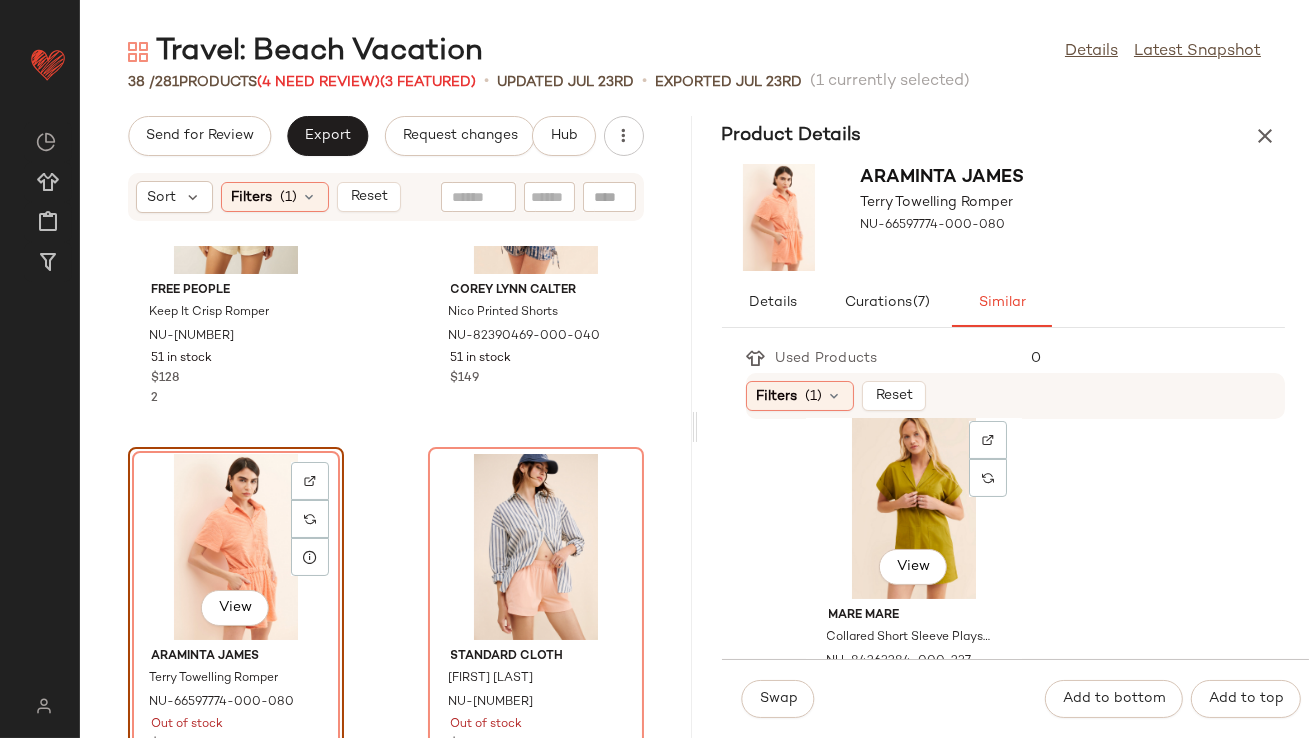 scroll, scrollTop: 765, scrollLeft: 0, axis: vertical 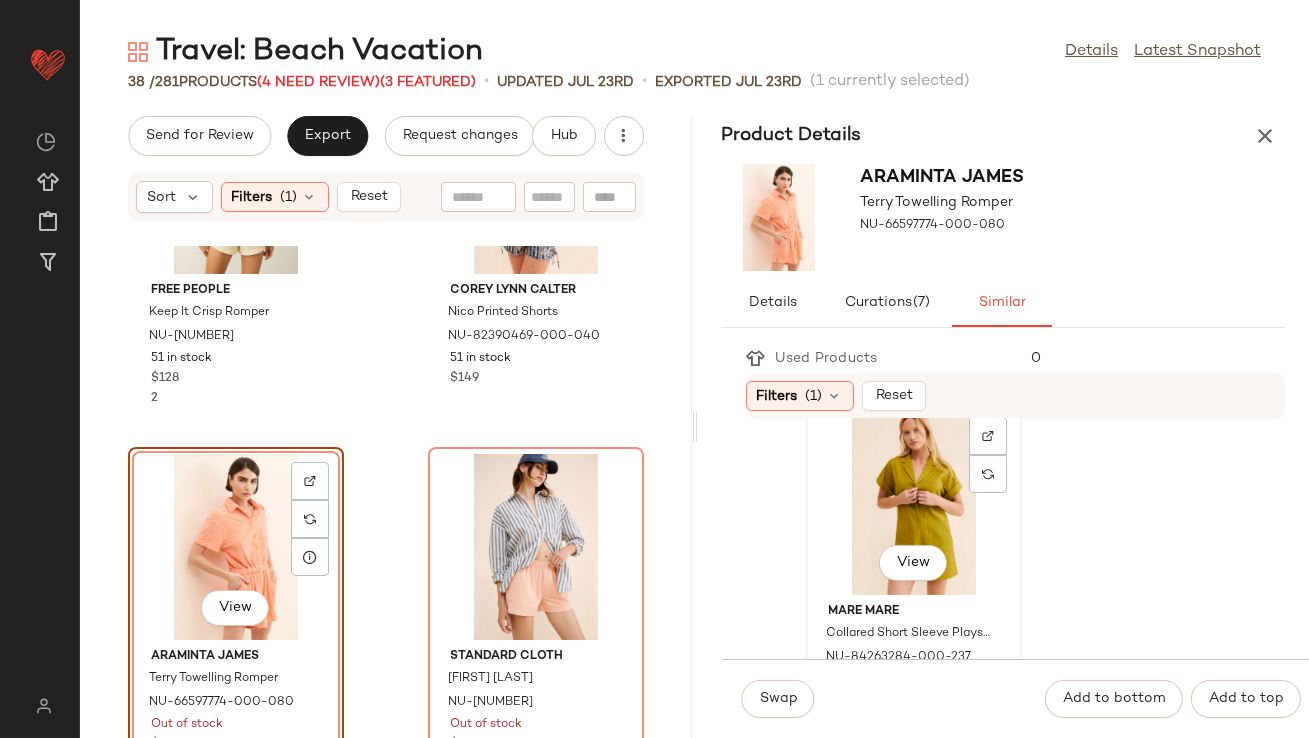 click on "View" 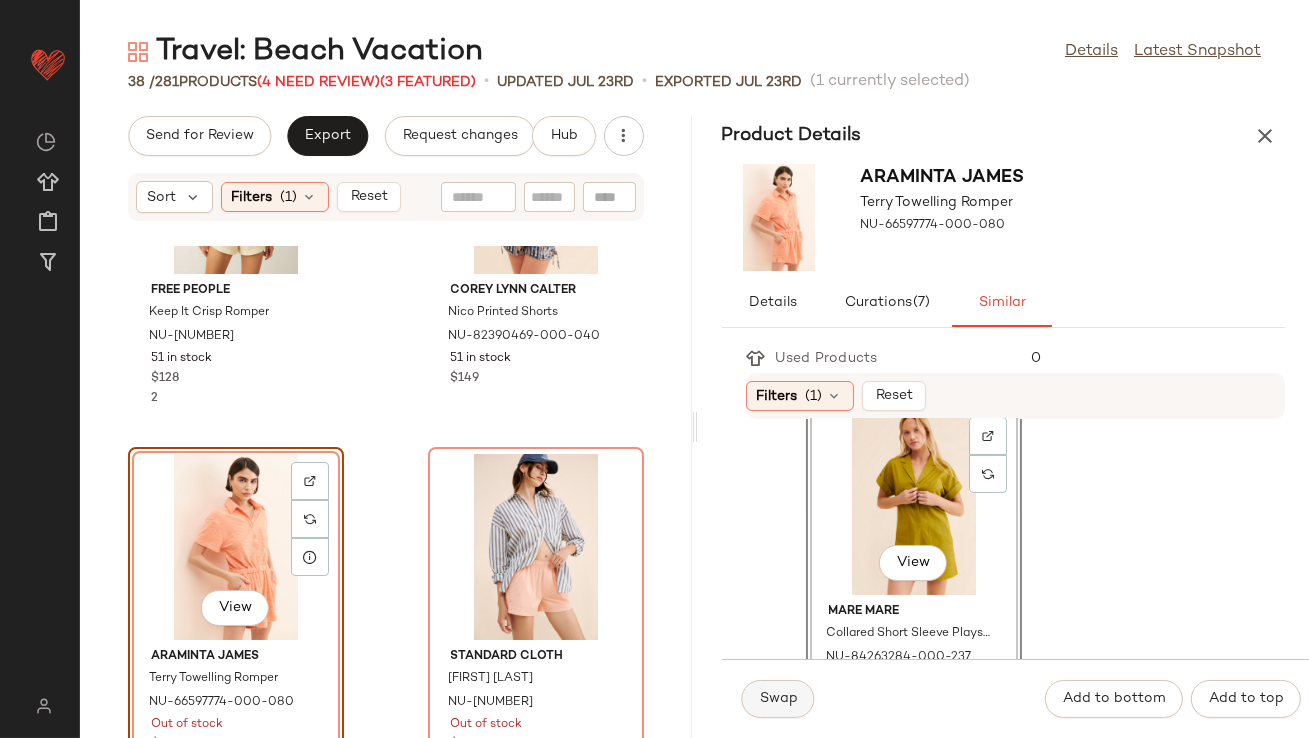 click on "Swap" 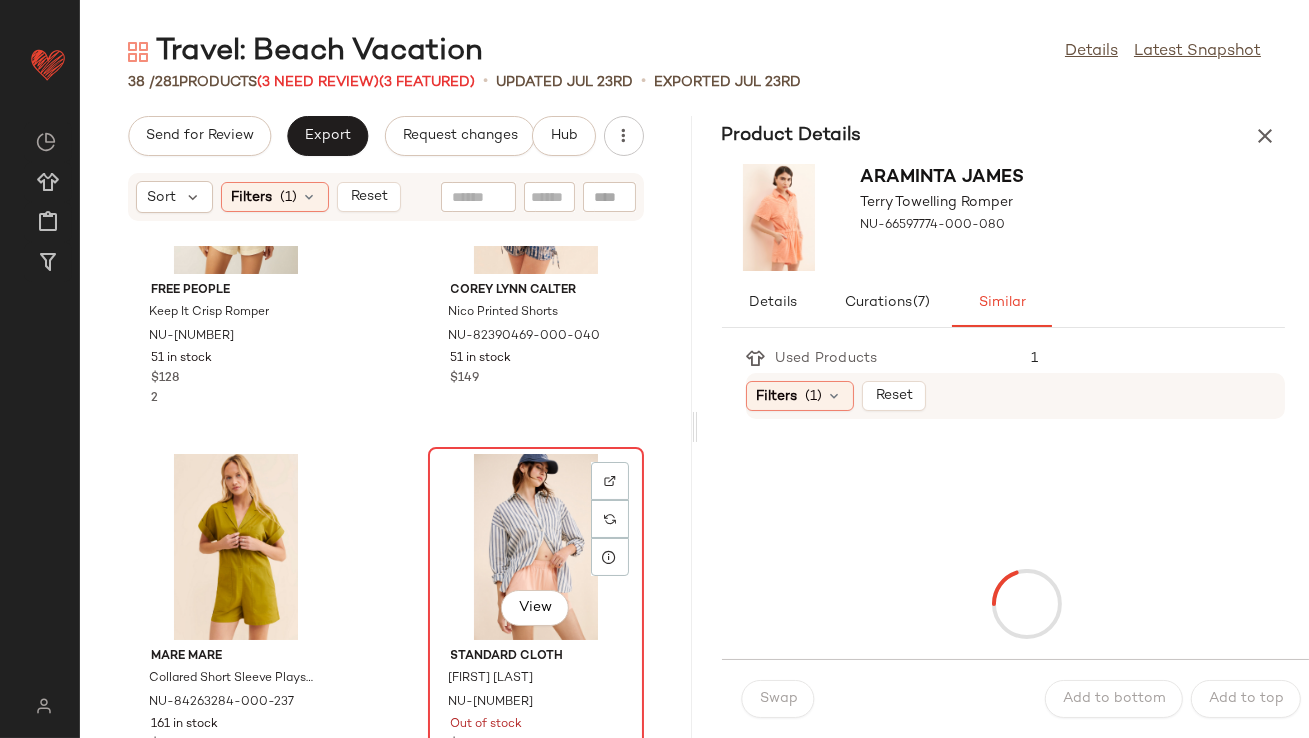 click on "View" 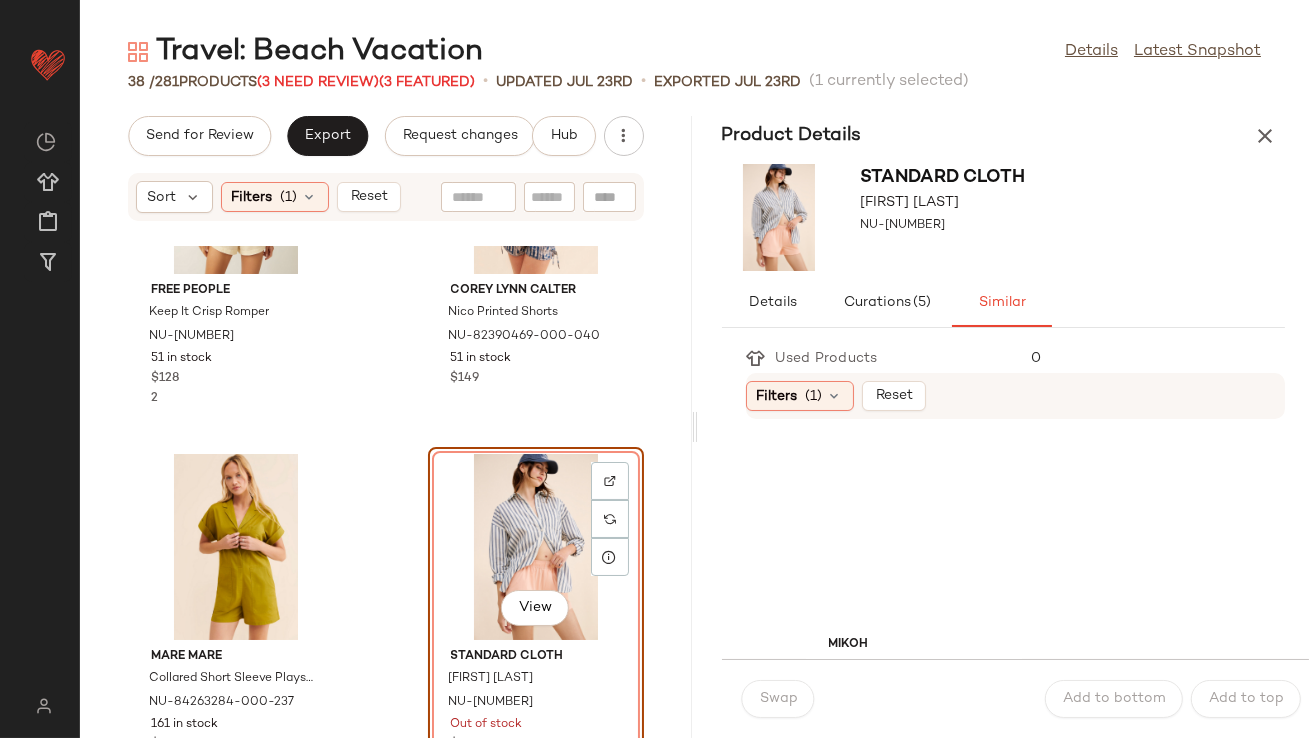 scroll, scrollTop: 6465, scrollLeft: 0, axis: vertical 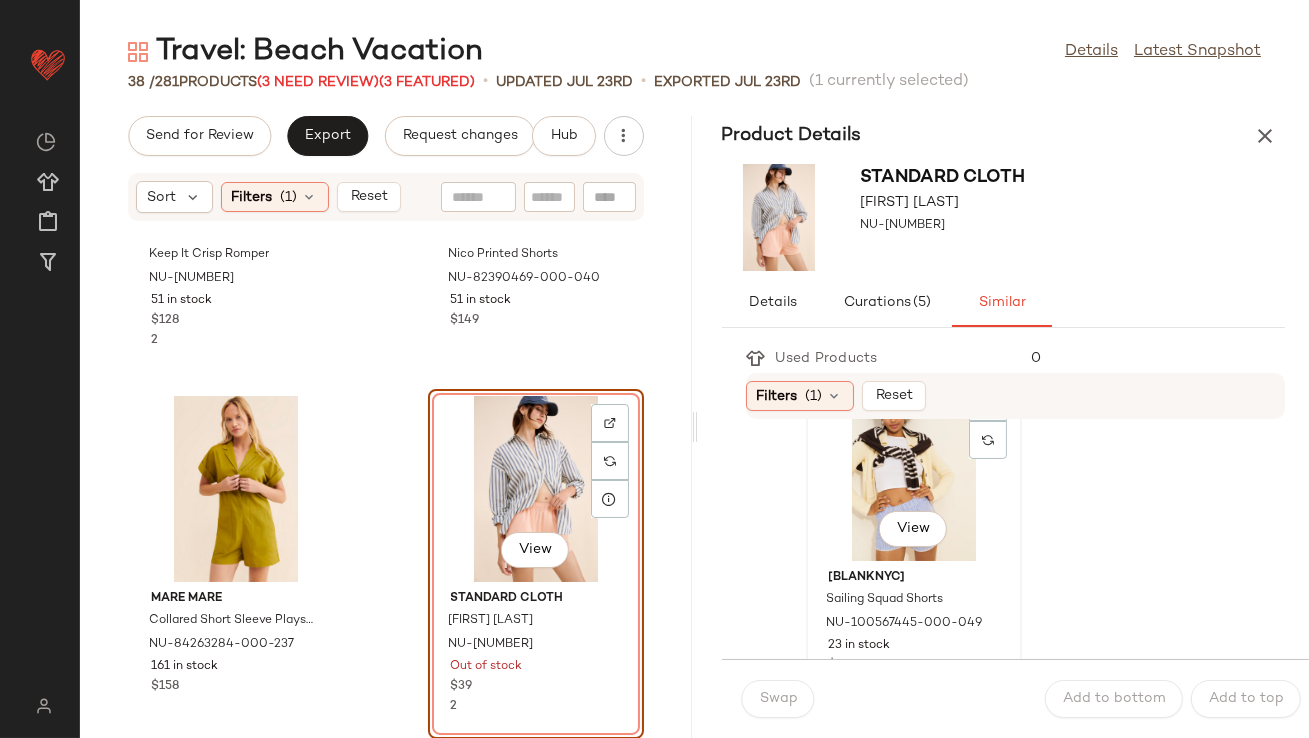 click on "View" 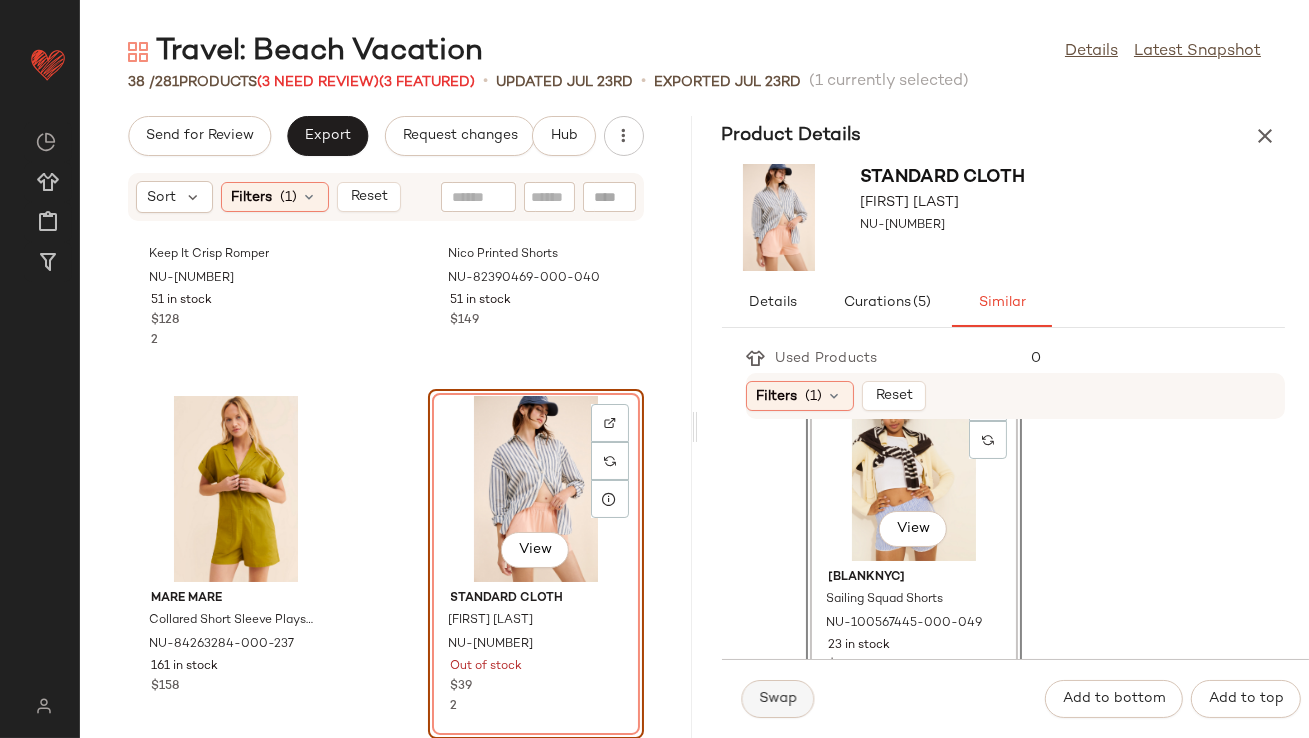 click on "Swap" at bounding box center [778, 699] 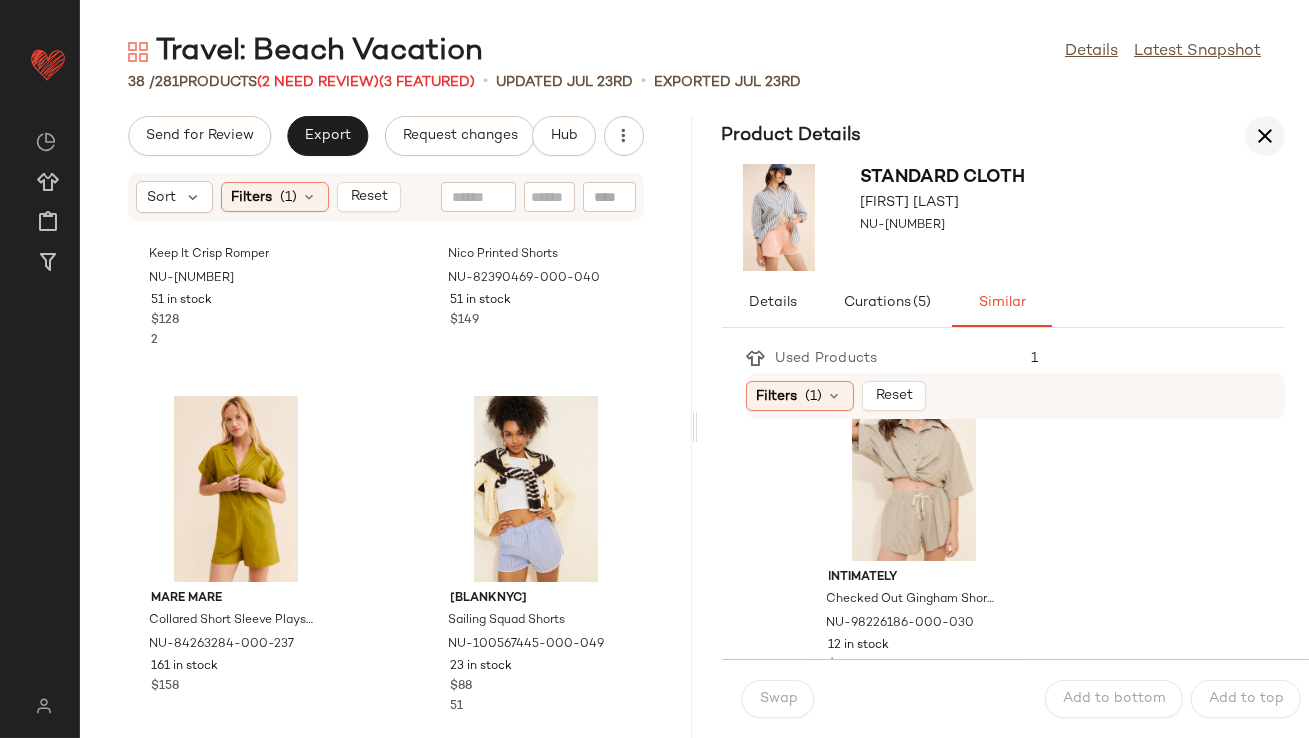 click at bounding box center [1265, 136] 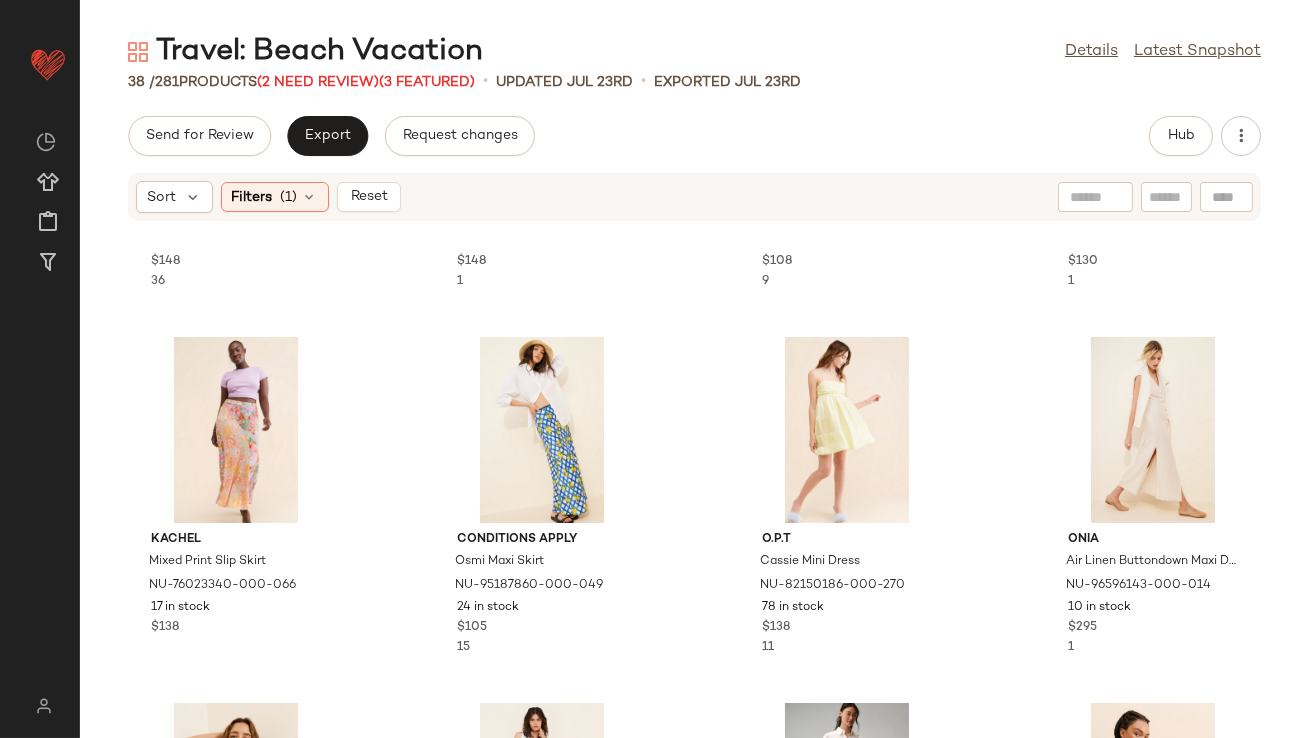 scroll, scrollTop: 737, scrollLeft: 0, axis: vertical 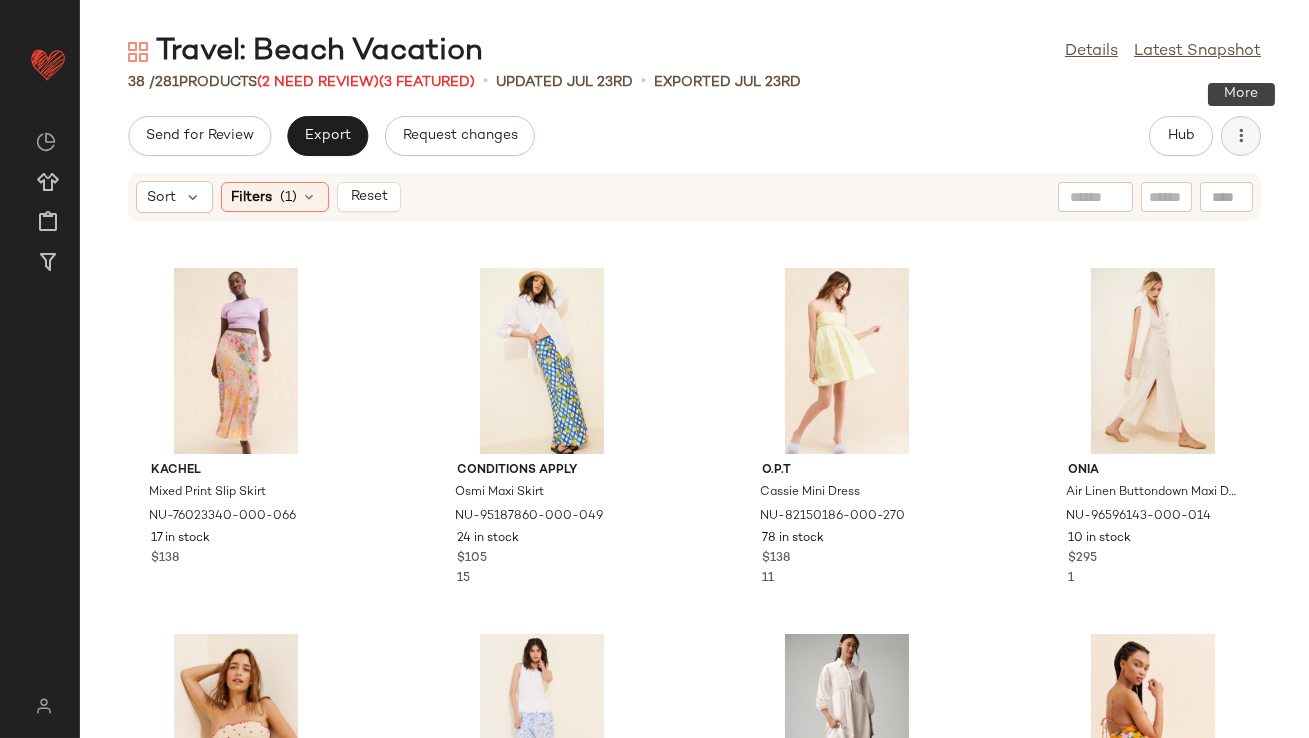click 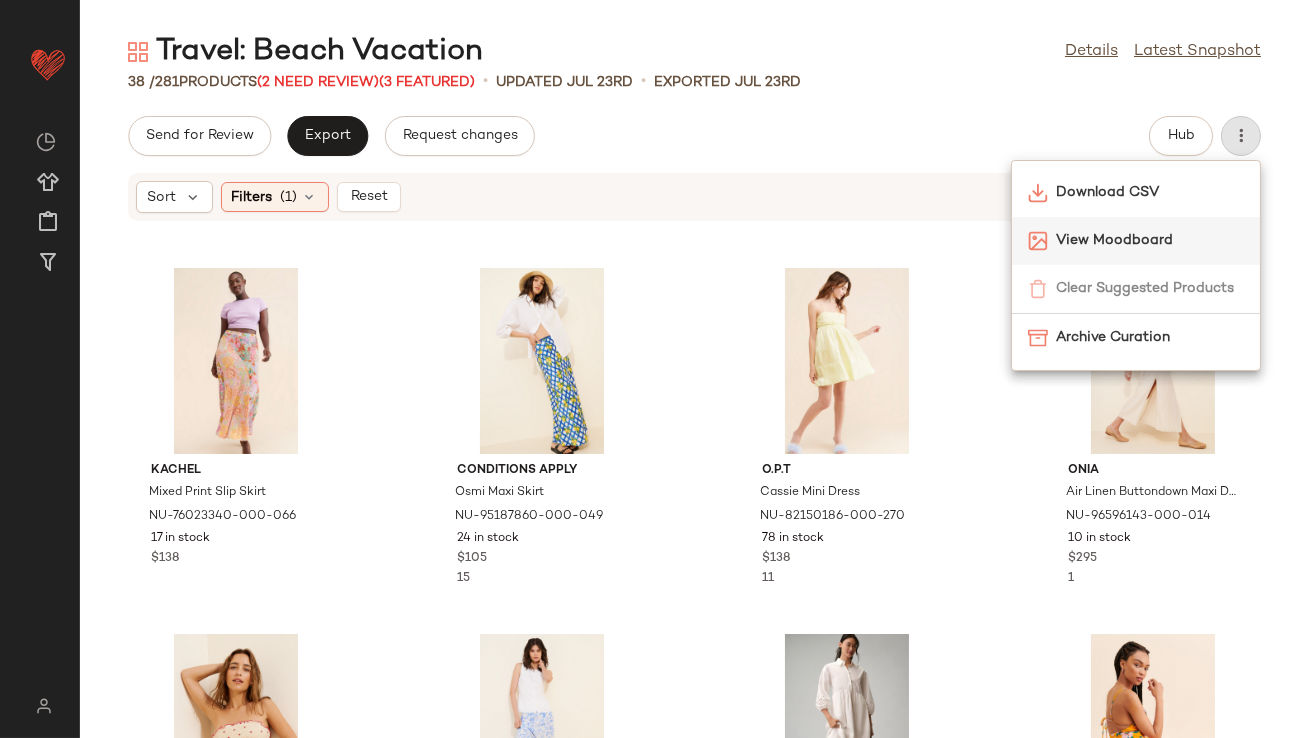 click on "View Moodboard" at bounding box center (1150, 240) 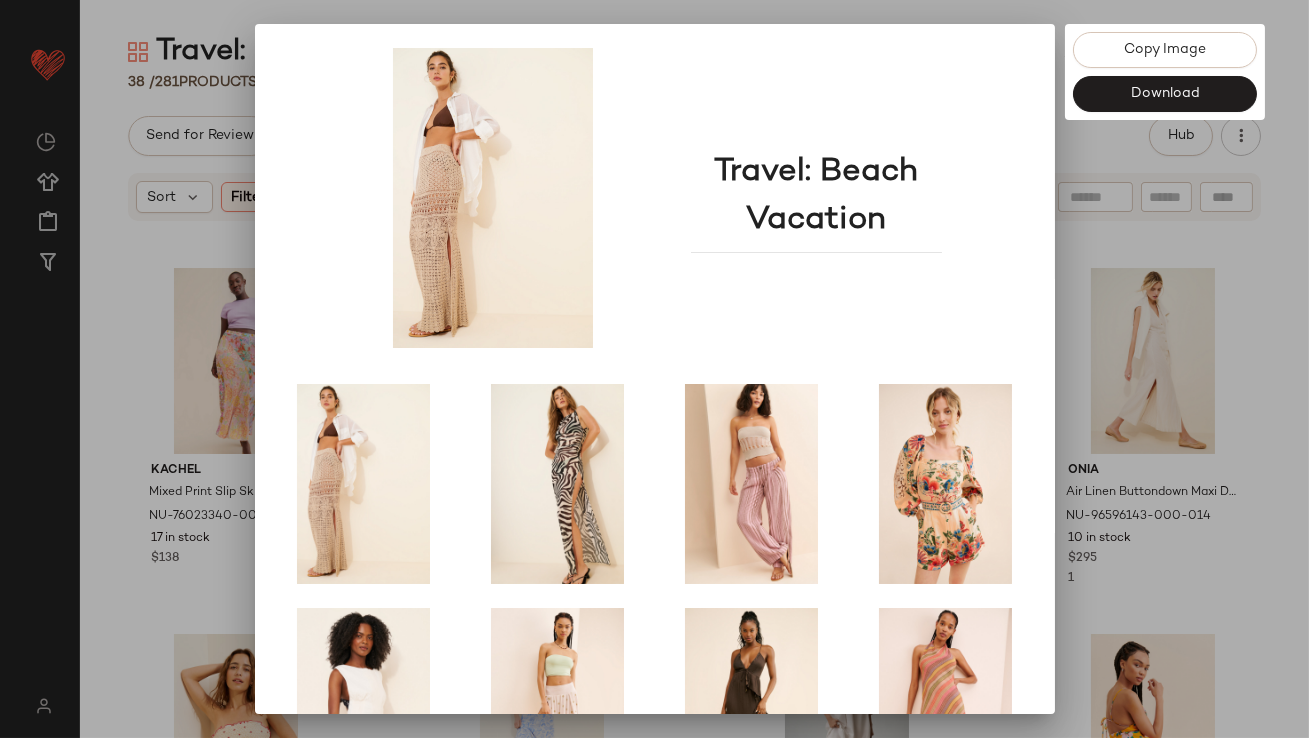 scroll, scrollTop: 341, scrollLeft: 0, axis: vertical 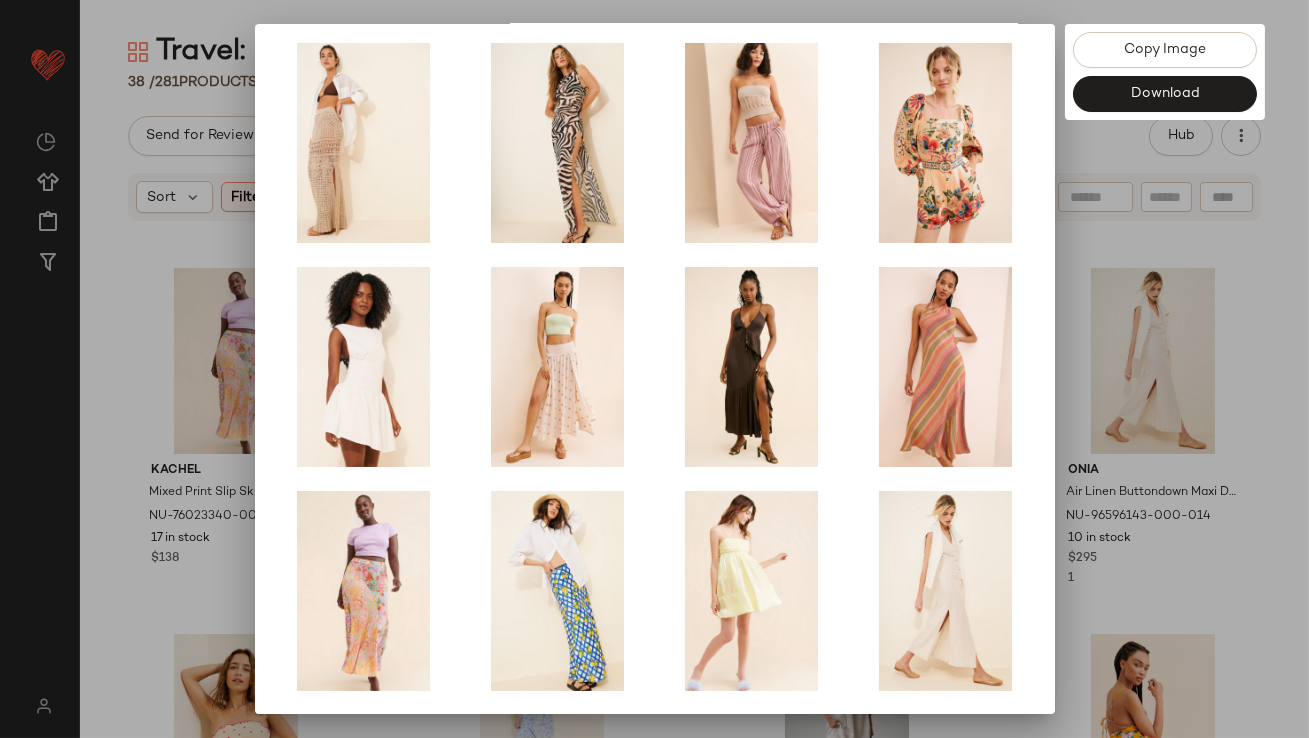 click at bounding box center (654, 369) 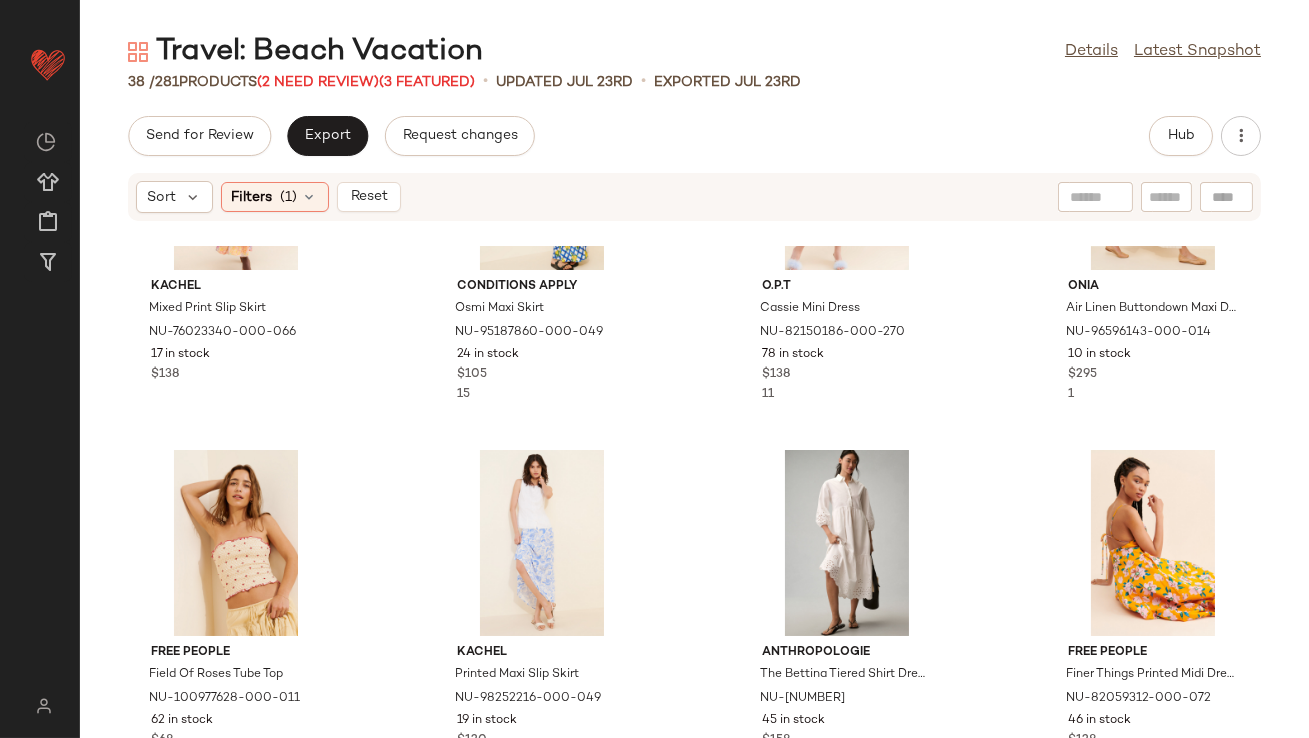 scroll, scrollTop: 922, scrollLeft: 0, axis: vertical 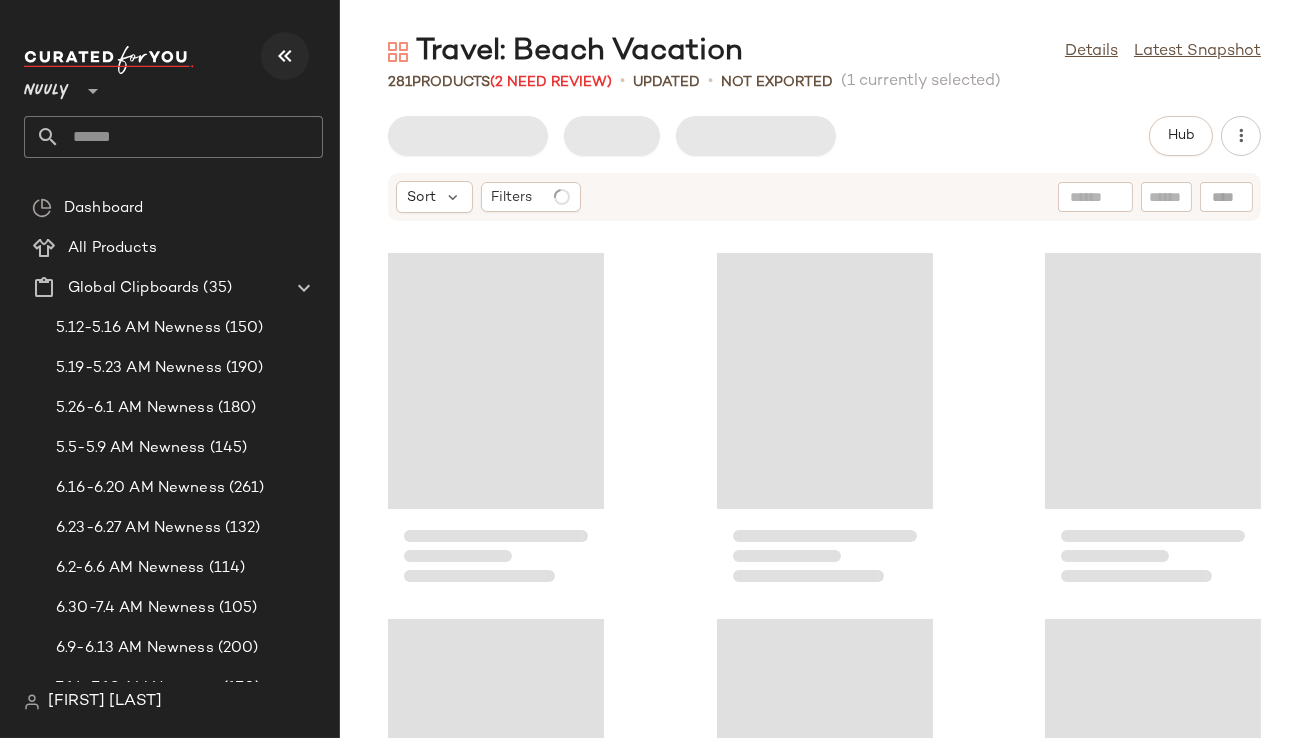 click at bounding box center (285, 56) 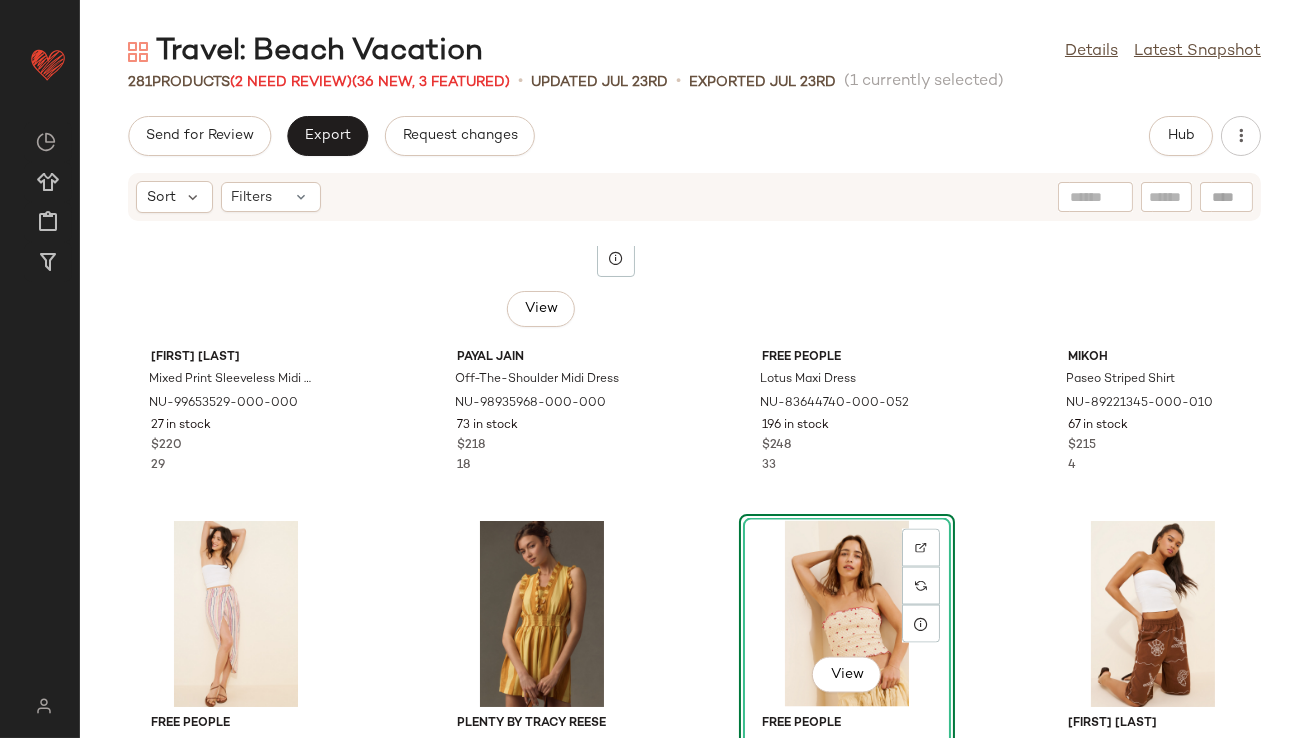 scroll, scrollTop: 6180, scrollLeft: 0, axis: vertical 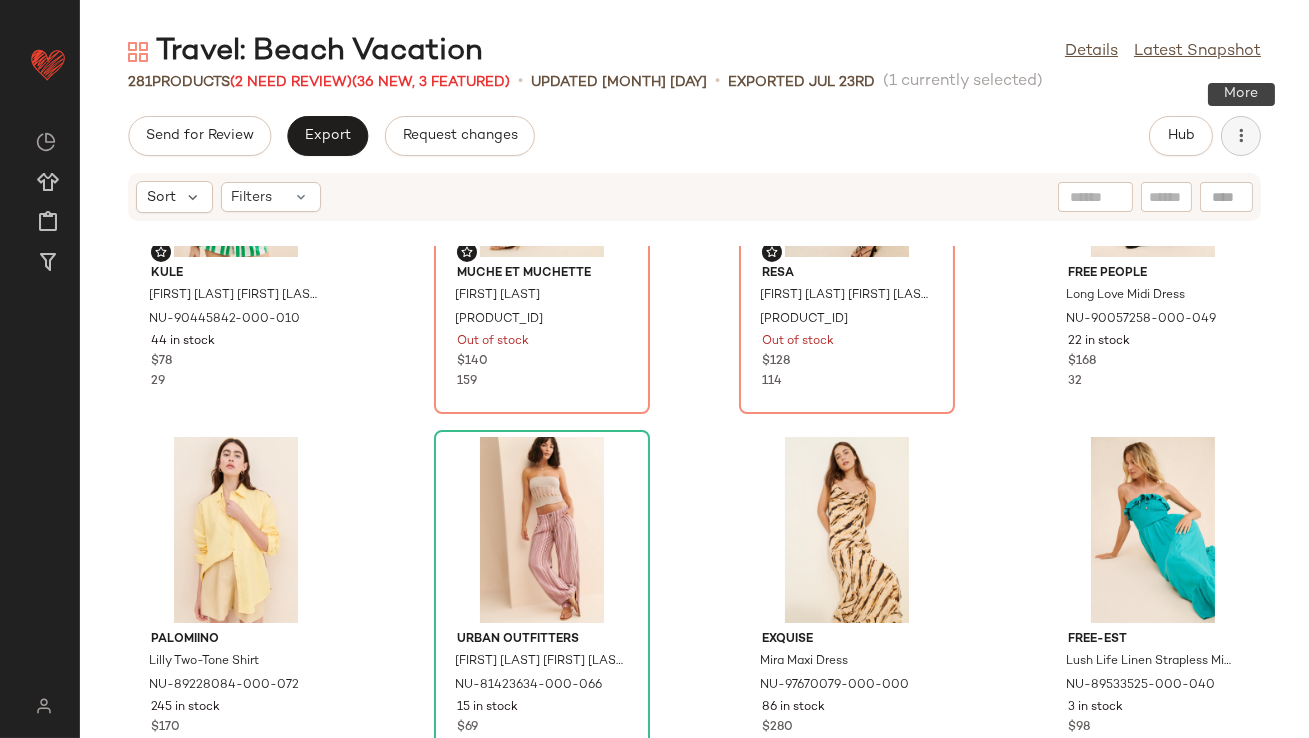 click 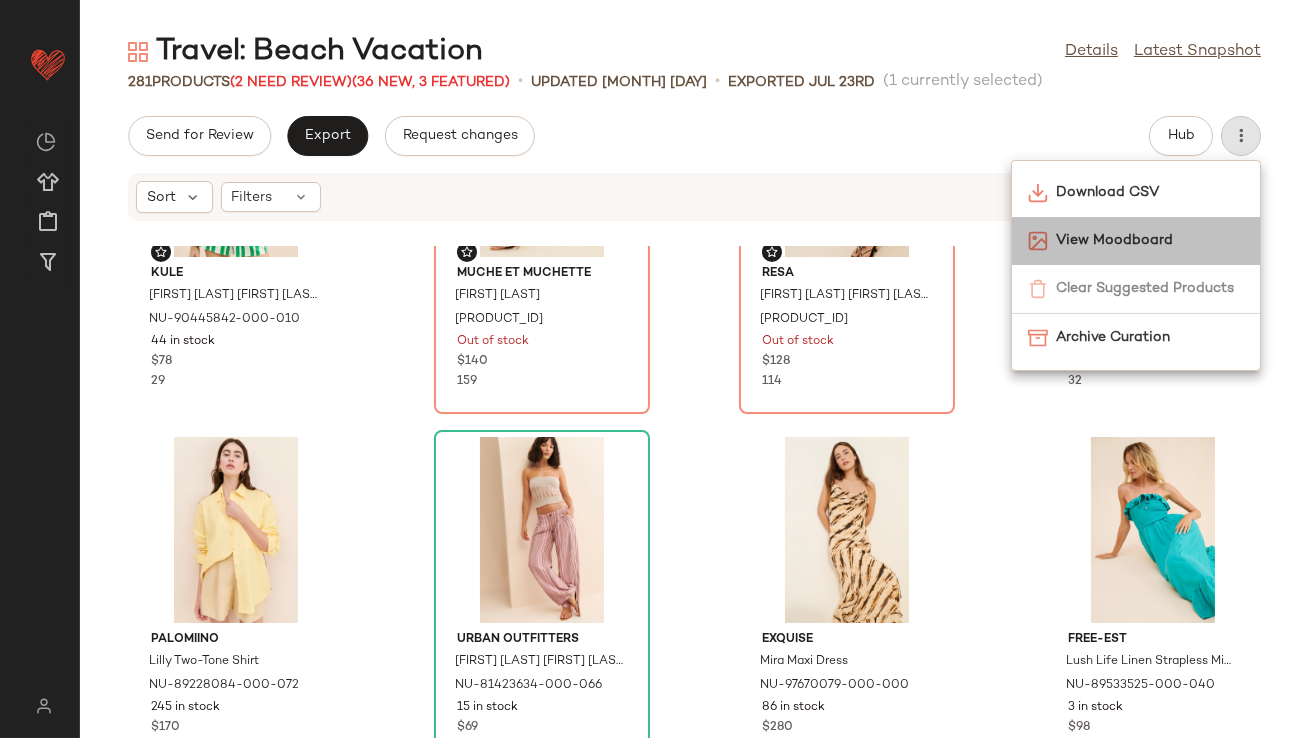 click on "View Moodboard" at bounding box center [1150, 240] 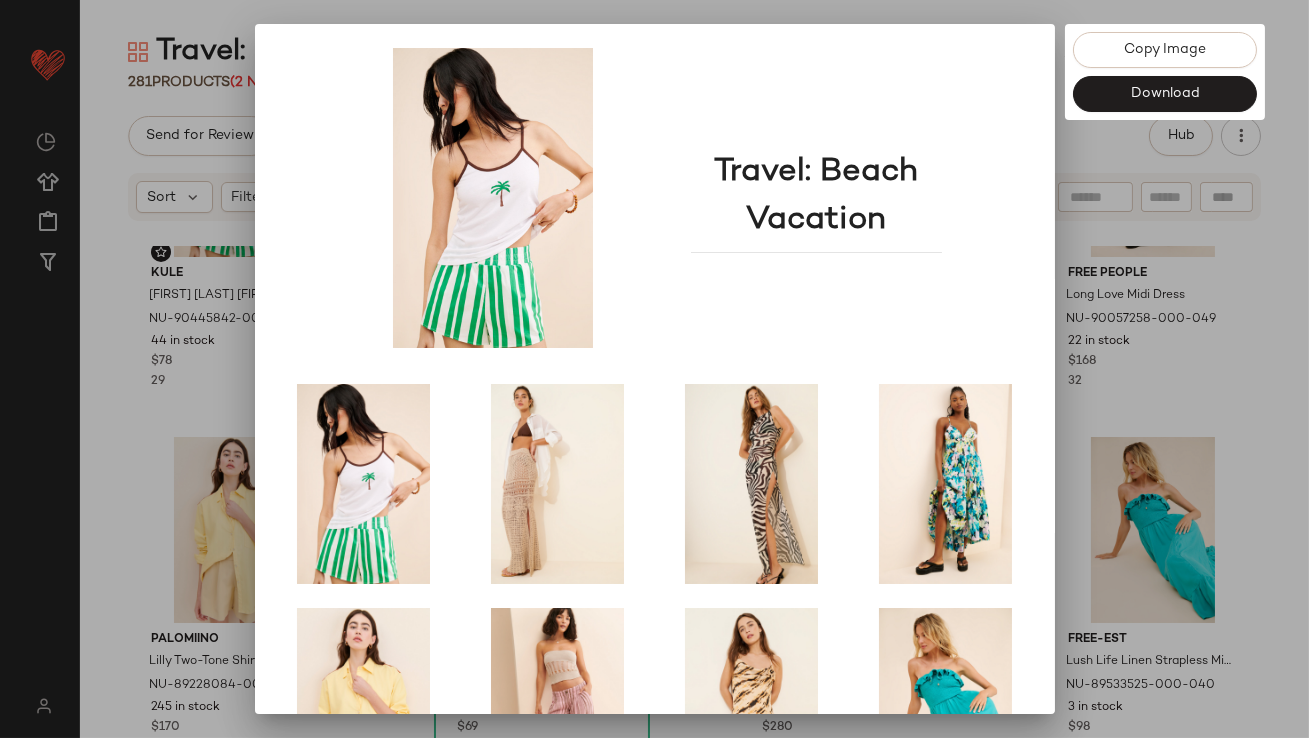 scroll, scrollTop: 341, scrollLeft: 0, axis: vertical 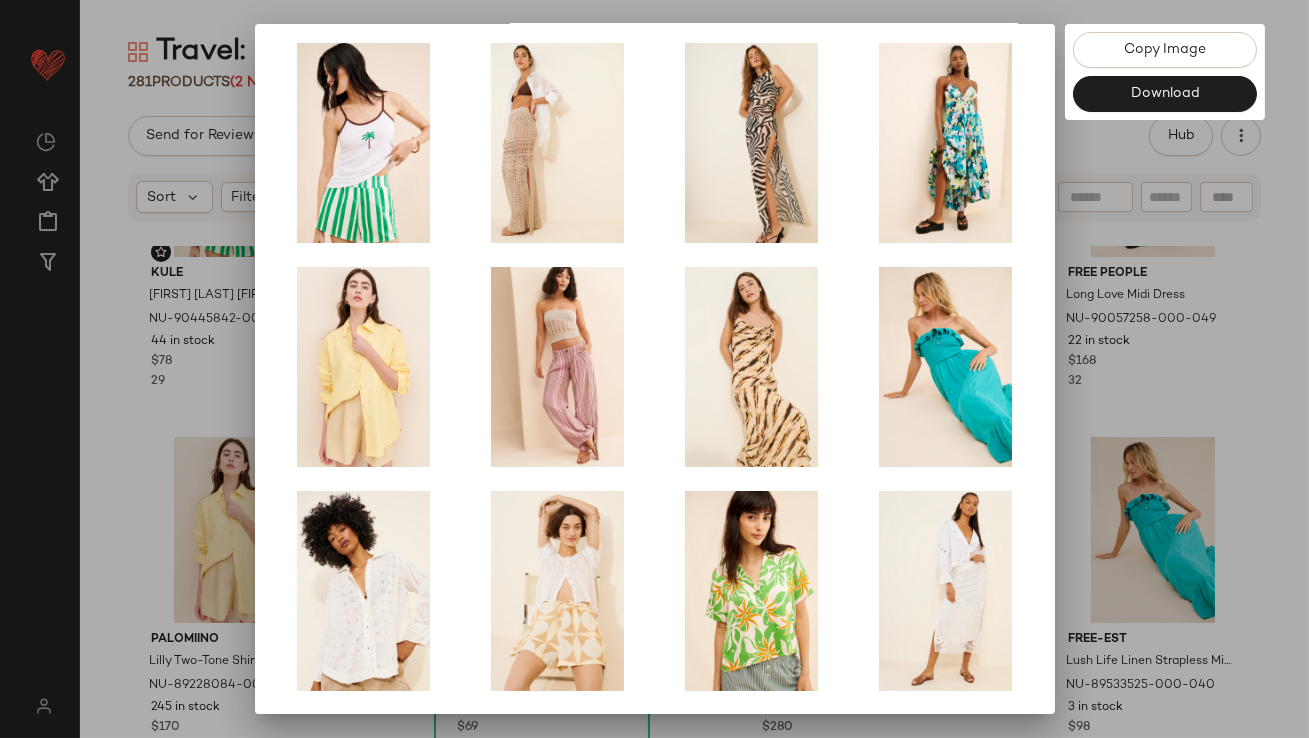 click at bounding box center (654, 369) 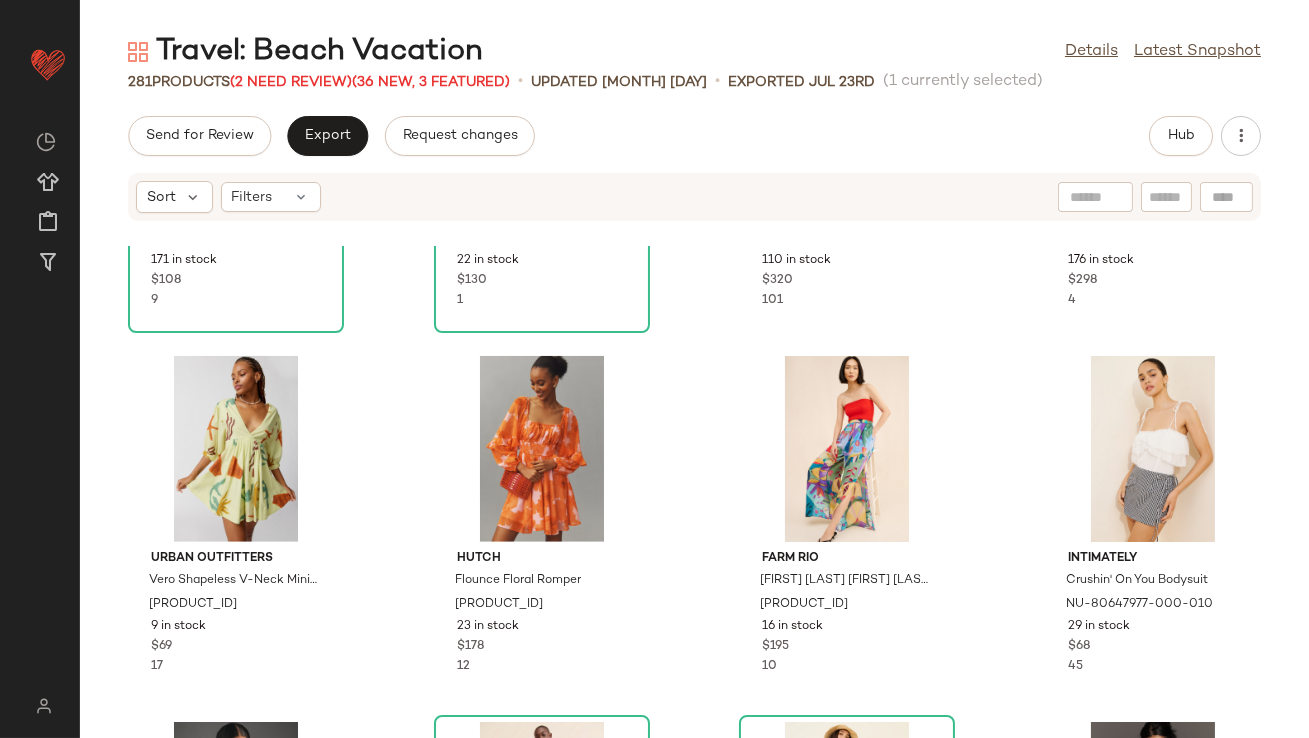scroll, scrollTop: 2846, scrollLeft: 0, axis: vertical 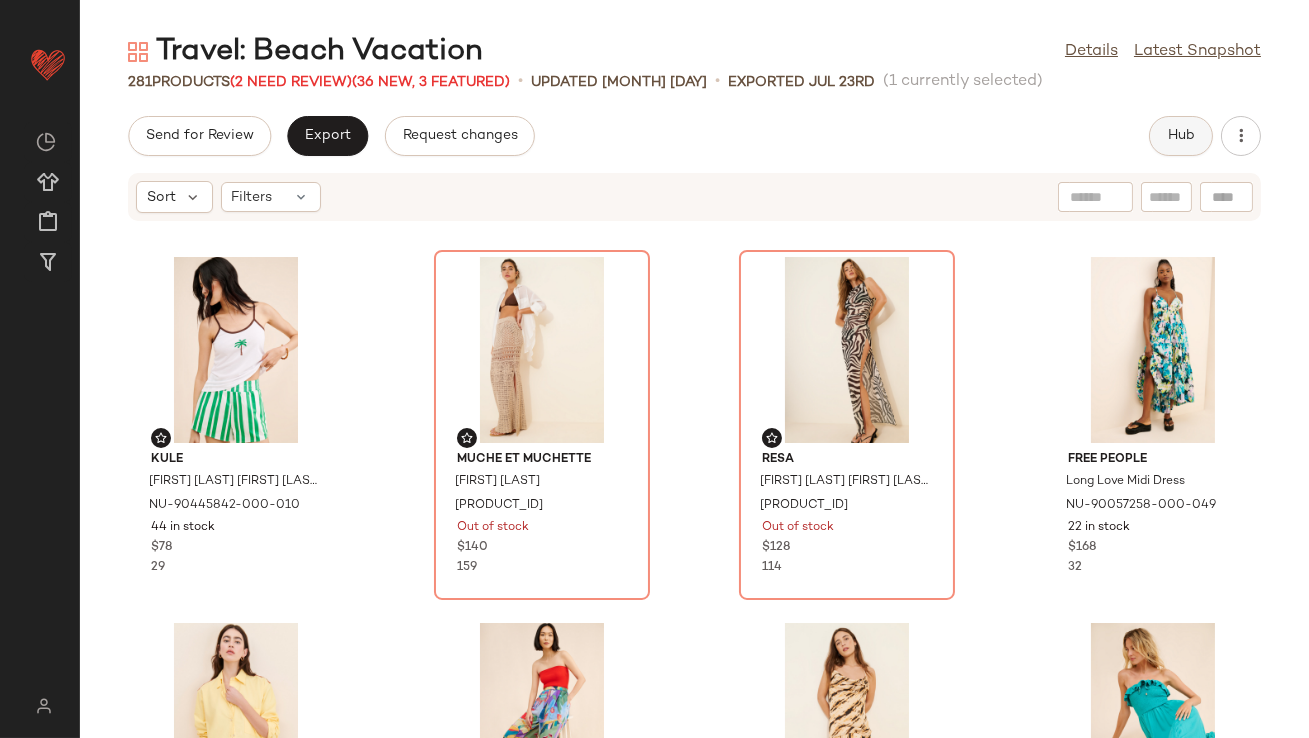 click on "Hub" at bounding box center (1181, 136) 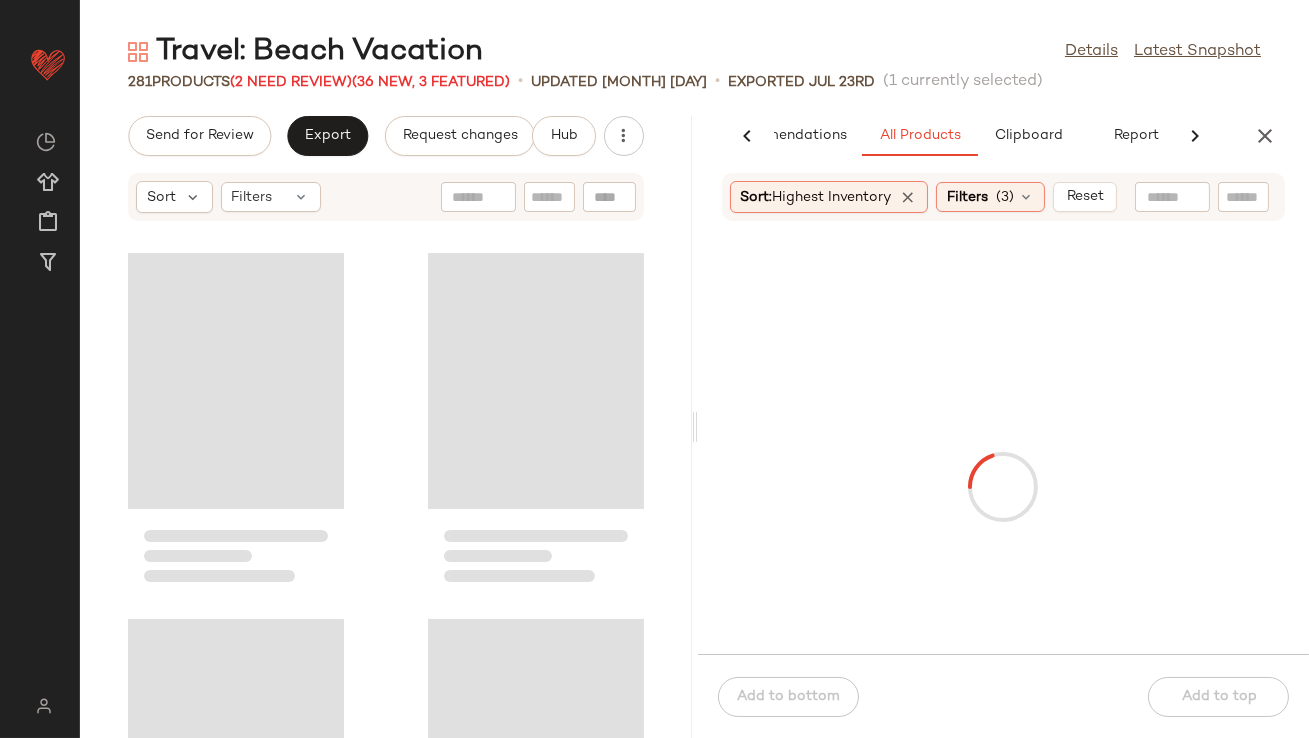 scroll, scrollTop: 0, scrollLeft: 112, axis: horizontal 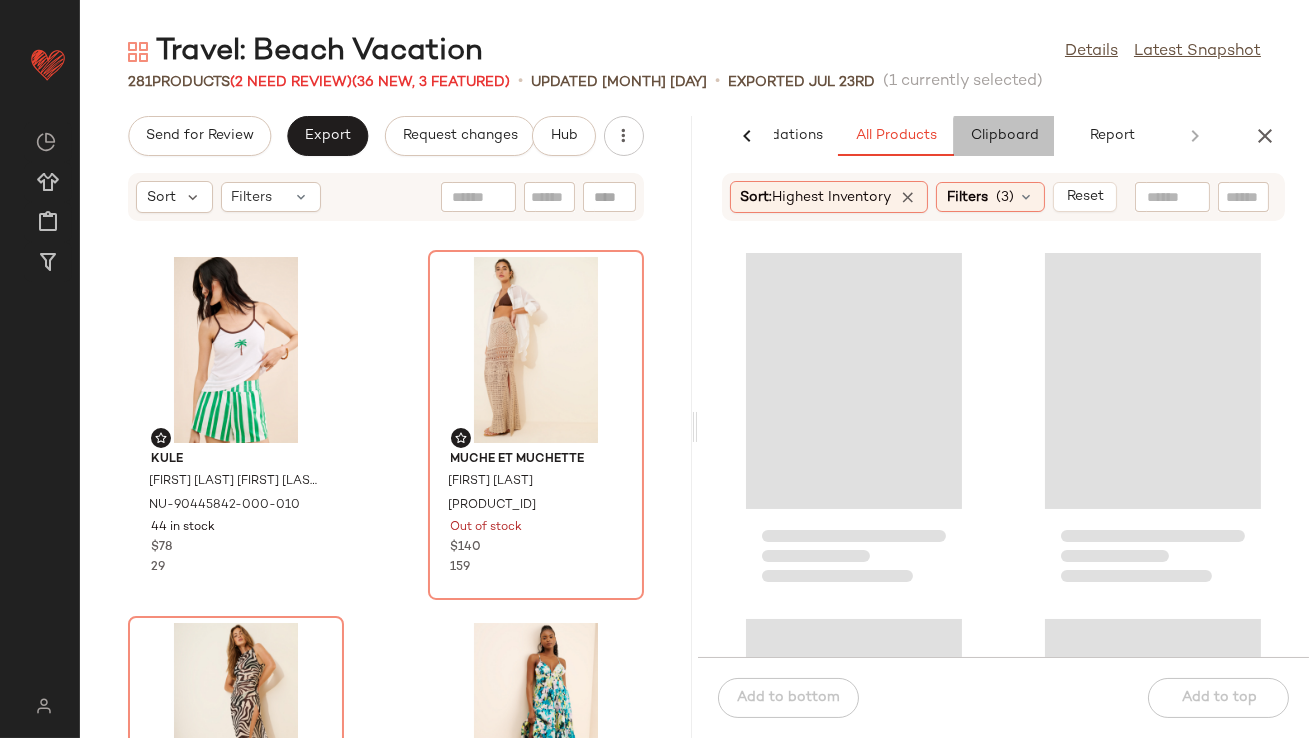 click on "Clipboard" at bounding box center [1004, 136] 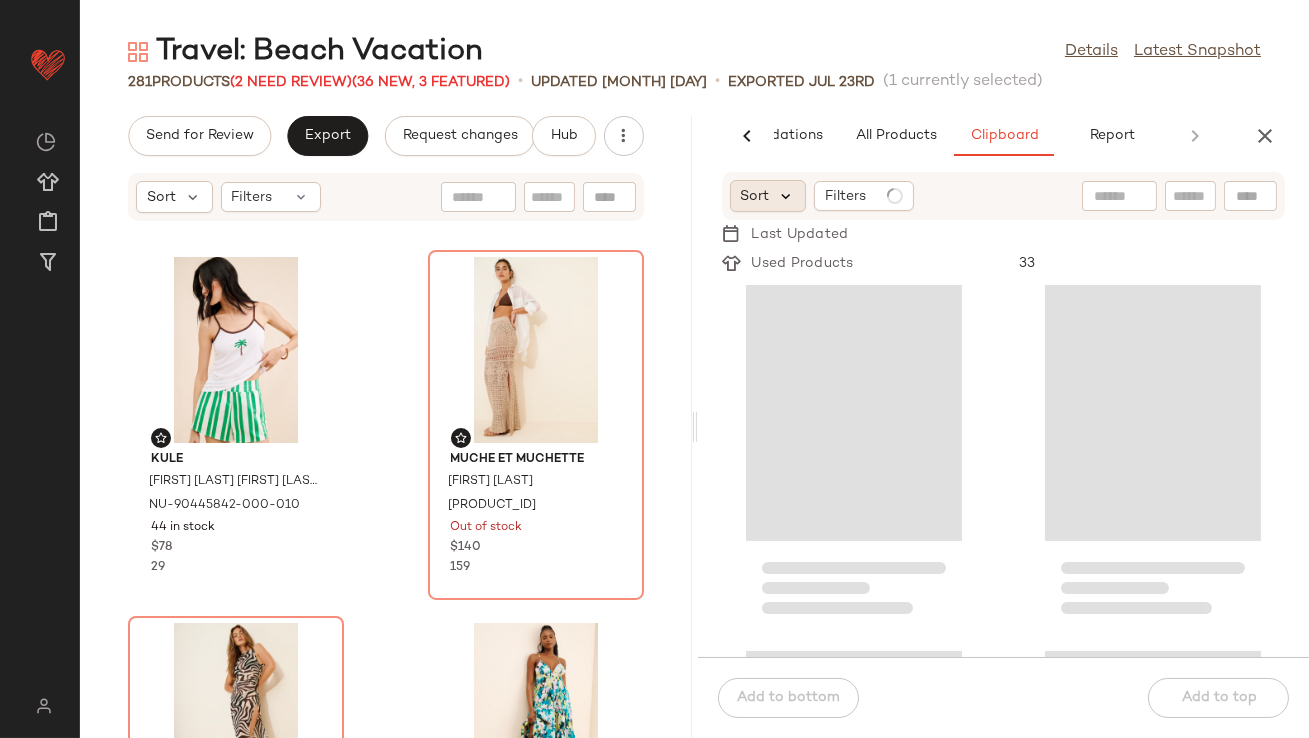 click at bounding box center [787, 196] 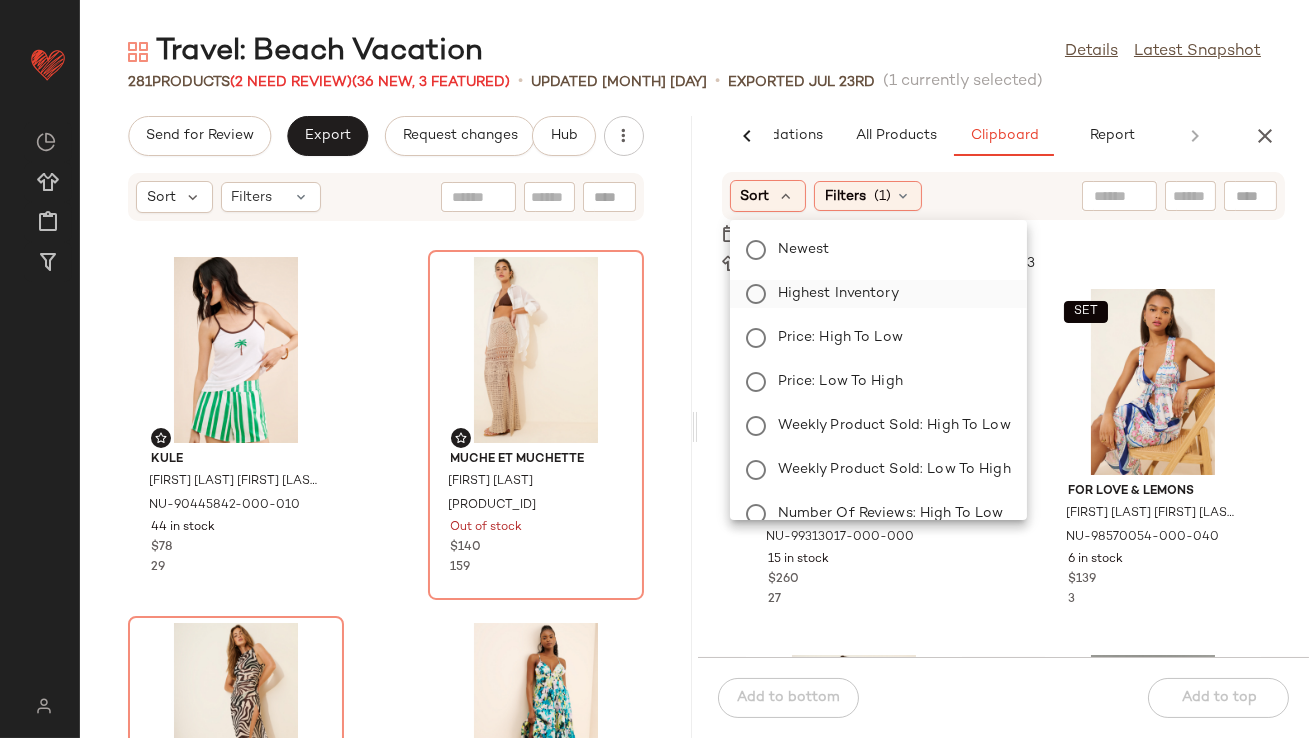 click on "Highest Inventory" 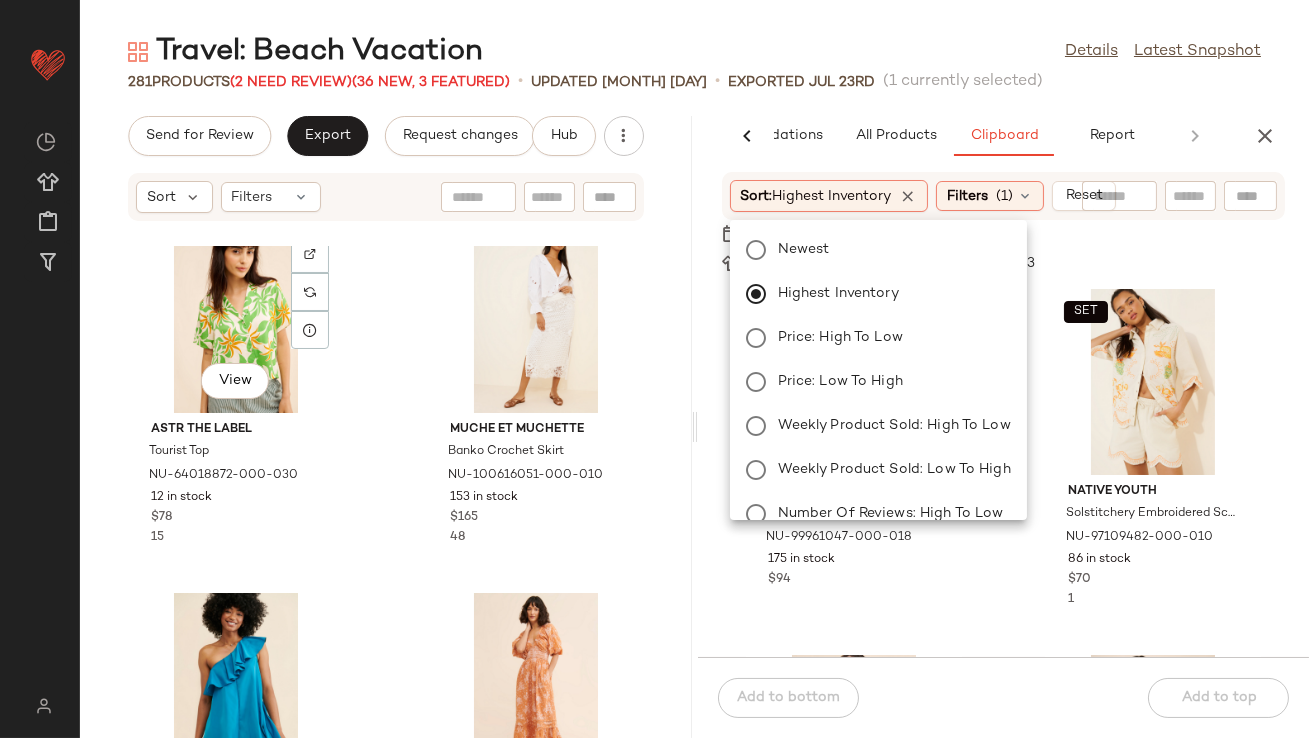 scroll, scrollTop: 2041, scrollLeft: 0, axis: vertical 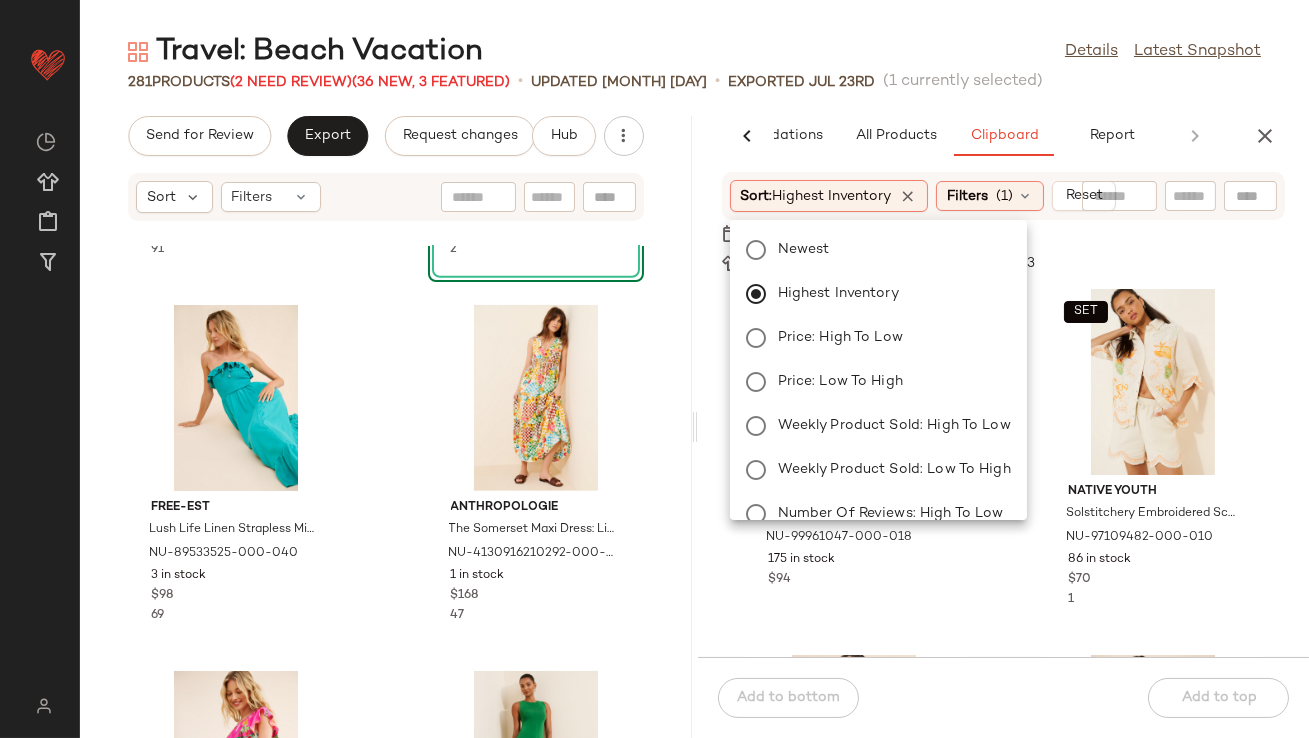 click at bounding box center [1144, 234] 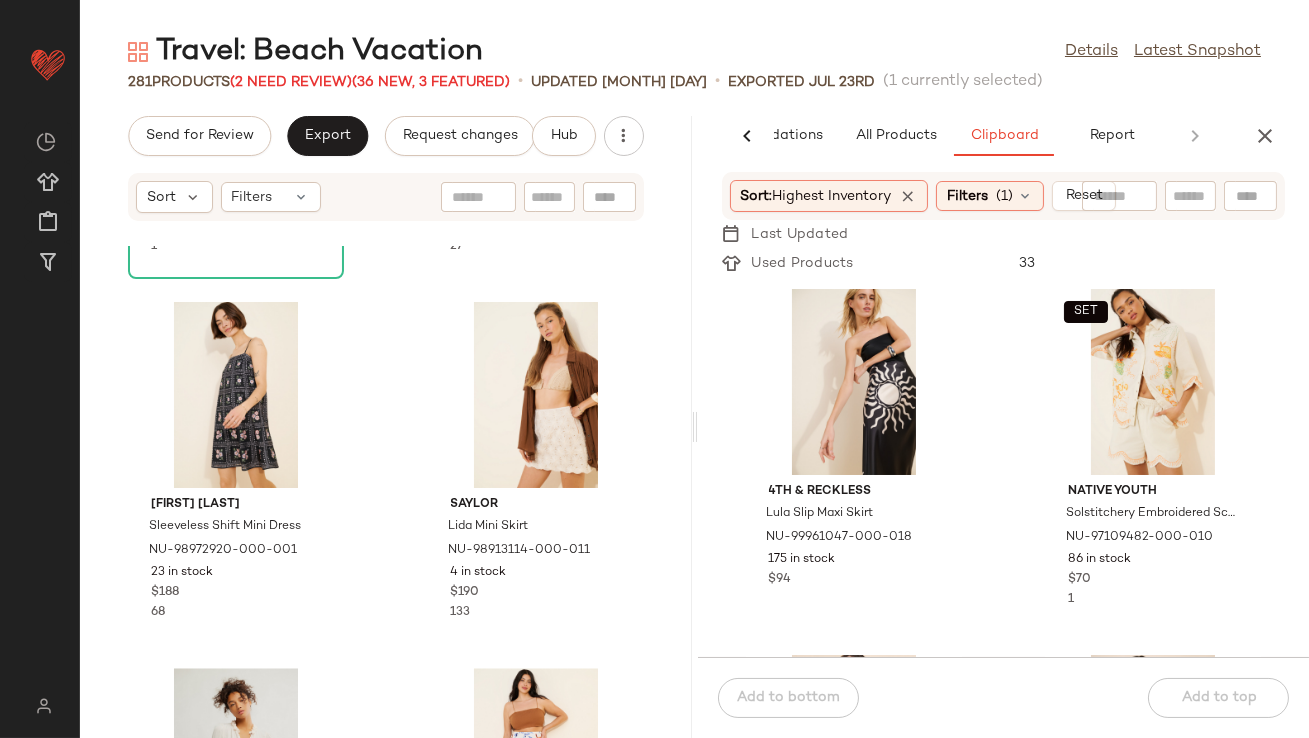 scroll, scrollTop: 10222, scrollLeft: 0, axis: vertical 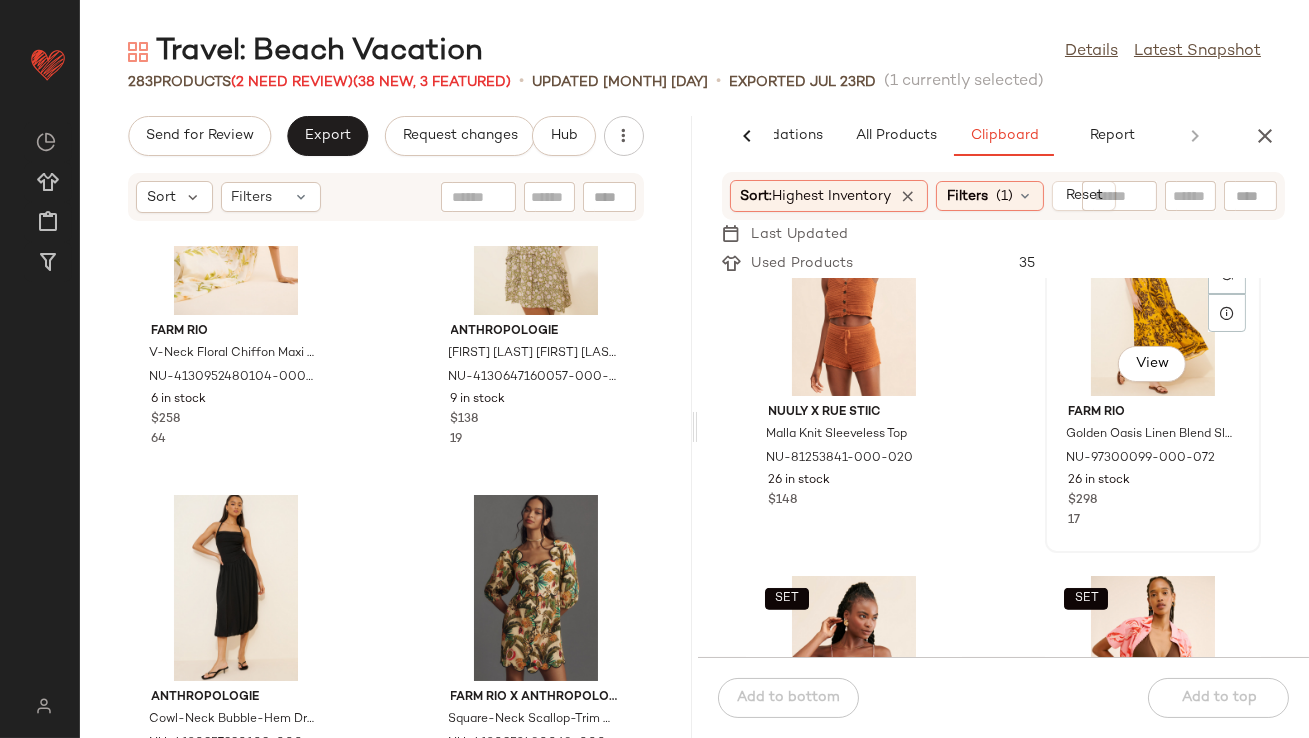 click on "View  Farm Rio Golden Oasis Linen Blend Sleeveless Maxi Dress NU-97300099-000-072 26 in stock $298 17" at bounding box center [1153, 378] 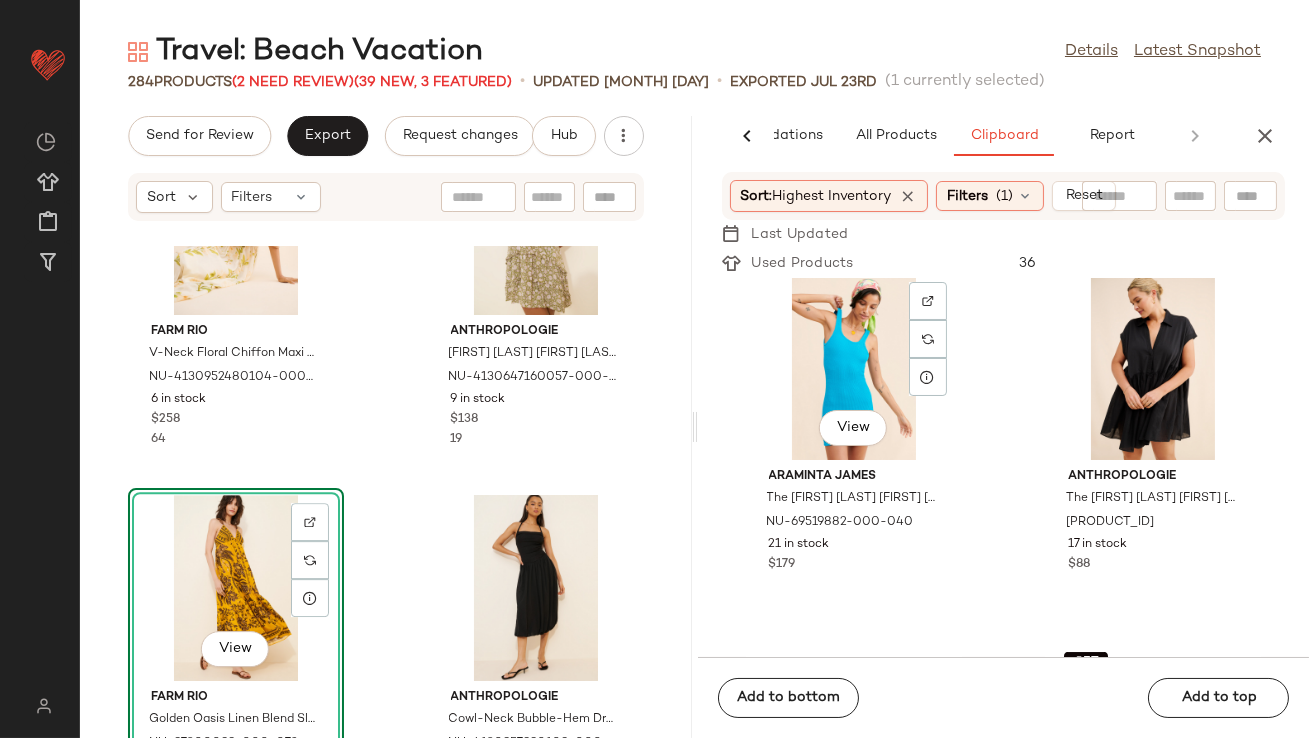 scroll, scrollTop: 2229, scrollLeft: 0, axis: vertical 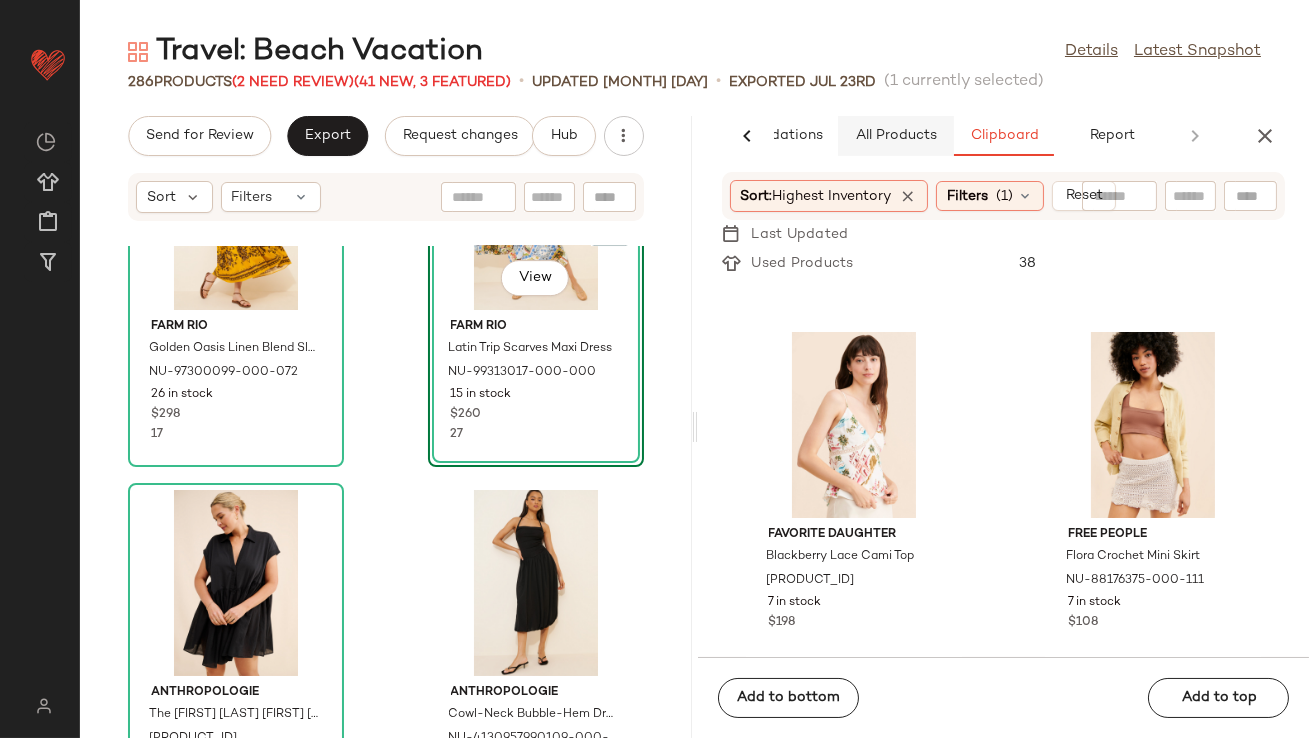 click on "All Products" 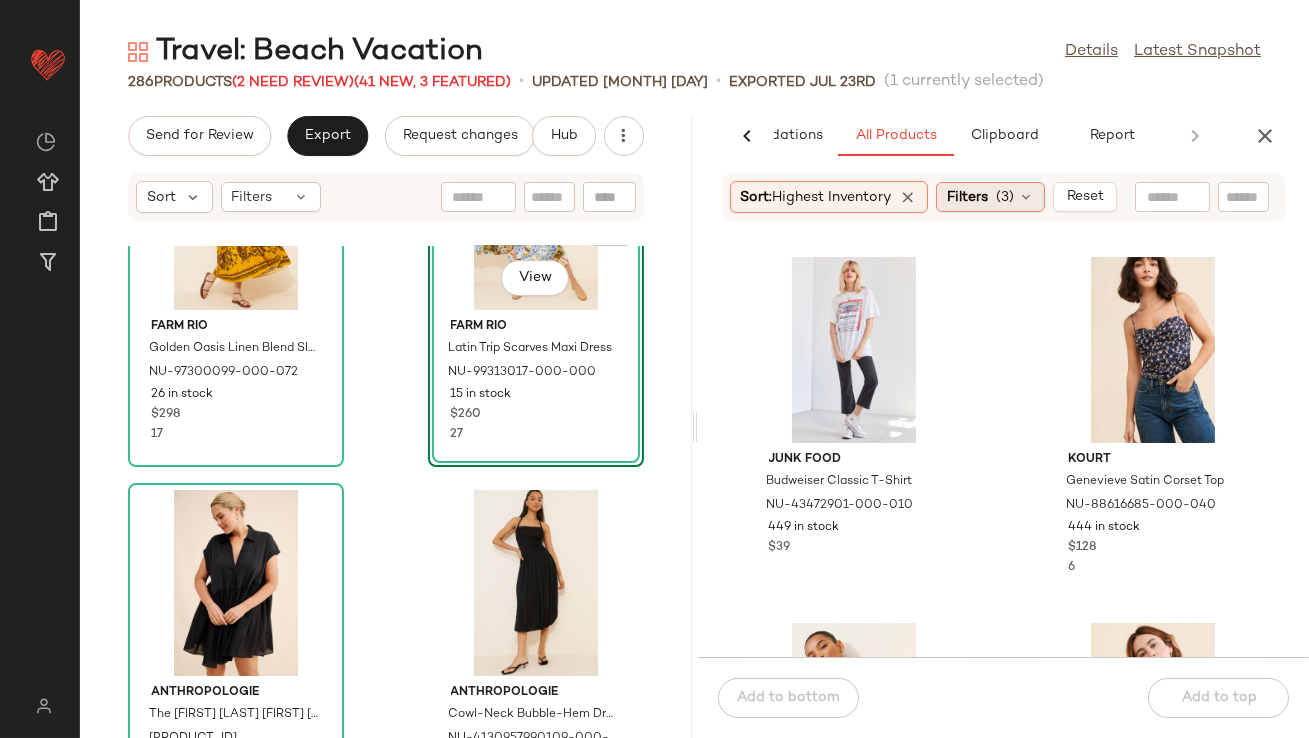 click on "(3)" at bounding box center (1005, 197) 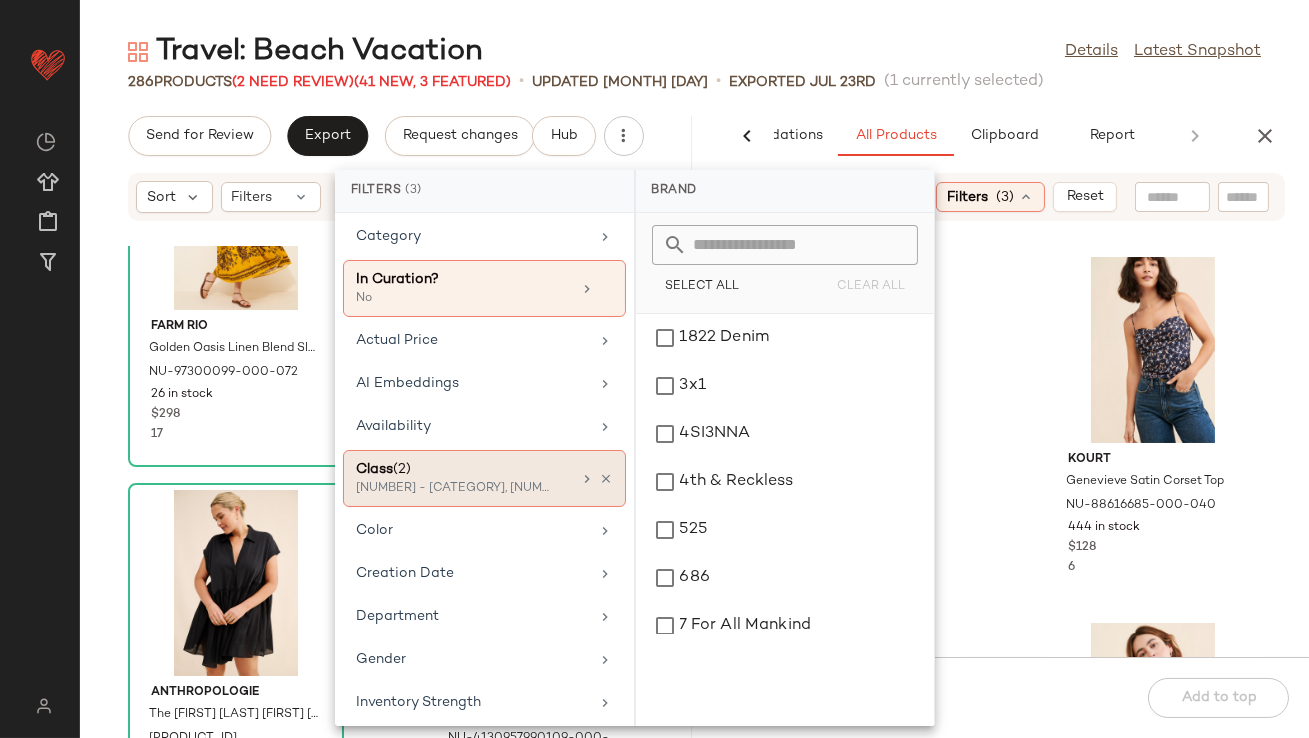 scroll, scrollTop: 51, scrollLeft: 0, axis: vertical 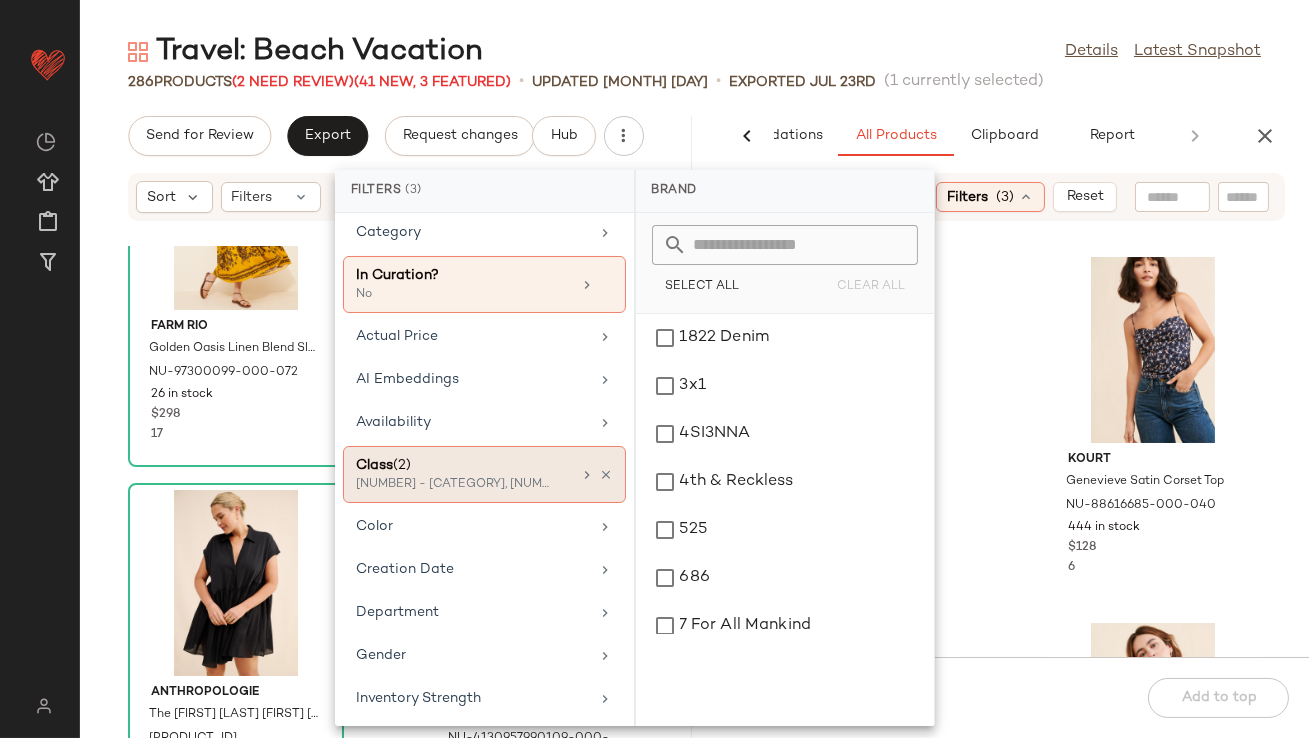 click on "Class  (2)  1500 - Tees + Tanks, 1501 - Blouses + Shirts" 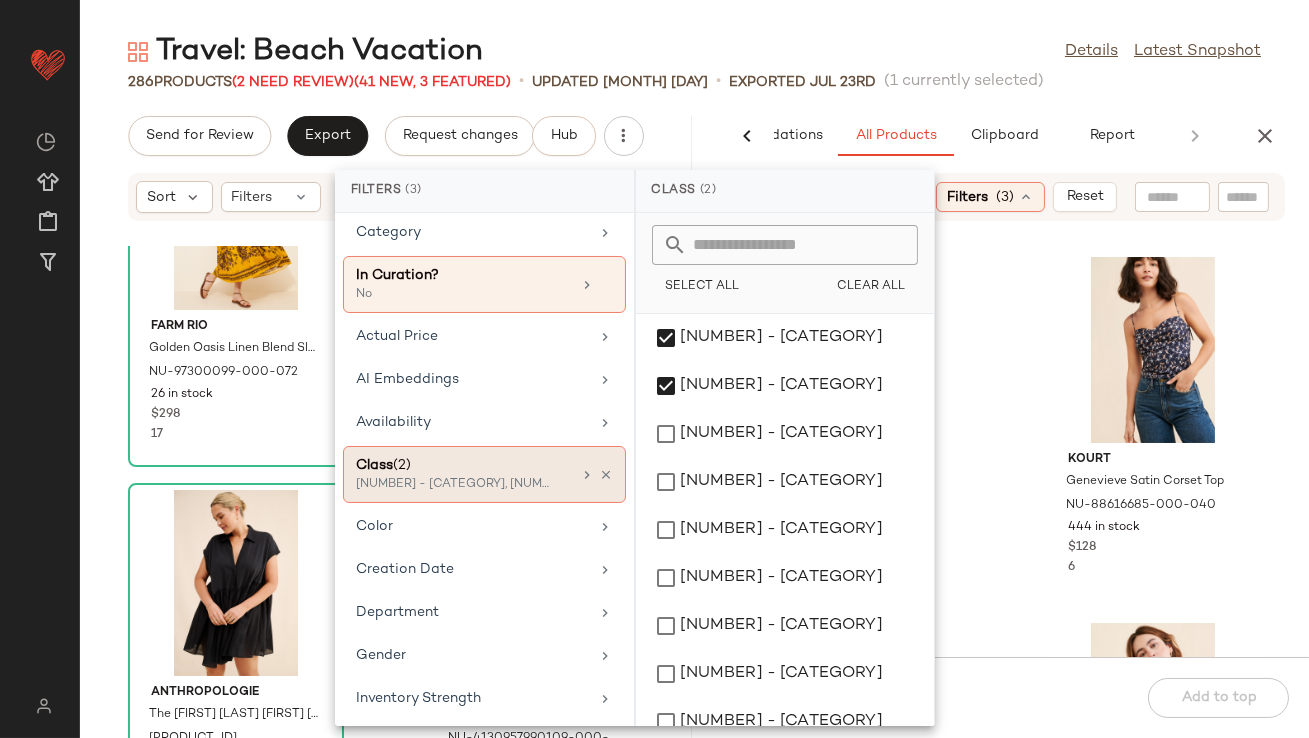 click at bounding box center (606, 475) 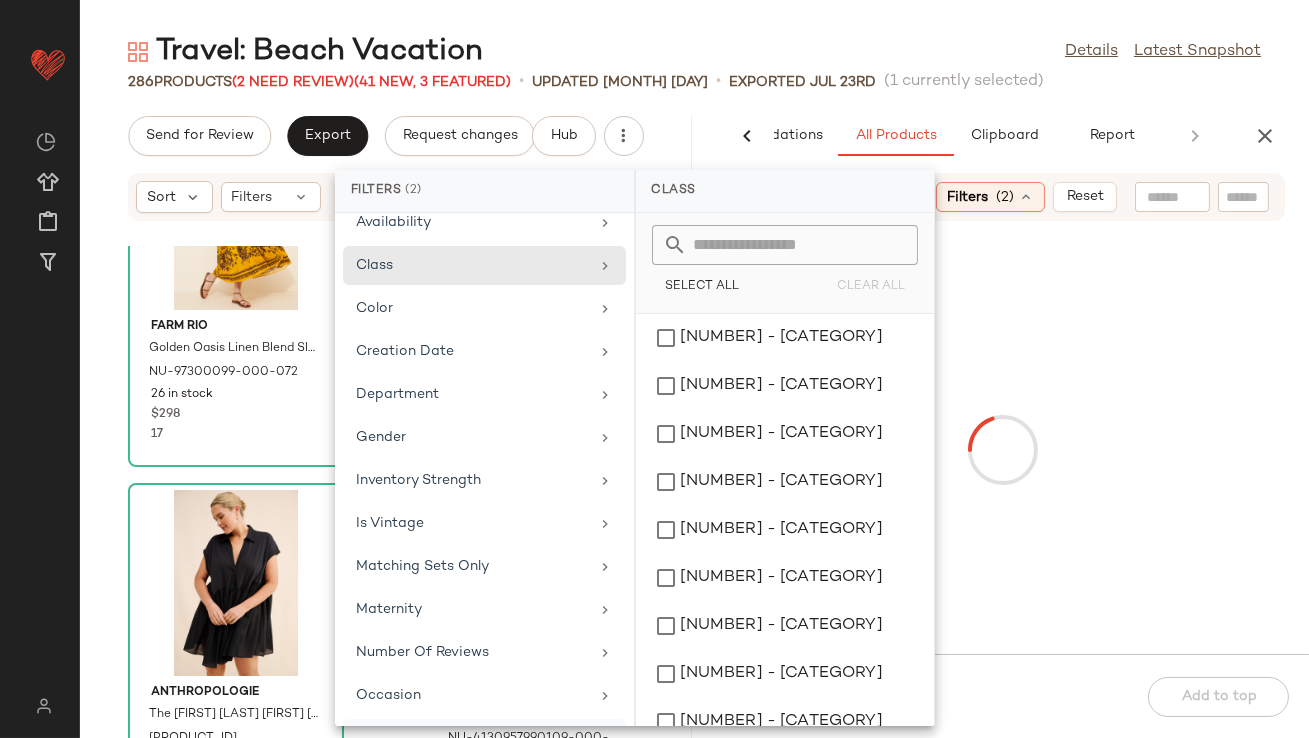scroll, scrollTop: 199, scrollLeft: 0, axis: vertical 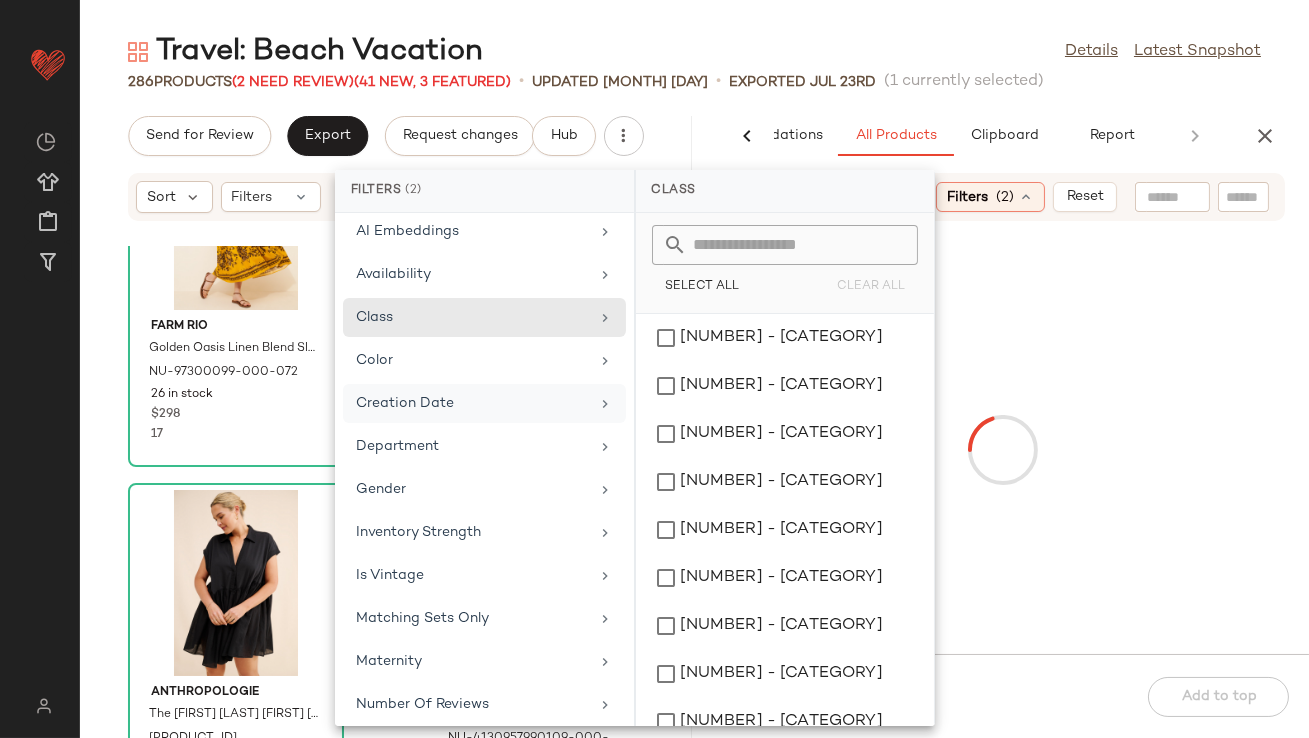 click on "Creation Date" at bounding box center [472, 403] 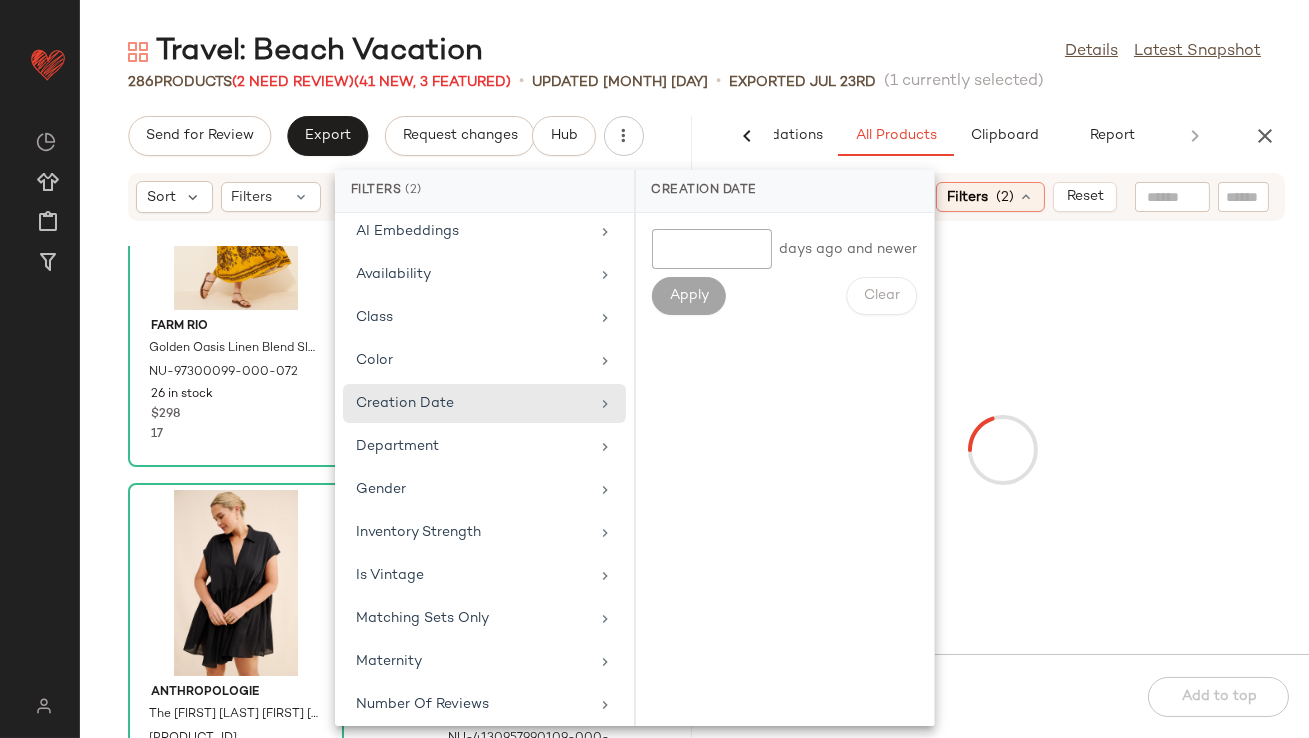 click 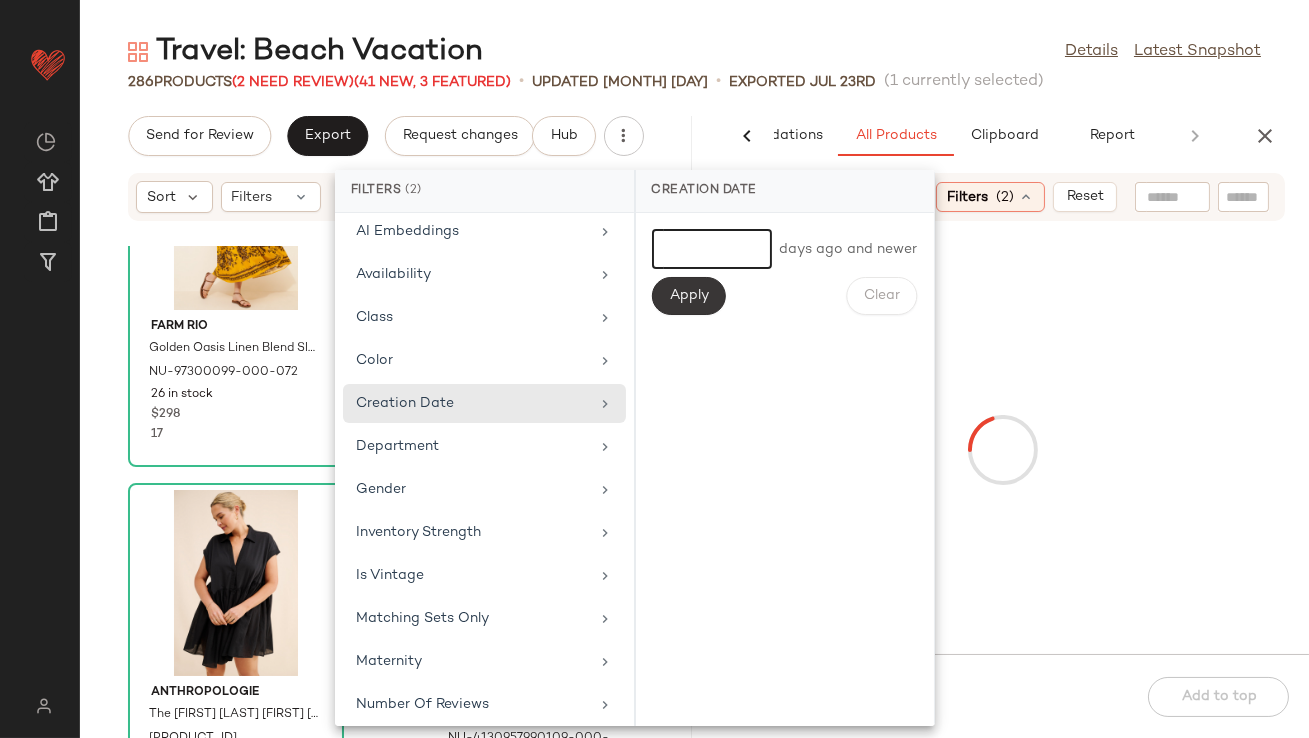 type on "**" 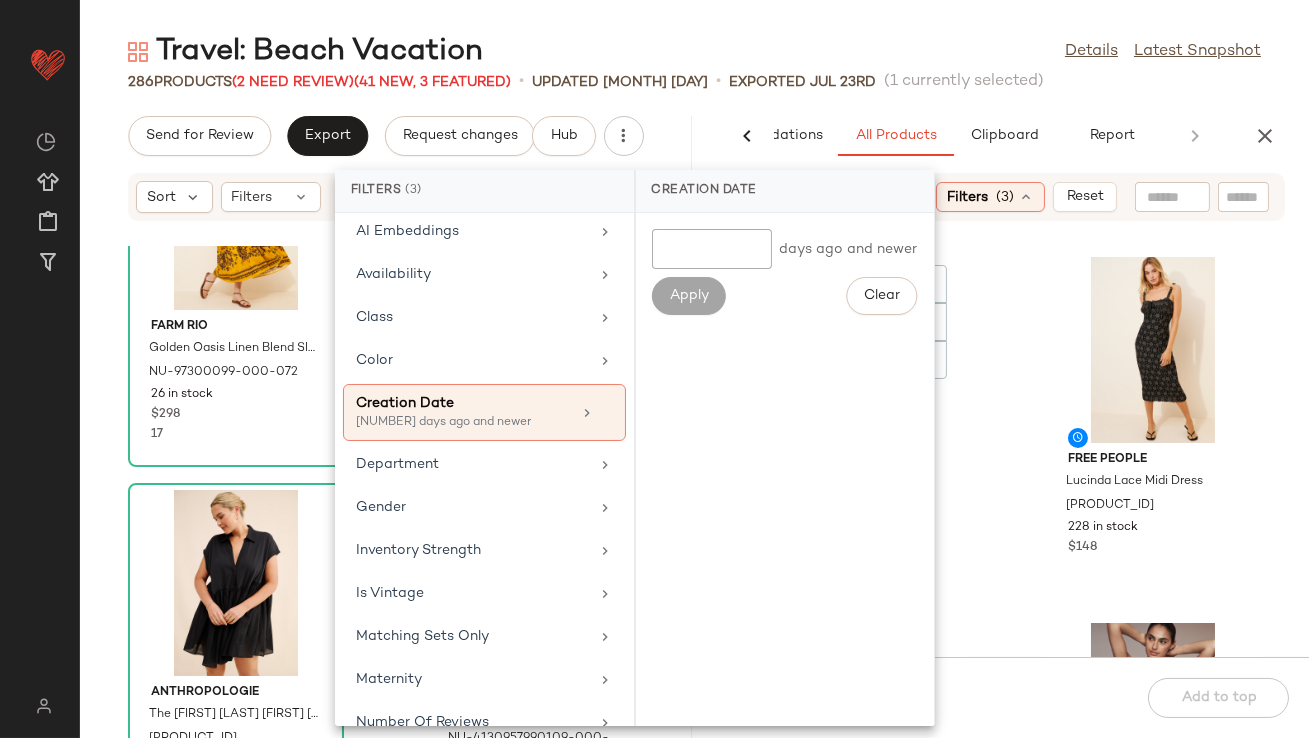 click on "View  Anthropologie The Somerset Long-Sleeve Blouse NU-4110972460116-000-001 240 in stock $118 2 Free People Lucinda Lace Midi Dress NU-97933675-000-001 228 in stock $148 Free People Vance Maxi Dress NU-97510093-000-020 211 in stock $70 2 Anthropologie Sleeveless Bow-Neck Shift Mini Dress NU-4130647160269-000-001 191 in stock $148 9 Lioness Dusty Corduroy Jeans NU-102398153-000-030 190 in stock $89 1 WAYF Sandy Pointelle Cardigan NU-101242212-000-066 183 in stock $98 1 Anthropologie Vegan-Leather Pleated Culottes NU-4123929420001-000-001 181 in stock $168 Anthropologie Maternity Somerset Maxi Dress NU-101427664-000-009 159 in stock $168 2" 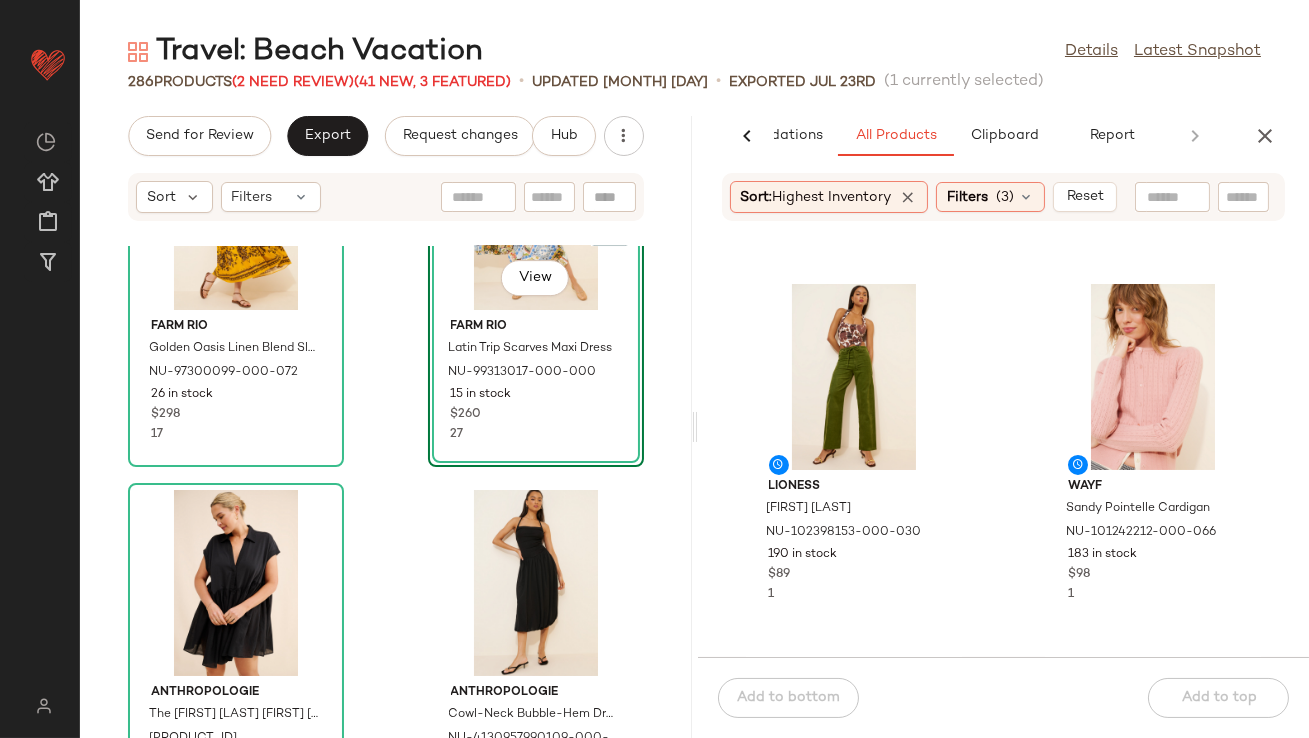 scroll, scrollTop: 720, scrollLeft: 0, axis: vertical 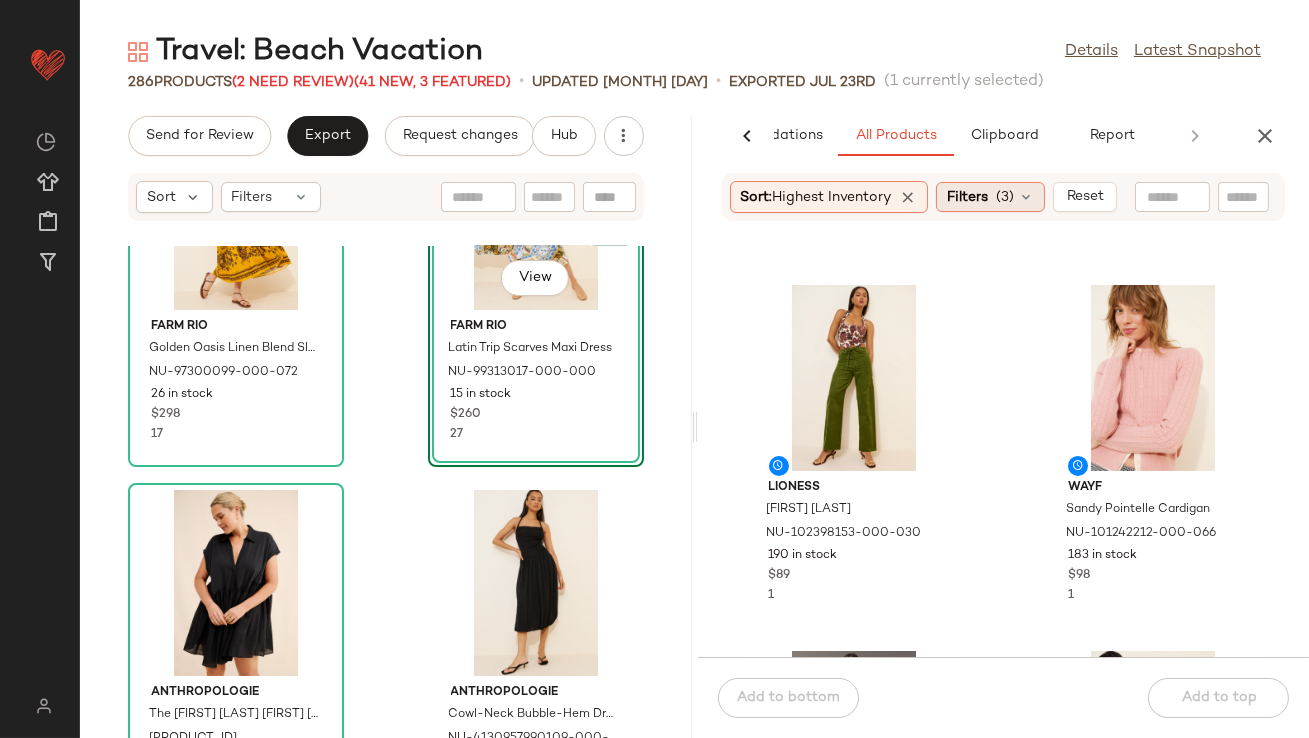 click on "Filters" at bounding box center [967, 197] 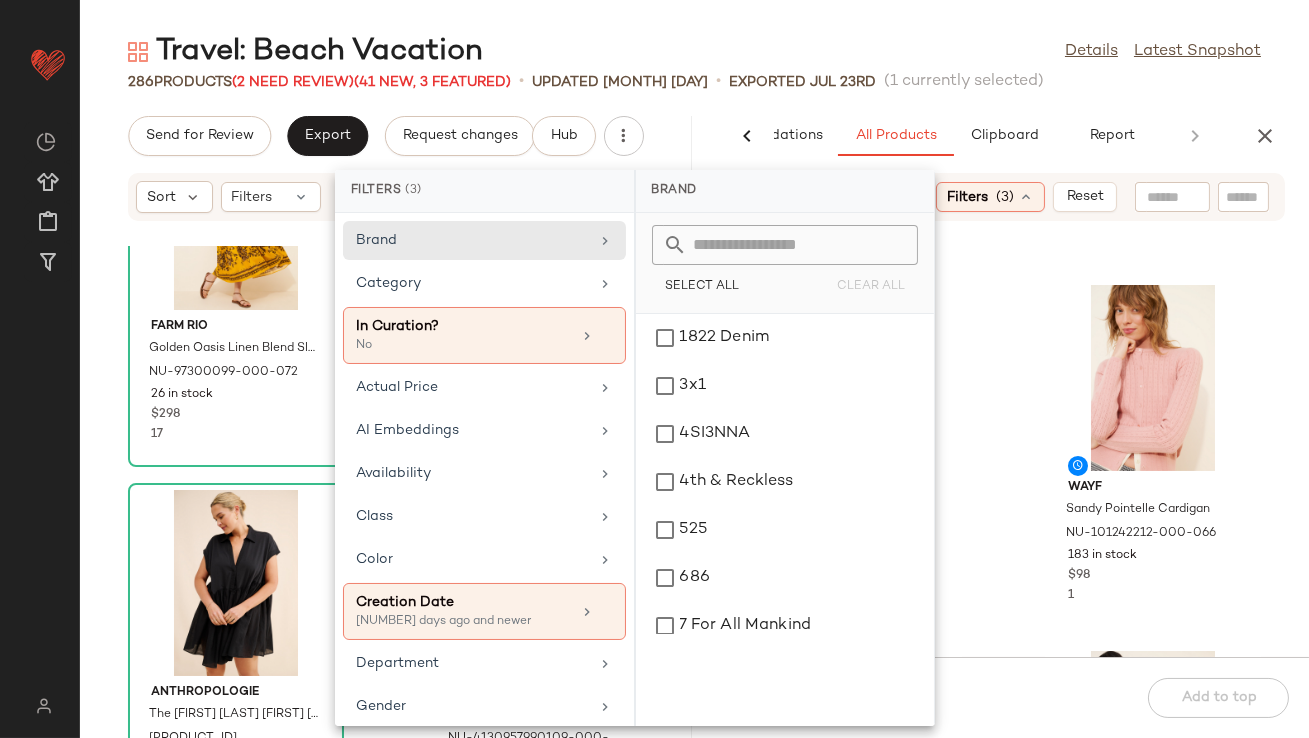 click on "Free People Vance Maxi Dress NU-97510093-000-020 211 in stock $70 2 Anthropologie Sleeveless Bow-Neck Shift Mini Dress NU-4130647160269-000-001 191 in stock $148 9 Lioness Dusty Corduroy Jeans NU-102398153-000-030 190 in stock $89 1 WAYF Sandy Pointelle Cardigan NU-101242212-000-066 183 in stock $98 1 Anthropologie Vegan-Leather Pleated Culottes NU-4123929420001-000-001 181 in stock $168 Anthropologie Maternity Somerset Maxi Dress NU-101427664-000-009 159 in stock $168 2 Damson Madder Layla Godet Midi Skirt NU-99059321-000-001 157 in stock $115 5 Anthropologie The Somerset Embroidered Maxi Dress NU-4130264840003-000-029 154 in stock $228 1" 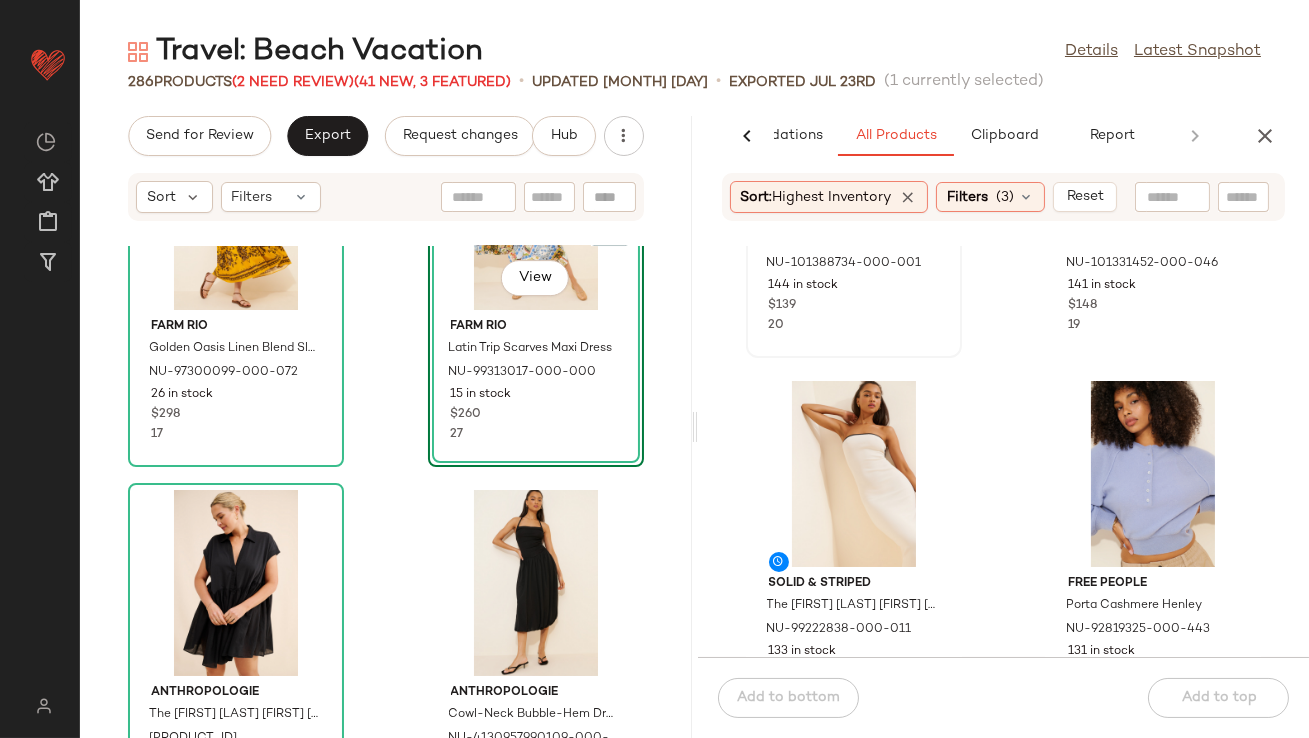 scroll, scrollTop: 2470, scrollLeft: 0, axis: vertical 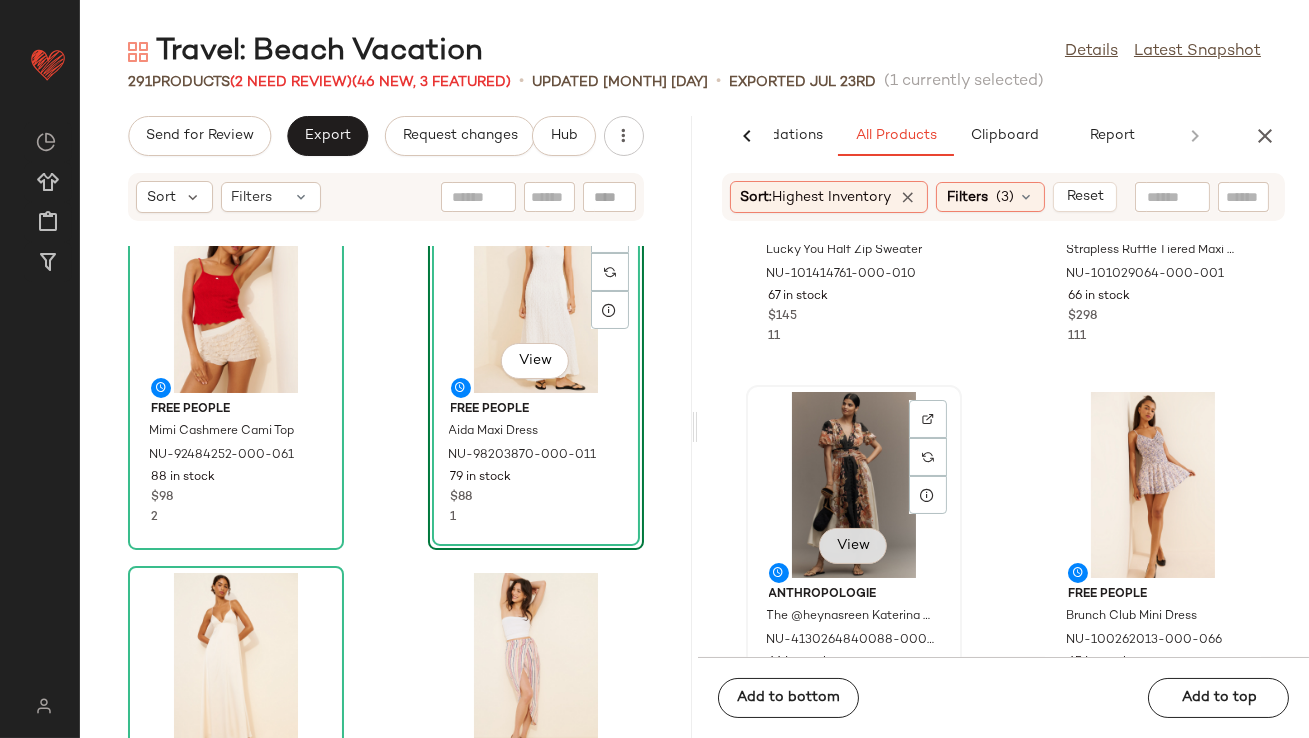 click on "View" 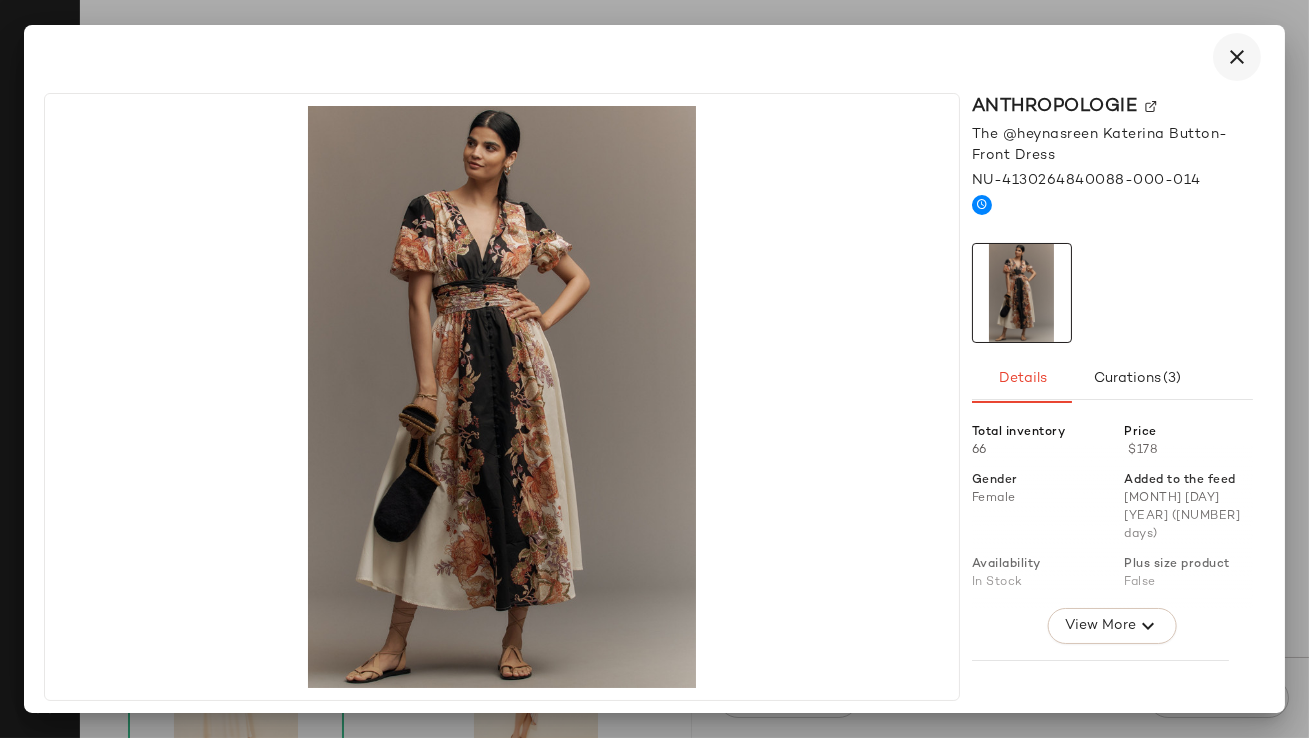 click at bounding box center [1237, 57] 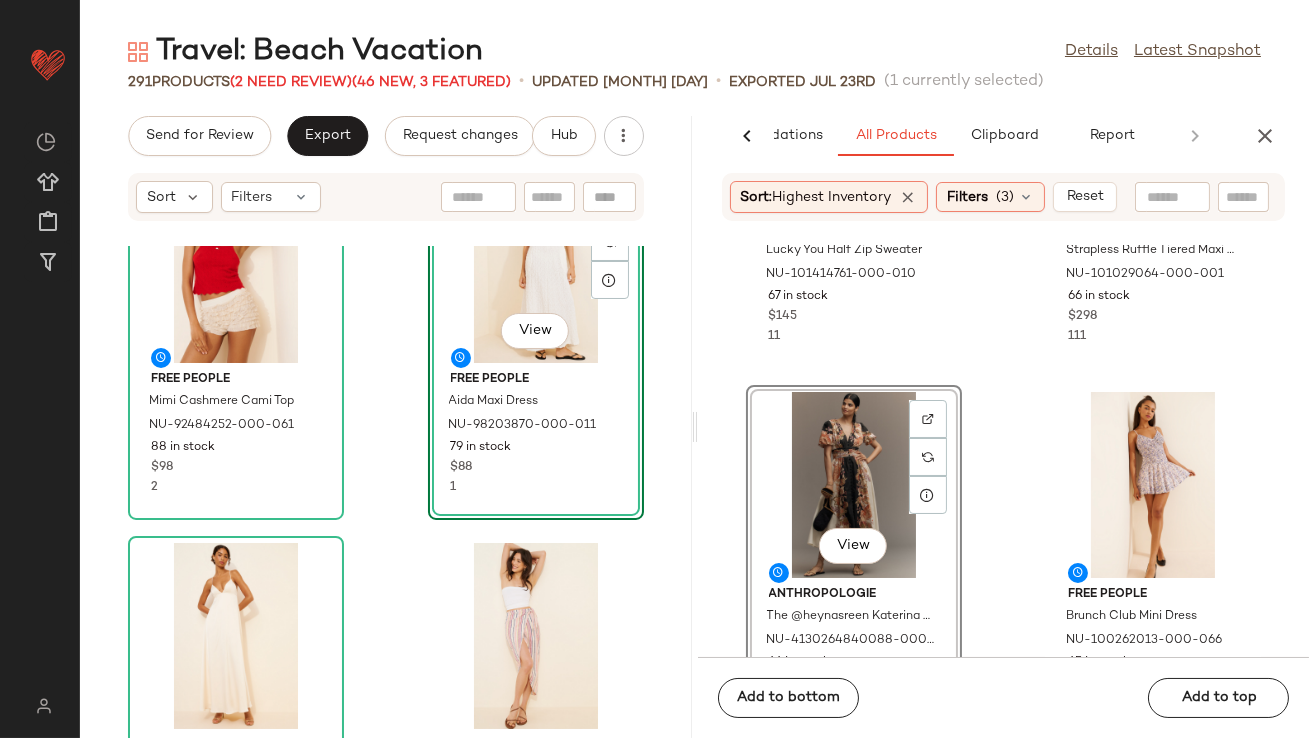 scroll, scrollTop: 14748, scrollLeft: 0, axis: vertical 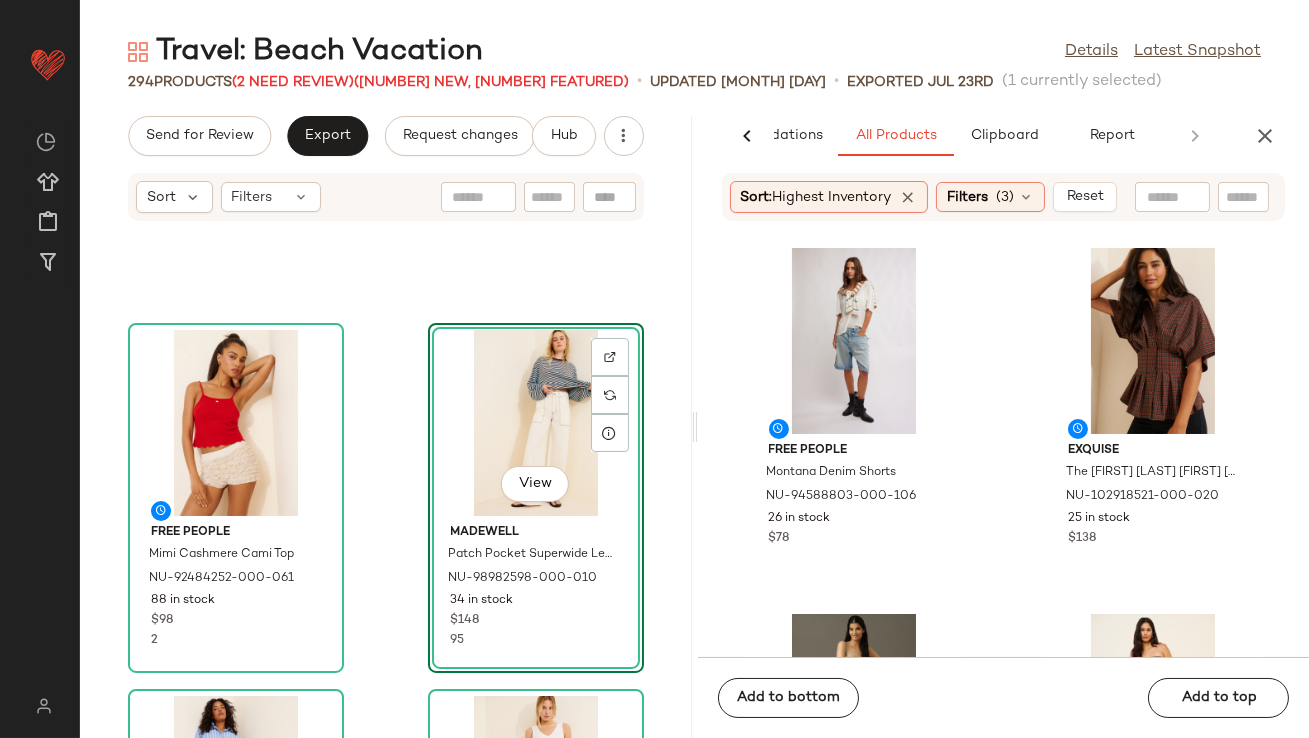click at bounding box center (1265, 136) 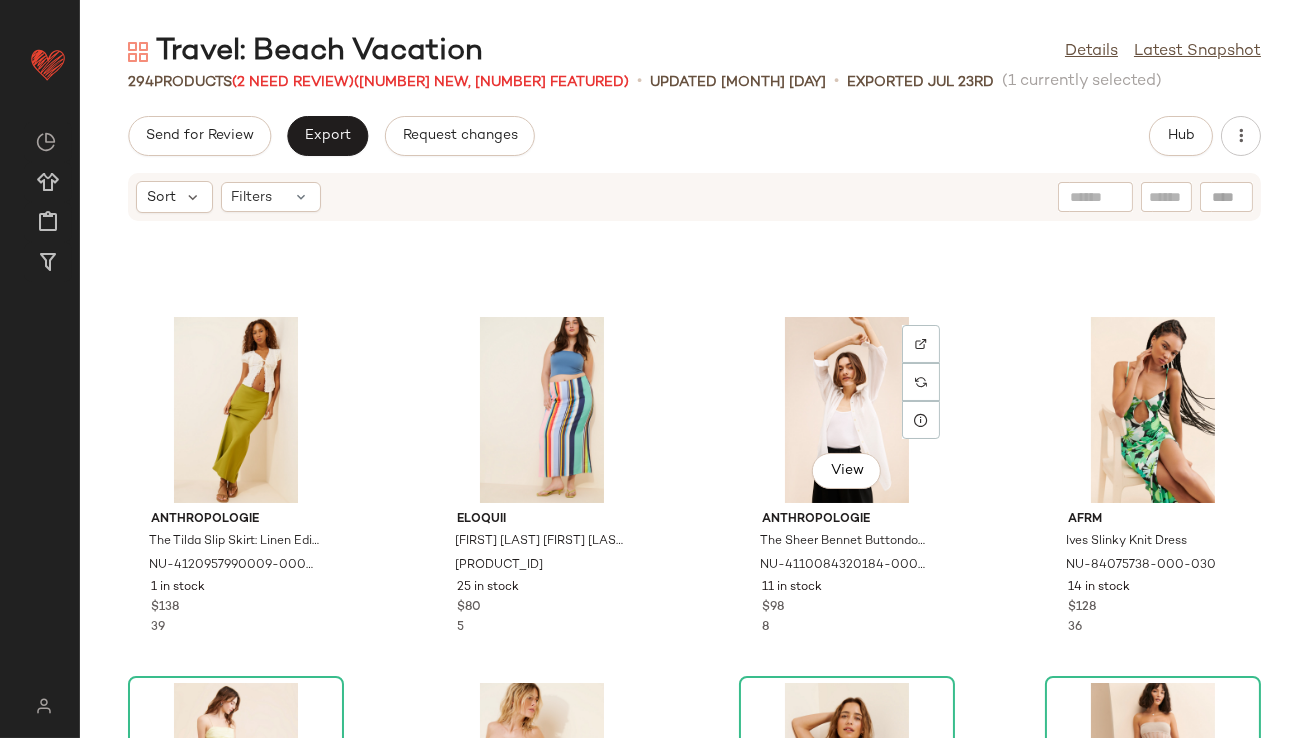scroll, scrollTop: 3615, scrollLeft: 0, axis: vertical 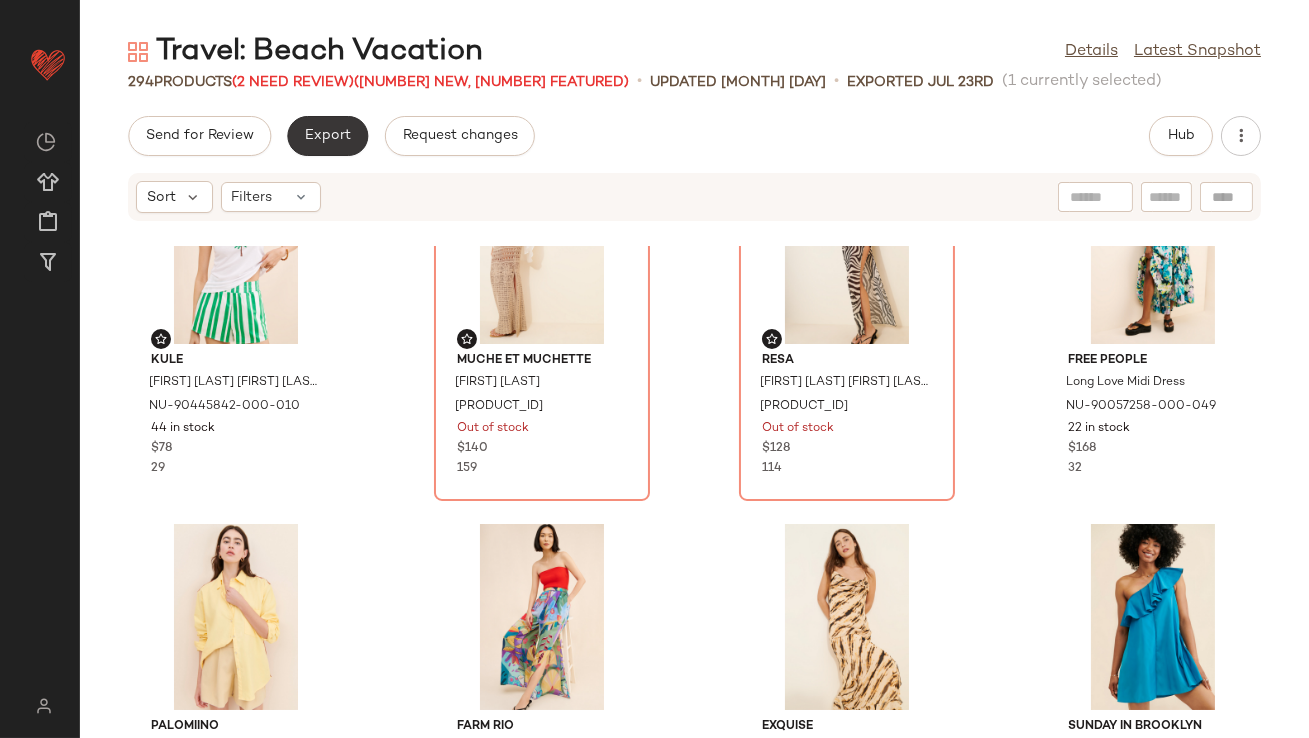 click on "Export" at bounding box center (327, 136) 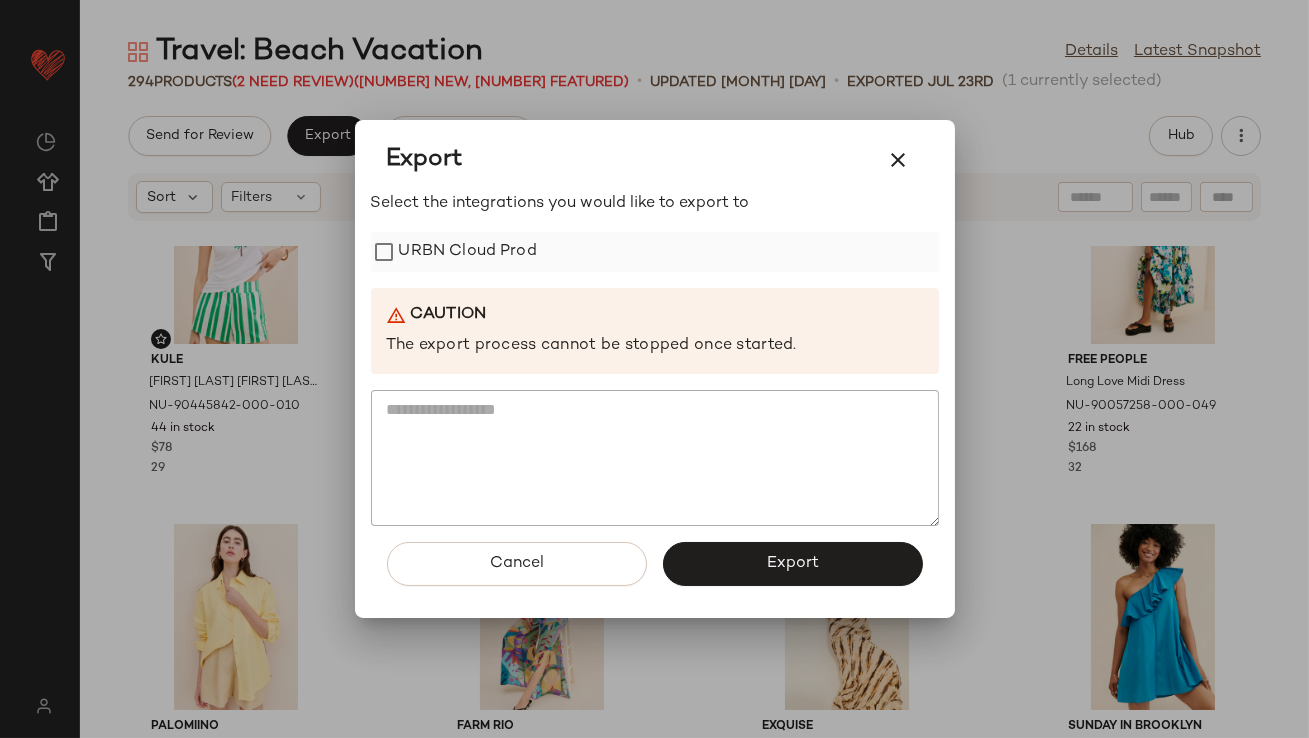 click on "URBN Cloud Prod" at bounding box center [468, 252] 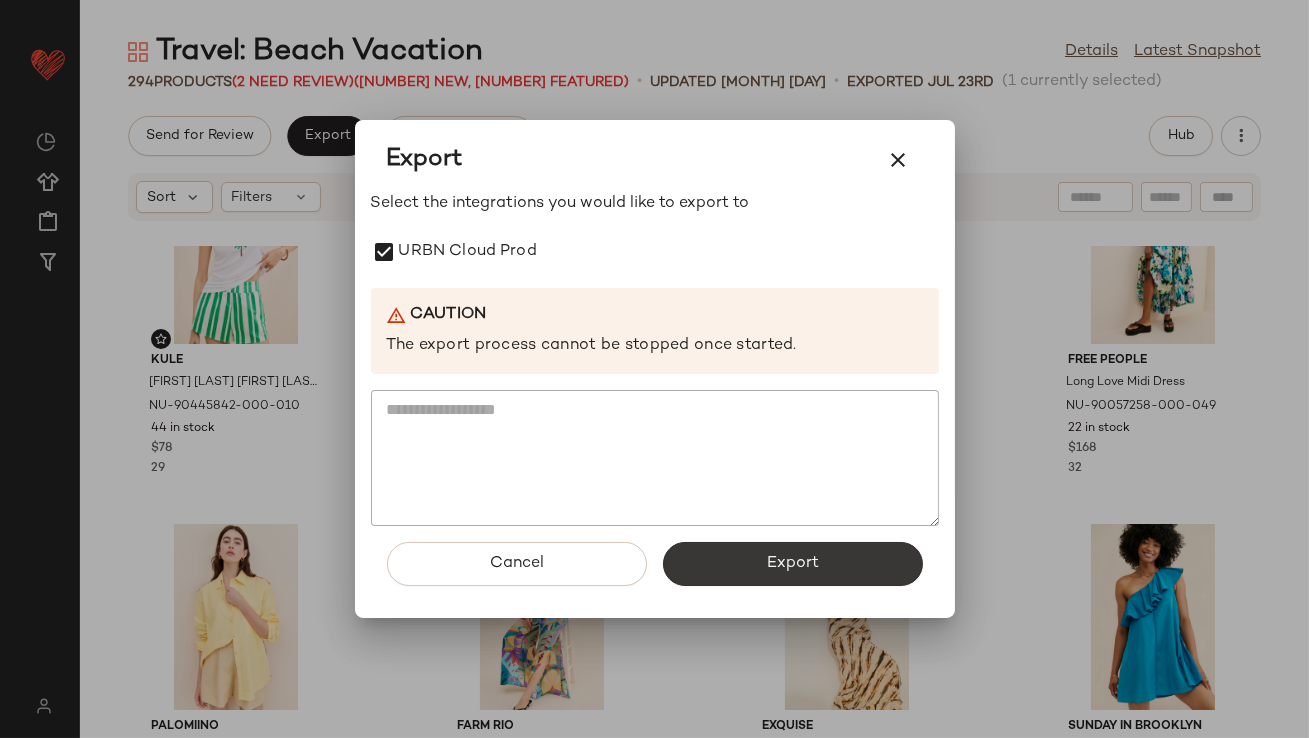 click on "Export" at bounding box center [793, 564] 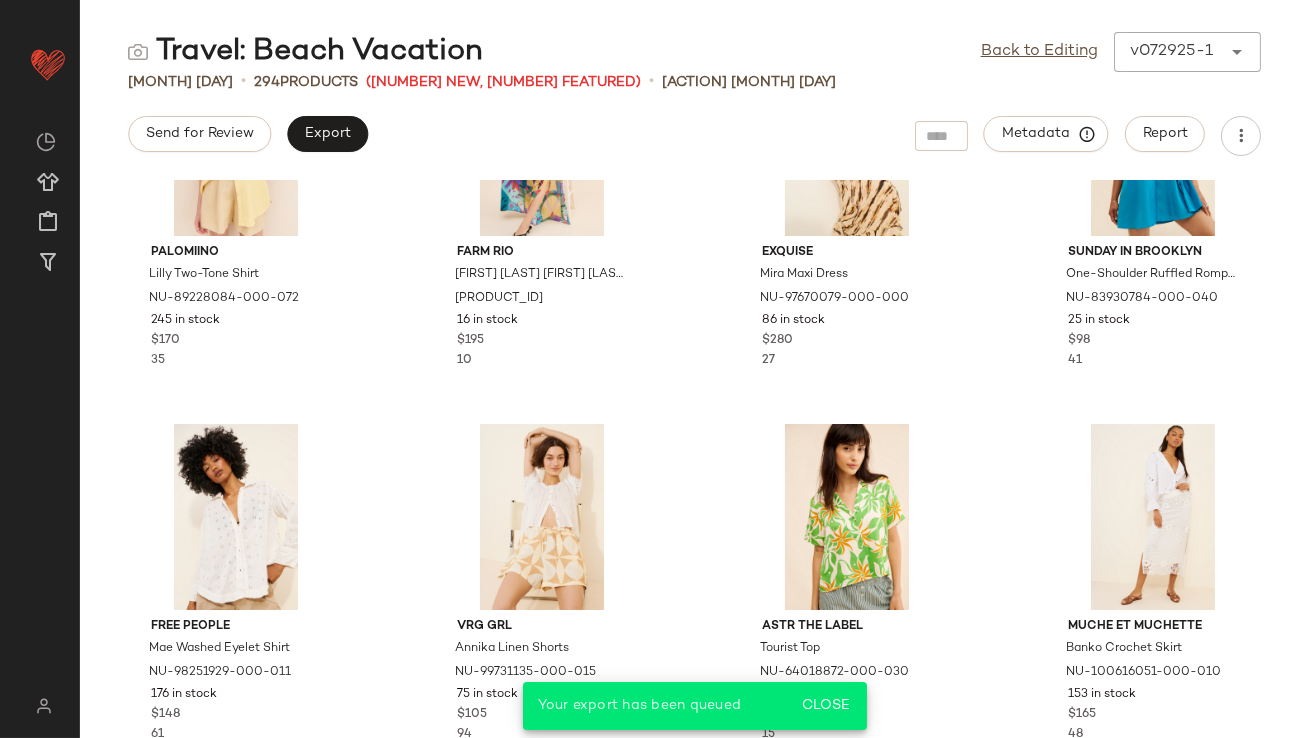 scroll, scrollTop: 685, scrollLeft: 0, axis: vertical 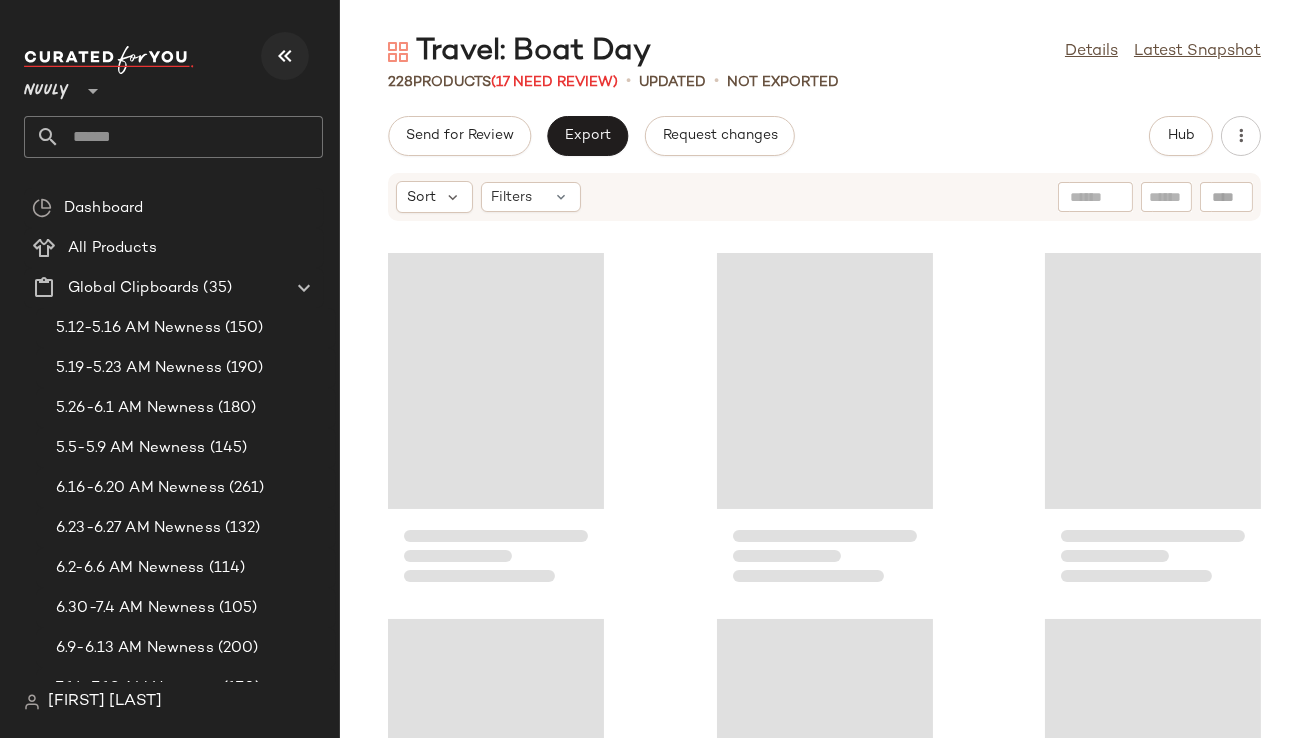 click at bounding box center (285, 56) 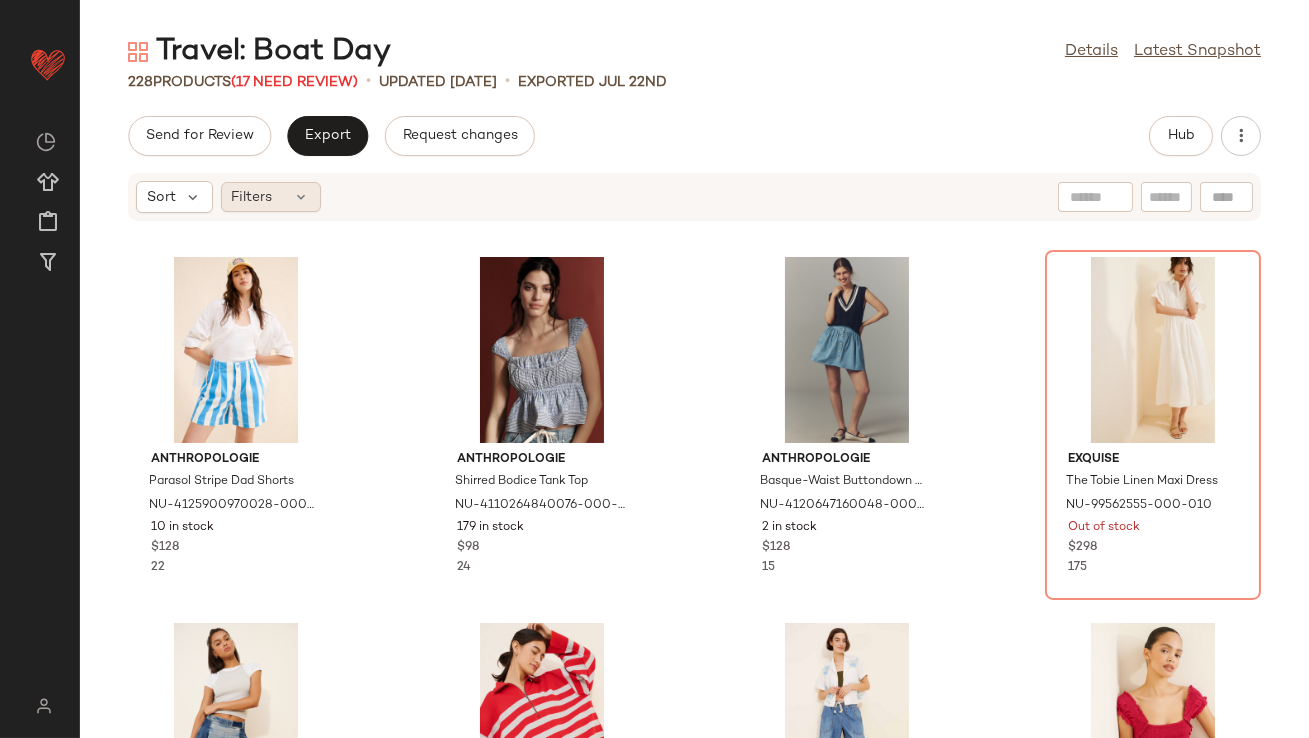 click on "Filters" 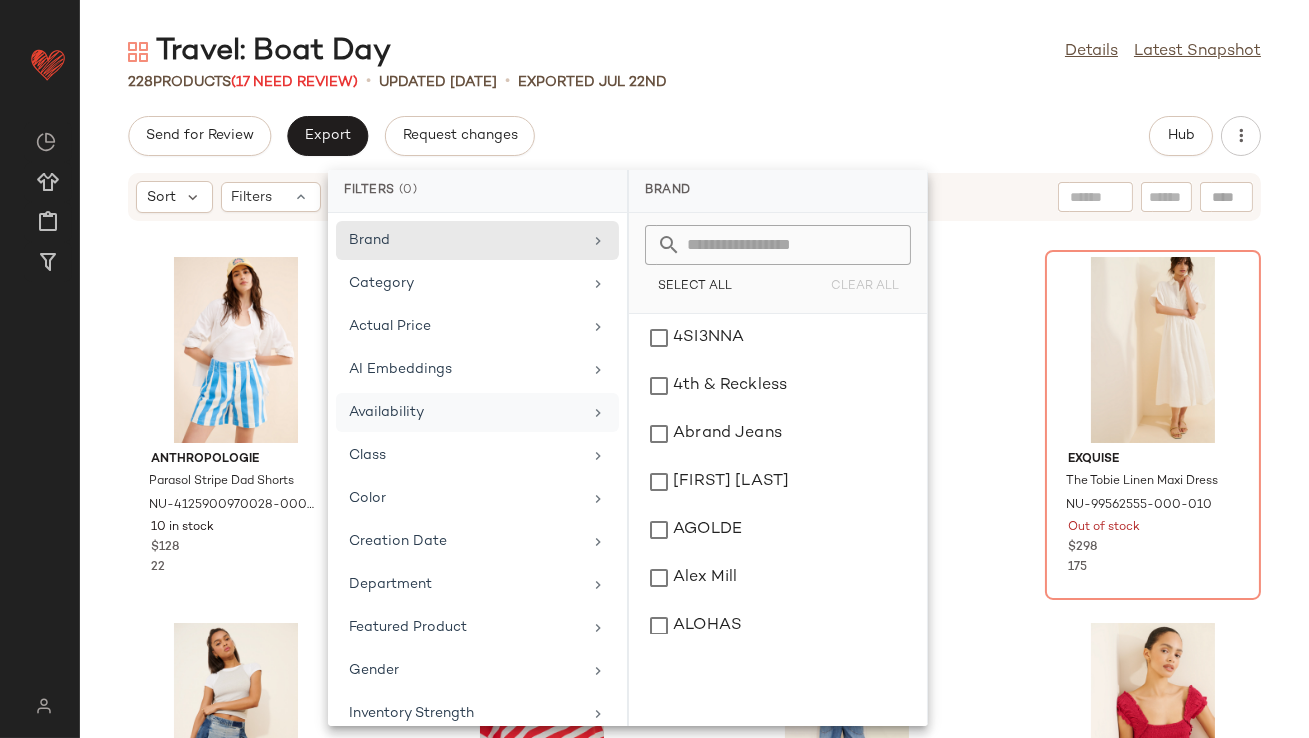 click on "Availability" at bounding box center (465, 412) 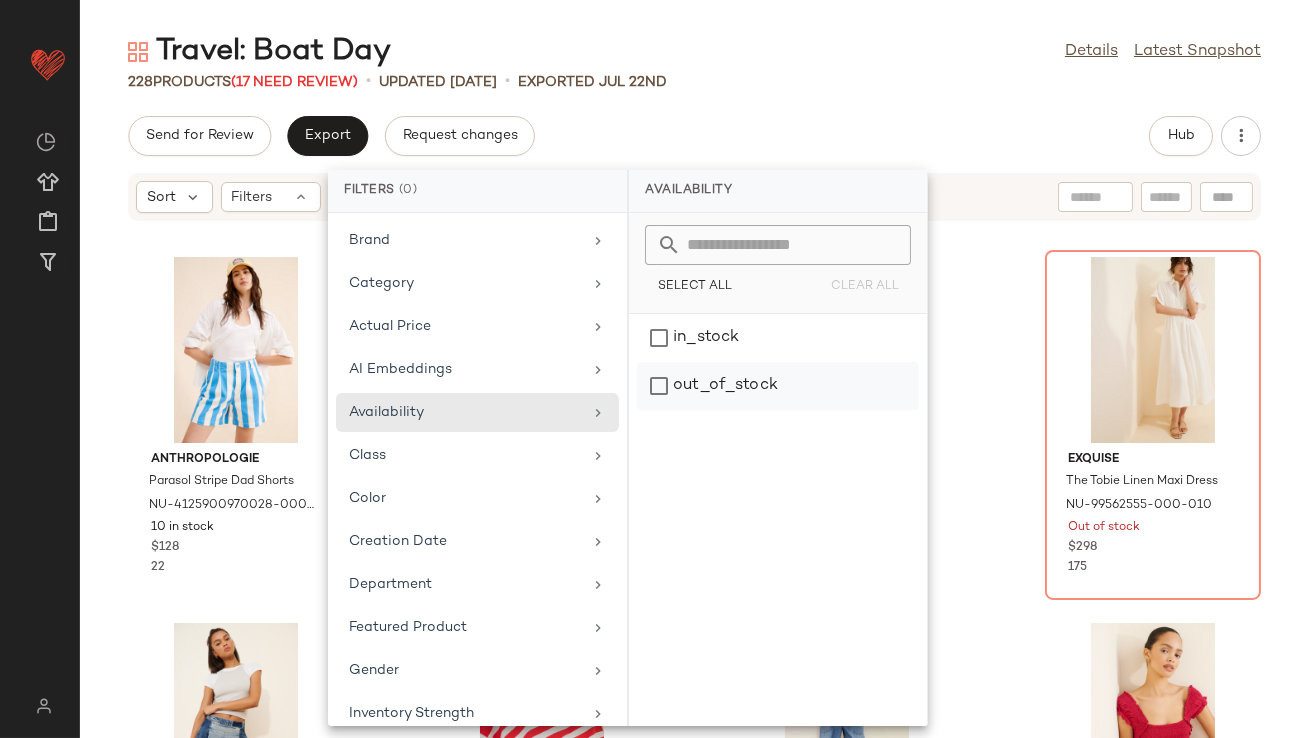 click on "out_of_stock" 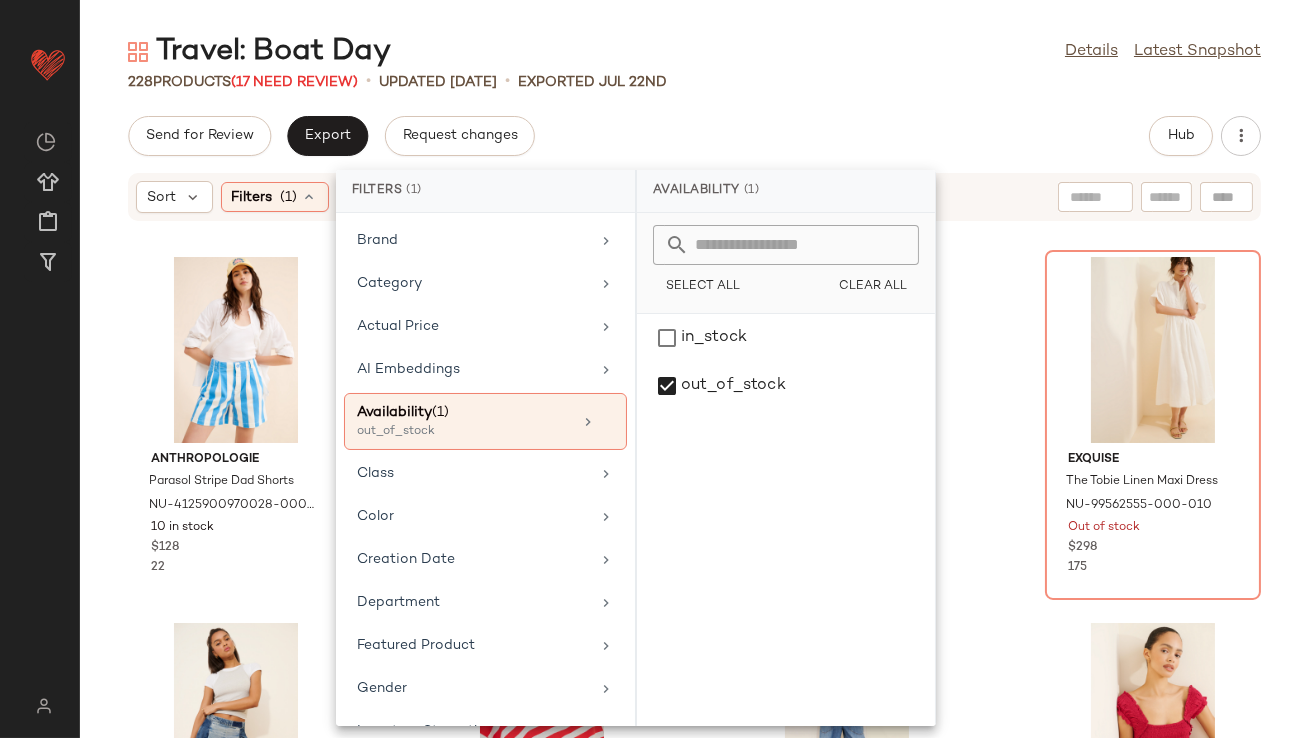 click on "Travel: Boat Day  Details   Latest Snapshot  228   Products   (17 Need Review)   •   updated Jul 22nd  •  Exported Jul 22nd  Send for Review   Export   Request changes   Hub  Sort  Filters  (1)   Reset  Anthropologie Parasol Stripe Dad Shorts NU-4125900970028-000-049 10 in stock $128 22 Anthropologie Shirred Bodice Tank Top NU-4110264840076-000-049 179 in stock $98 24 Anthropologie Basque-Waist Buttondown Mini Skirt NU-4120647160048-000-418 2 in stock $128 15 Exquise The Tobie Linen Maxi Dress NU-99562555-000-010 Out of stock $298 175 Free People Wild River Handkerchief Skirt NU-98960644-000-048 12 in stock $168 31 Free People Coastal Stripe Pullover Sweater NU-81719288-000-060 122 in stock $148 60 Free People Easy Peasy Pull-On Jeans NU-95595286-000-040 154 in stock $98 25 Free People Ari Smocked Top NU-96975685-000-069 1 in stock $88 121 ATOÌR Sara Knit Sweater NU-69790681-000-015 20 in stock $282 11 VRG GRL Milahn Linen Pants NU-99742595-000-015 140 in stock $180 49 Flat White 4 in stock $118 3 $108" at bounding box center [694, 385] 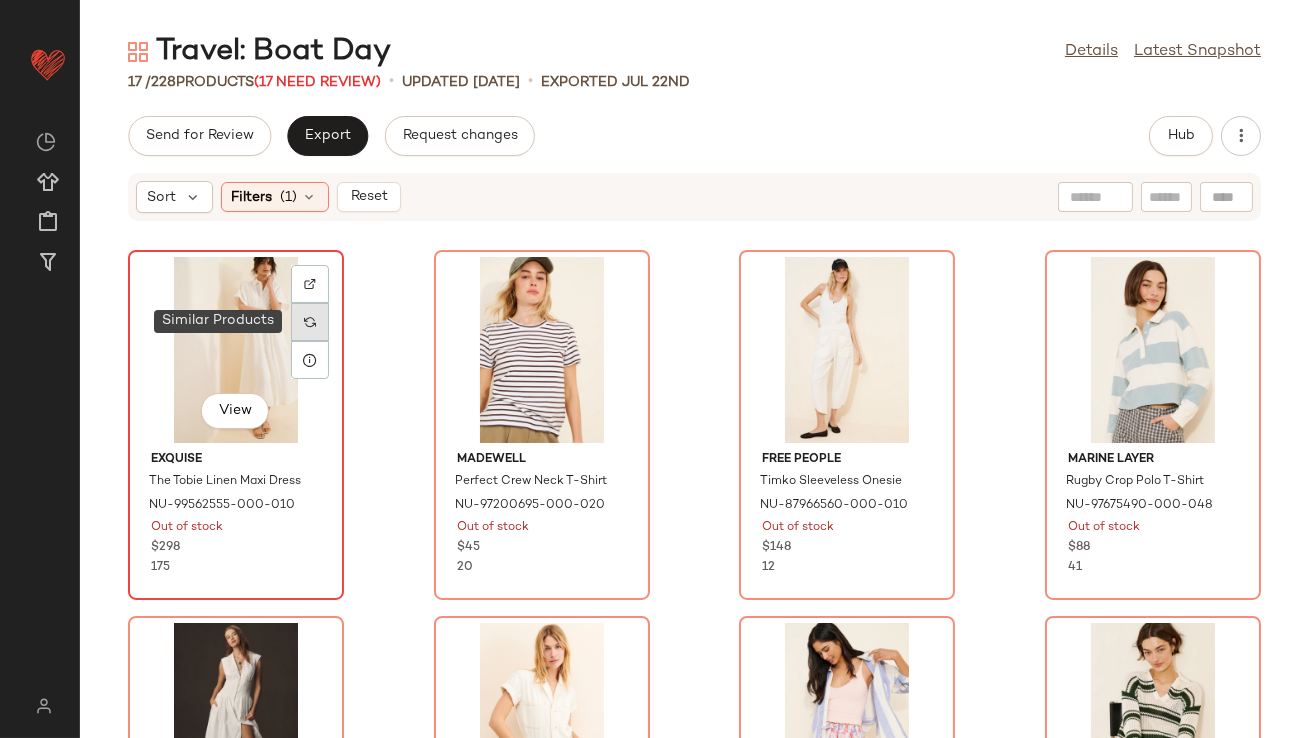 click 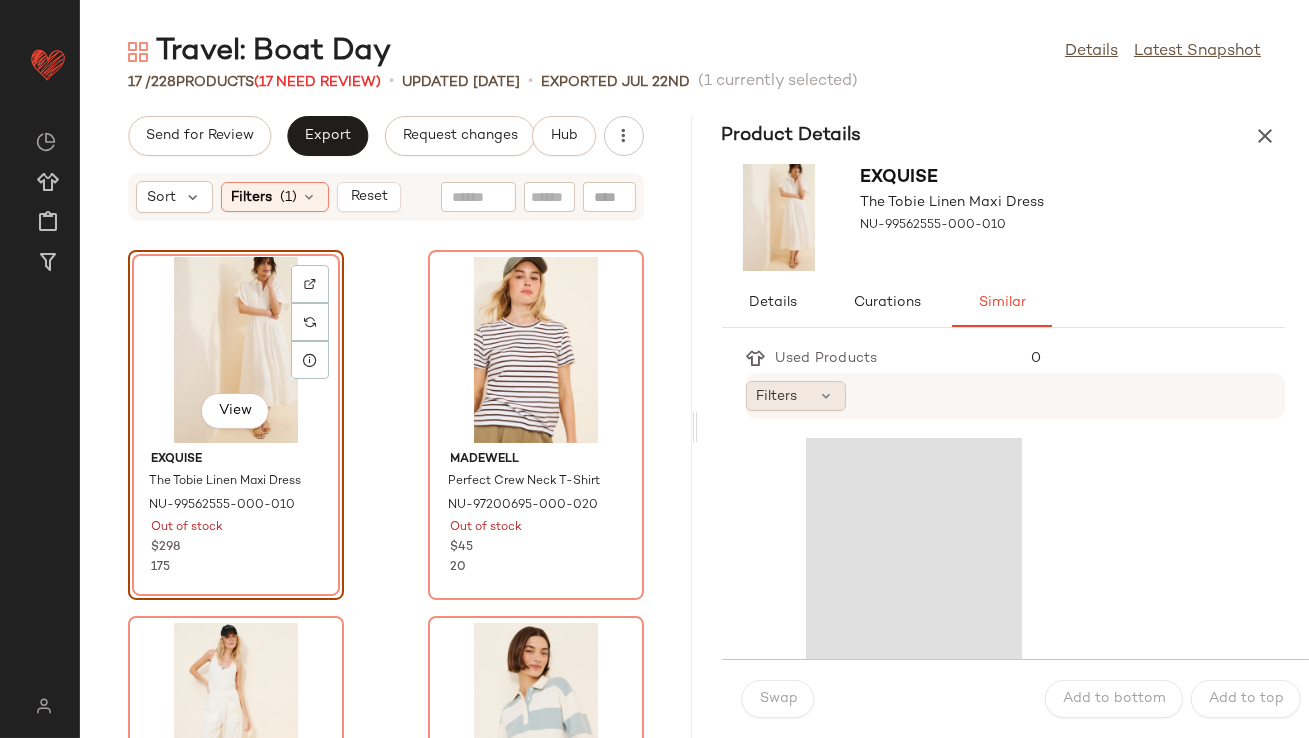 click on "Filters" at bounding box center (777, 396) 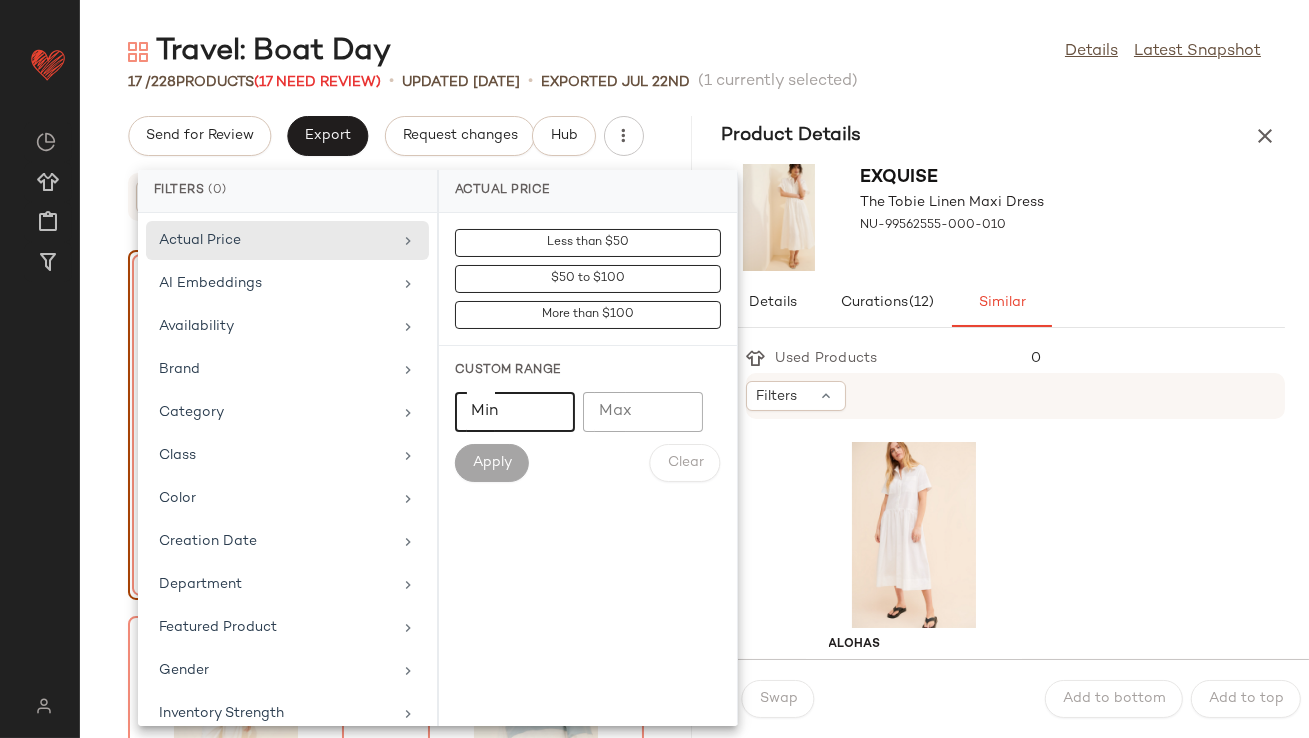 click on "Min" 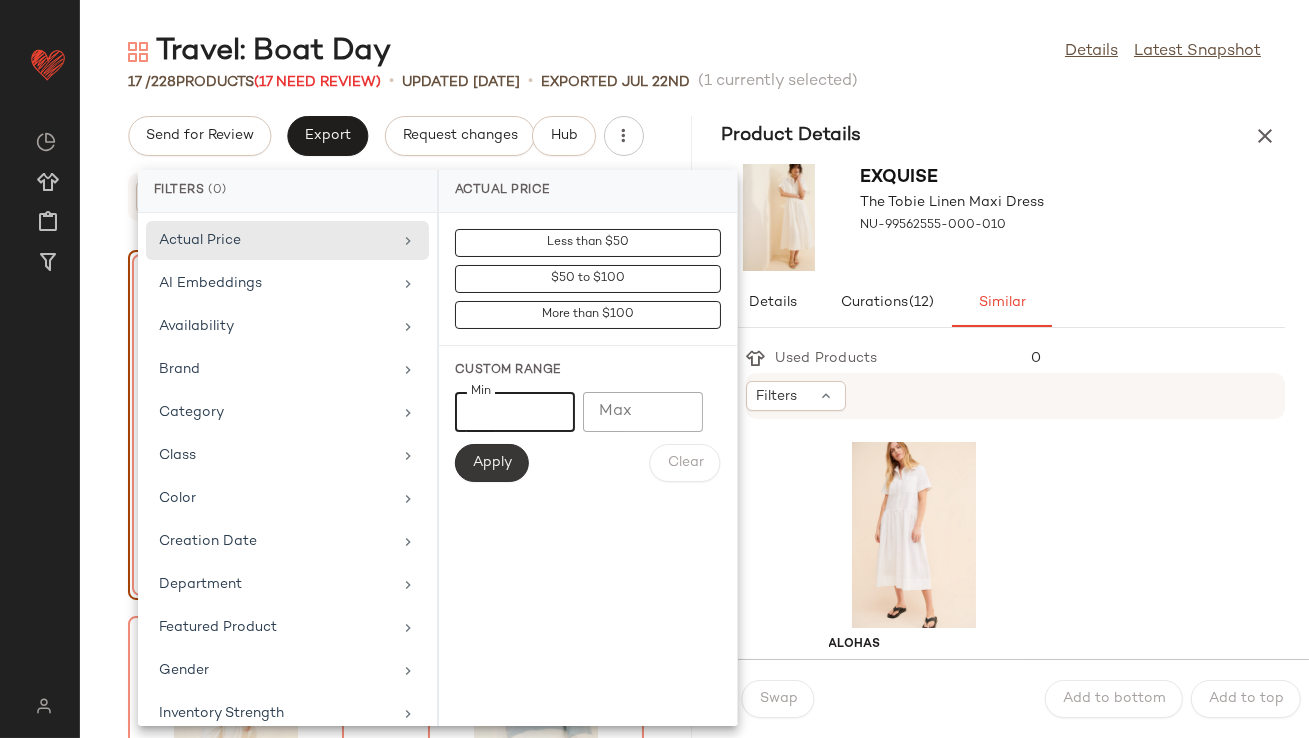 type on "**" 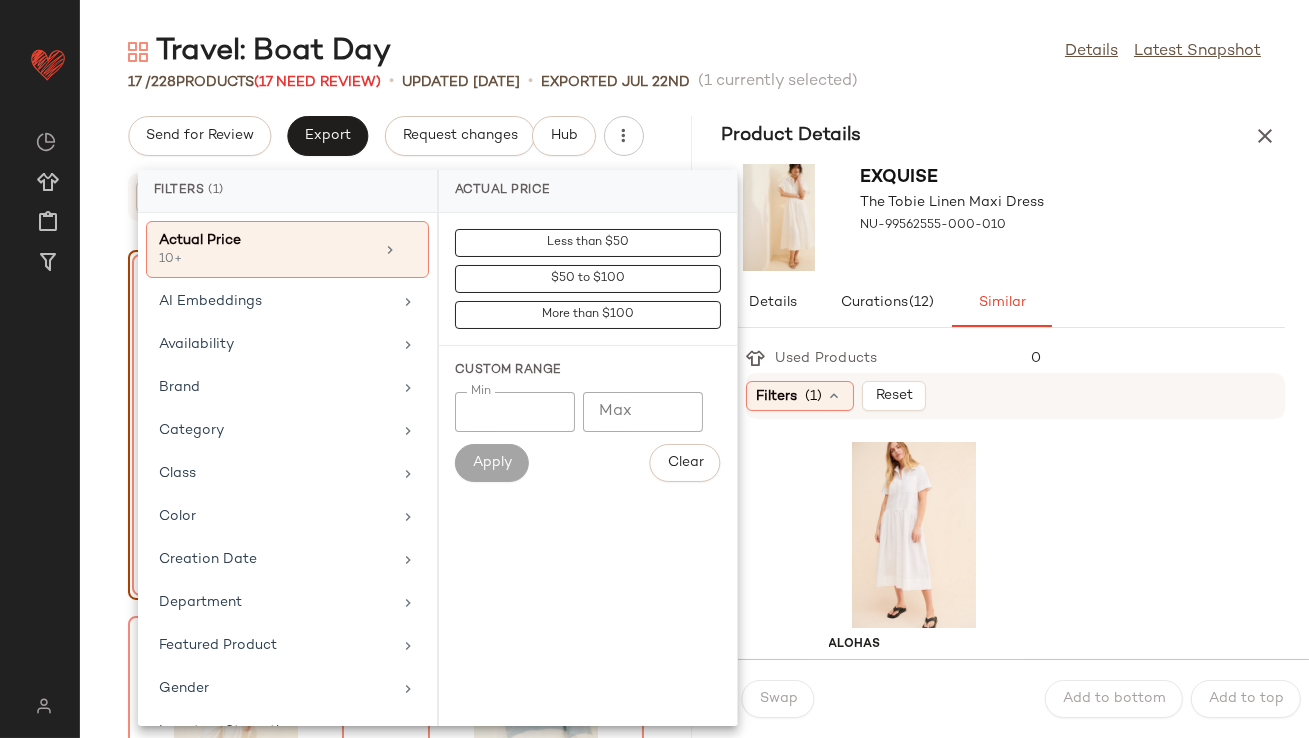 click on "Exquise The Tobie Linen Maxi Dress NU-99562555-000-010" at bounding box center (1004, 217) 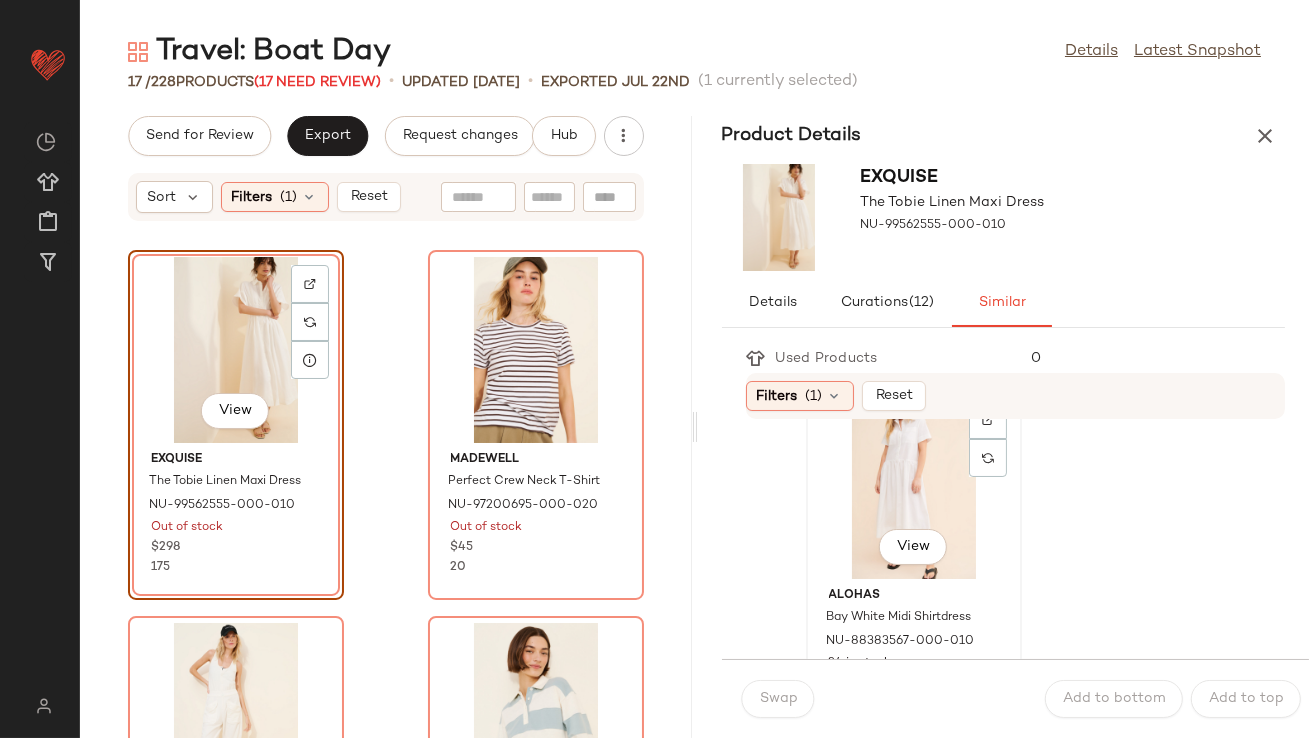 scroll, scrollTop: 61, scrollLeft: 0, axis: vertical 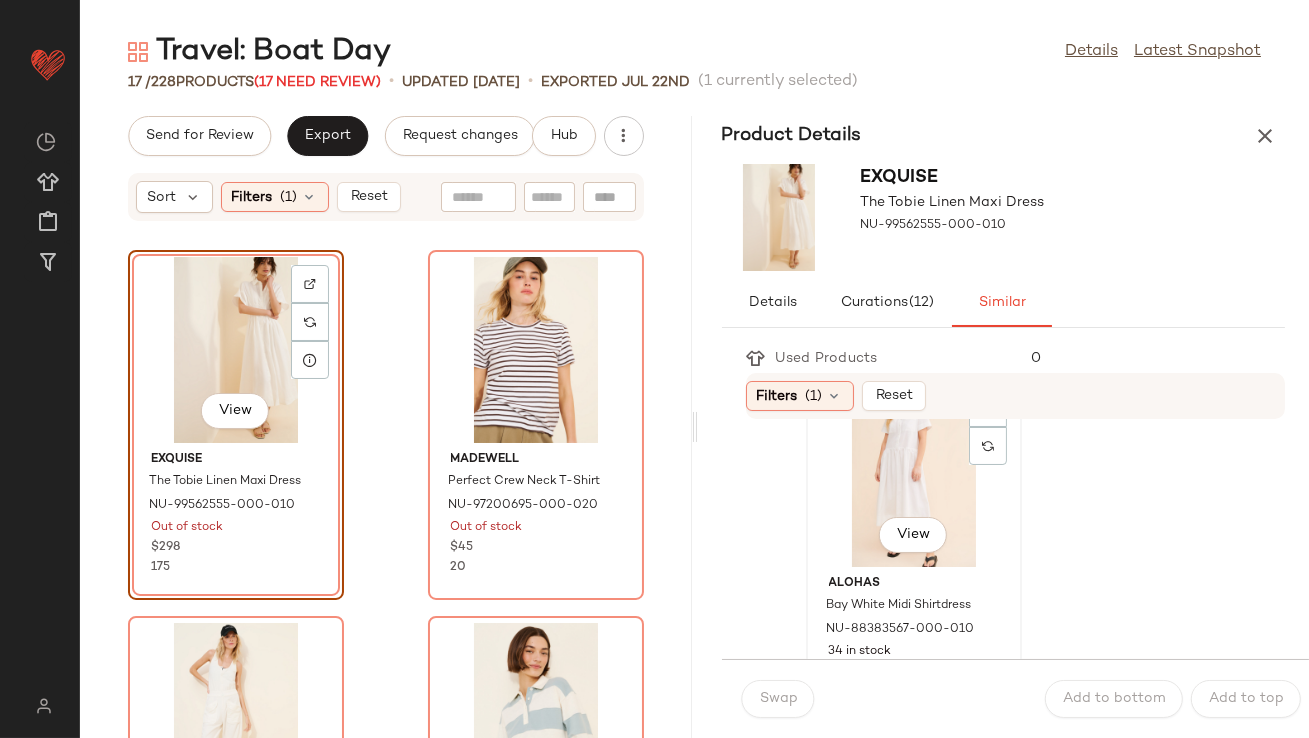 click on "View" 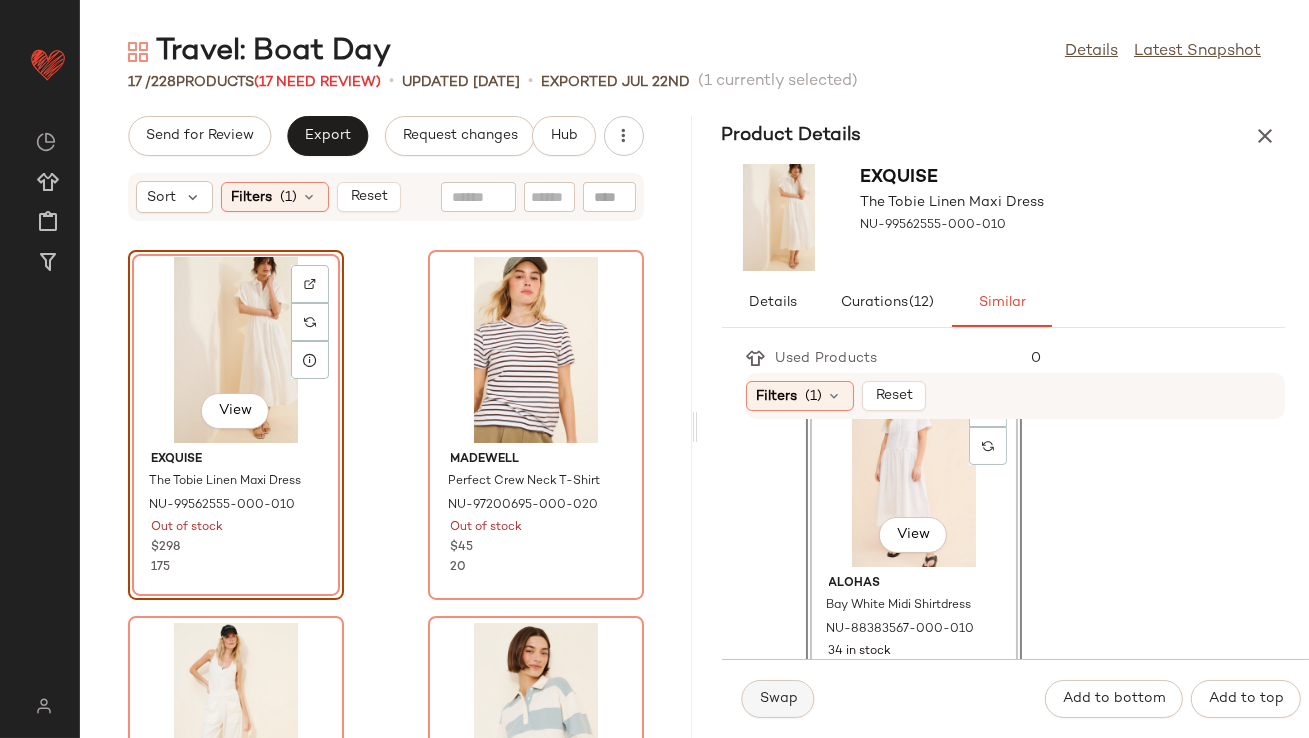 click on "Swap" 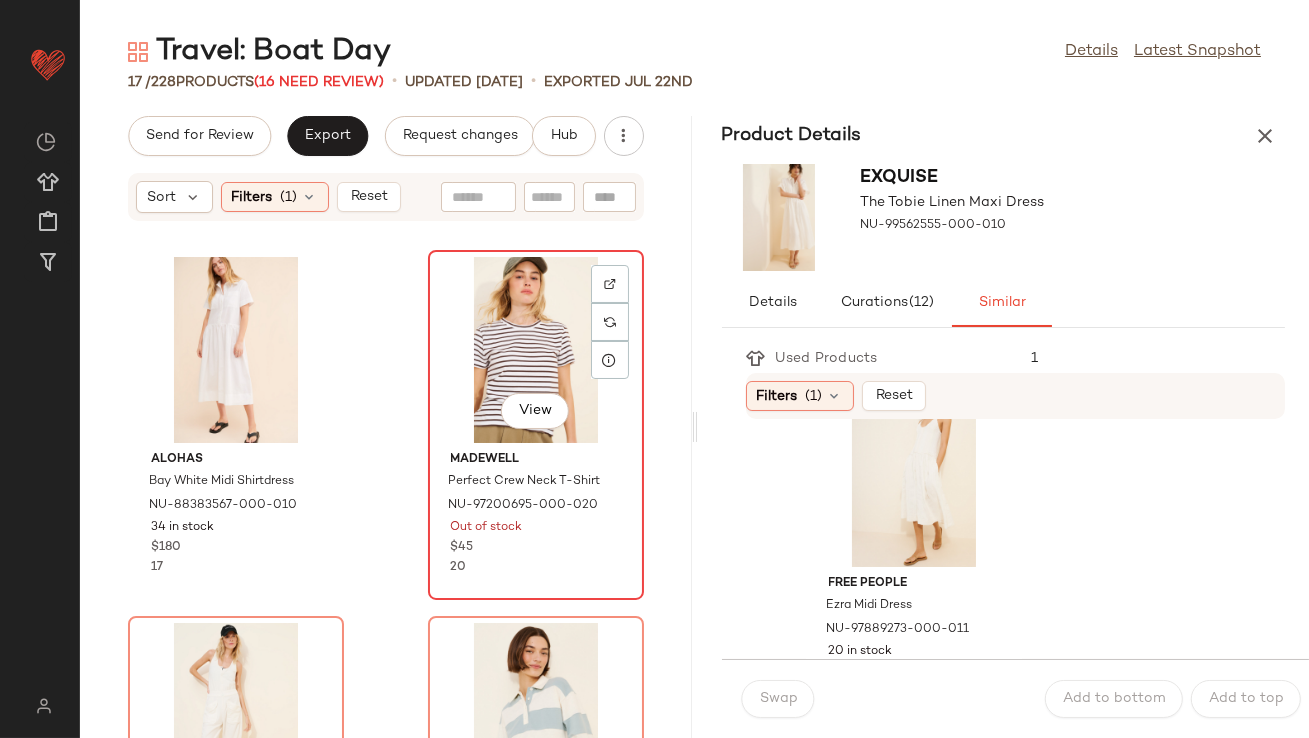 click on "View" 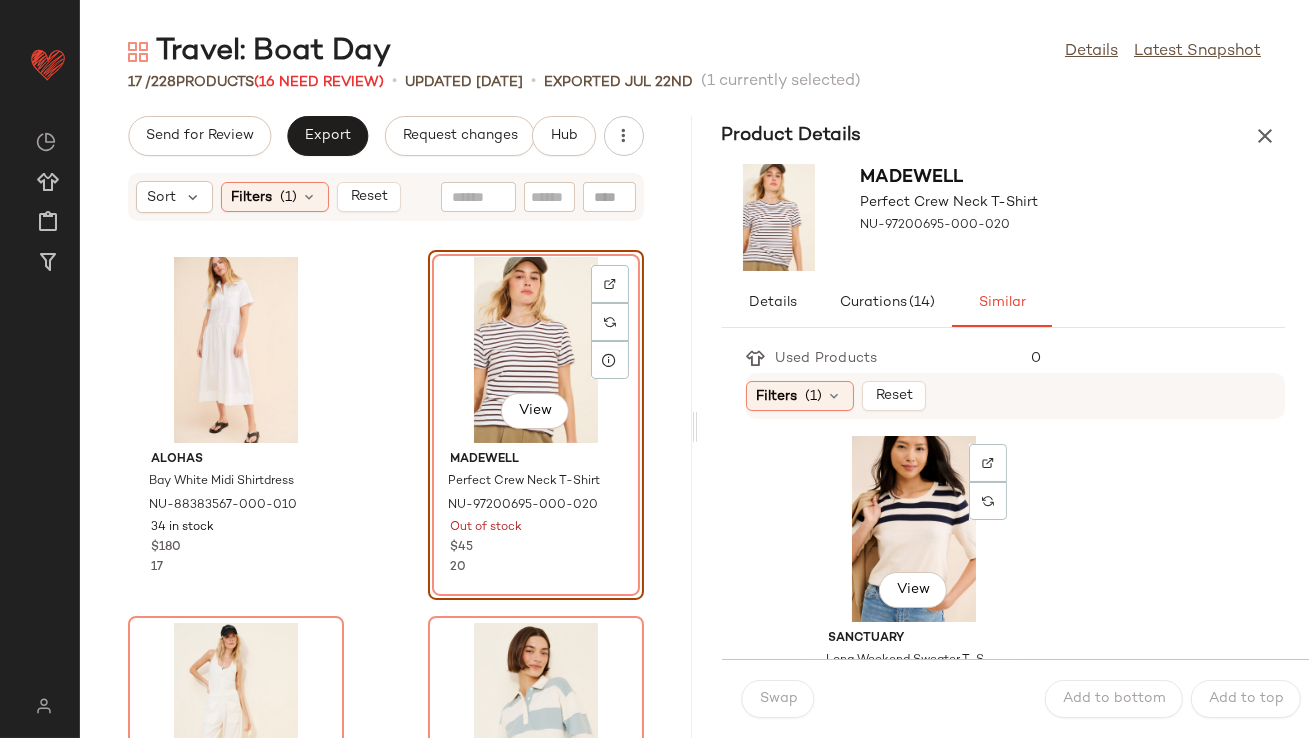 scroll, scrollTop: 1473, scrollLeft: 0, axis: vertical 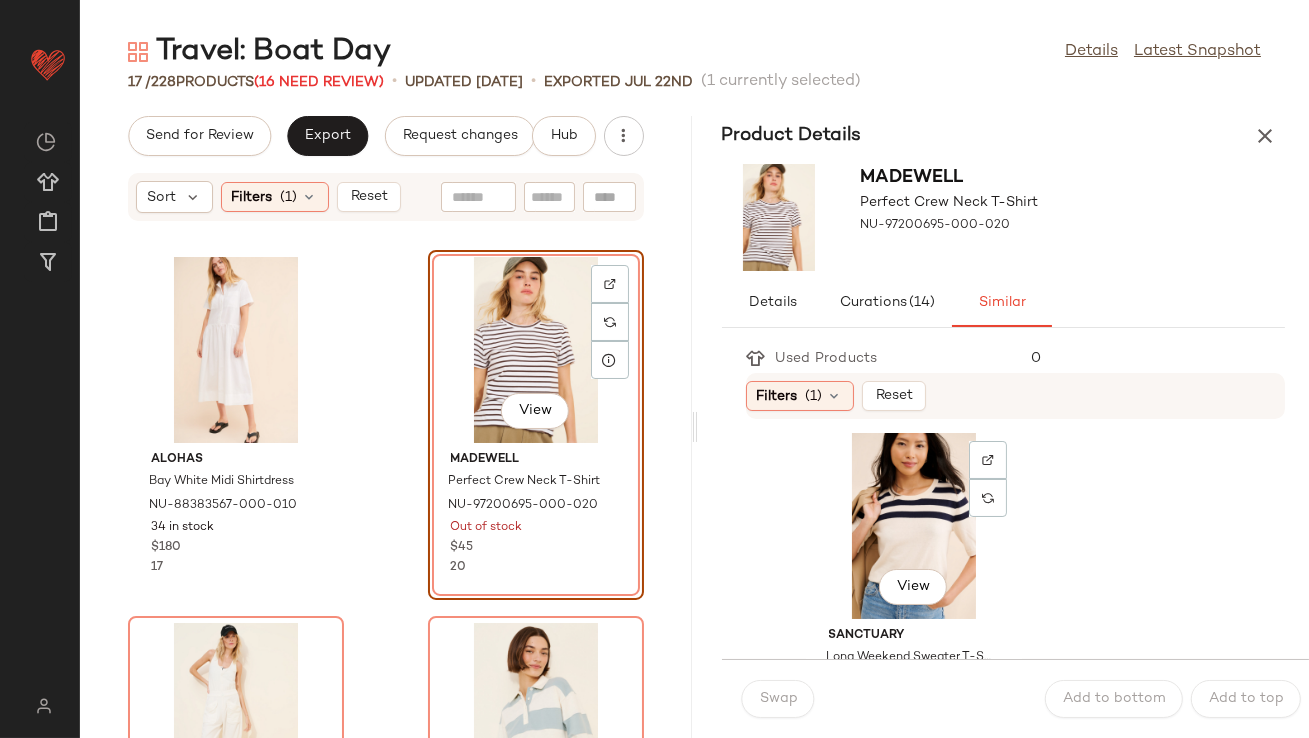 click on "View" 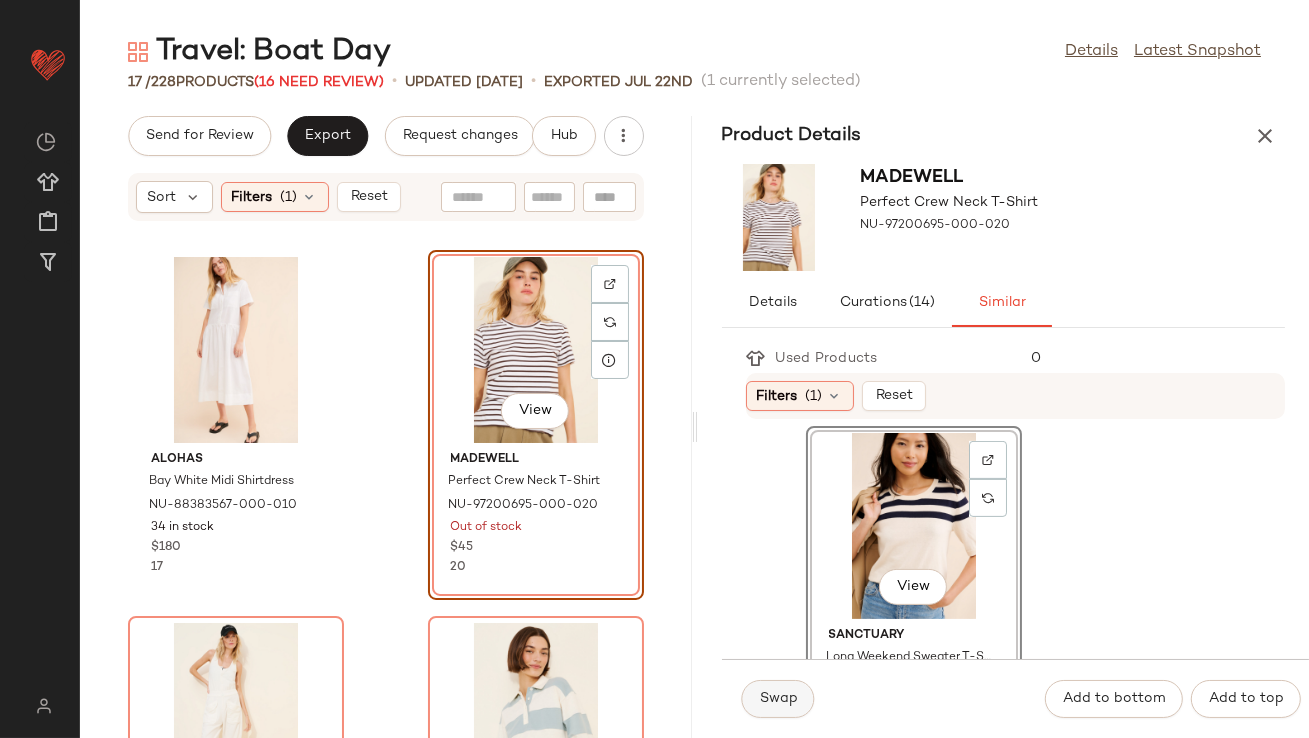 click on "Swap" 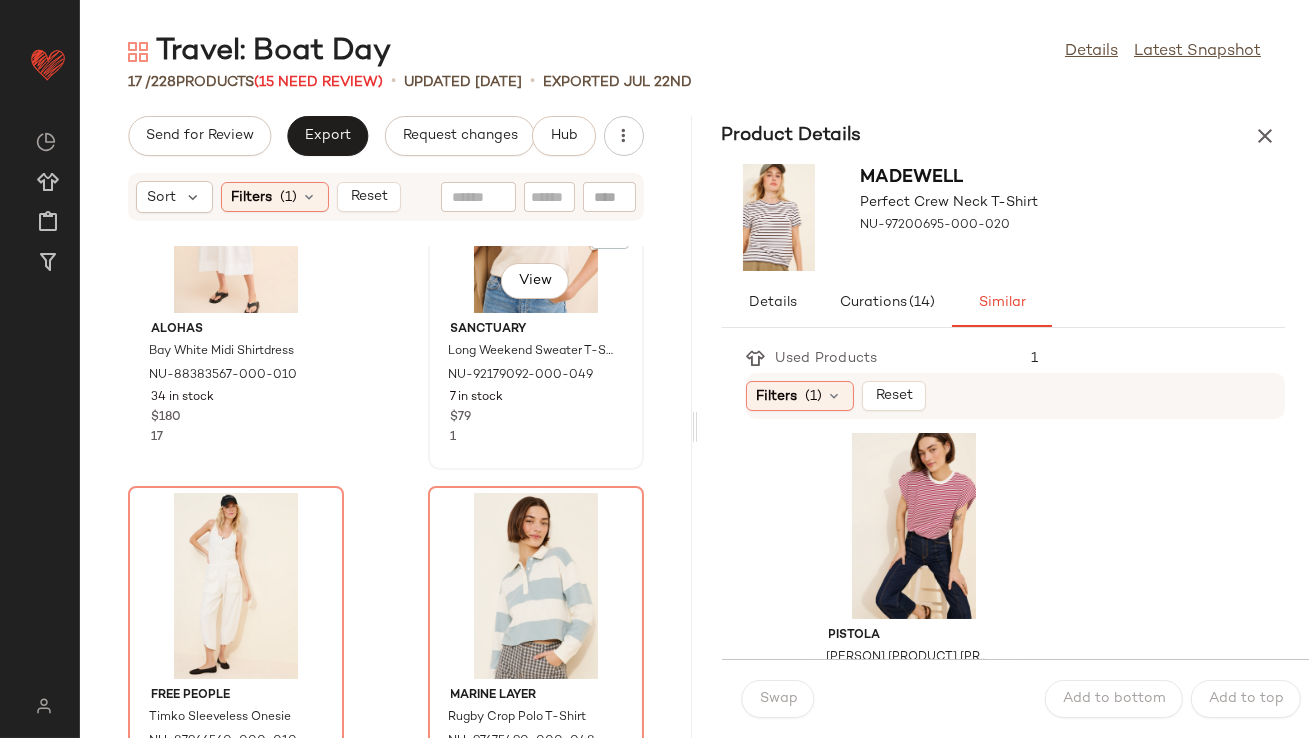 scroll, scrollTop: 315, scrollLeft: 0, axis: vertical 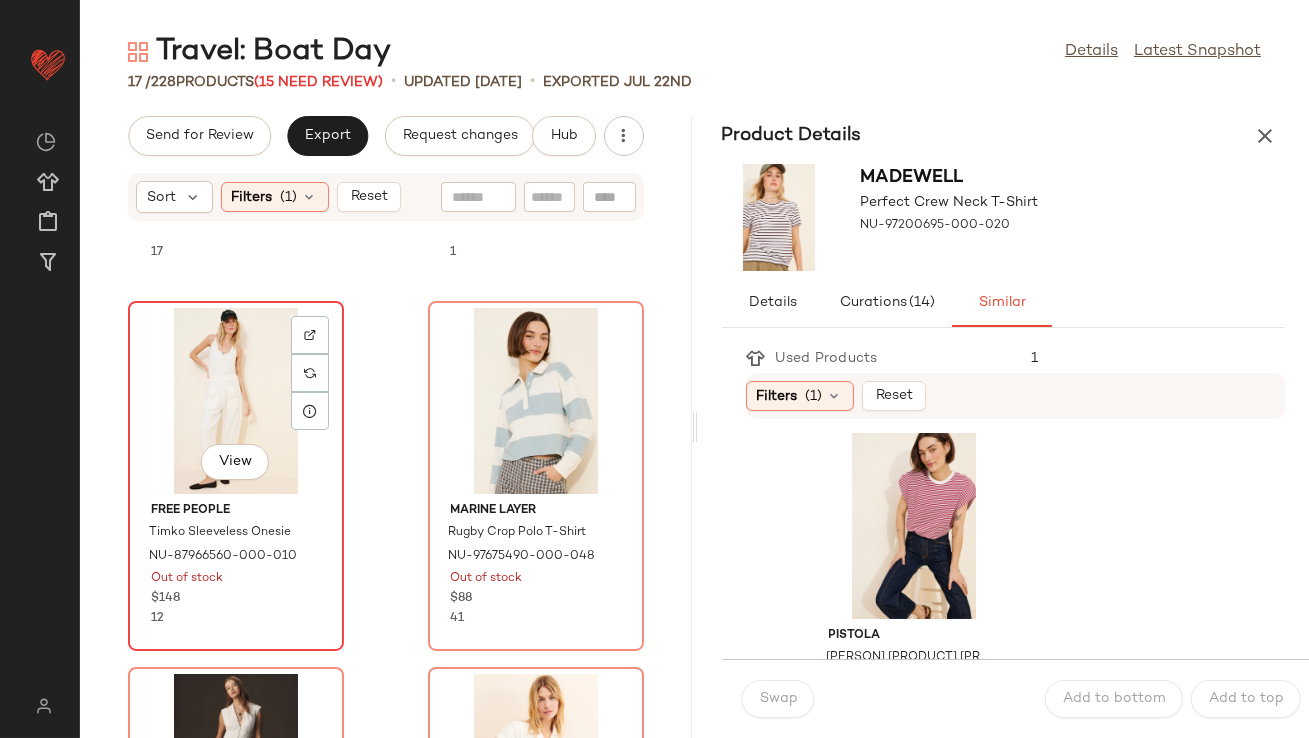 click on "View" 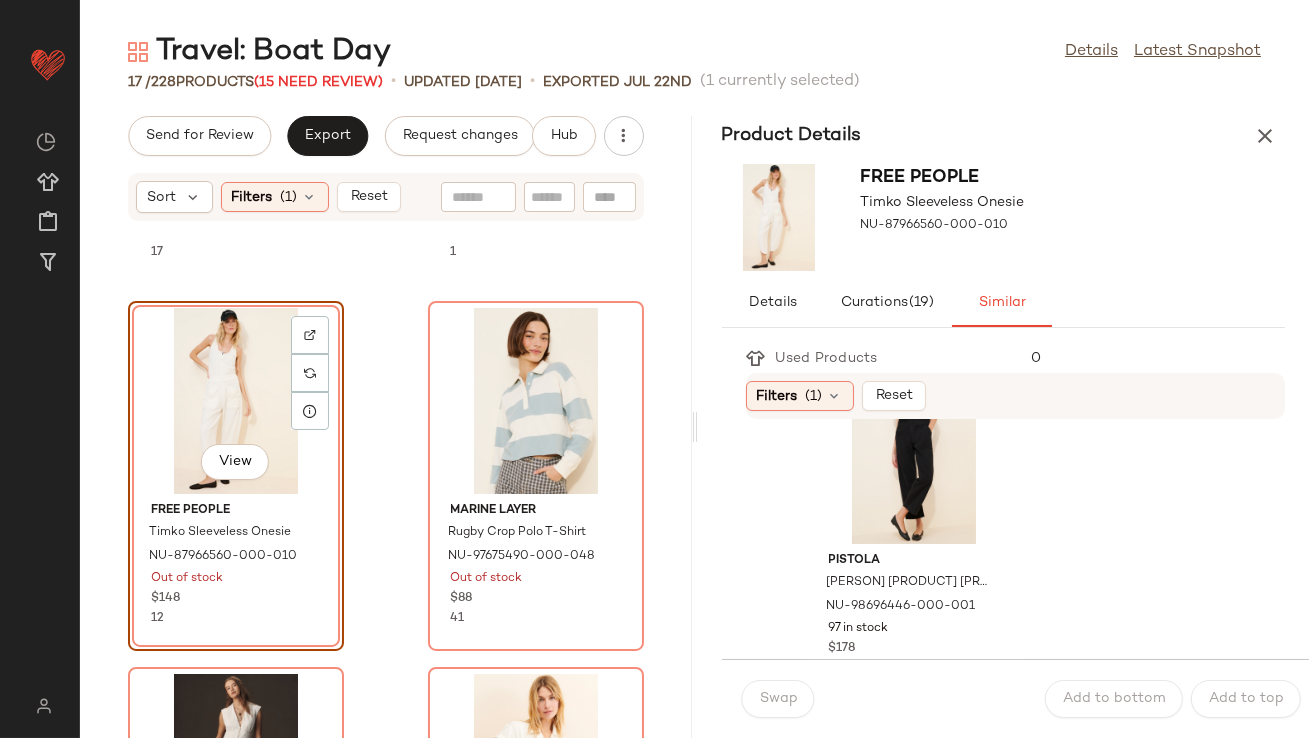 scroll, scrollTop: 1782, scrollLeft: 0, axis: vertical 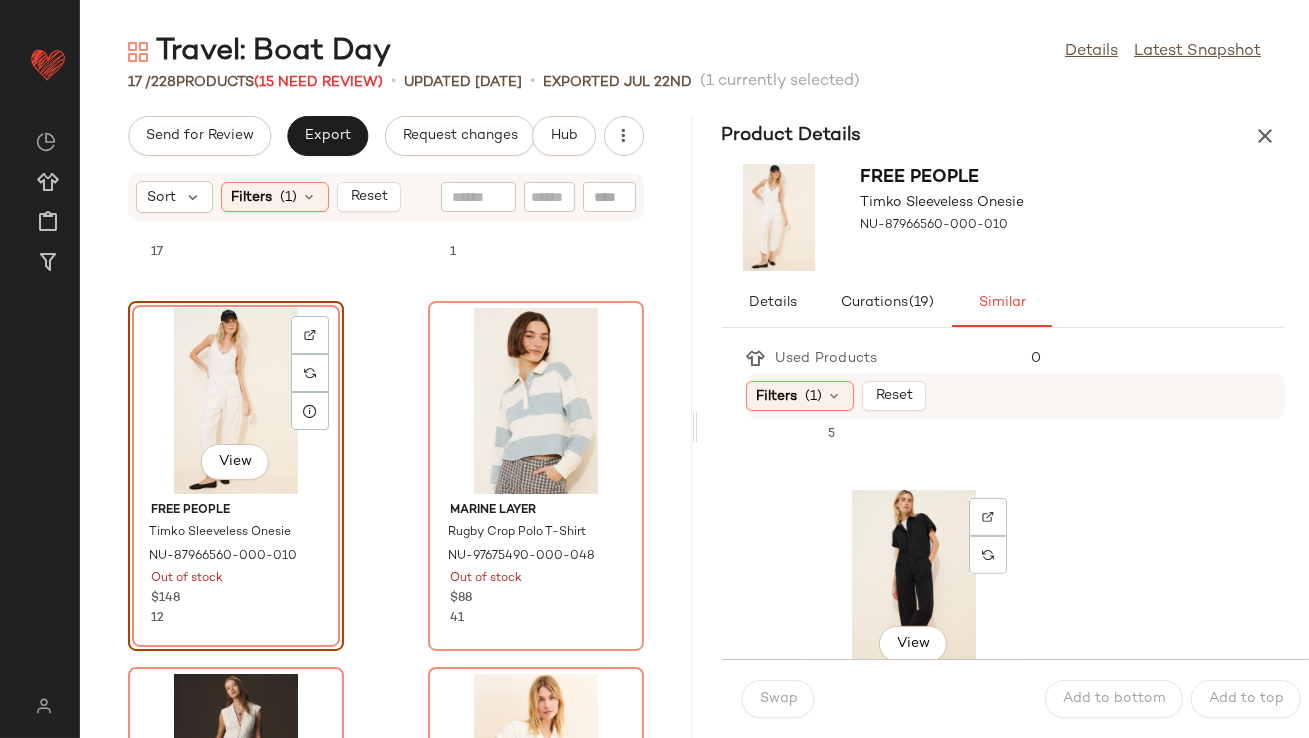 click on "View" 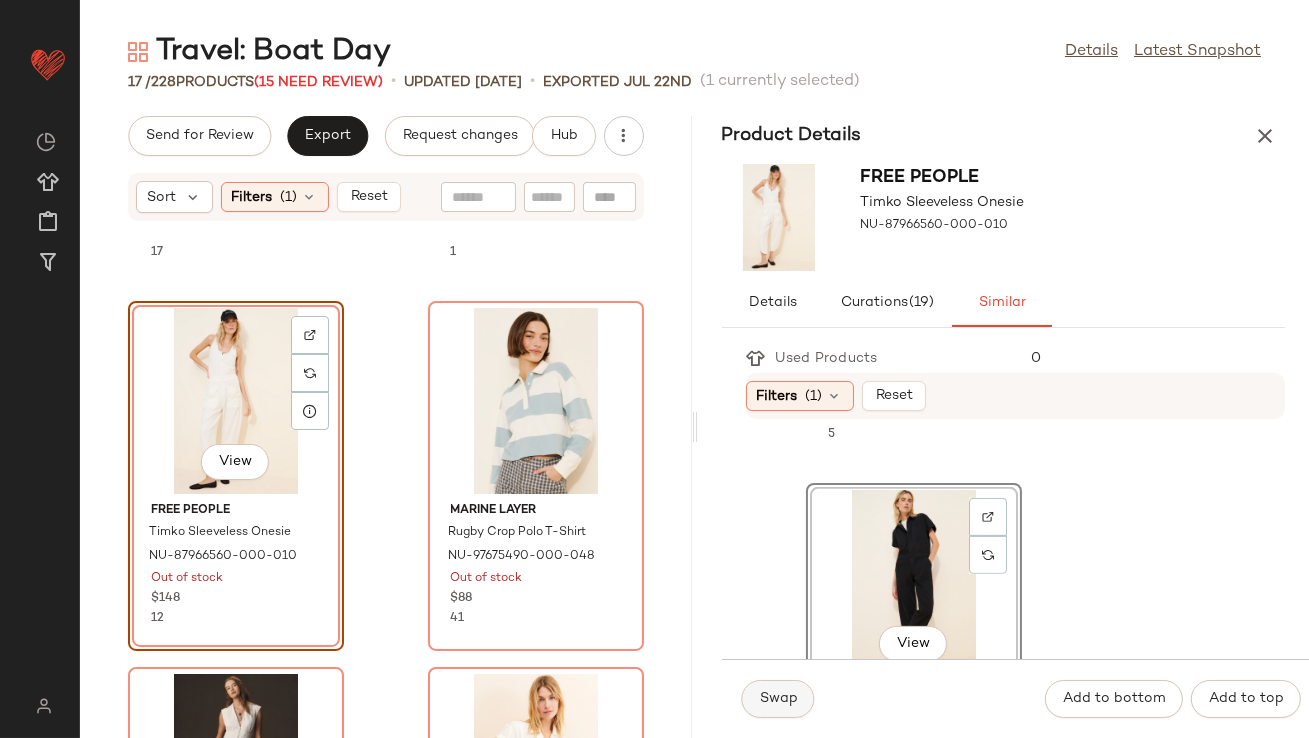 click on "Swap" 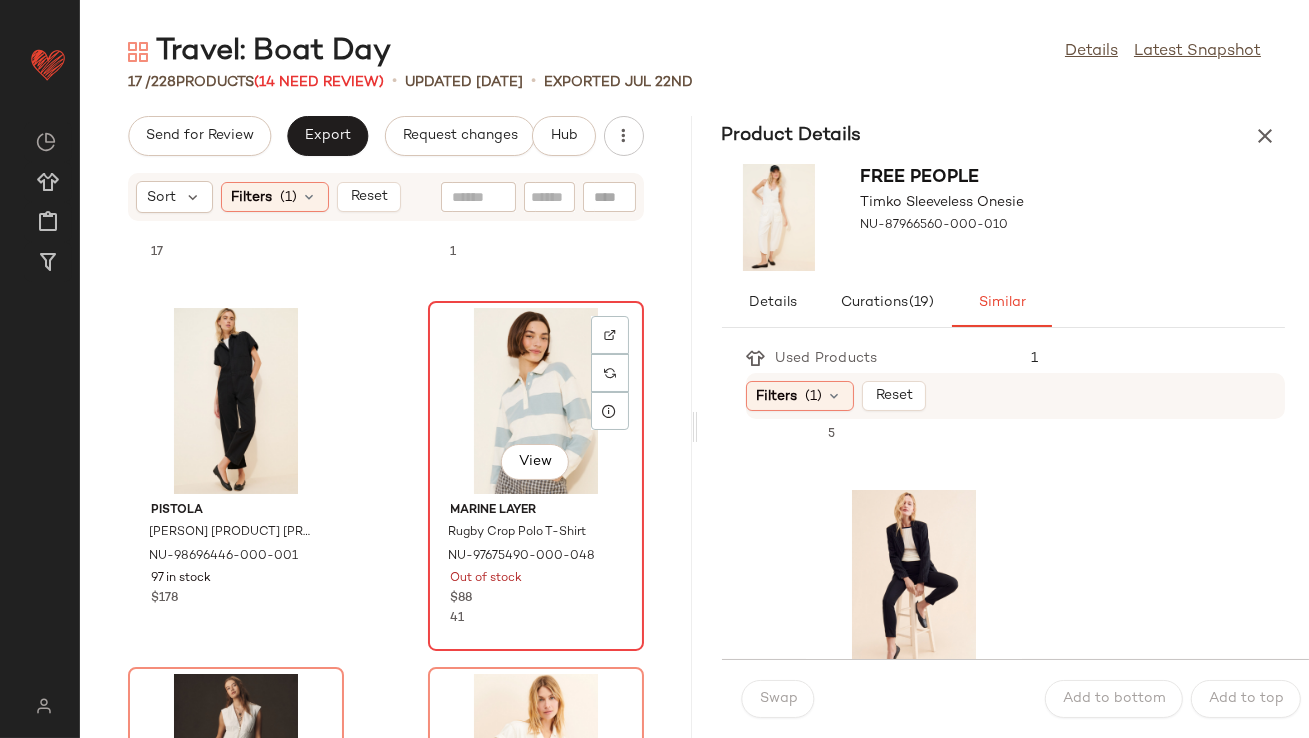 click on "View" 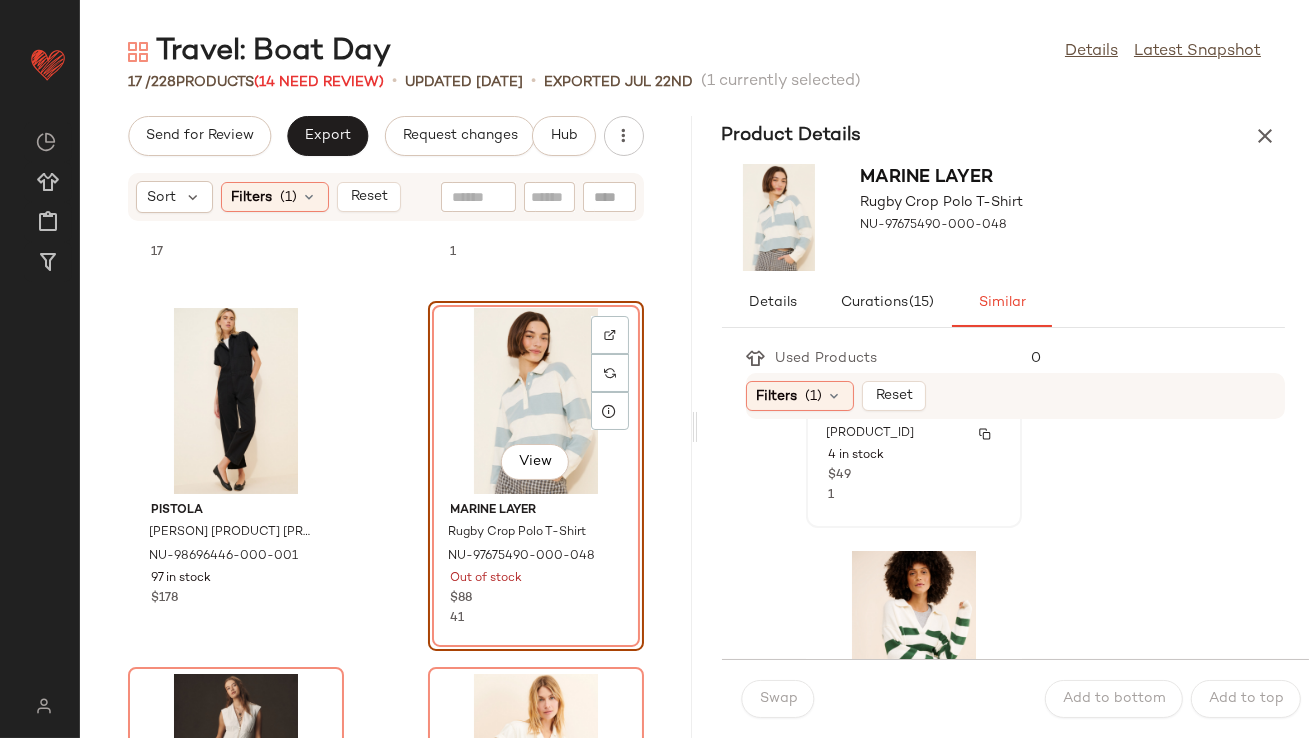 scroll, scrollTop: 1507, scrollLeft: 0, axis: vertical 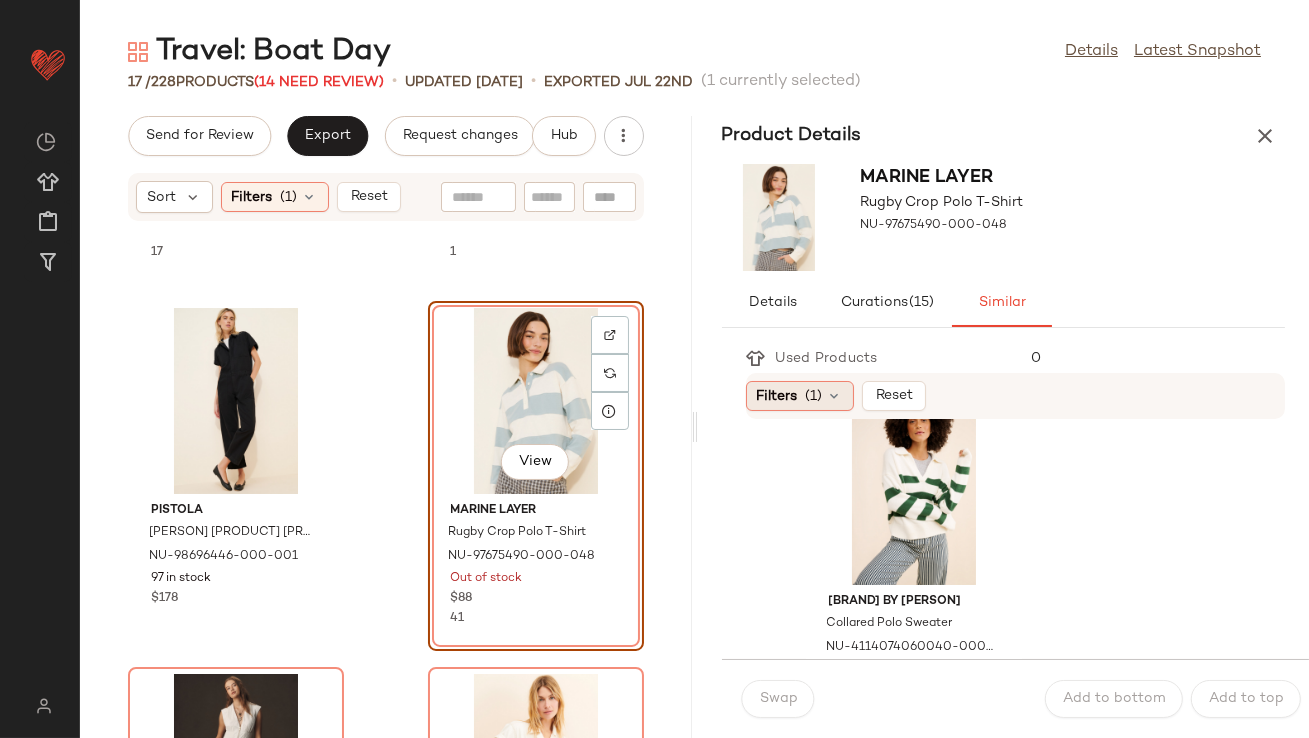 click on "(1)" at bounding box center [814, 396] 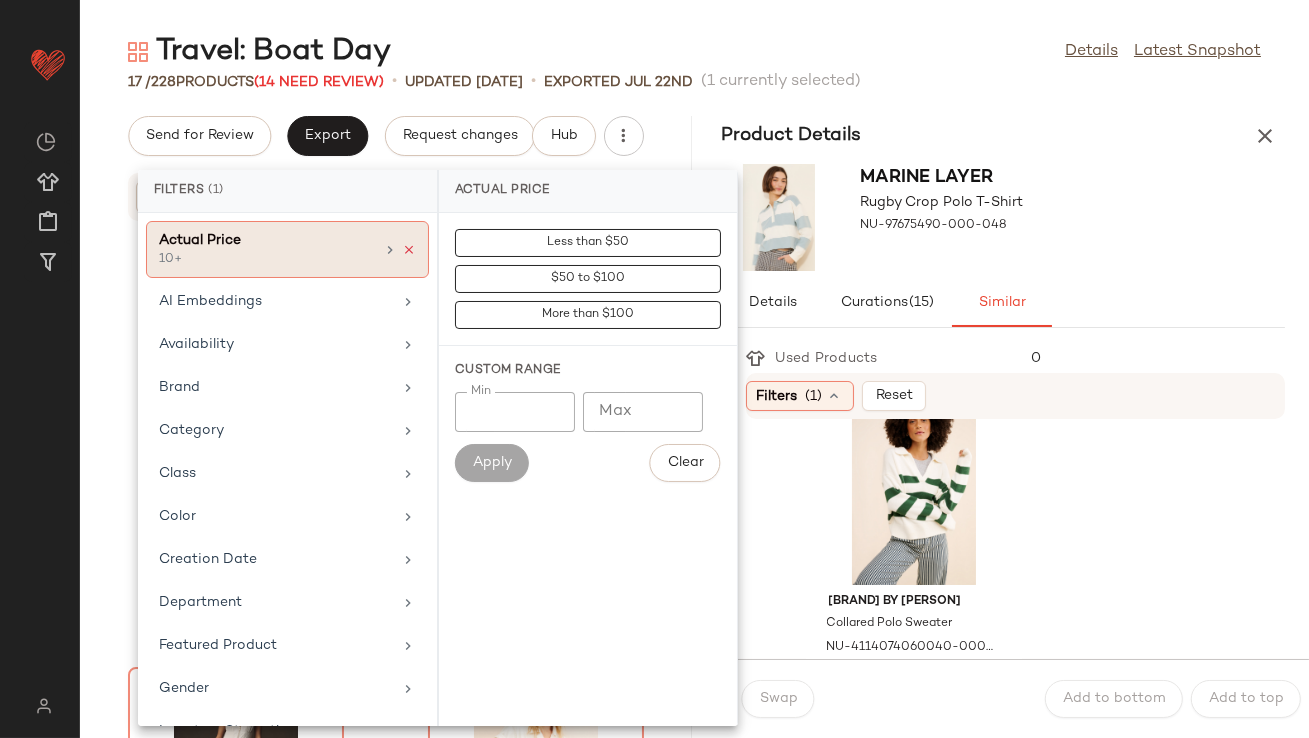 click at bounding box center [409, 250] 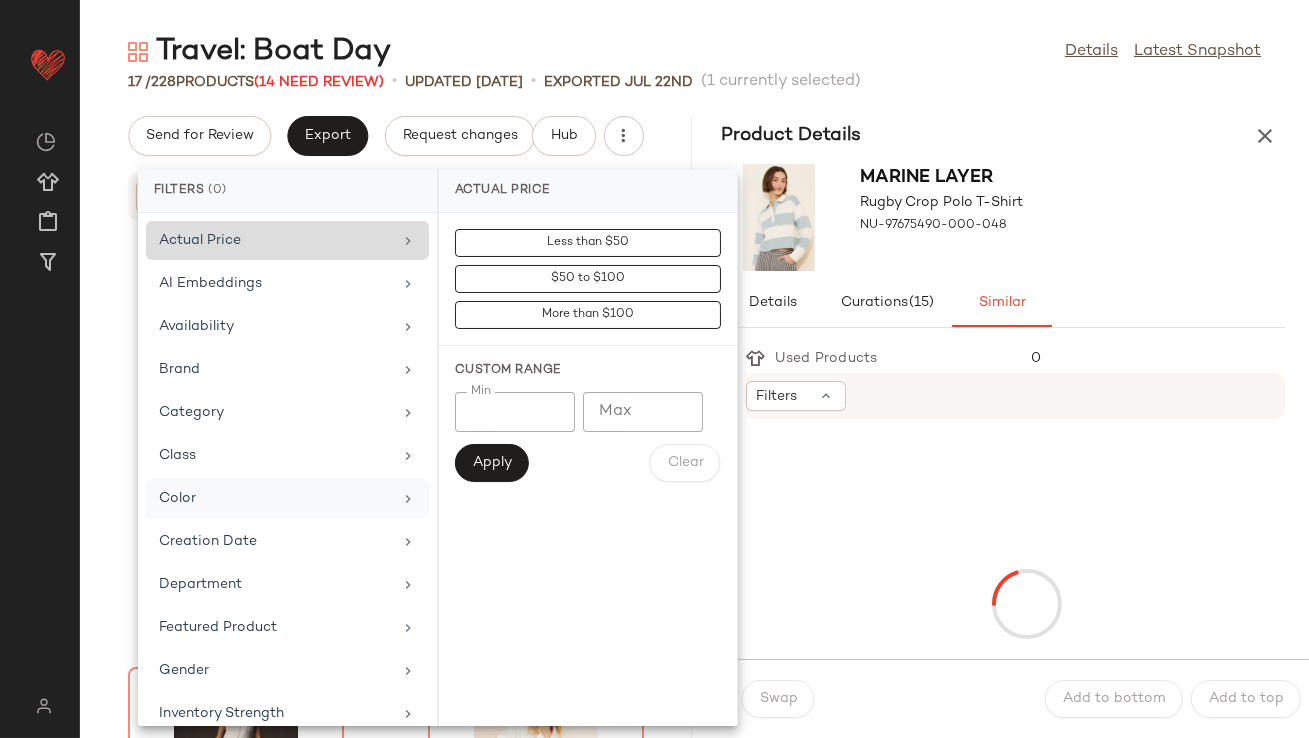 scroll, scrollTop: 444, scrollLeft: 0, axis: vertical 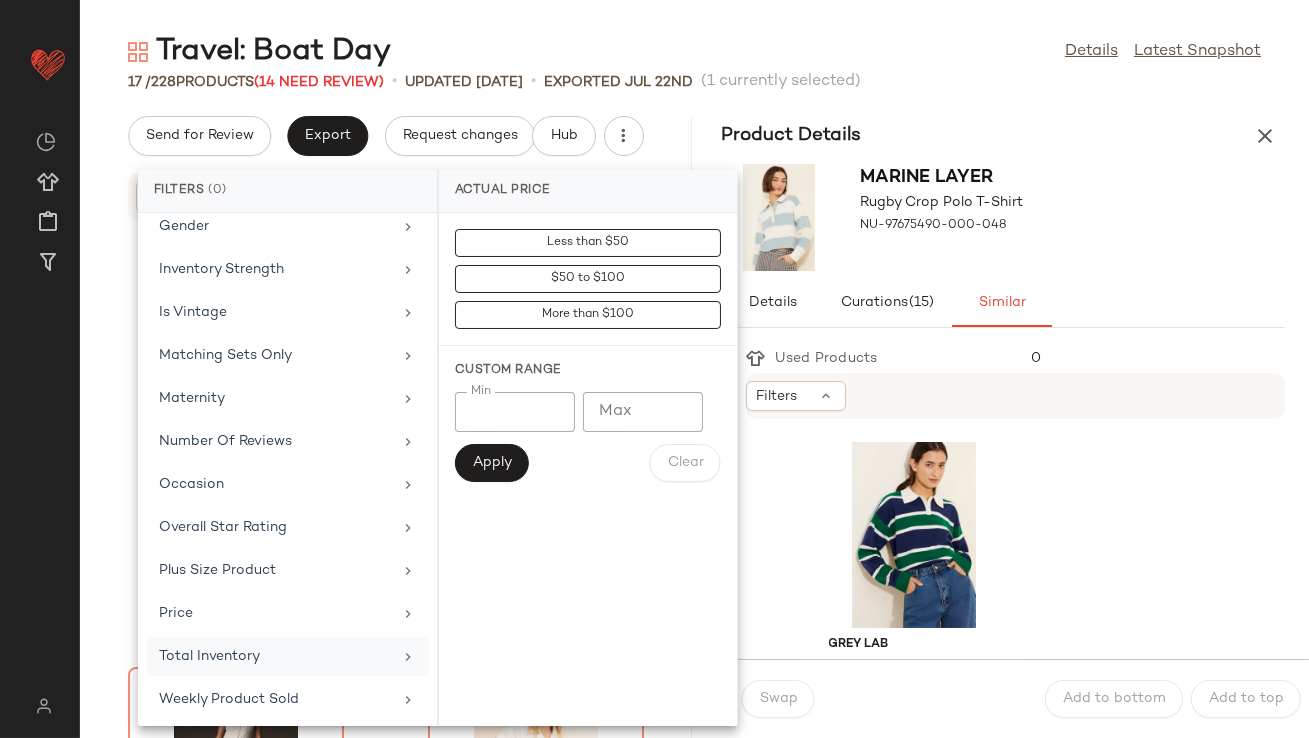 click on "Total Inventory" at bounding box center (275, 656) 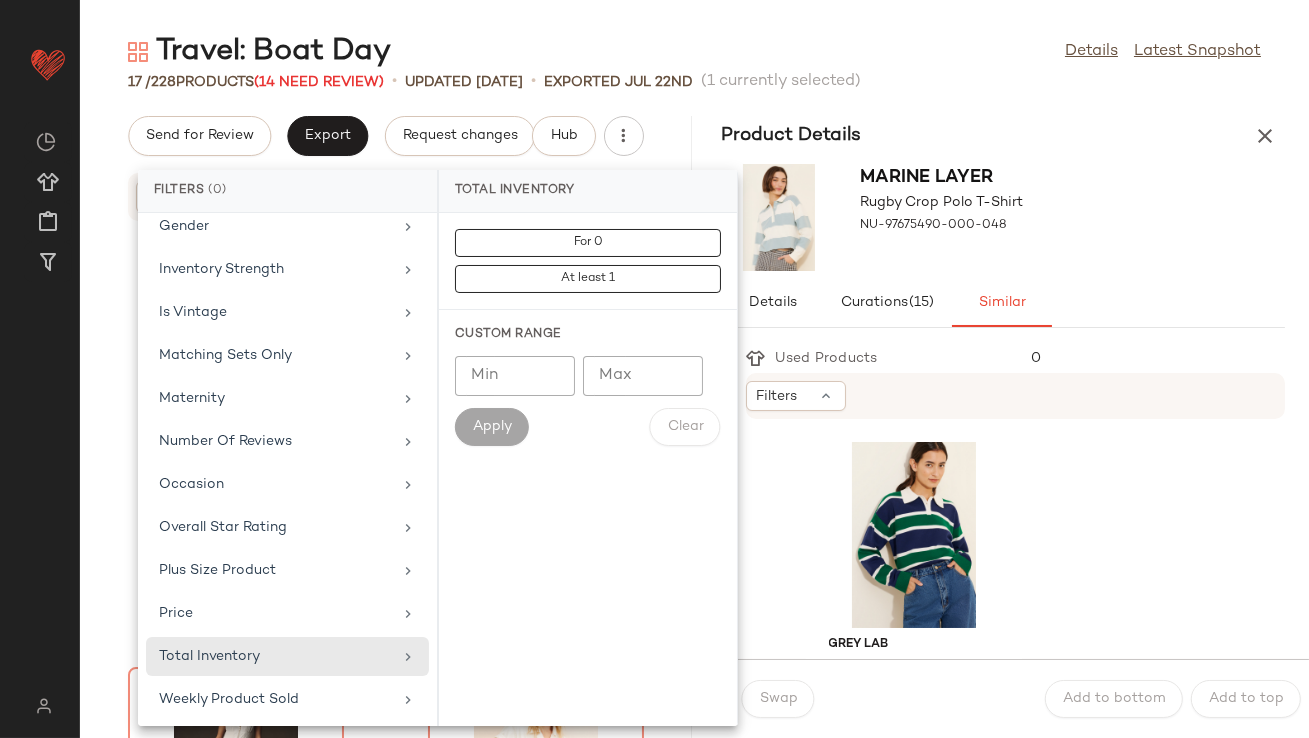 click on "Min" 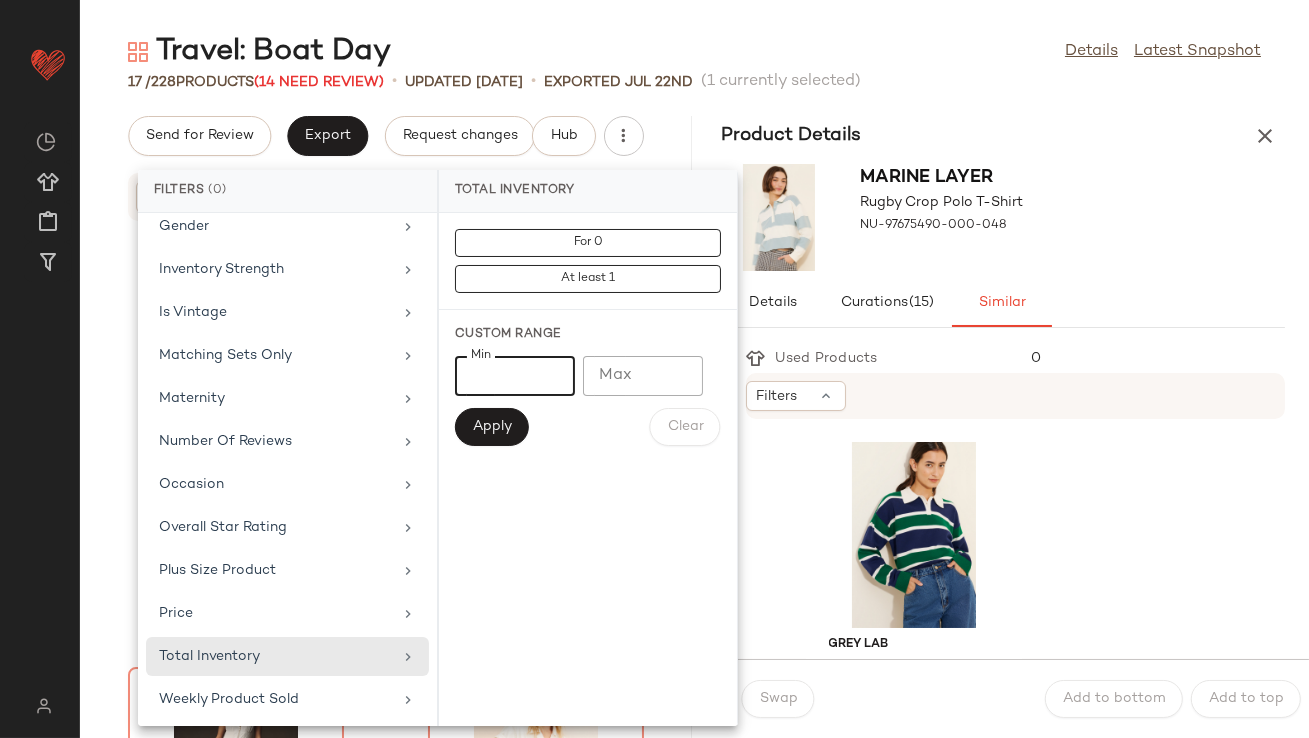 type on "**" 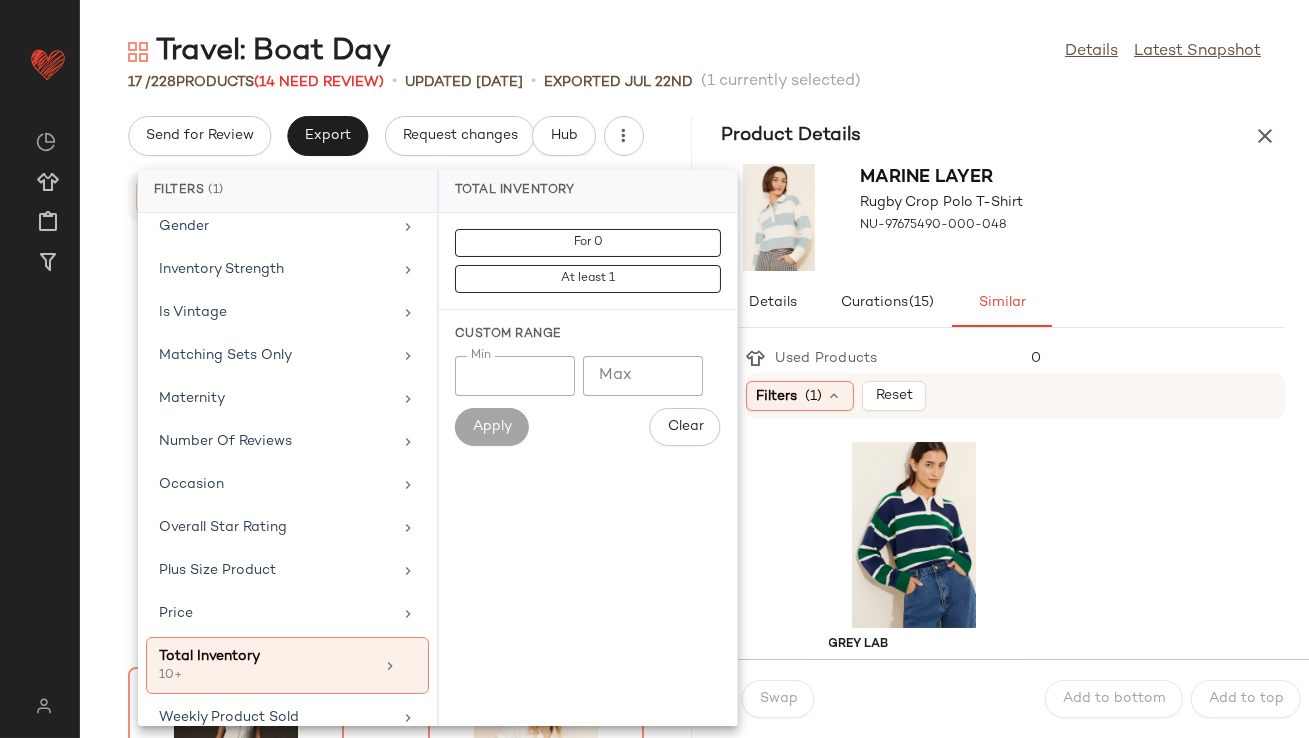 click on "0" at bounding box center [1150, 358] 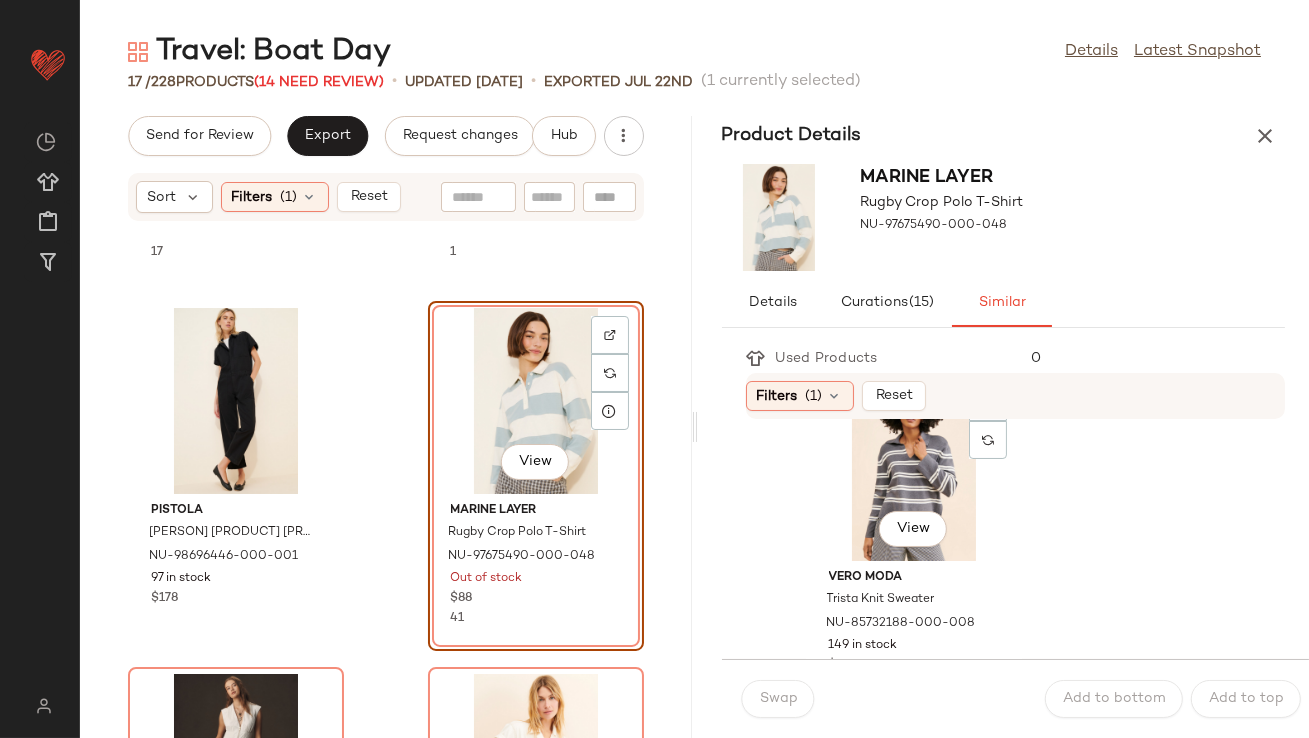 scroll, scrollTop: 68, scrollLeft: 0, axis: vertical 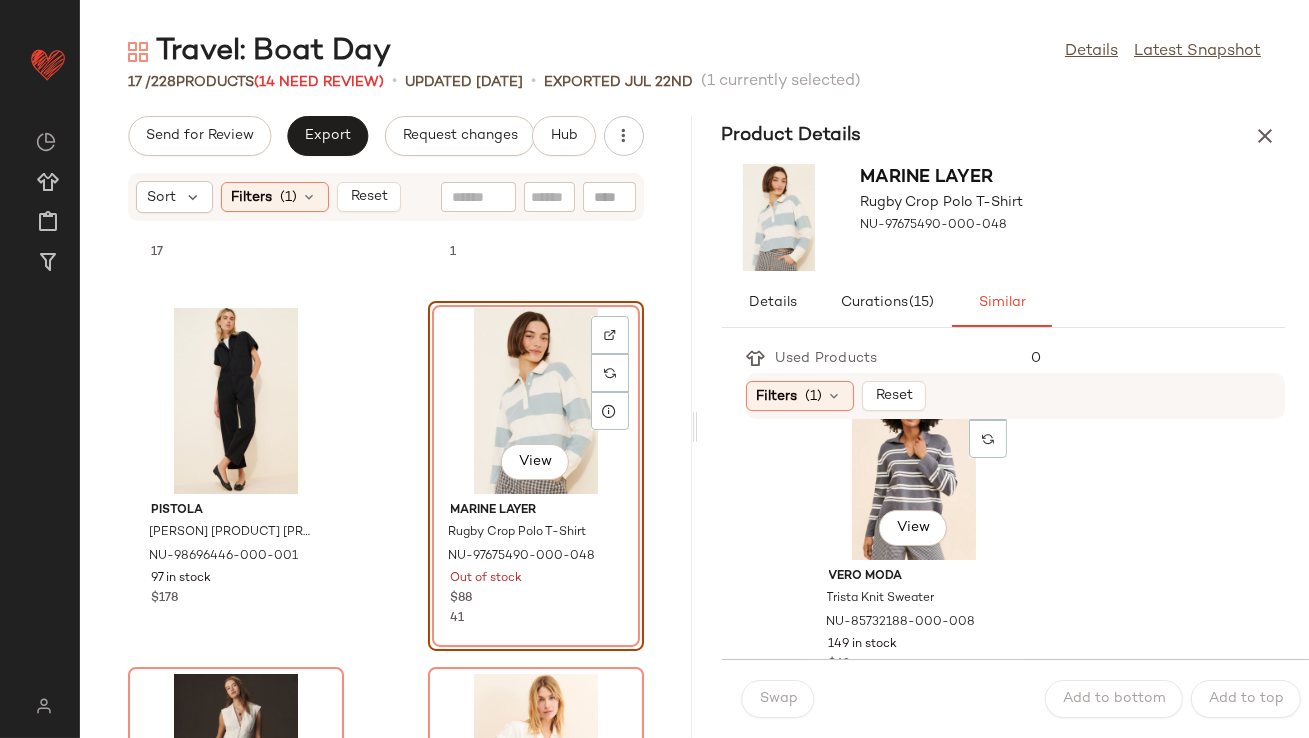 click on "View" 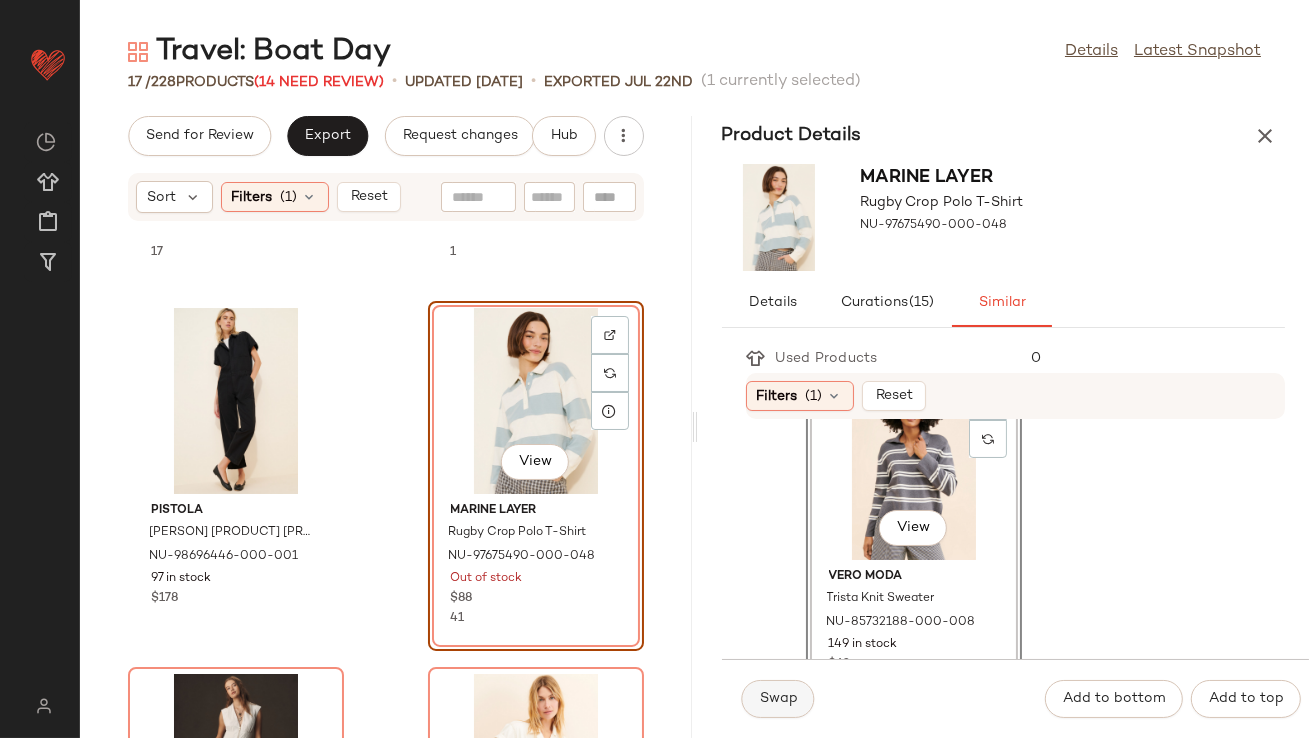 click on "Swap" at bounding box center [778, 699] 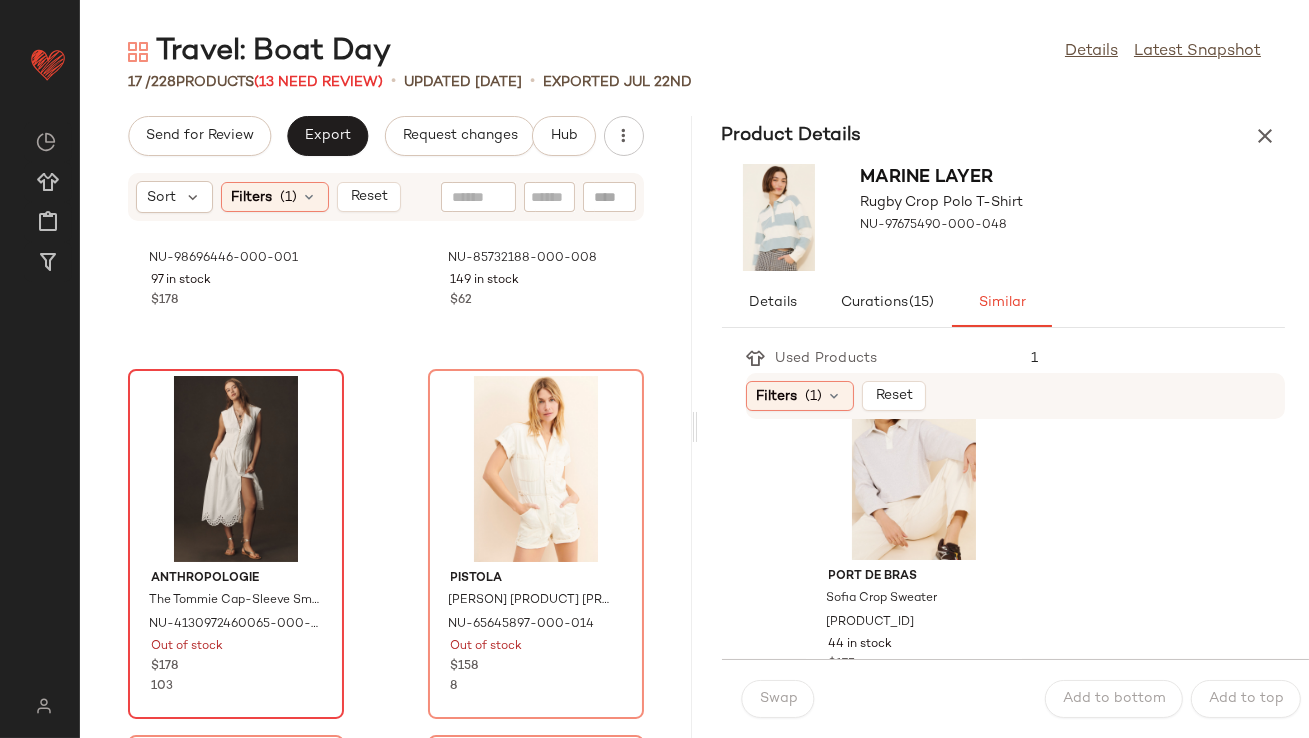 scroll, scrollTop: 680, scrollLeft: 0, axis: vertical 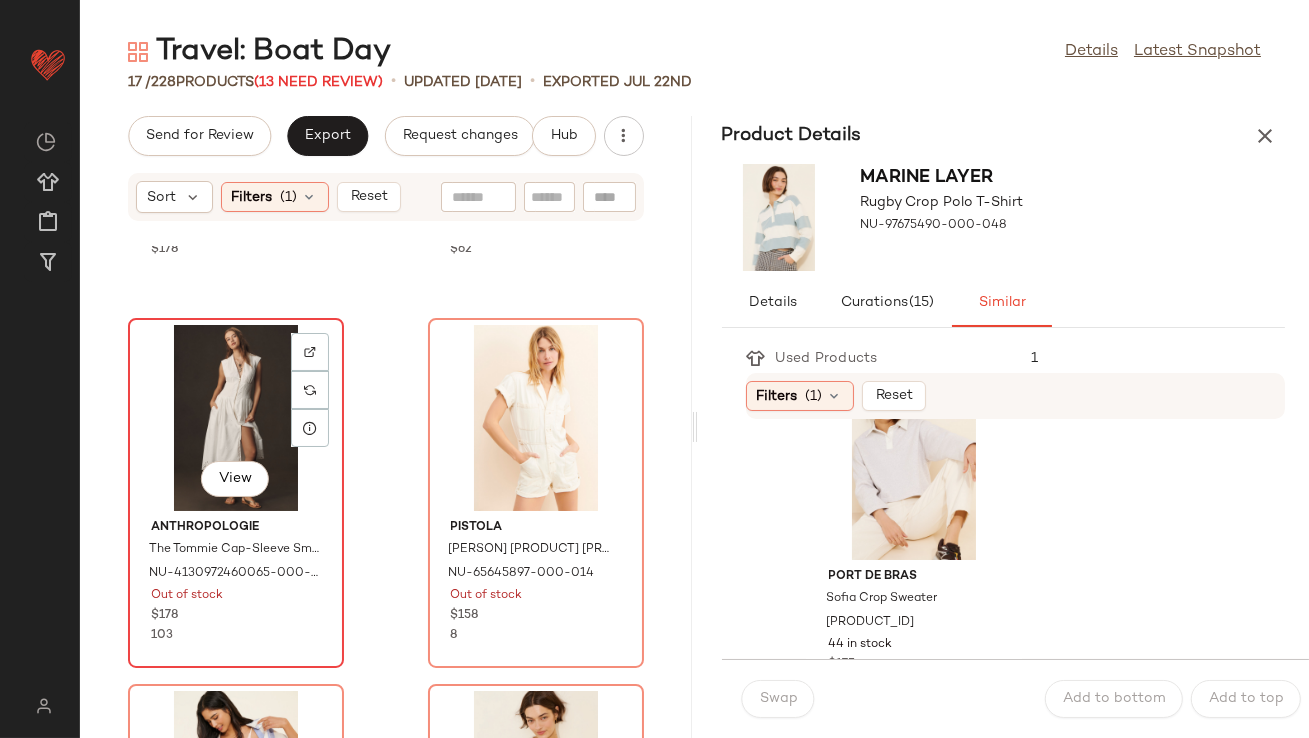 click on "View" 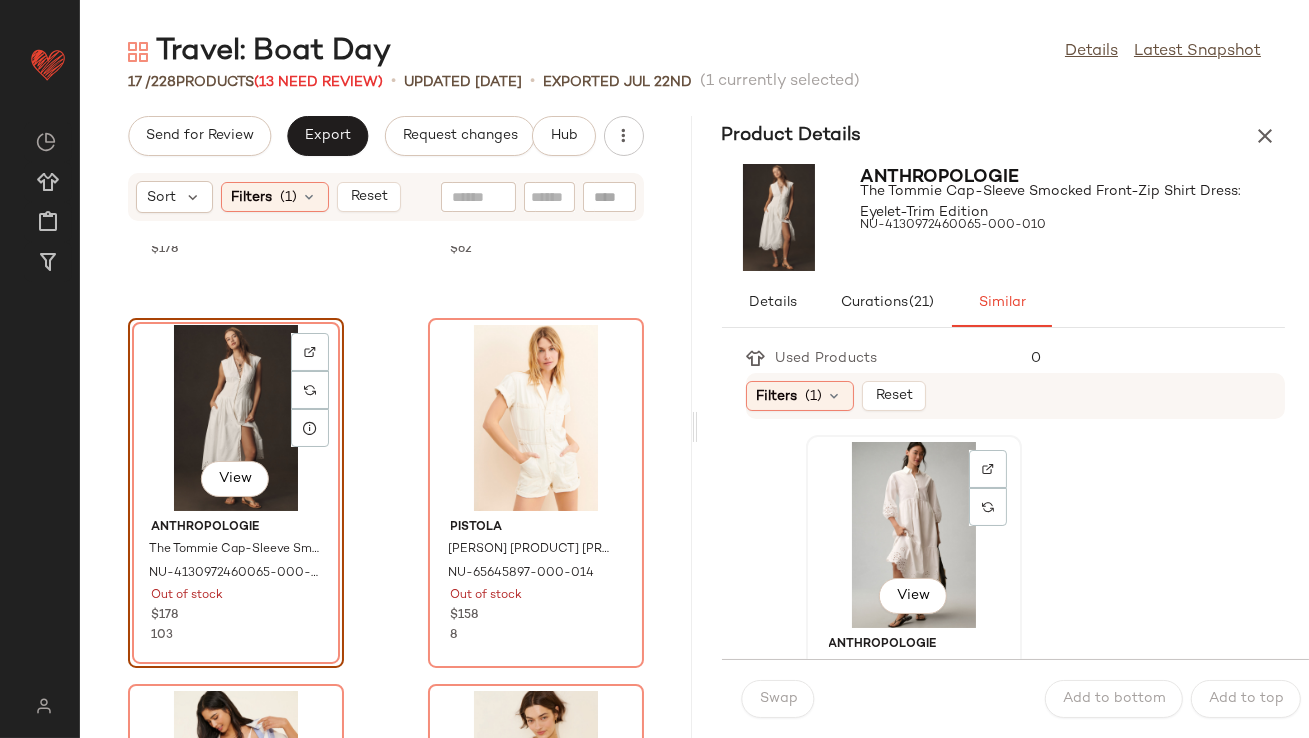 click on "View" 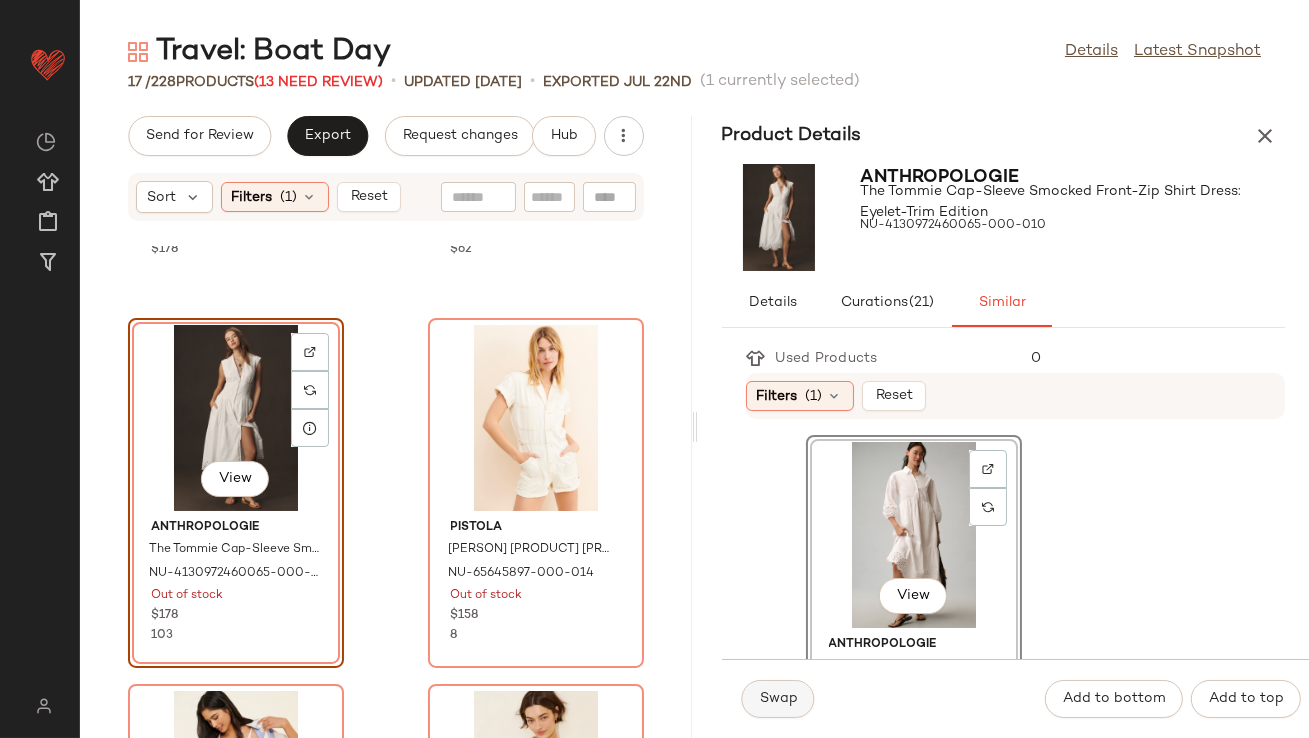 click on "Swap" at bounding box center [778, 699] 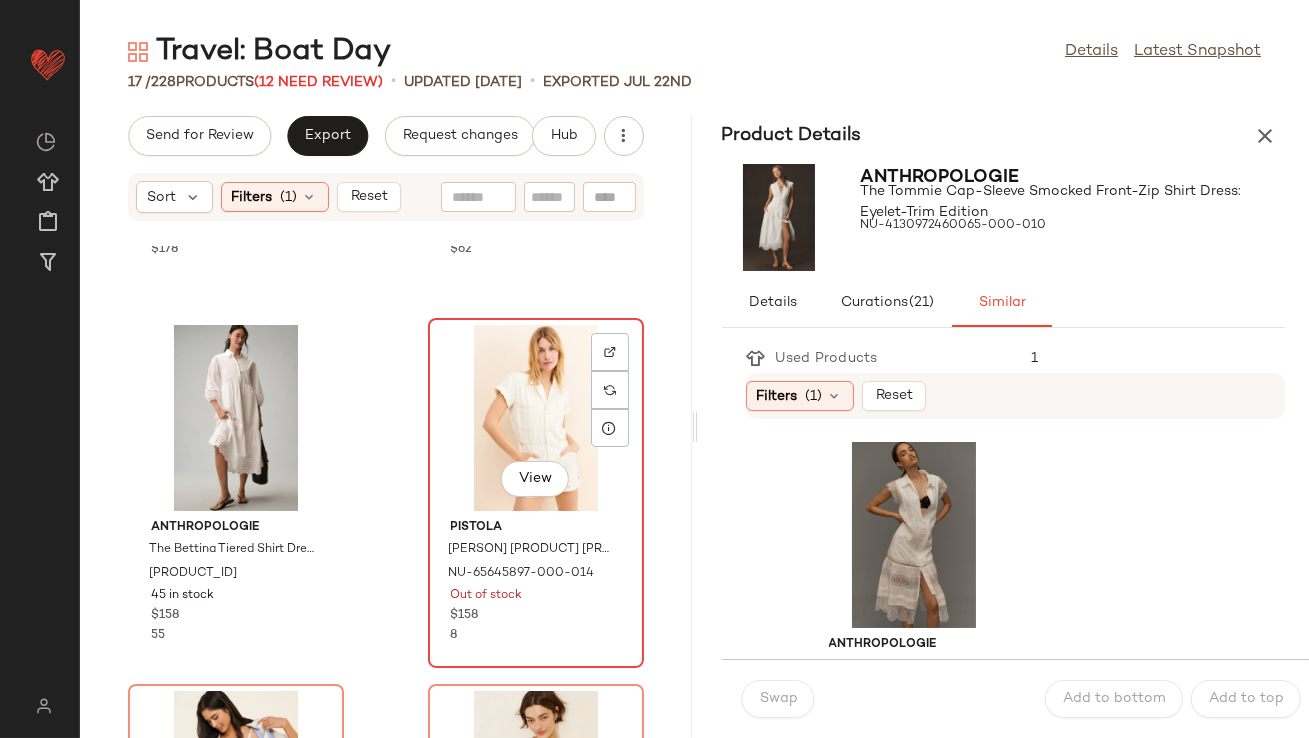 click on "View" 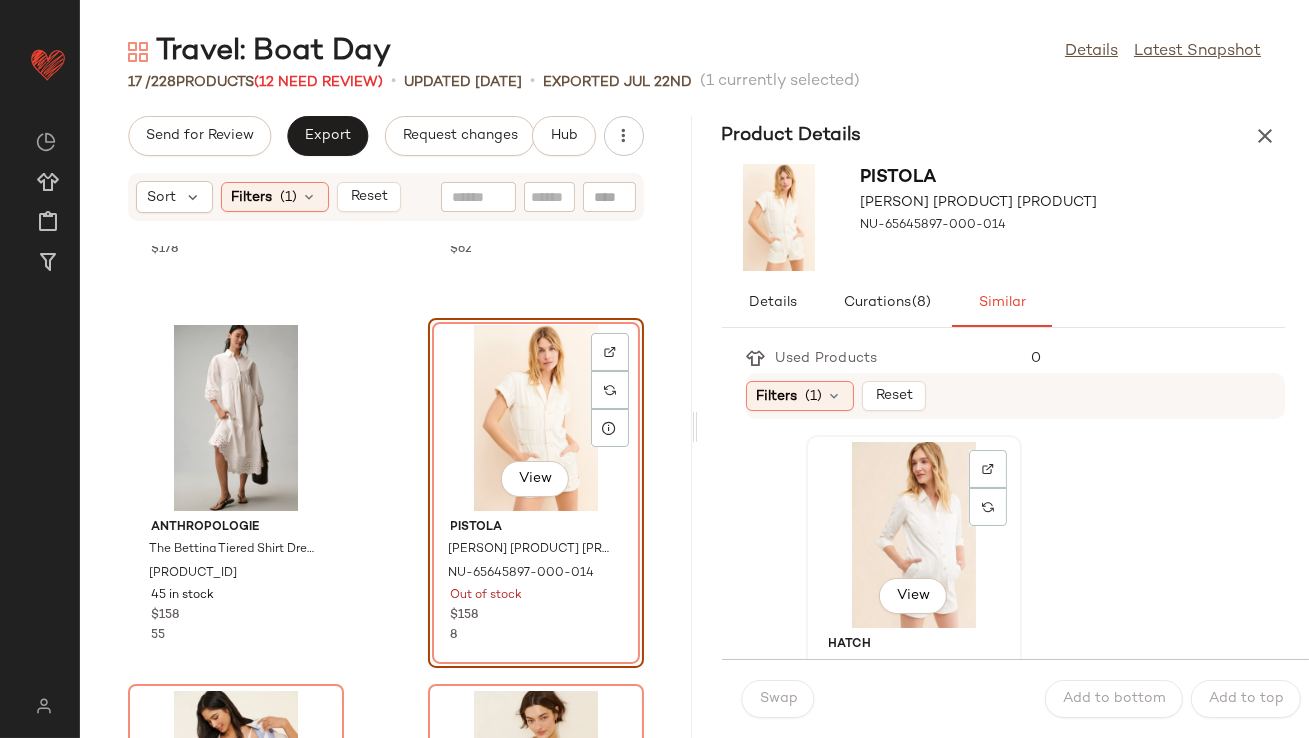 click on "View" 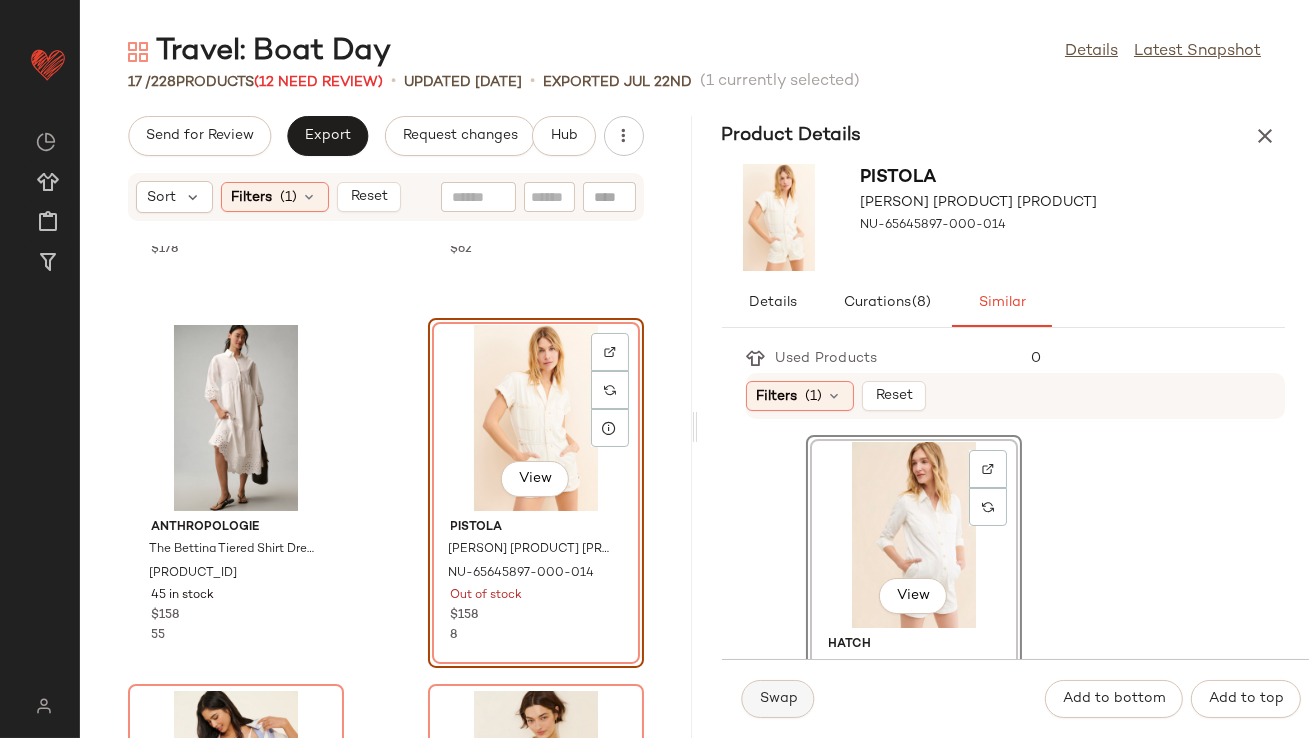 click on "Swap" 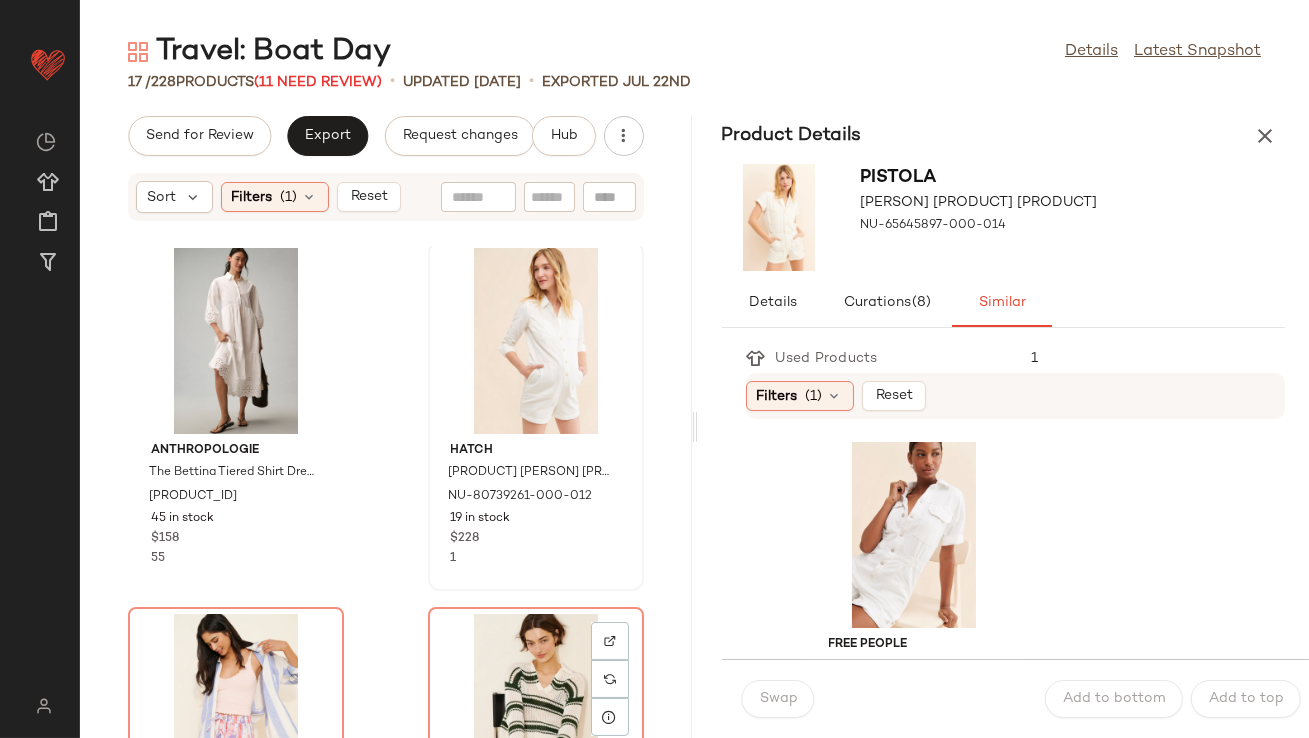 scroll, scrollTop: 713, scrollLeft: 0, axis: vertical 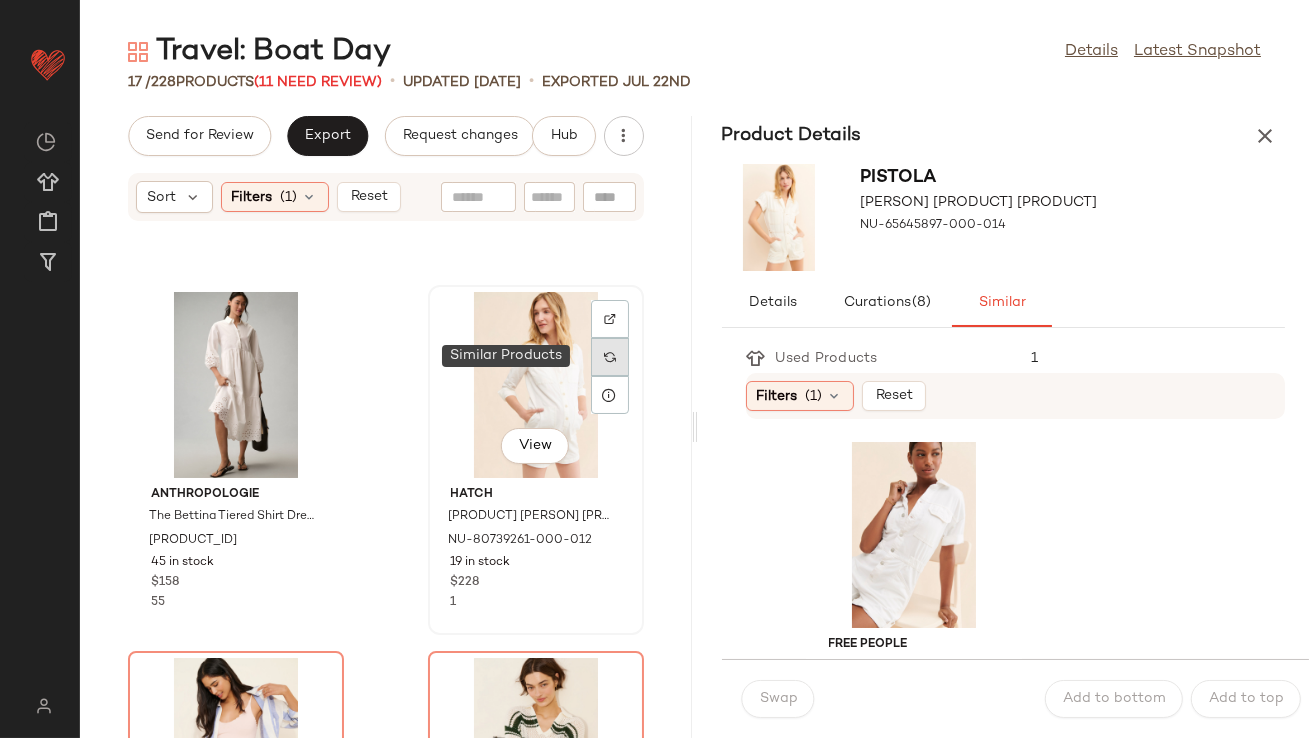 click 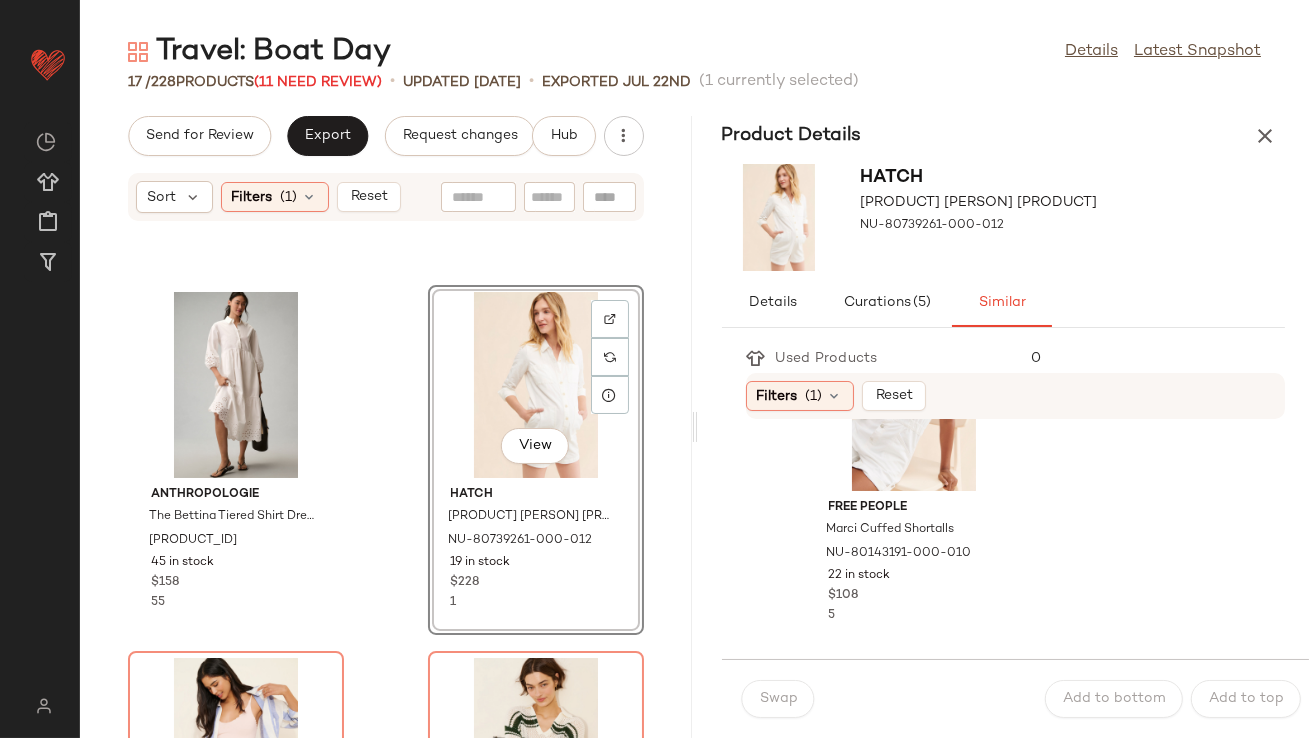 scroll, scrollTop: 29, scrollLeft: 0, axis: vertical 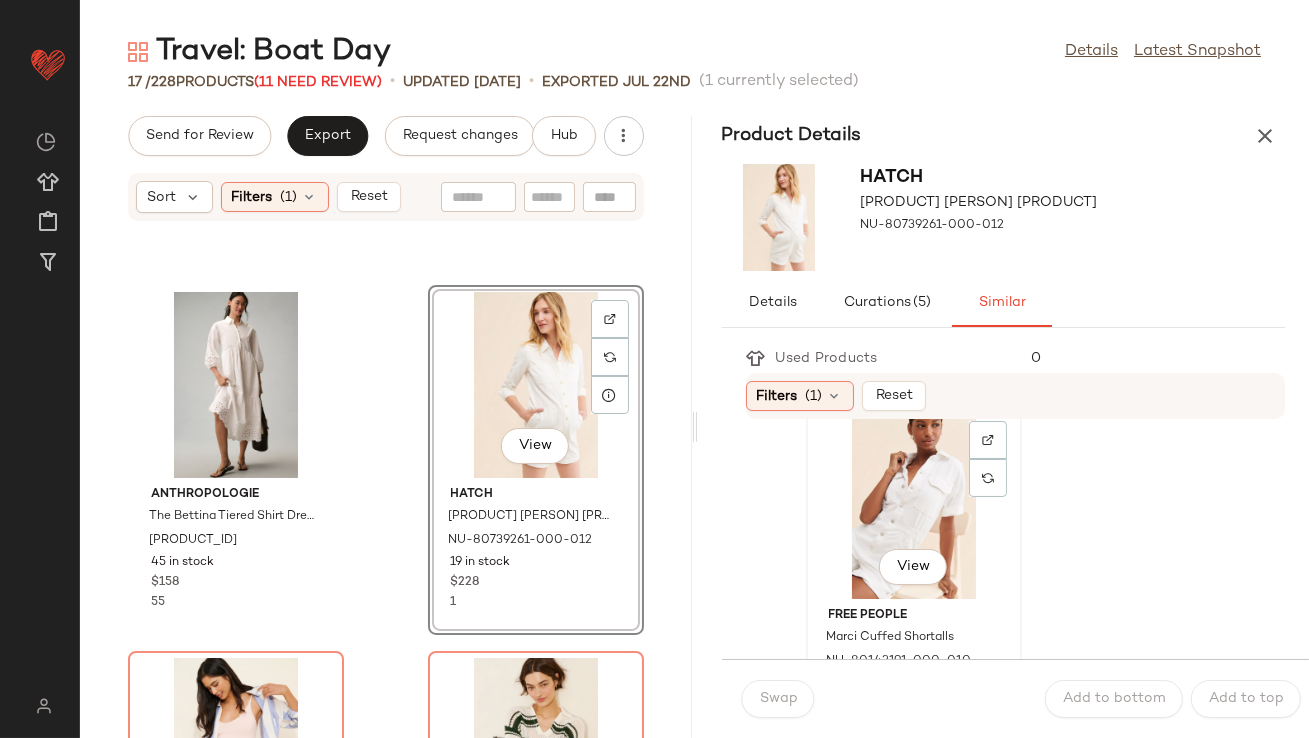 click on "View" 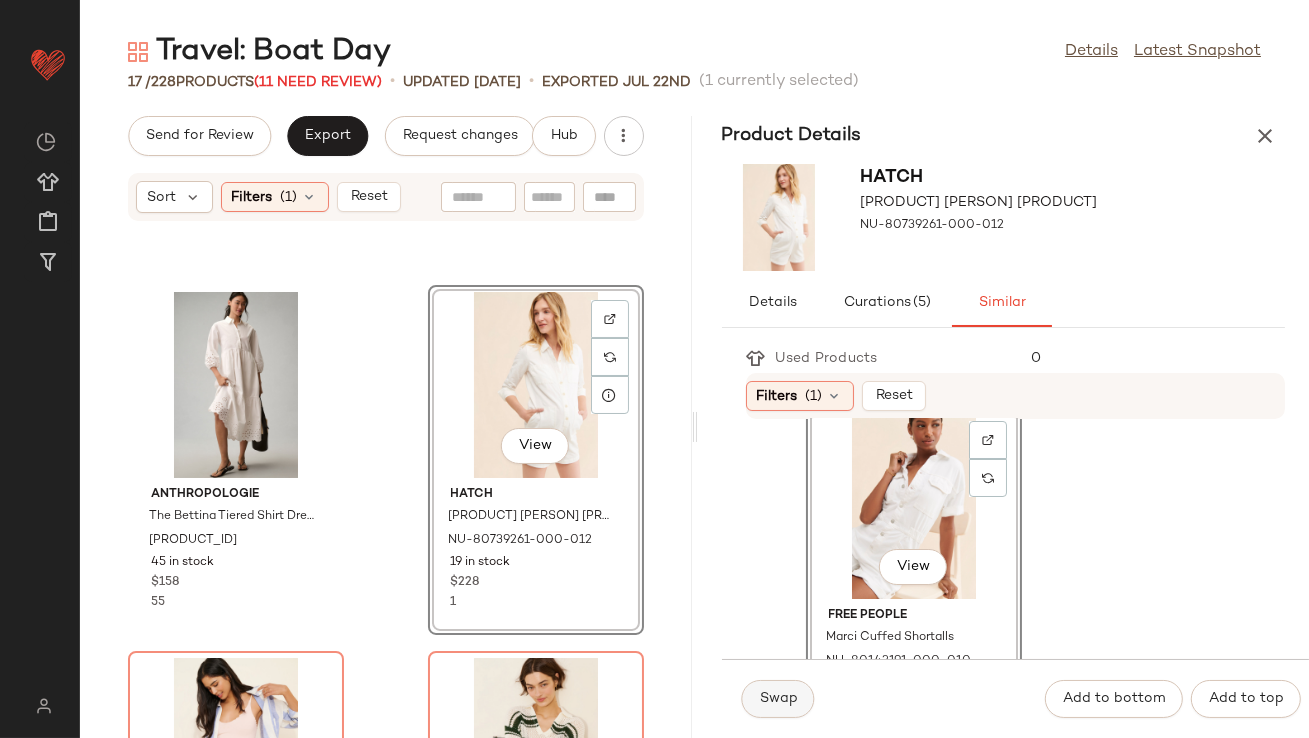 click on "Swap" at bounding box center [778, 699] 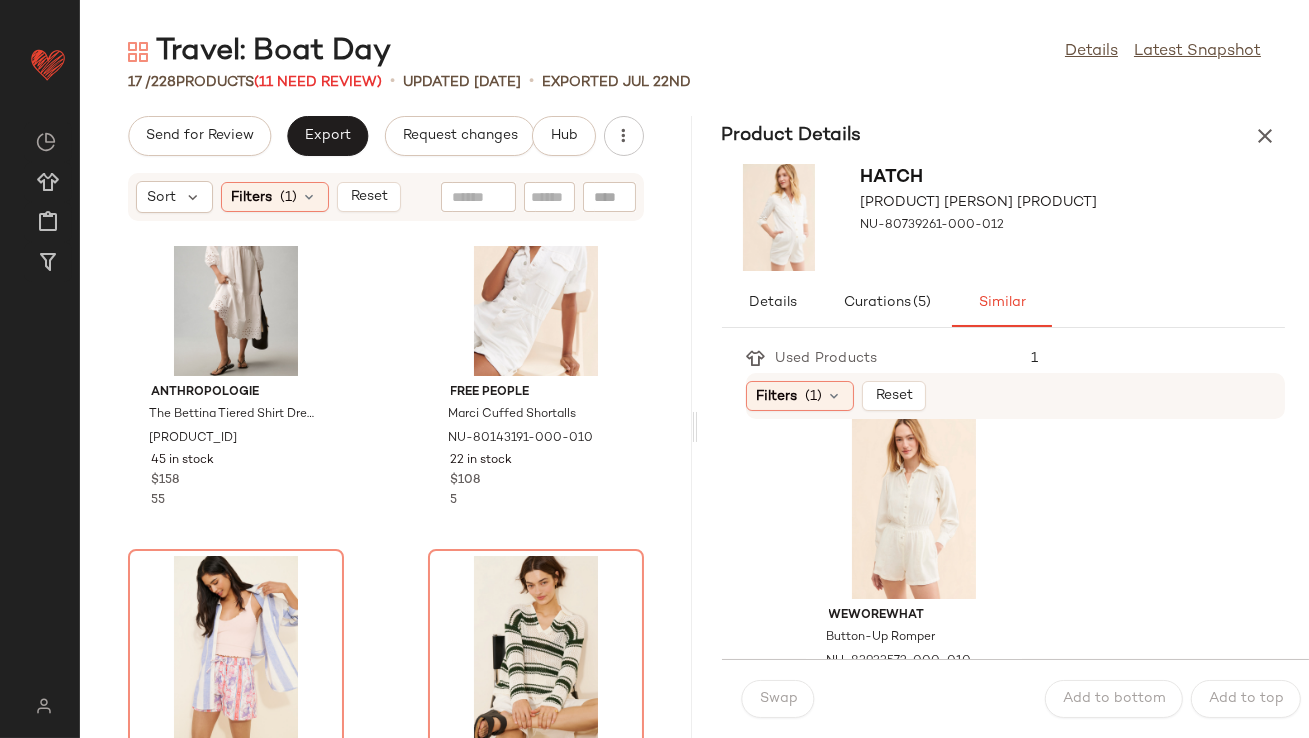 scroll, scrollTop: 864, scrollLeft: 0, axis: vertical 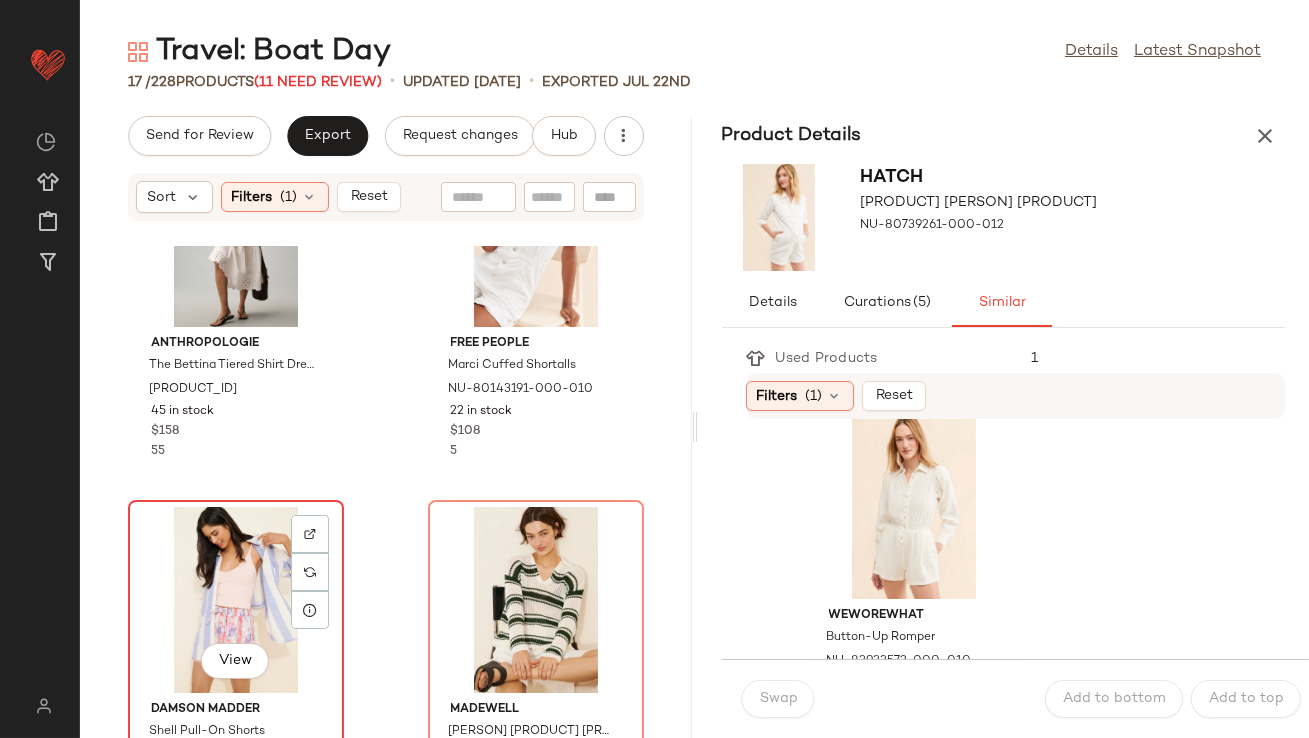 click on "View" 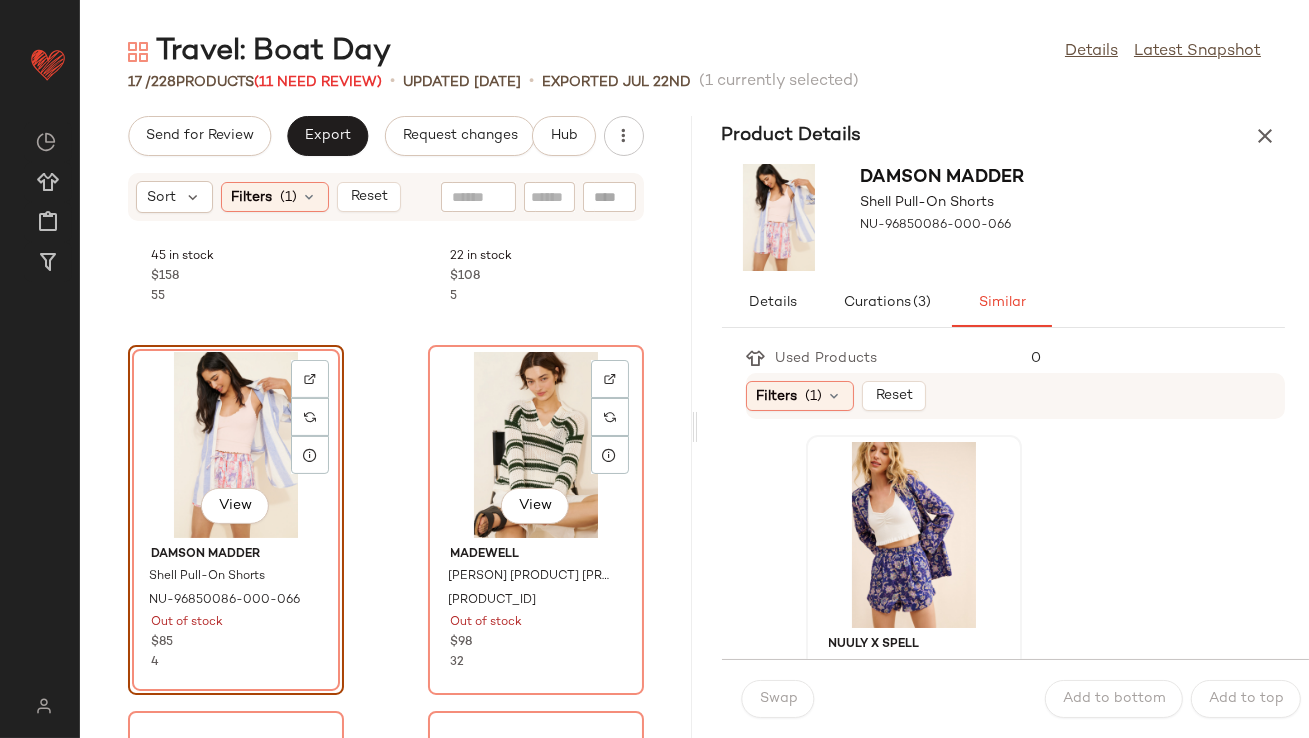 scroll, scrollTop: 1080, scrollLeft: 0, axis: vertical 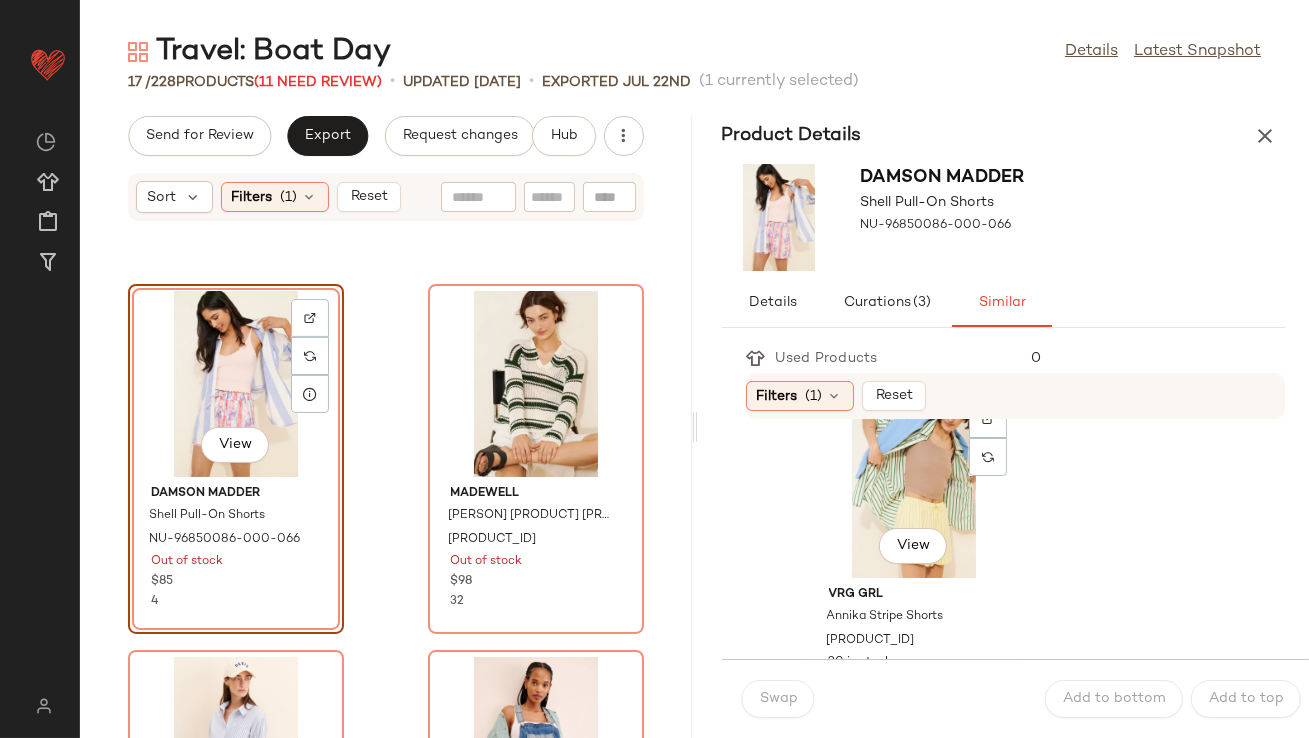 click on "View" 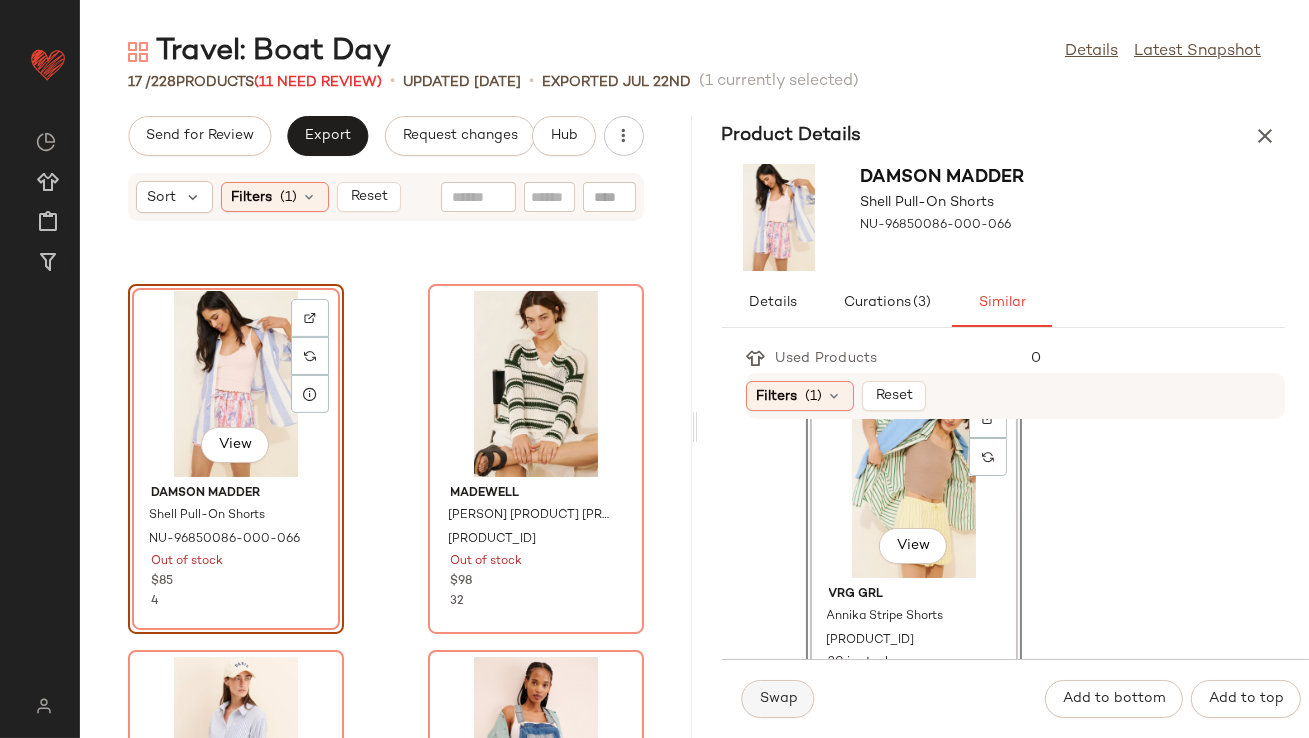 click on "Swap" 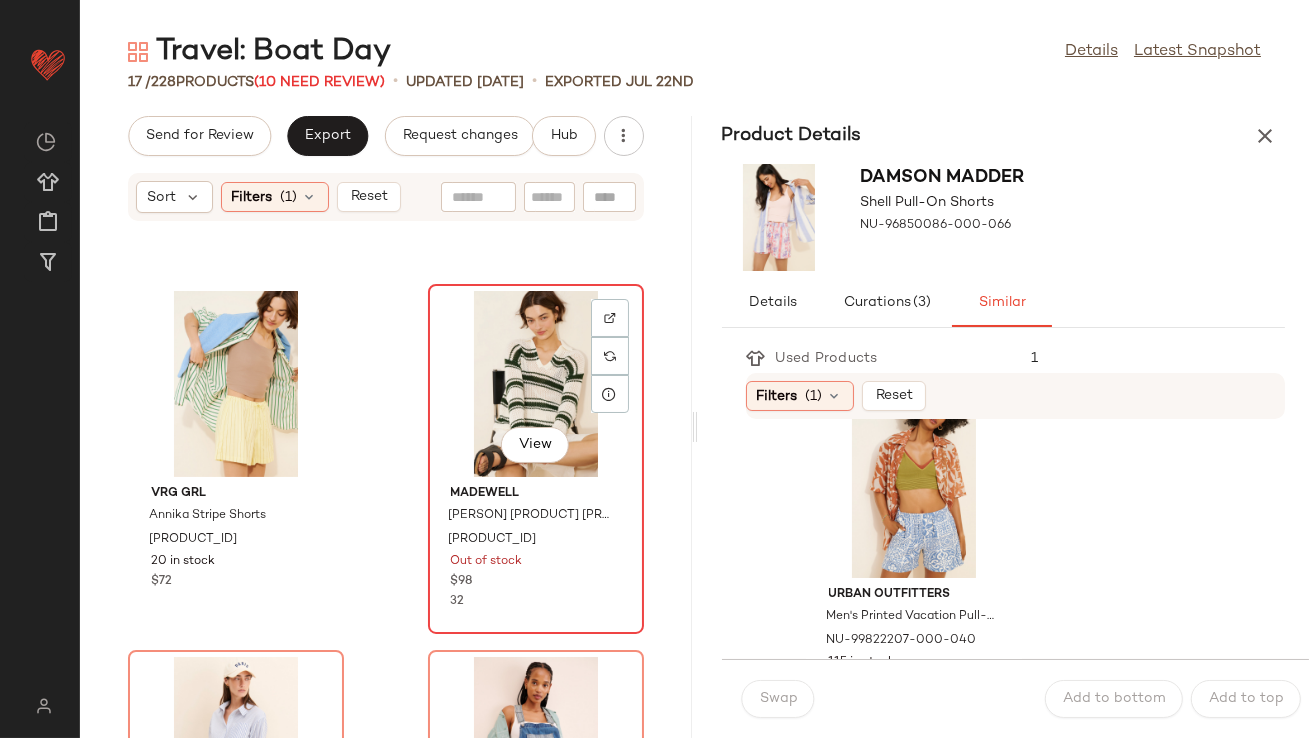 click on "View" 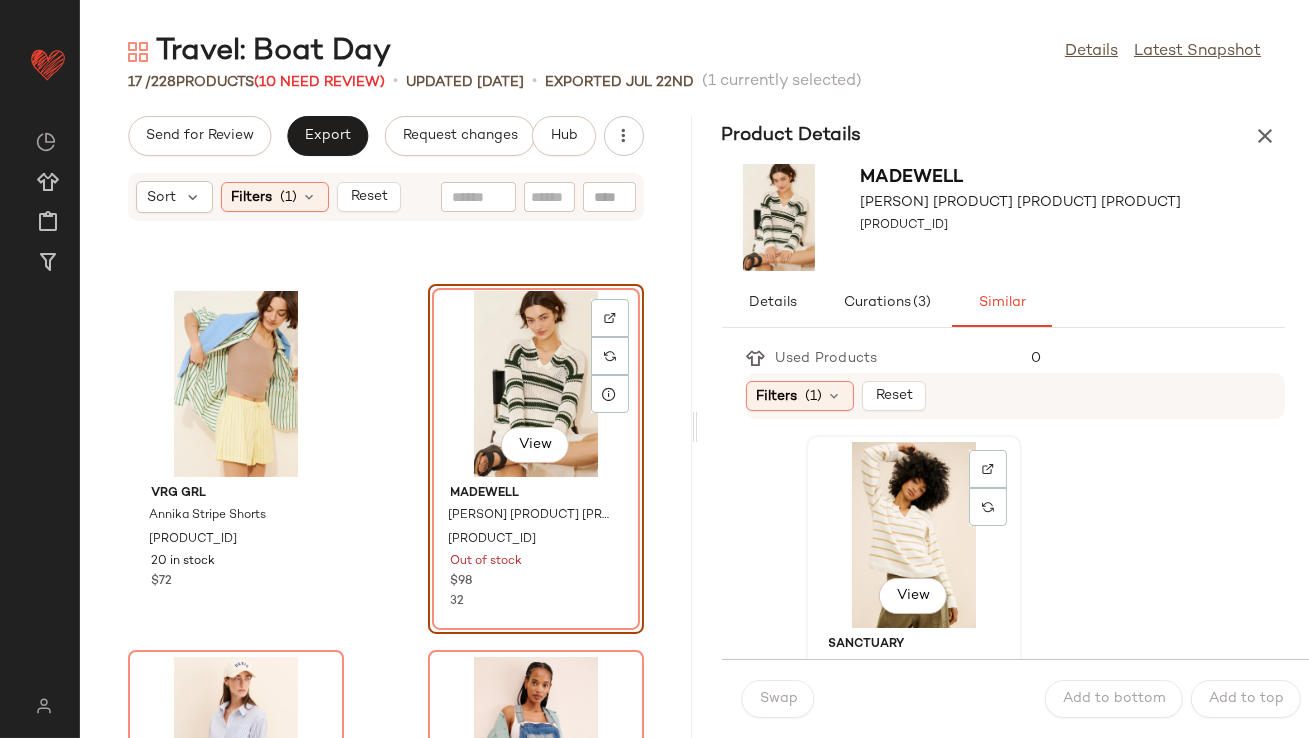 click on "View" 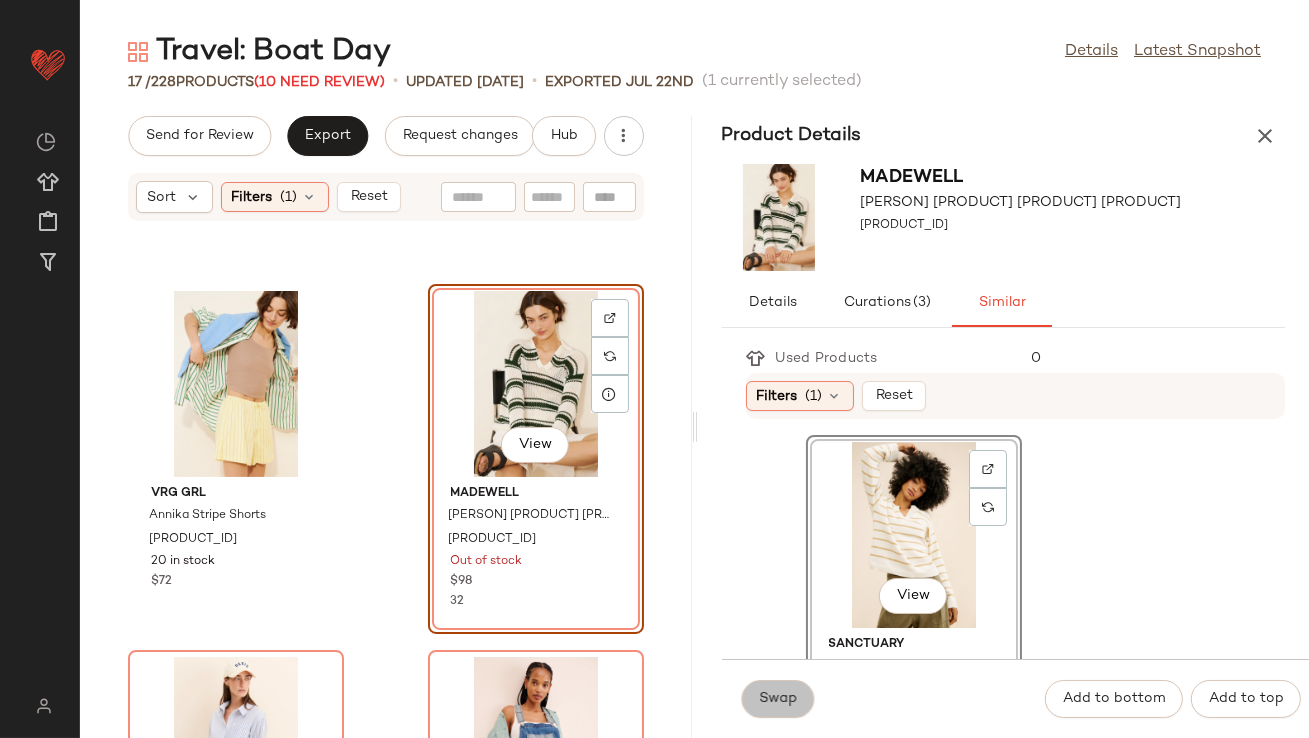 click on "Swap" 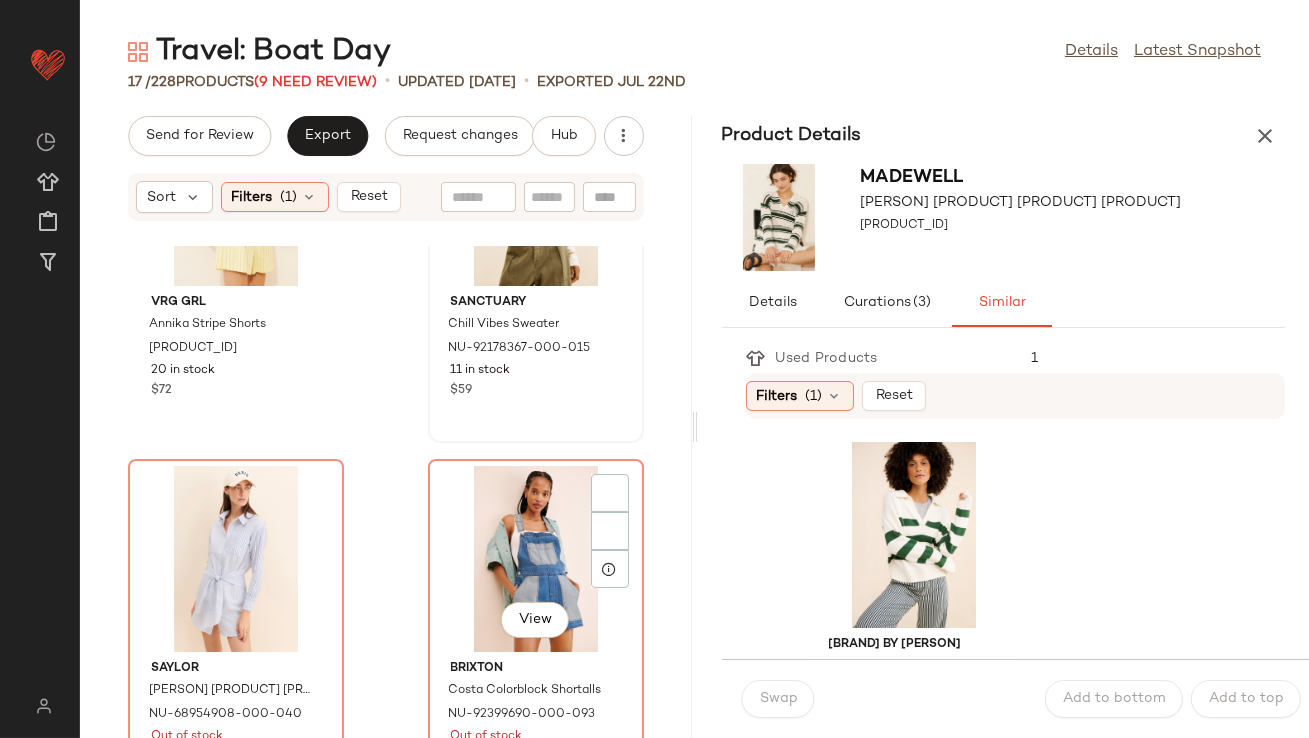 scroll, scrollTop: 1401, scrollLeft: 0, axis: vertical 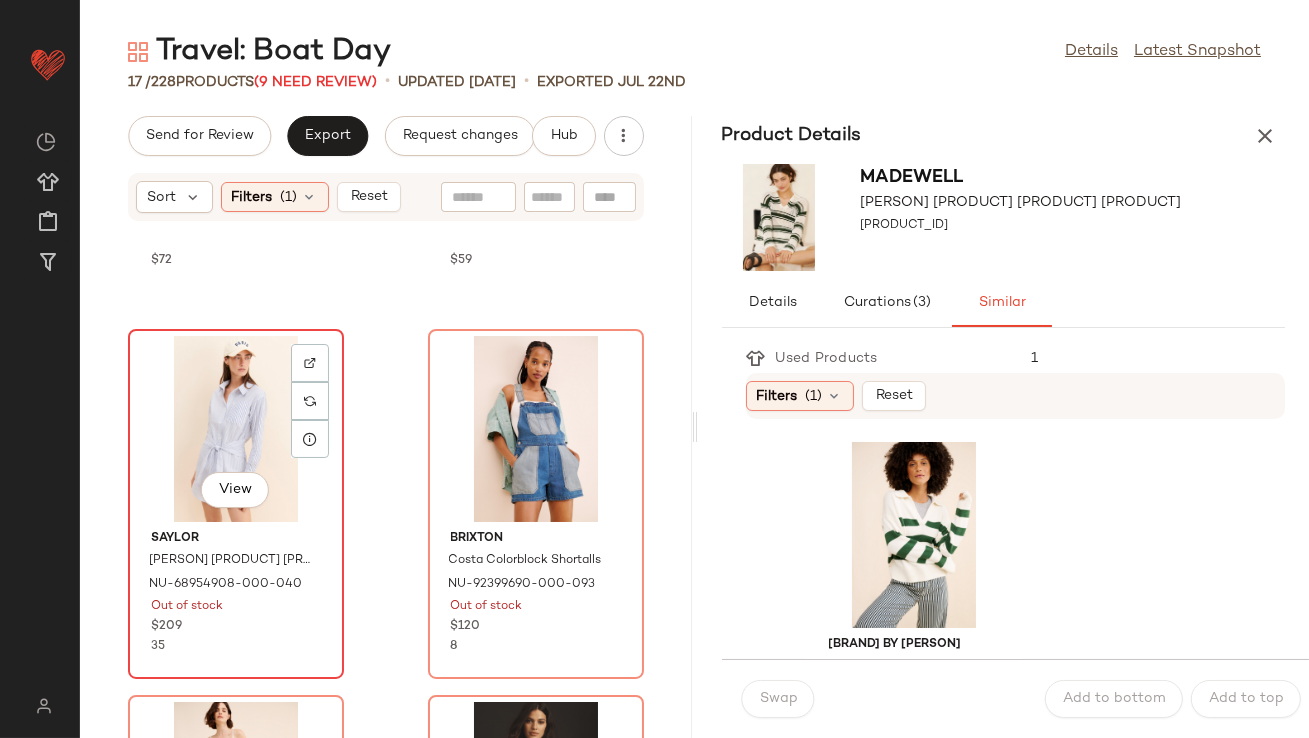 click on "View" 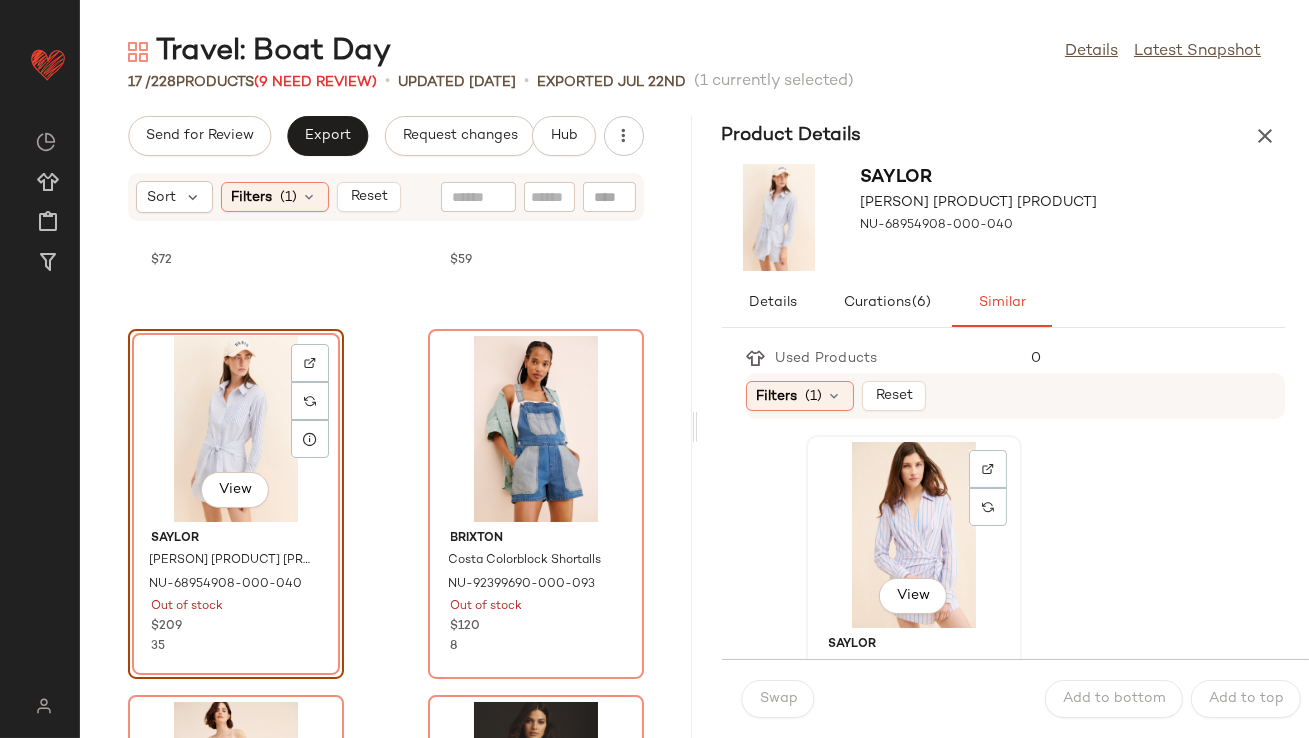 click on "View" 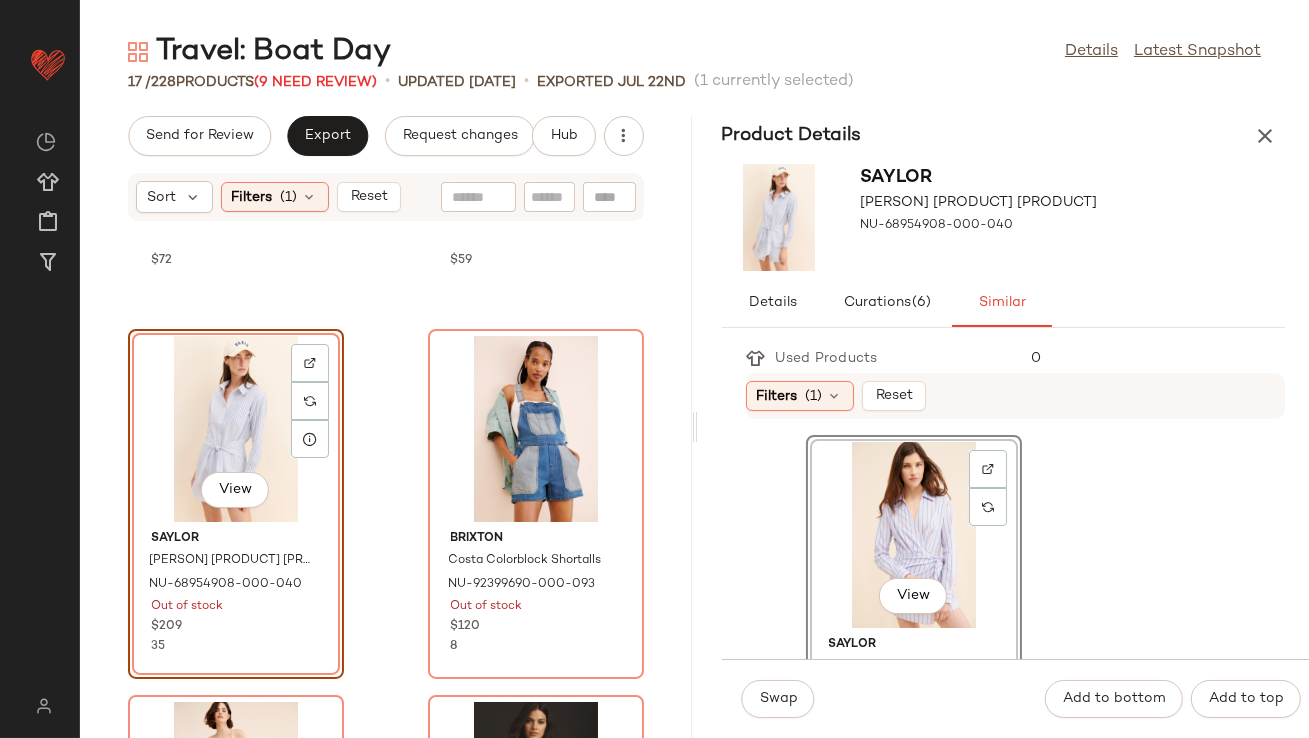 scroll, scrollTop: 92, scrollLeft: 0, axis: vertical 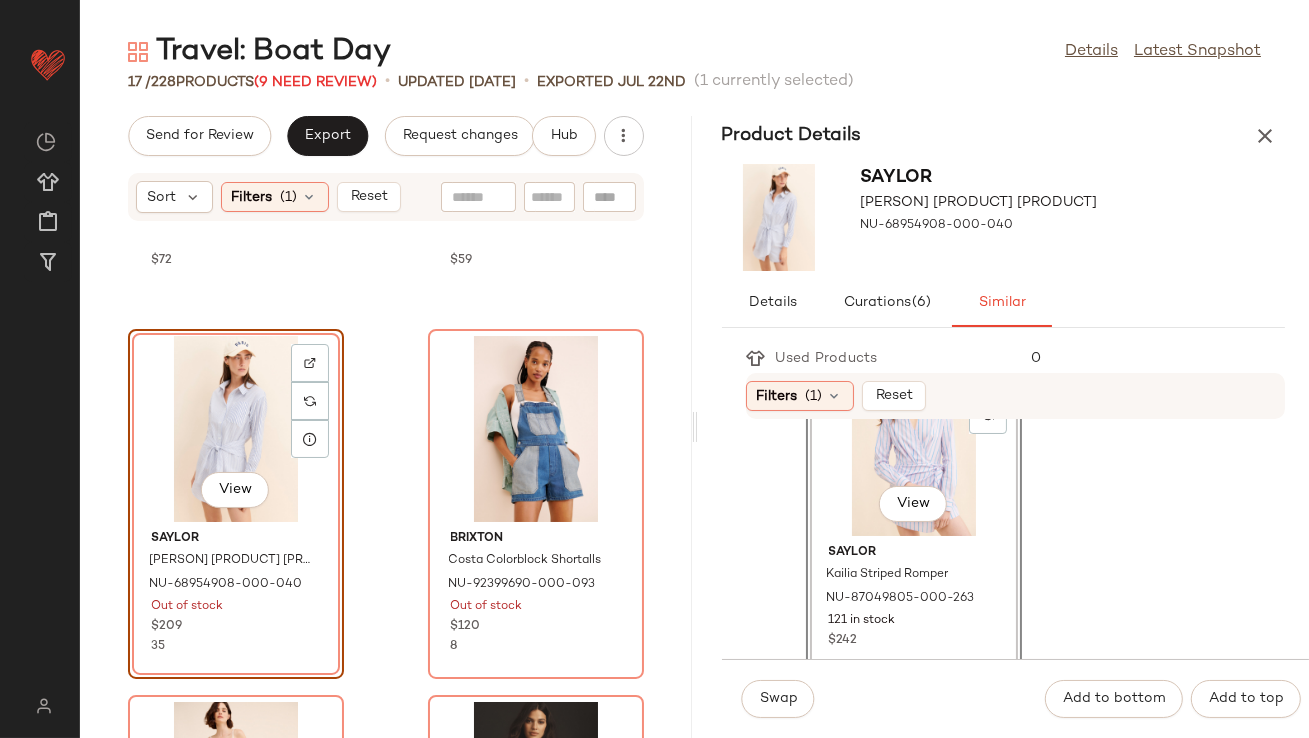 click on "Swap   Add to bottom   Add to top" at bounding box center (1016, 698) 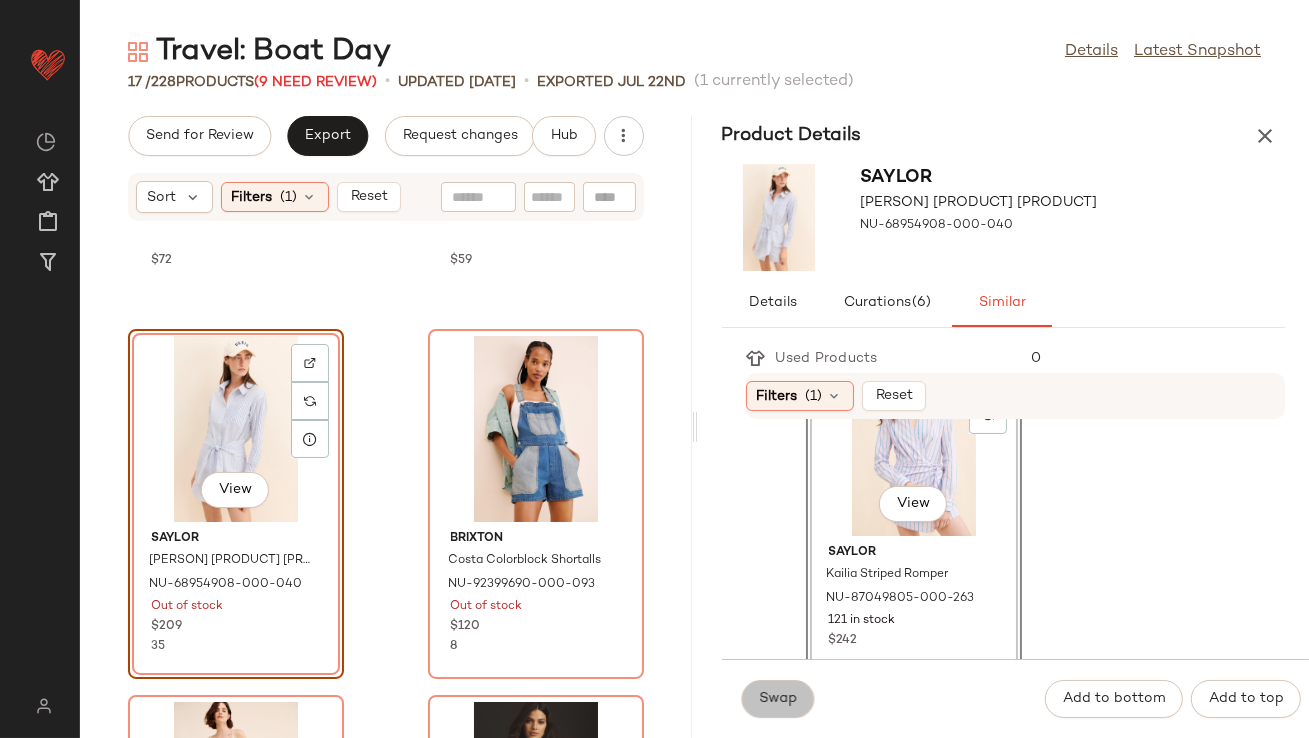 click on "Swap" 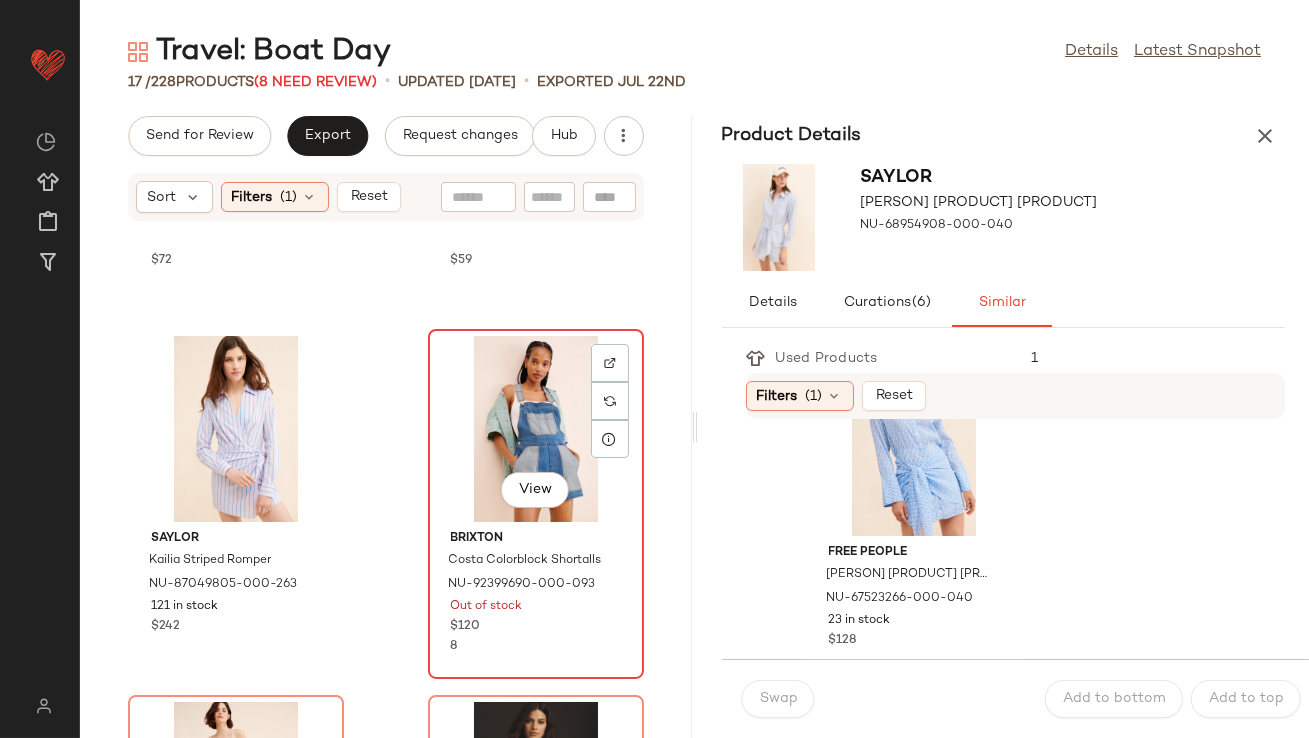 click on "View" 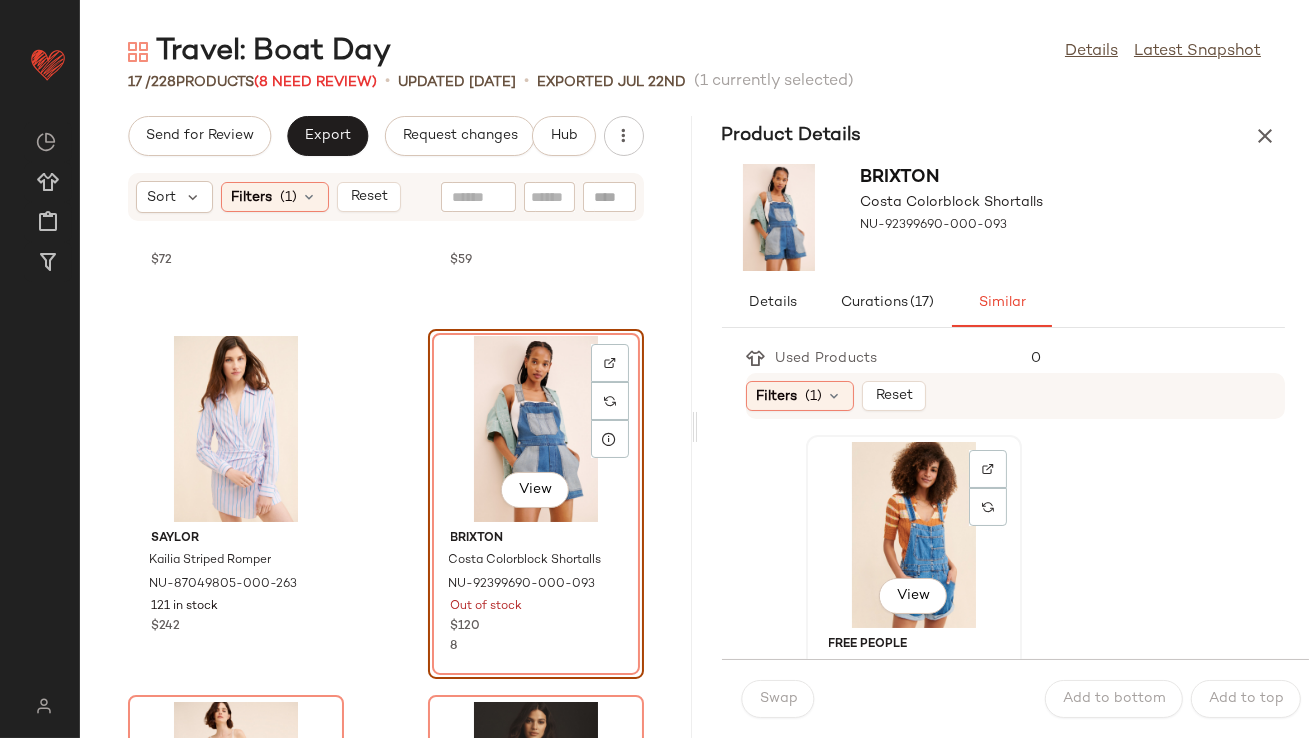 click on "View" 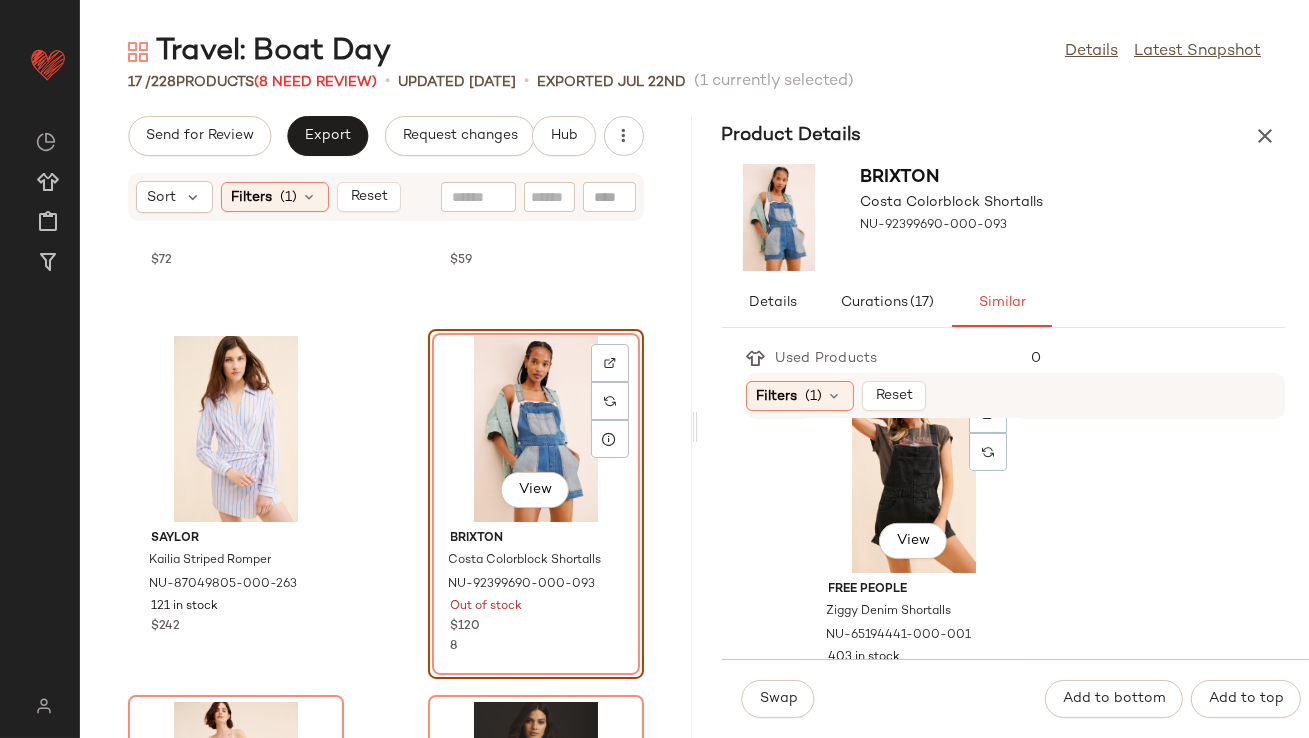 scroll, scrollTop: 816, scrollLeft: 0, axis: vertical 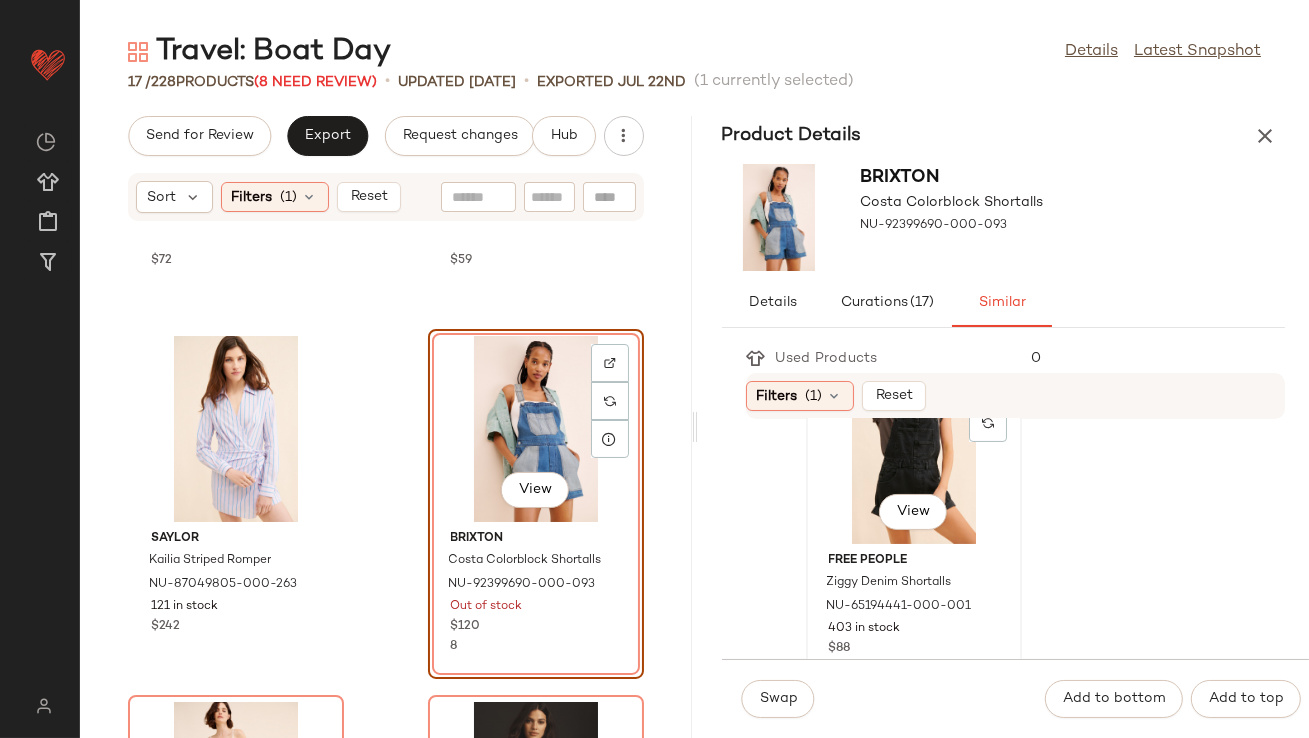 click on "View" 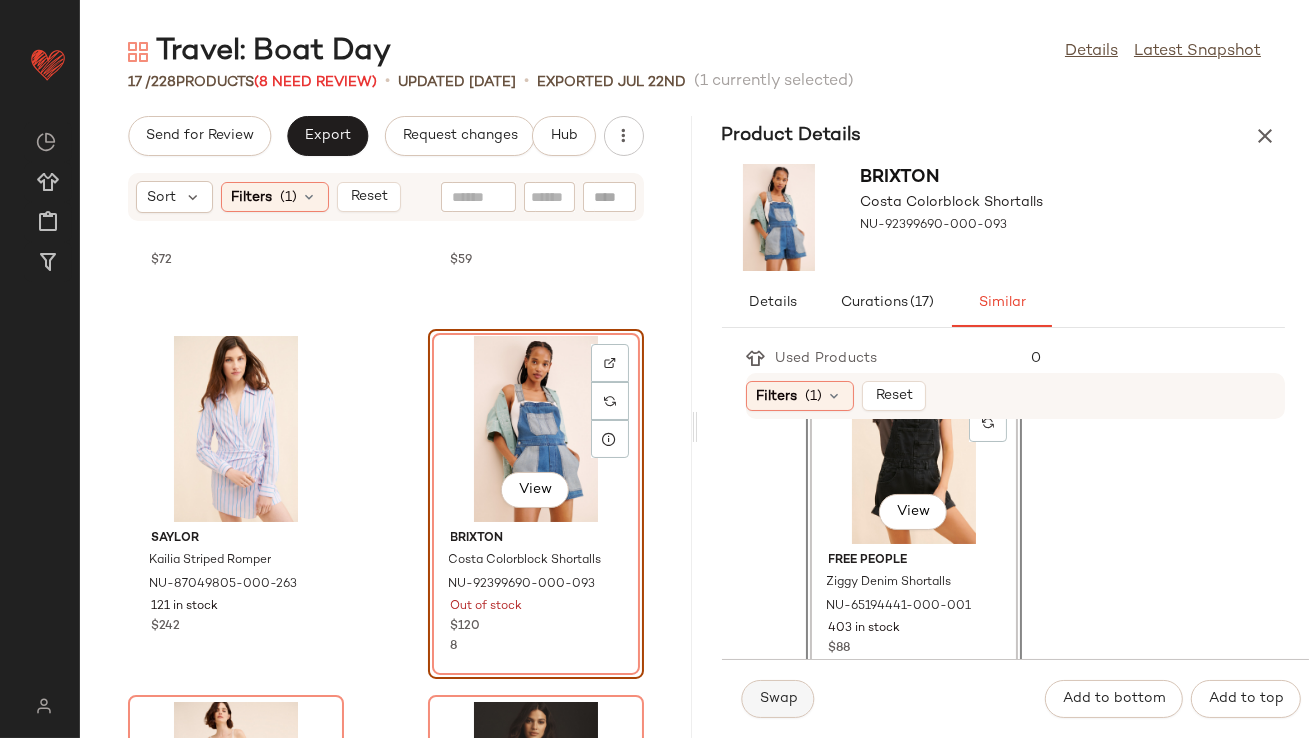 click on "Swap" 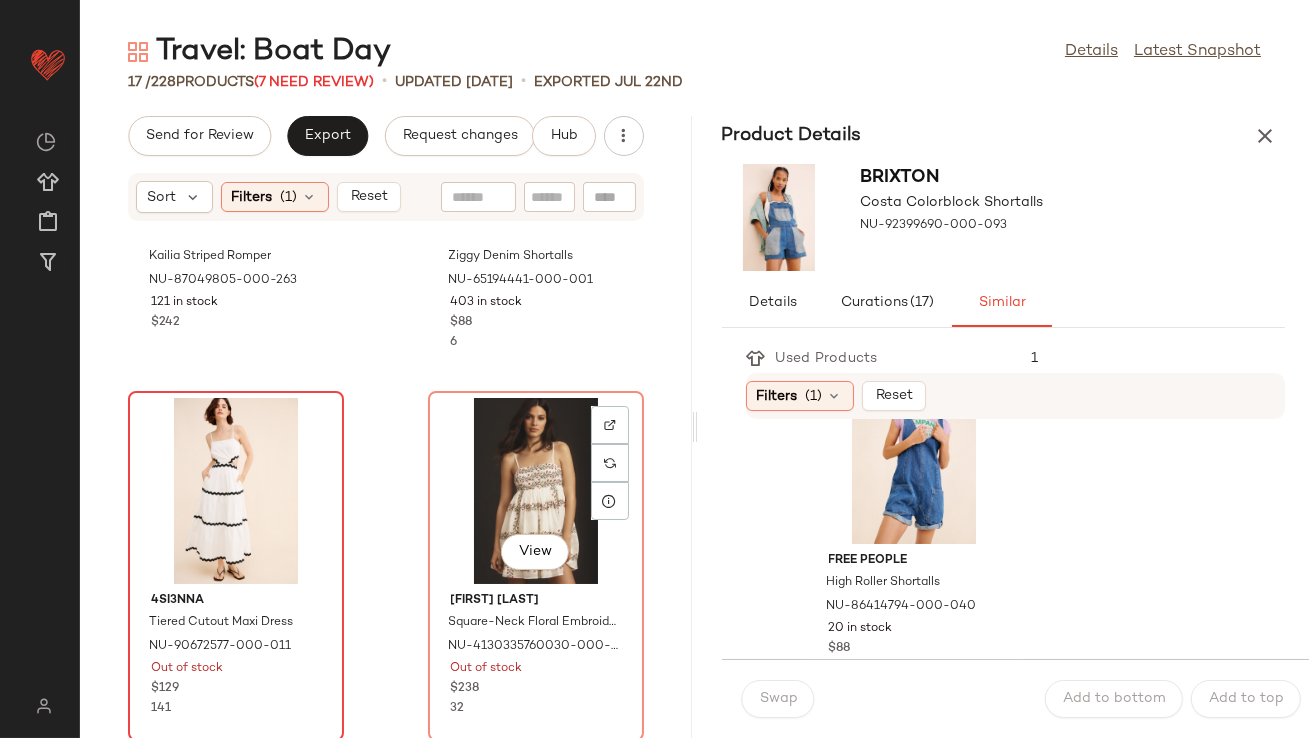 scroll, scrollTop: 1772, scrollLeft: 0, axis: vertical 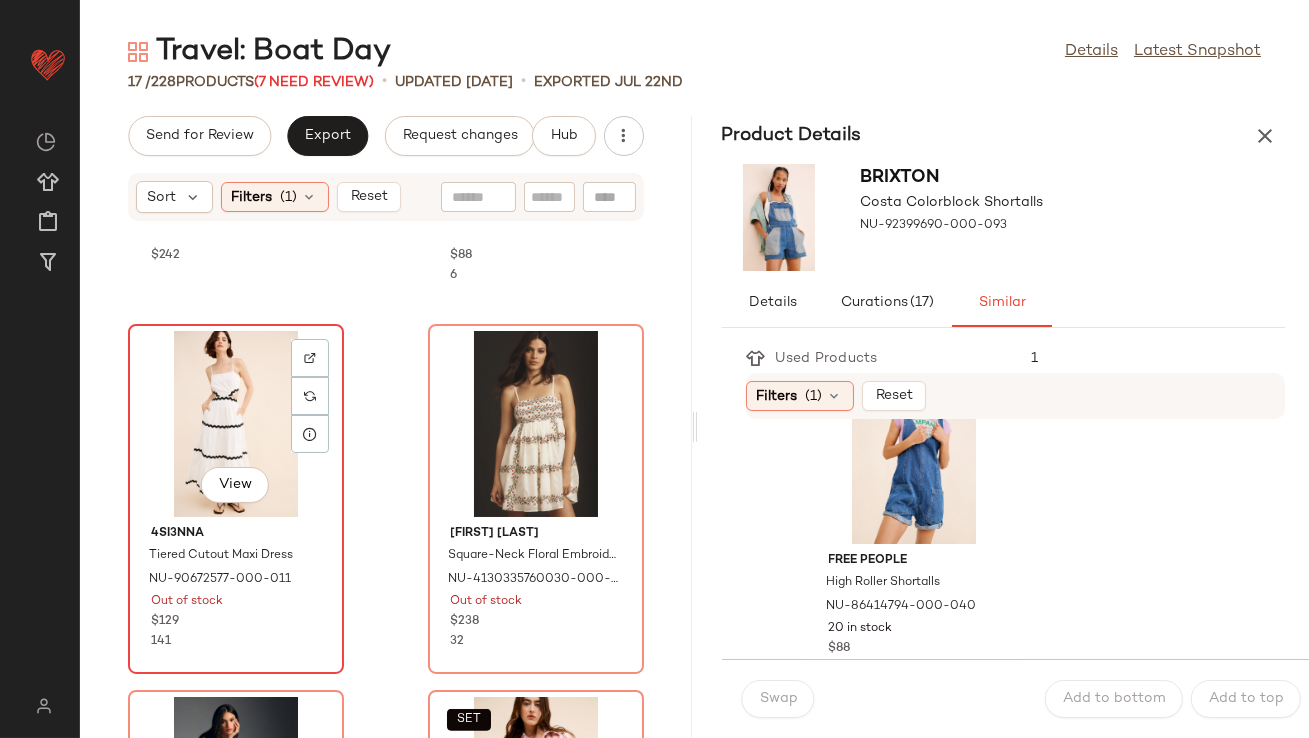 click on "View" 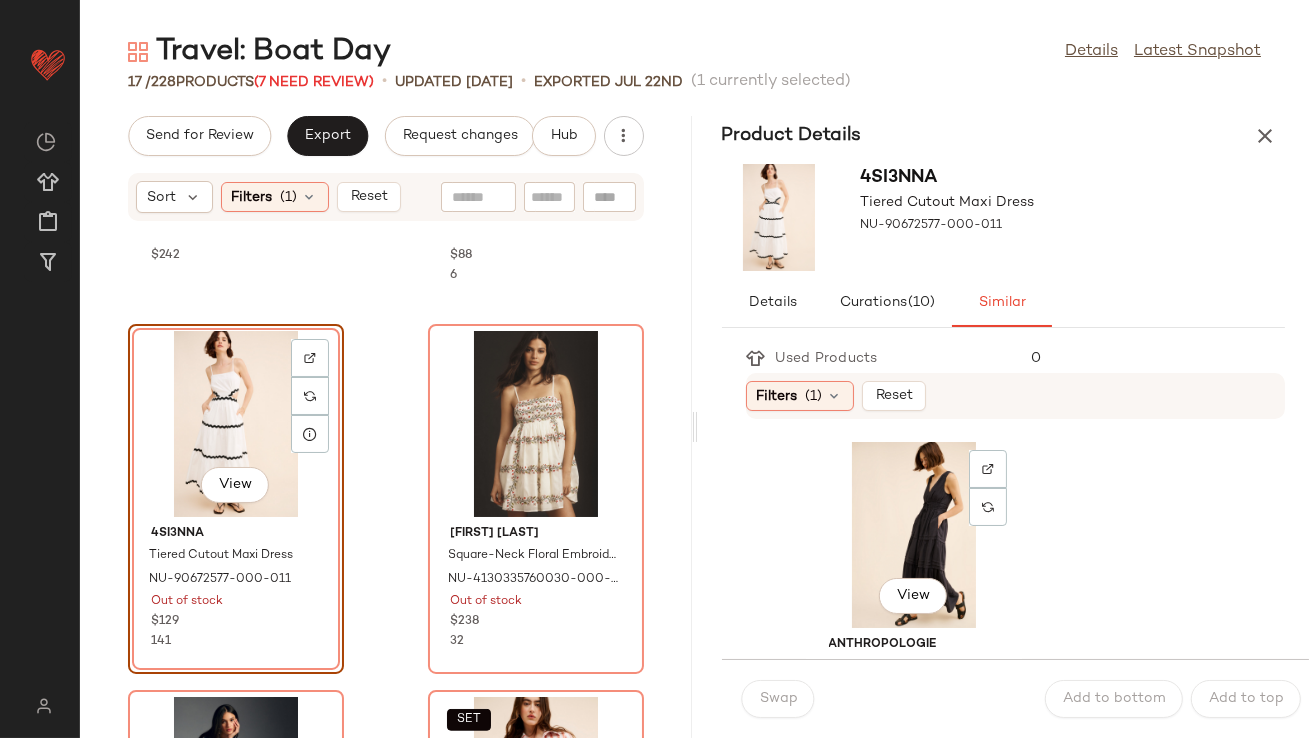 click on "View" 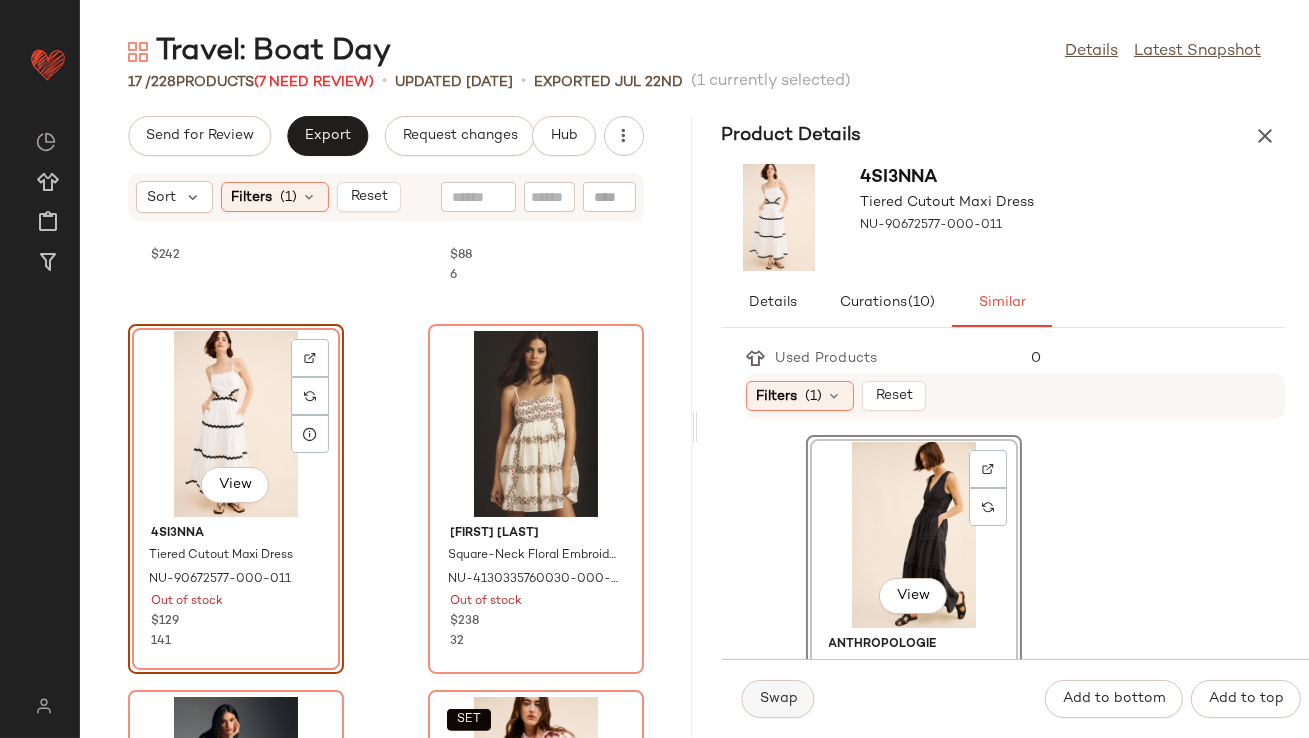 click on "Swap" 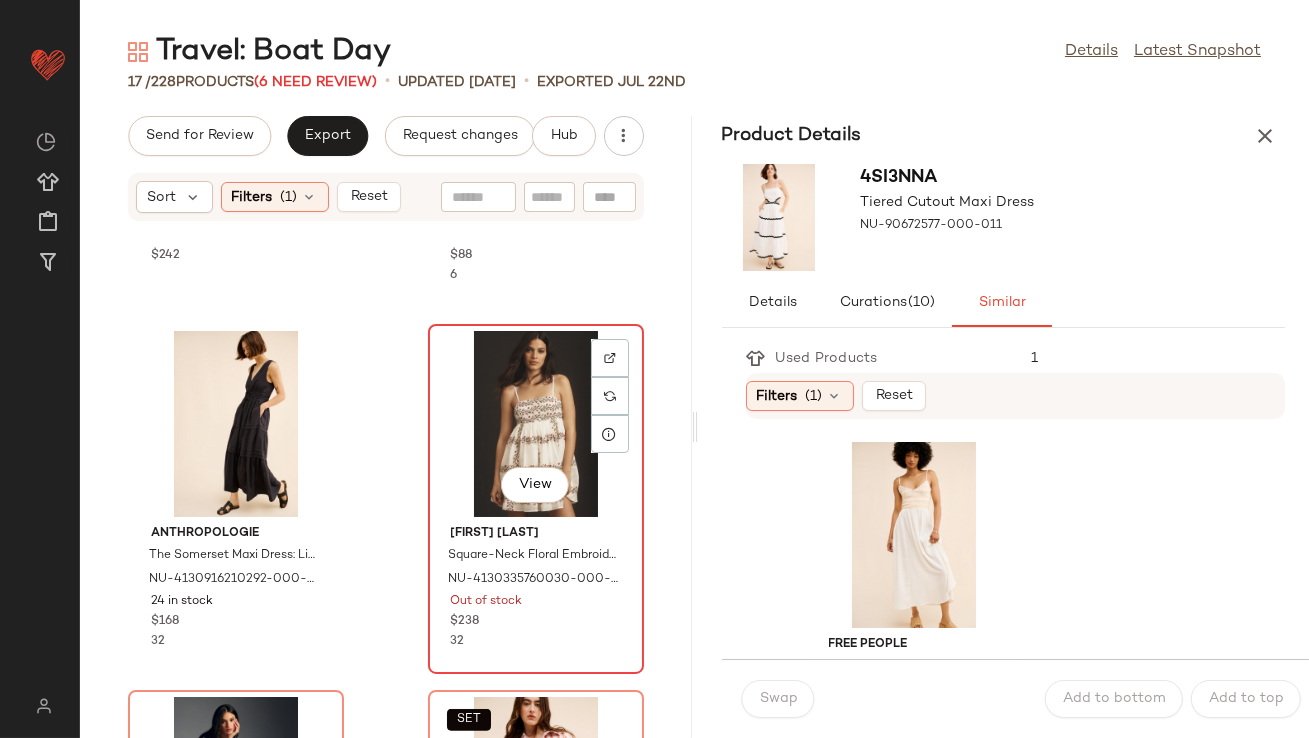 click on "View" 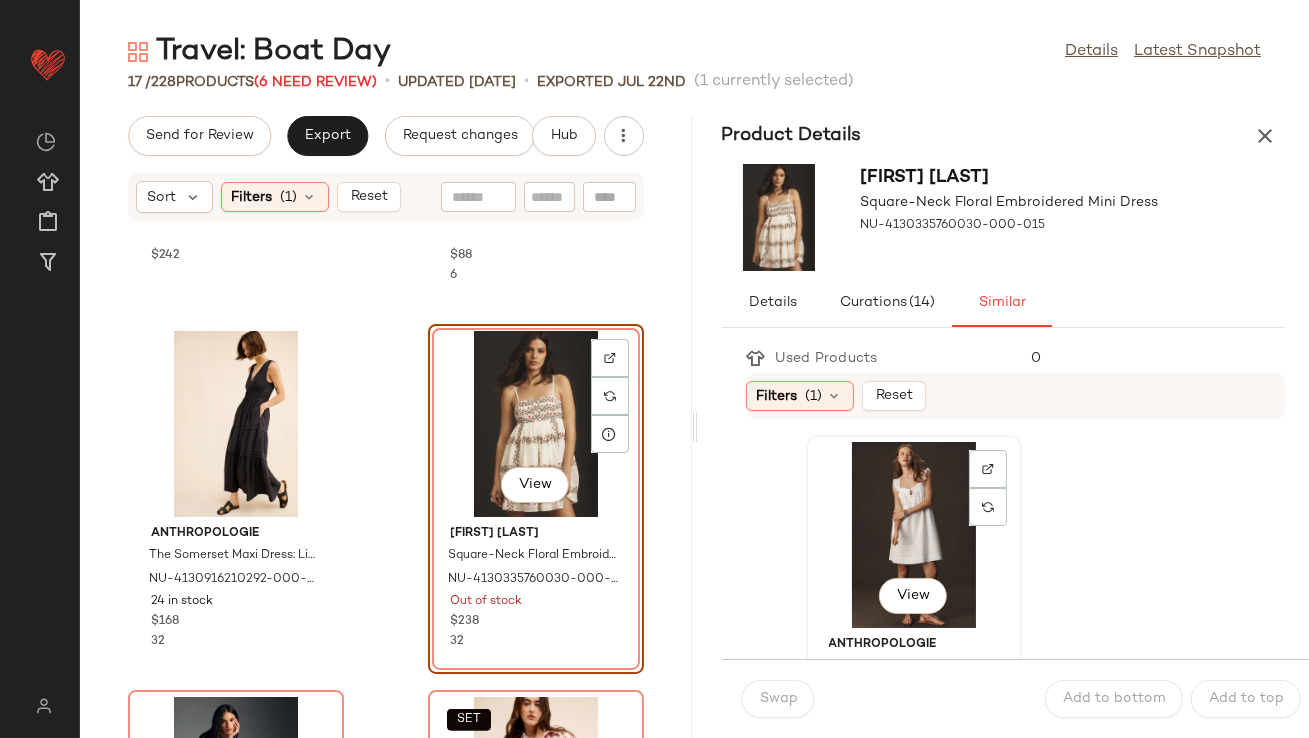 click on "View" 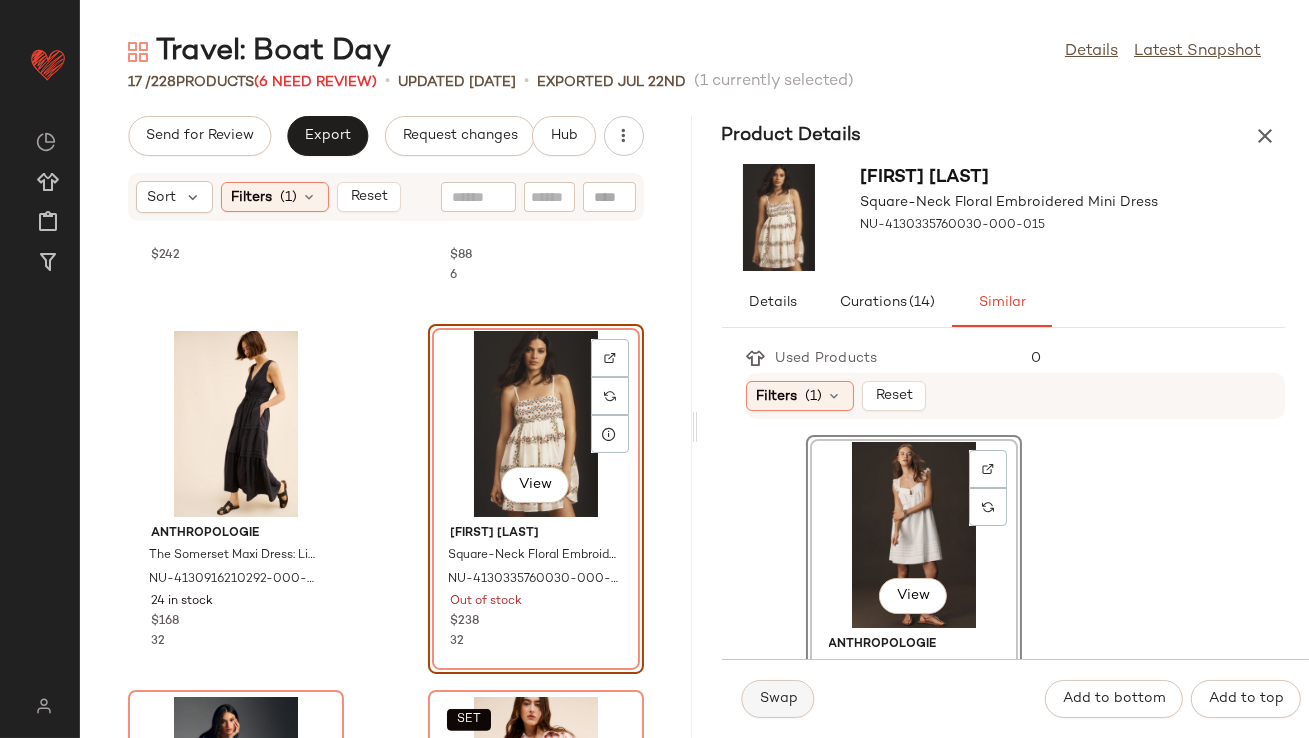 click on "Swap" at bounding box center (778, 699) 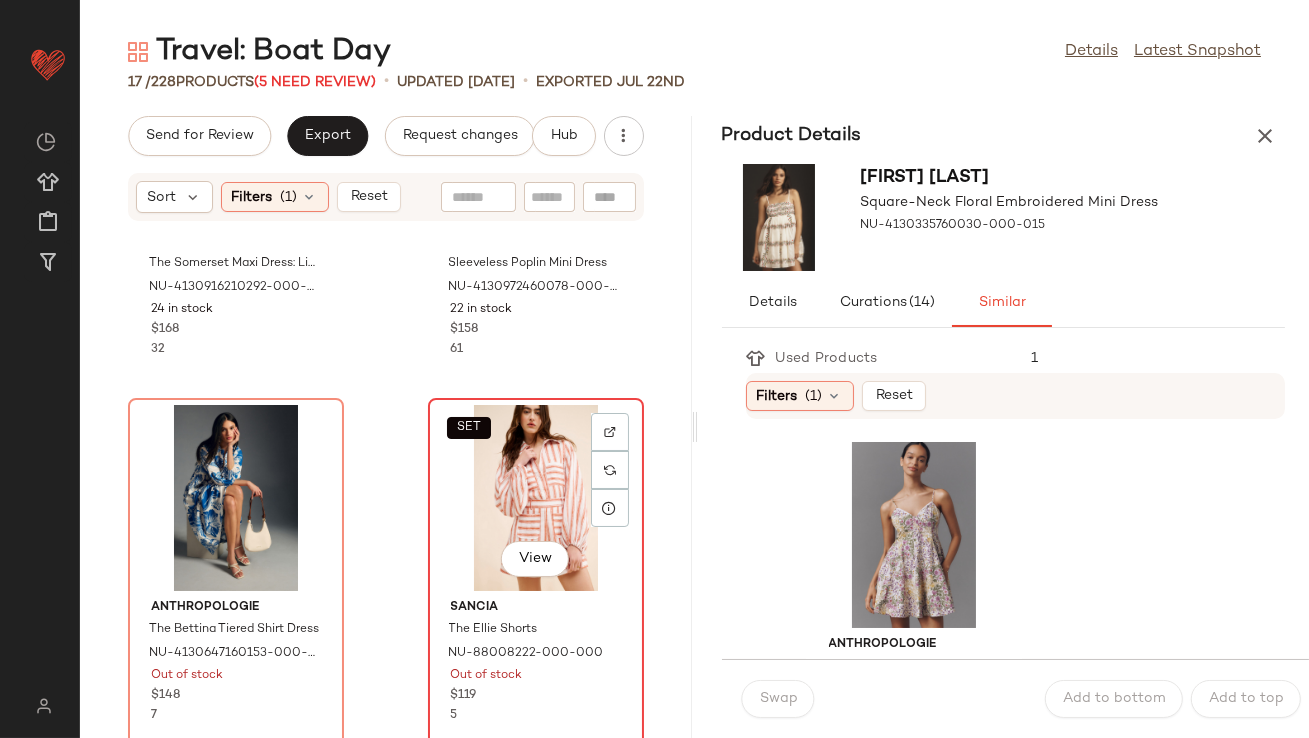 scroll, scrollTop: 2094, scrollLeft: 0, axis: vertical 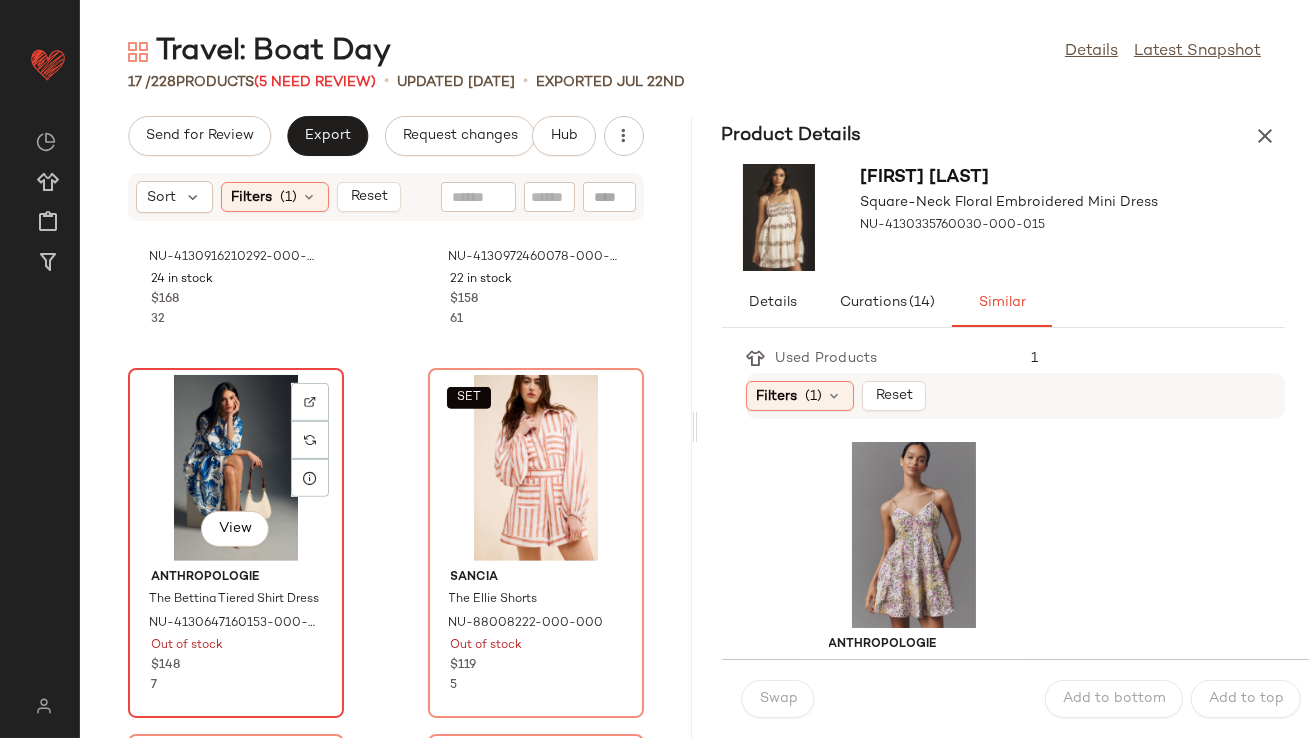 click on "View" 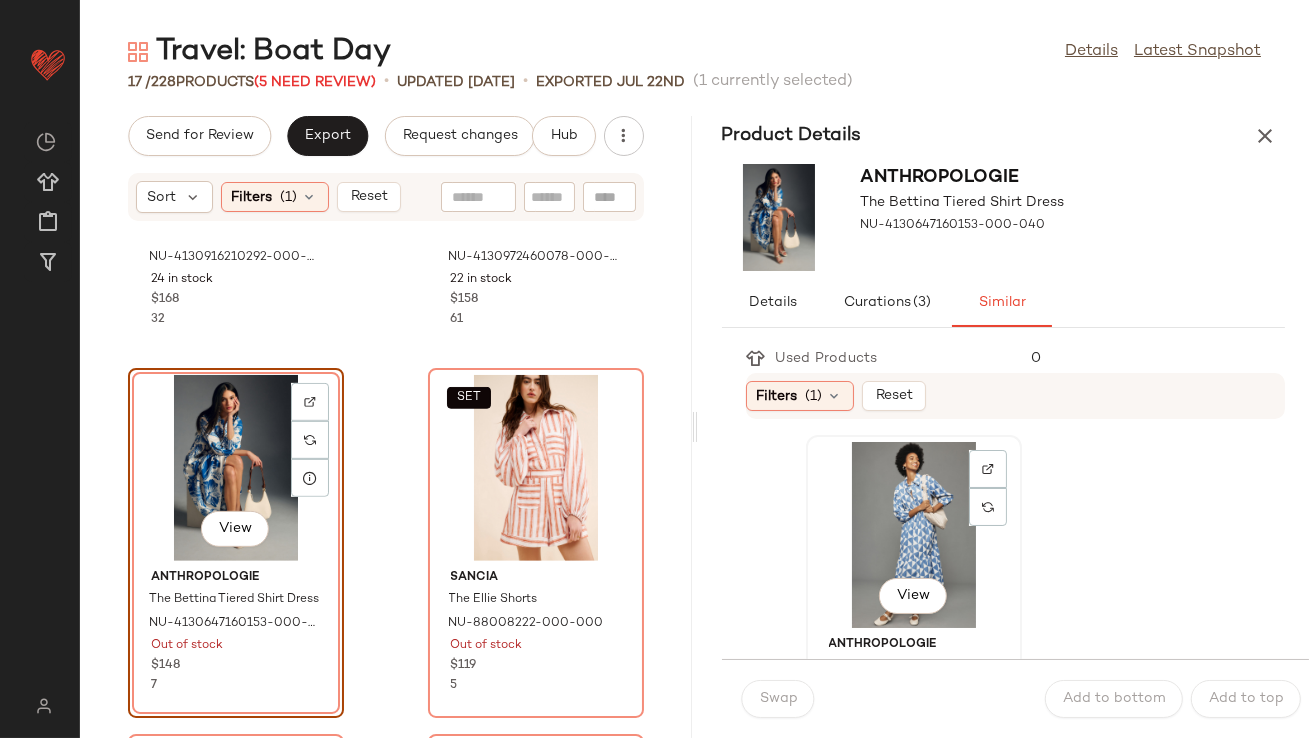click on "View" 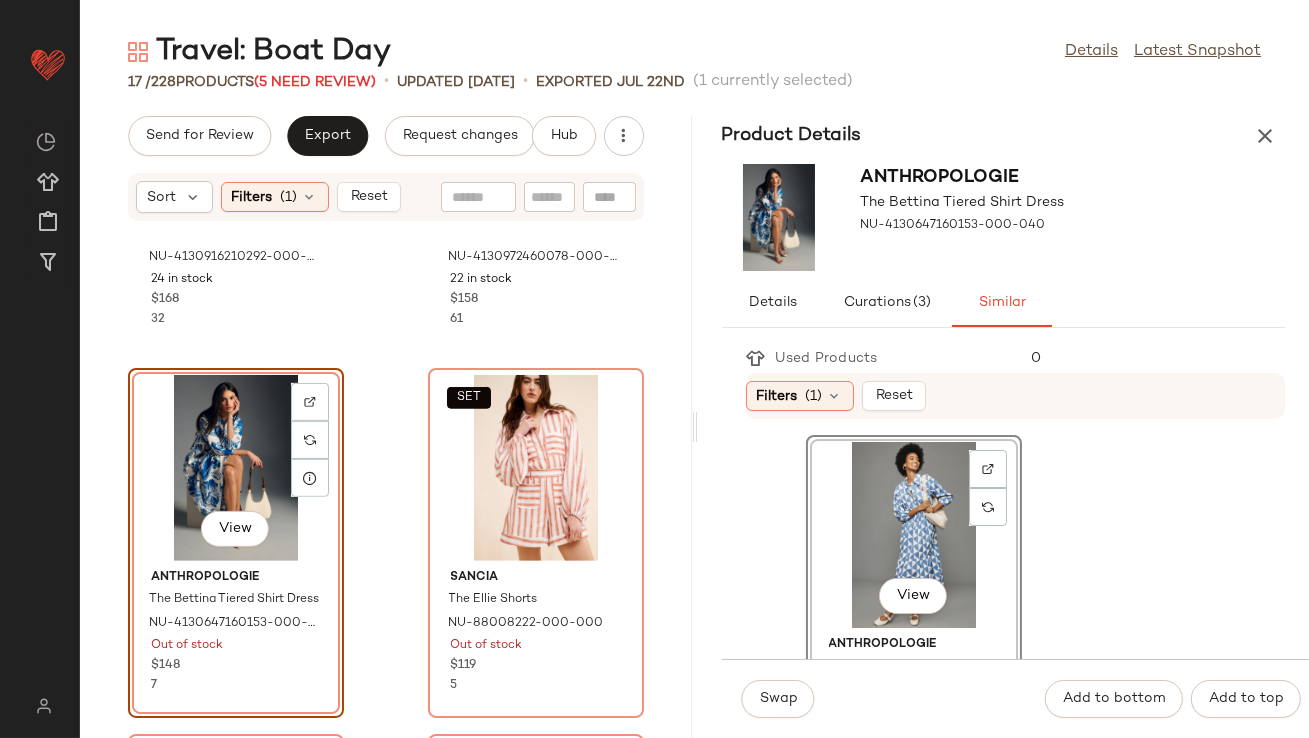 click on "Swap   Add to bottom   Add to top" at bounding box center (1016, 698) 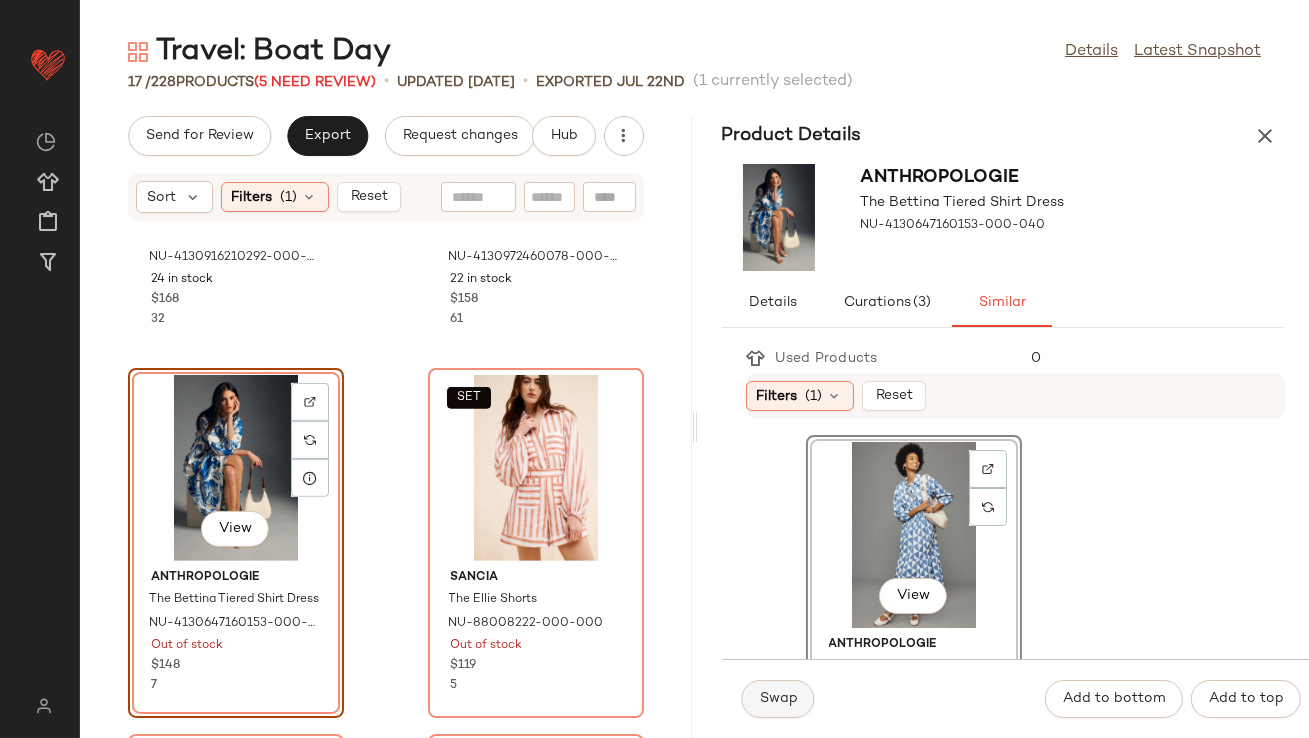 click on "Swap" 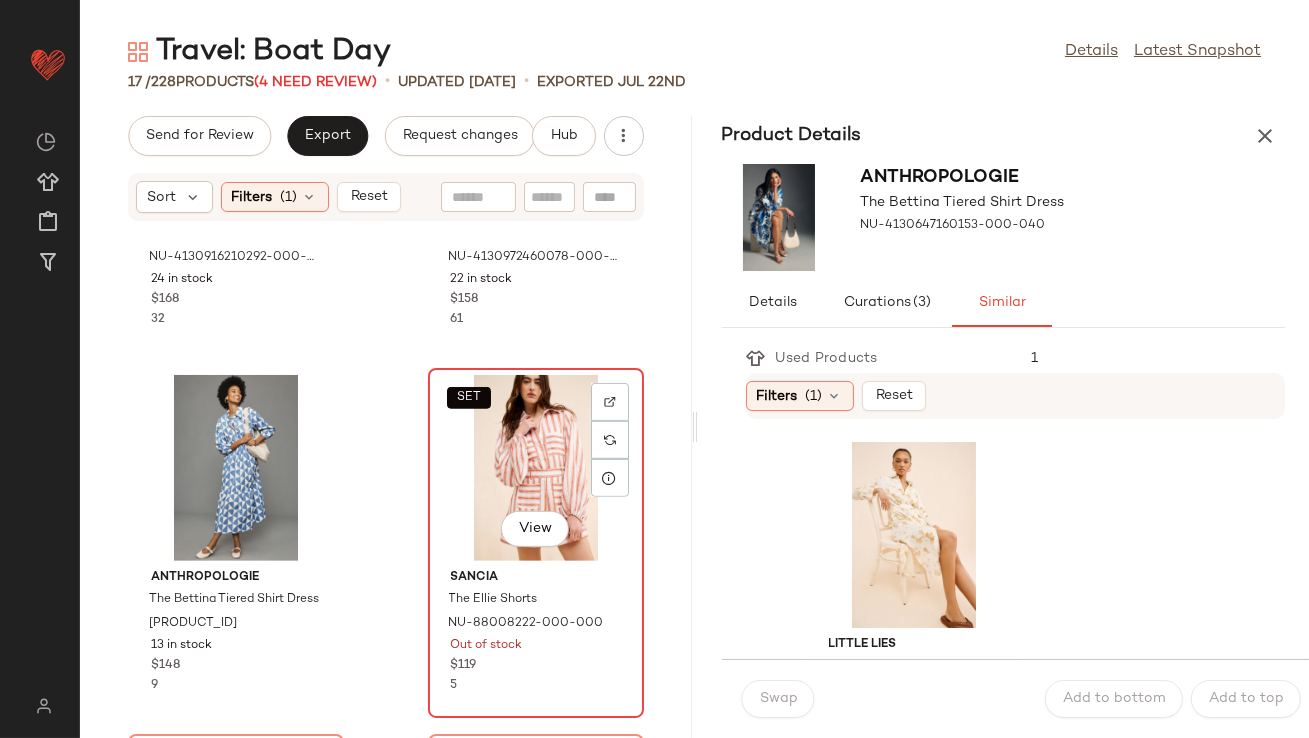 click on "SET   View" 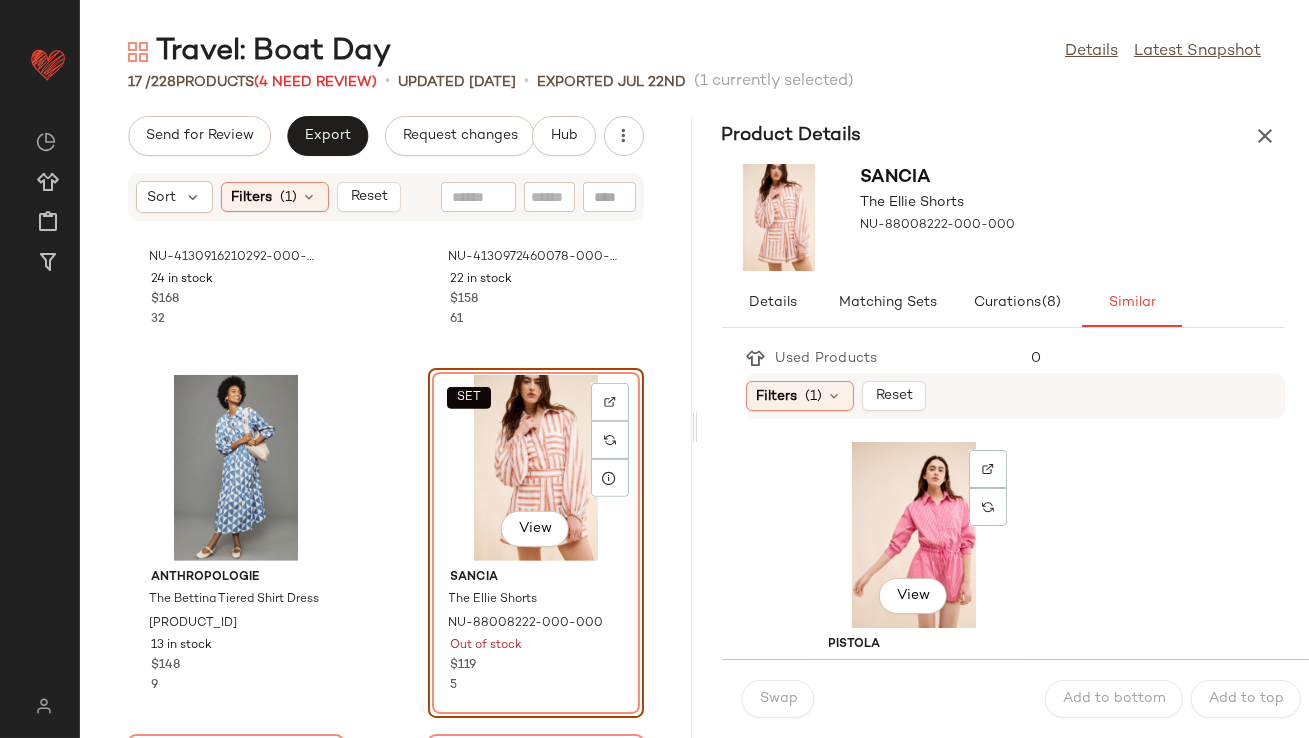 click on "View" 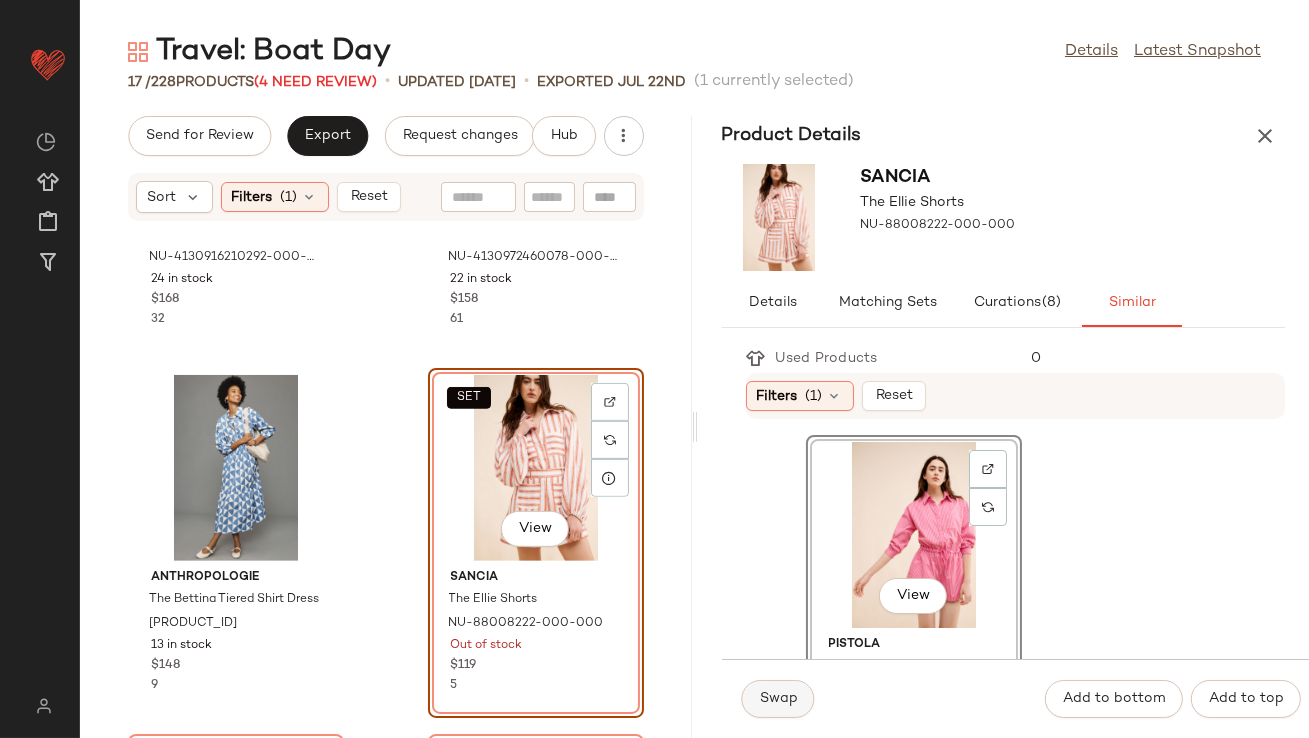 click on "Swap" at bounding box center [778, 699] 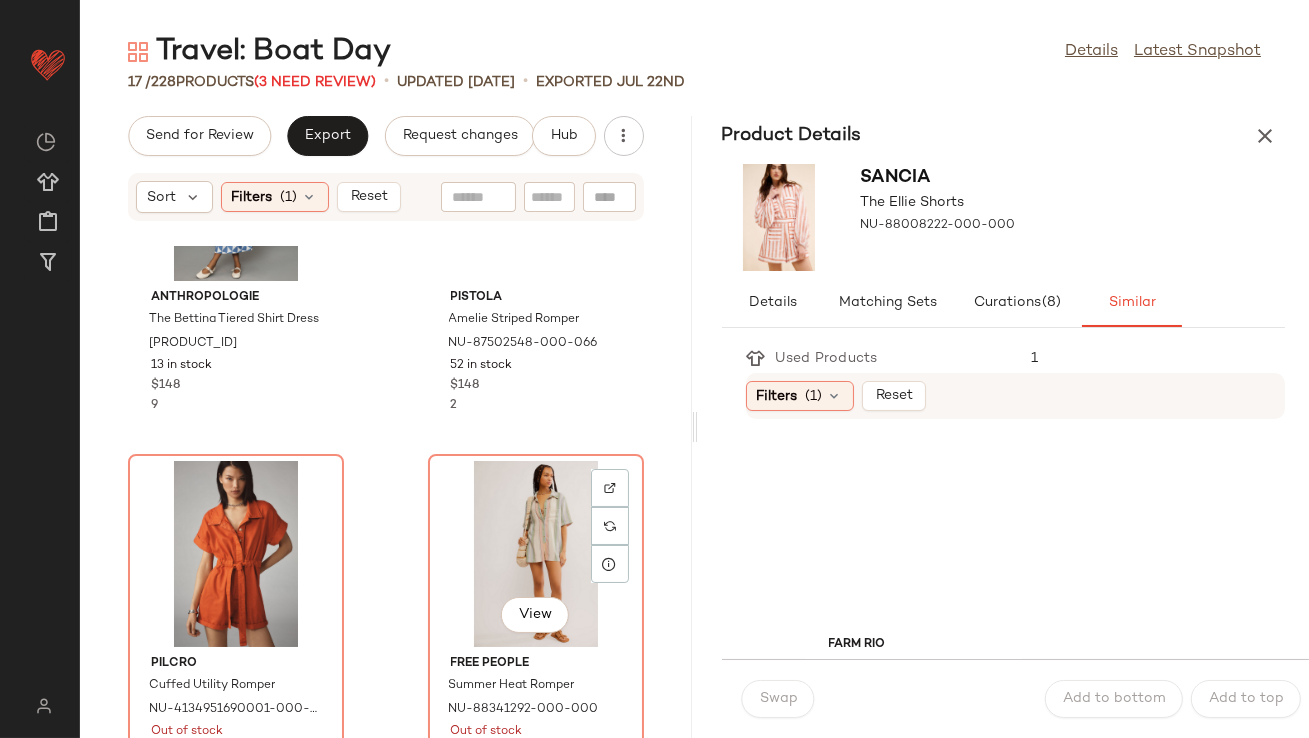 scroll, scrollTop: 2551, scrollLeft: 0, axis: vertical 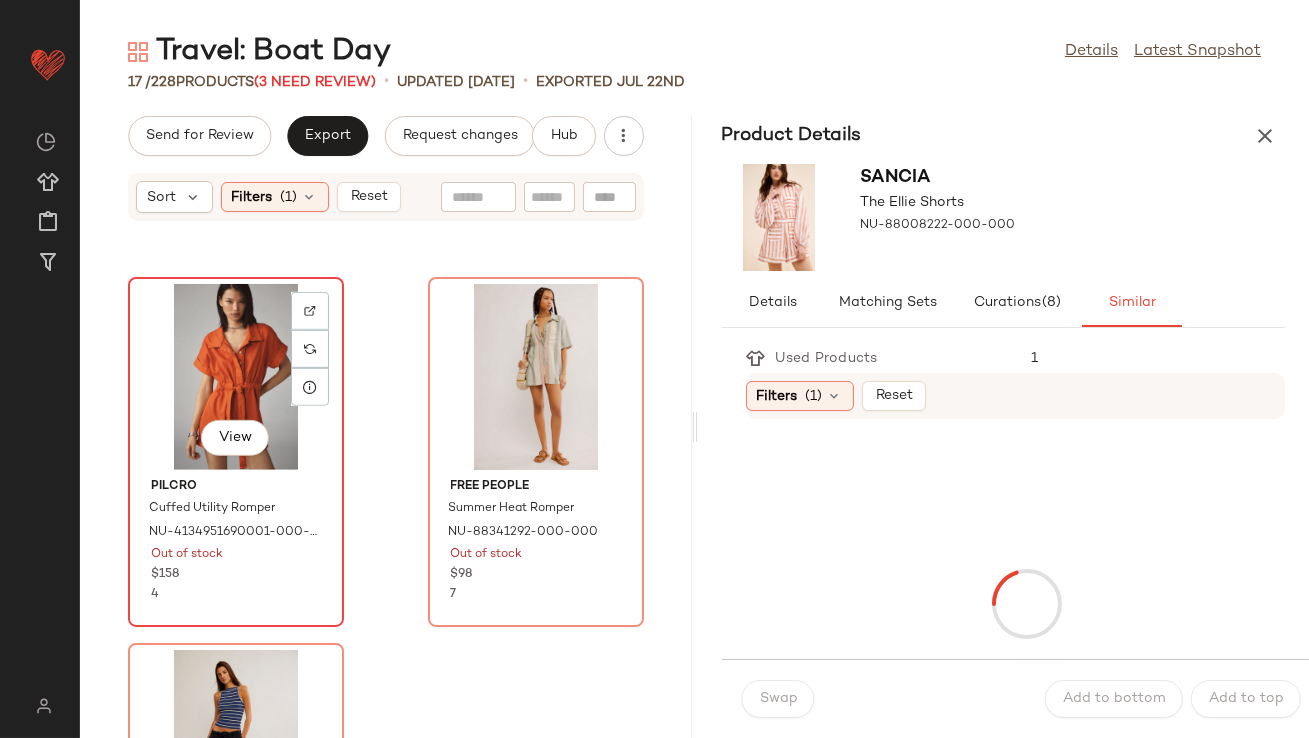 click on "View" 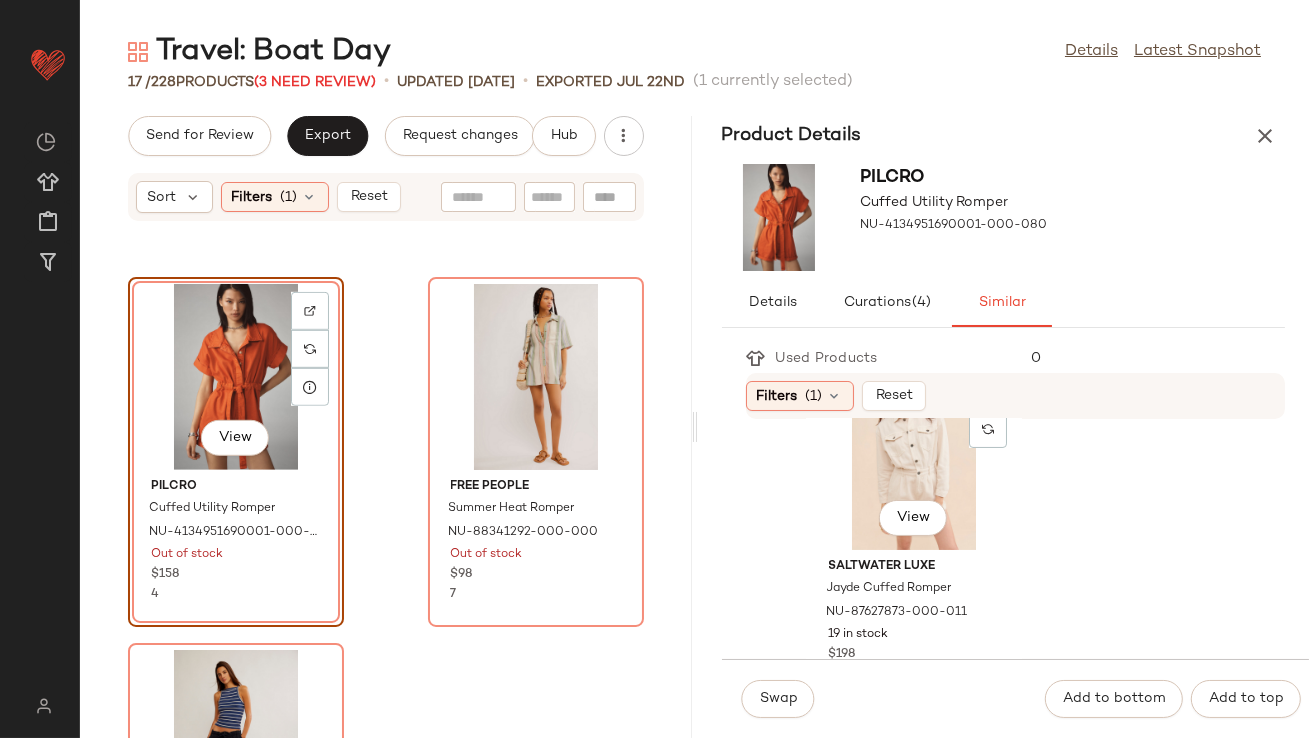 scroll, scrollTop: 810, scrollLeft: 0, axis: vertical 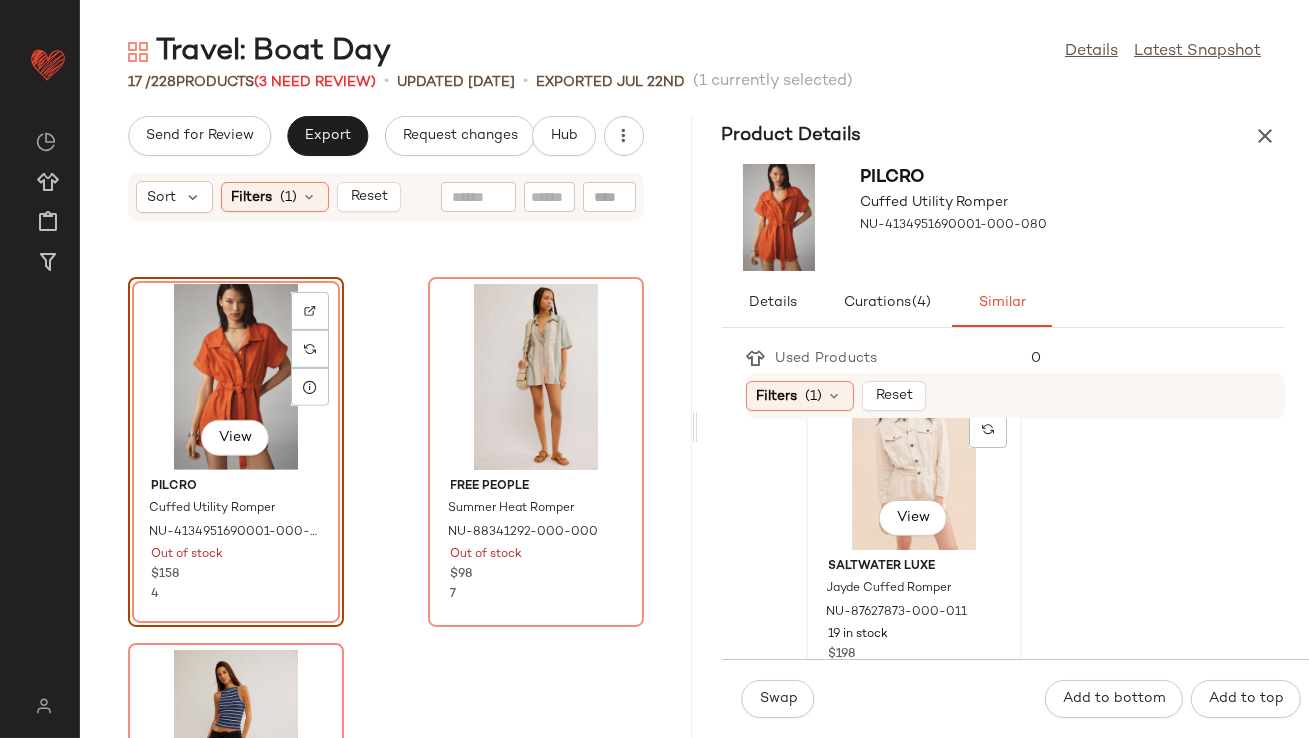 click on "View" 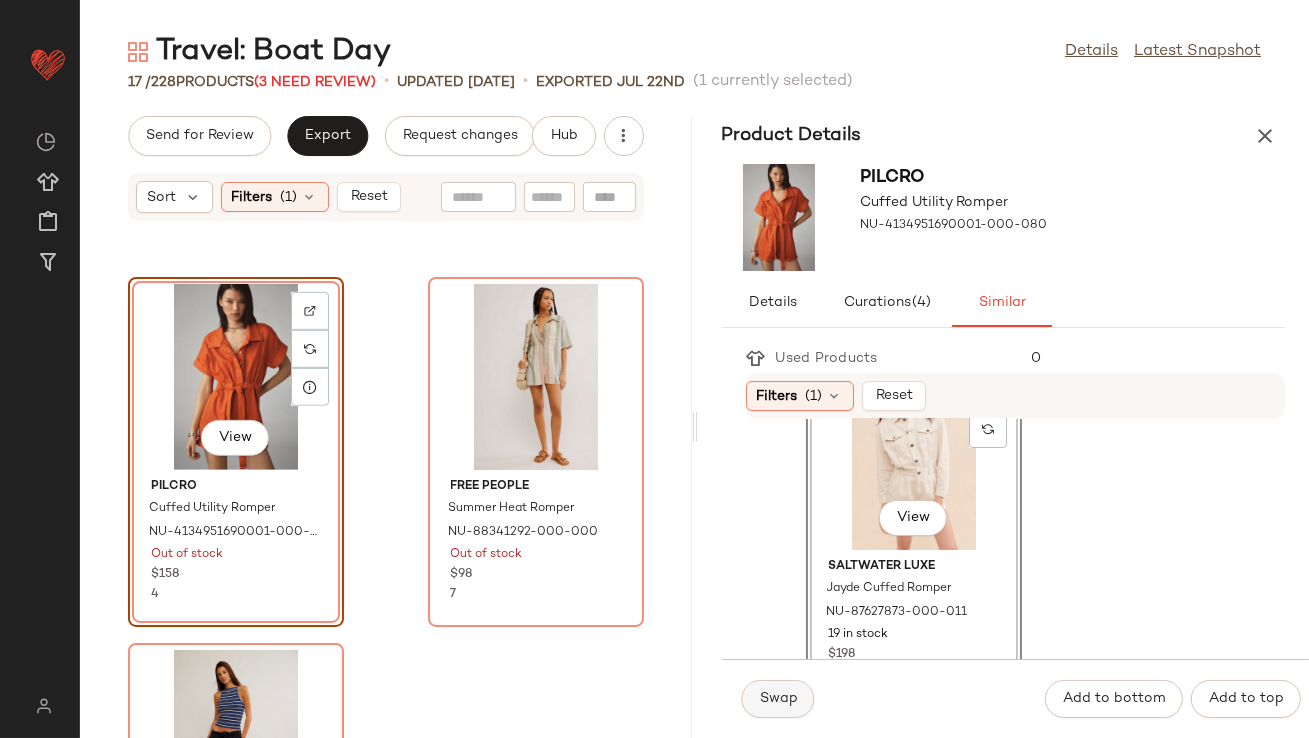 click on "Swap" at bounding box center (778, 699) 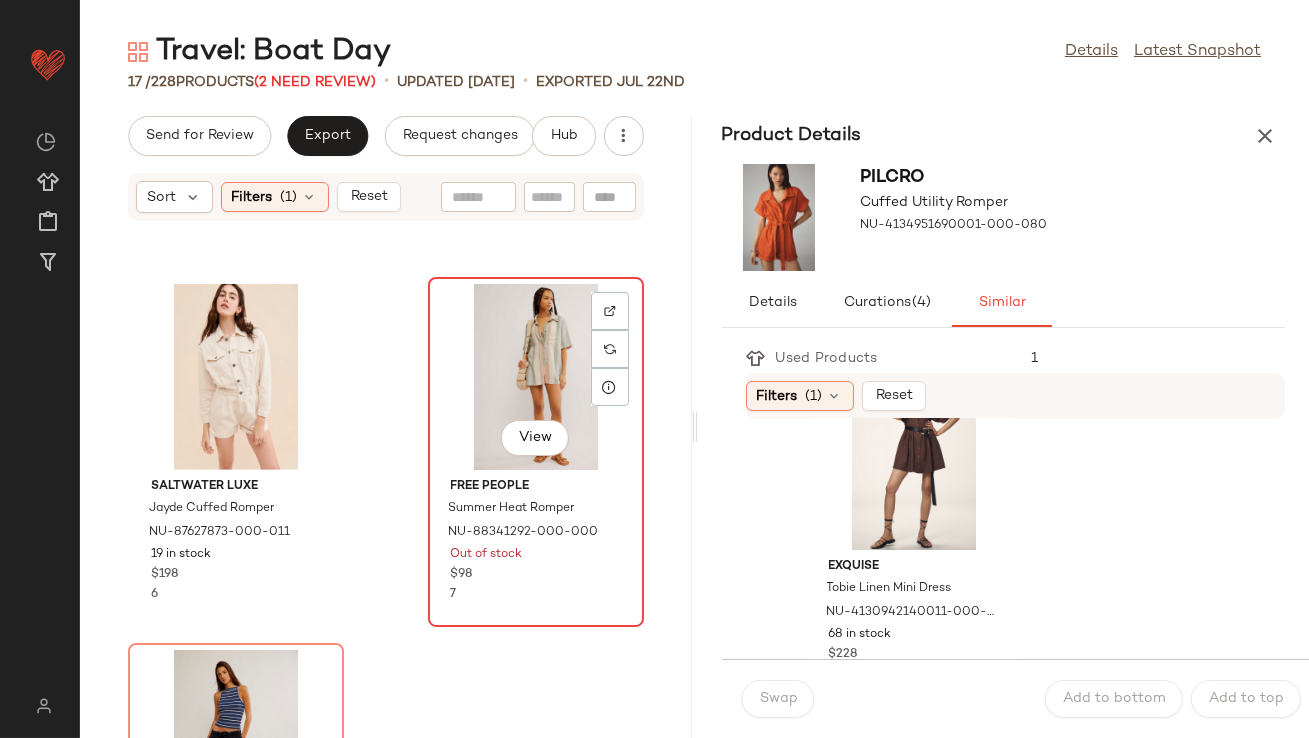 click on "View" 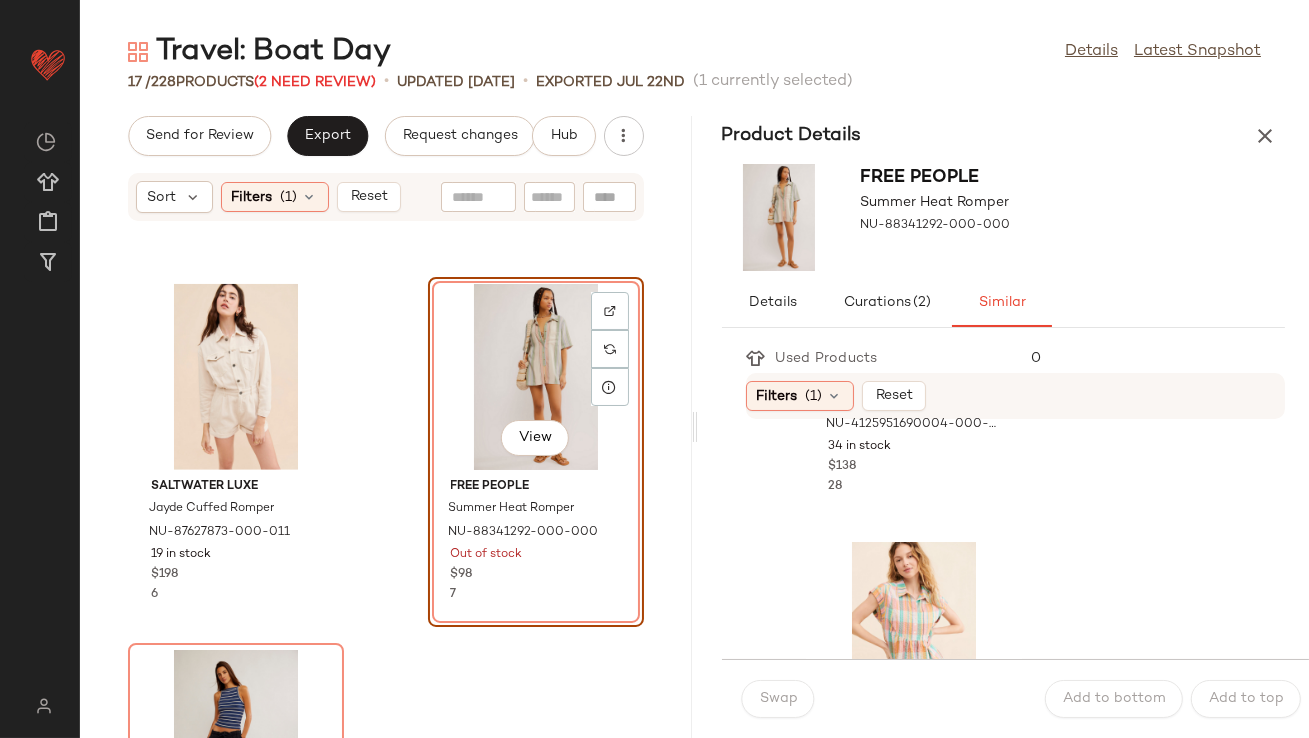 scroll, scrollTop: 438, scrollLeft: 0, axis: vertical 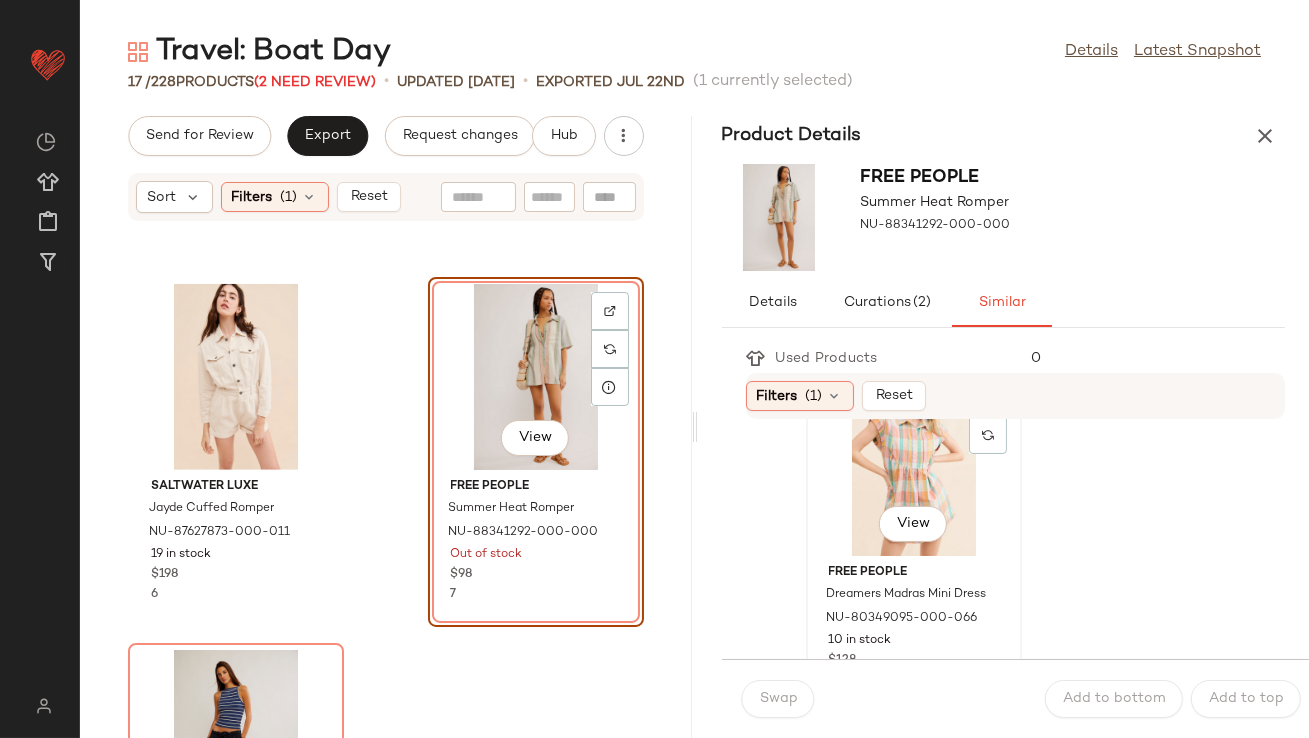 click on "View" 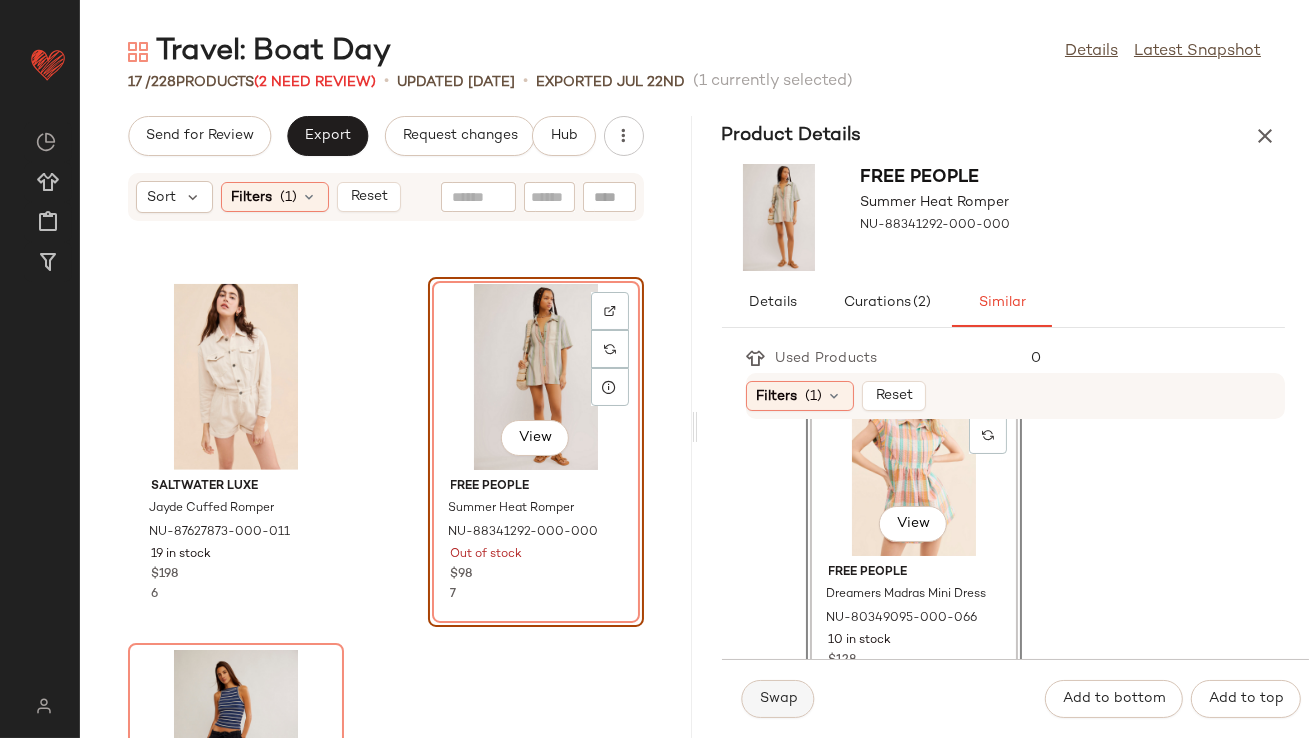 click on "Swap" 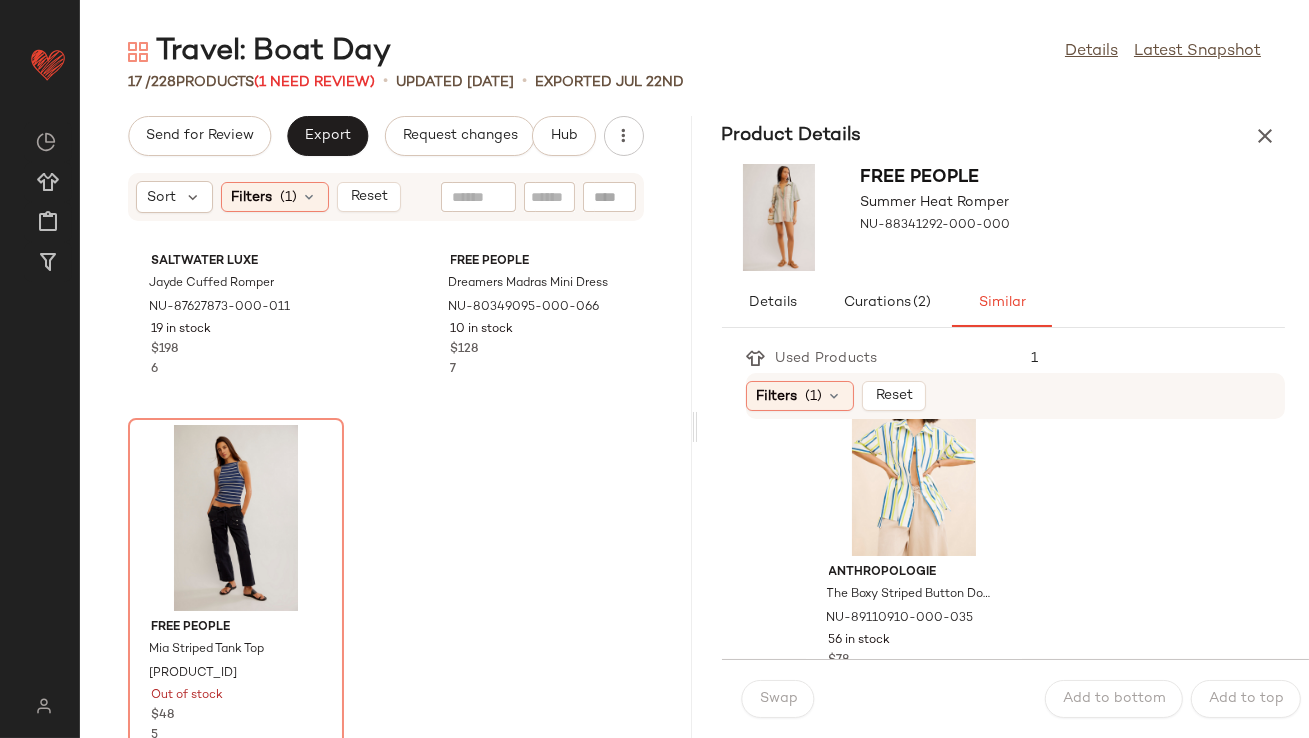 scroll, scrollTop: 2804, scrollLeft: 0, axis: vertical 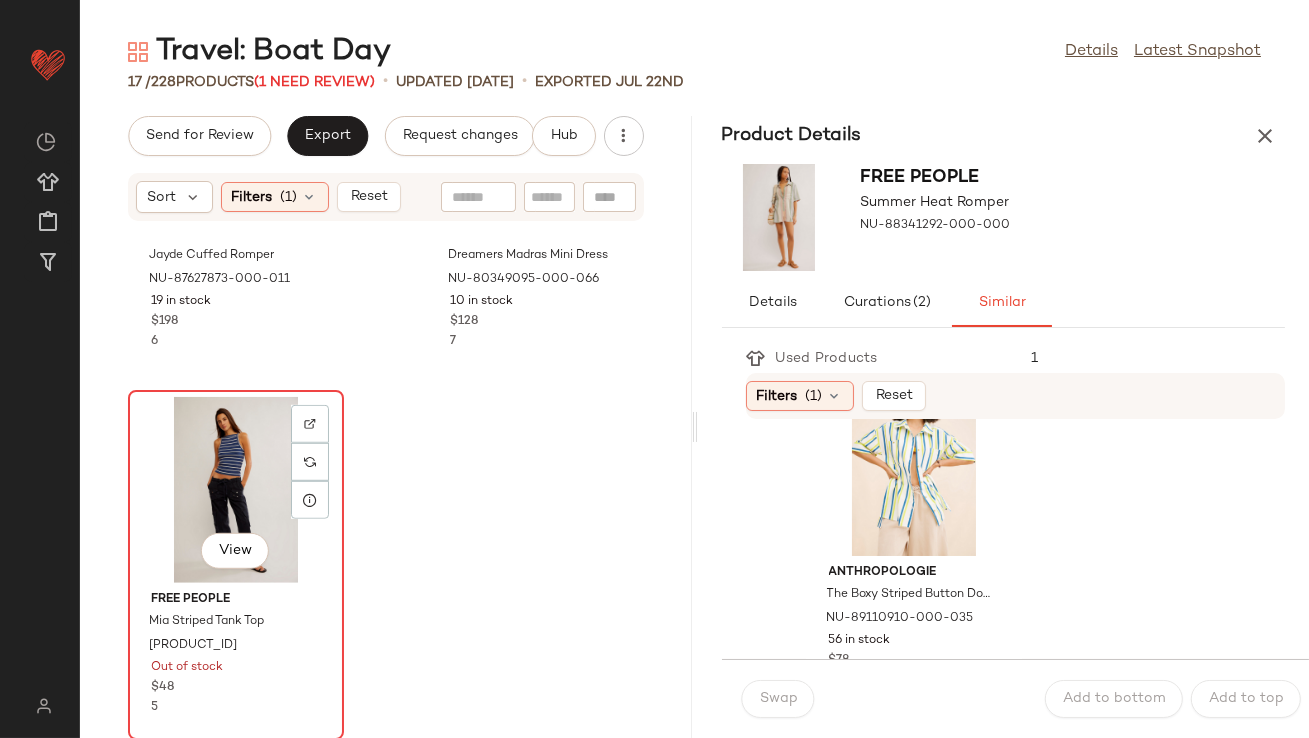 click on "View" 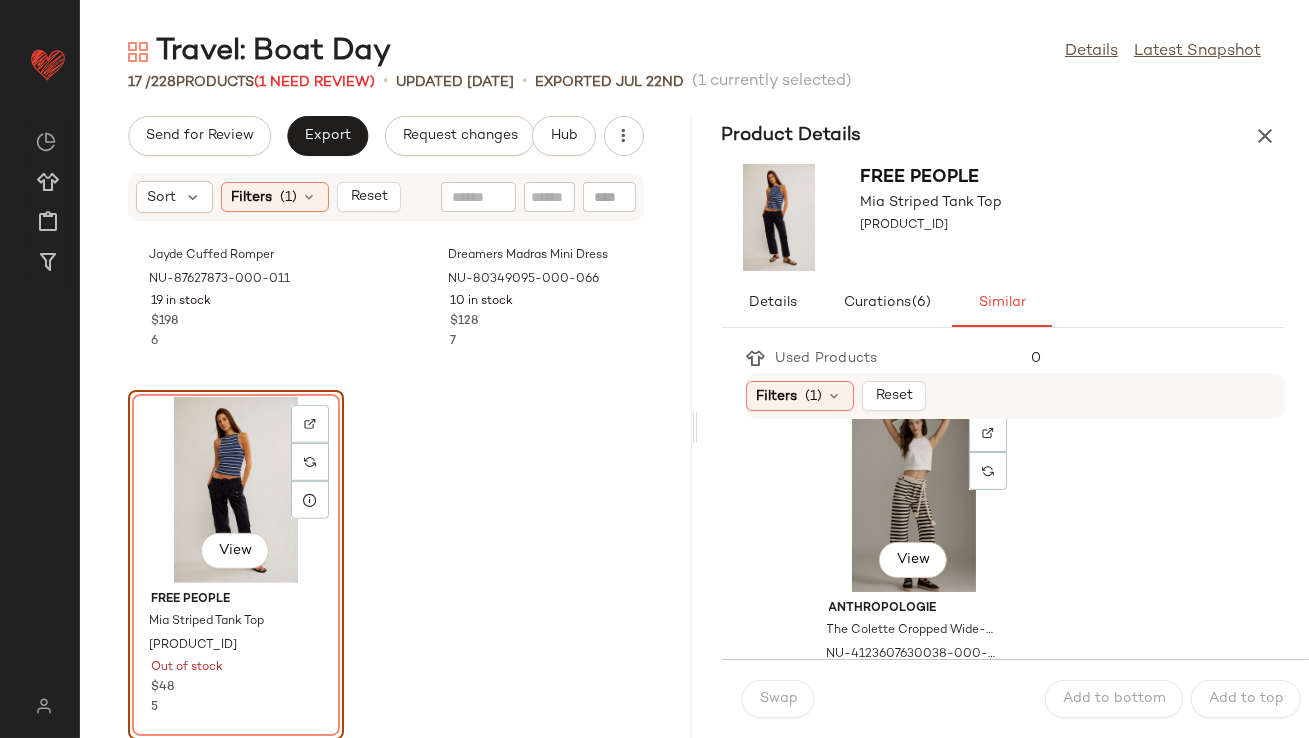scroll, scrollTop: 2270, scrollLeft: 0, axis: vertical 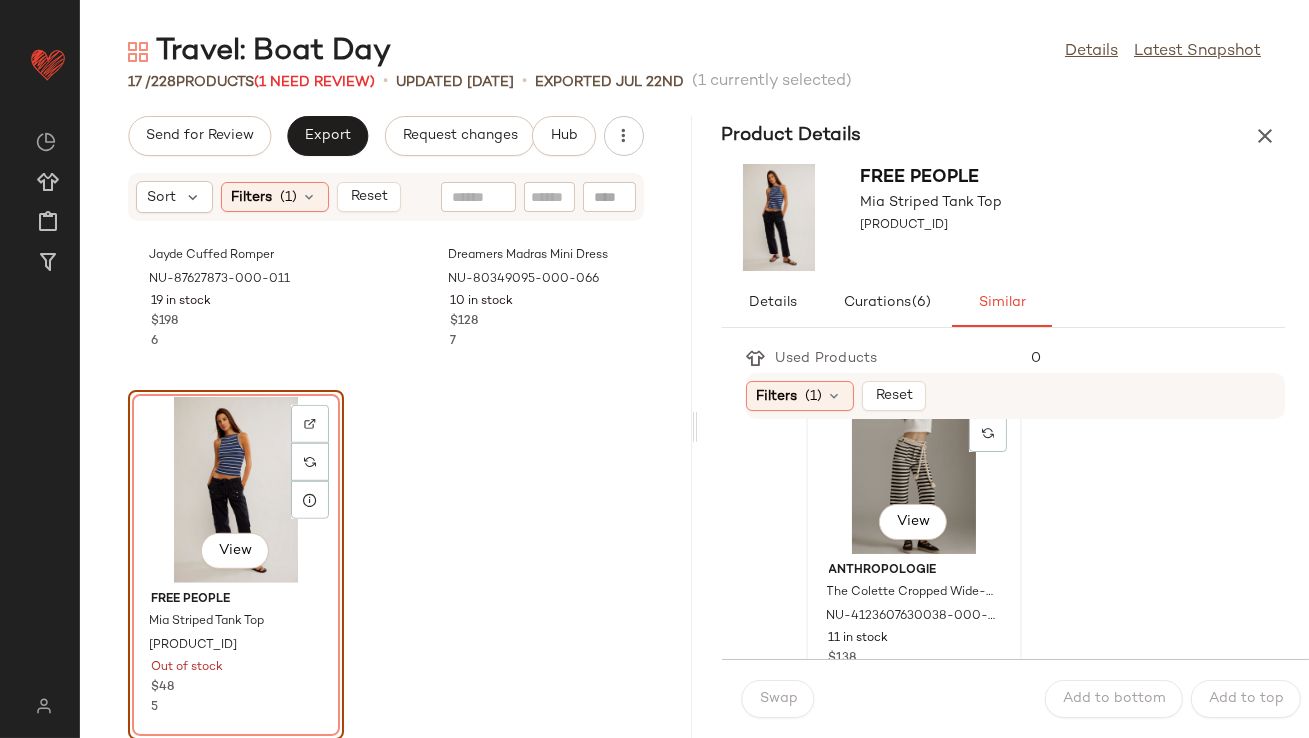 click on "View" 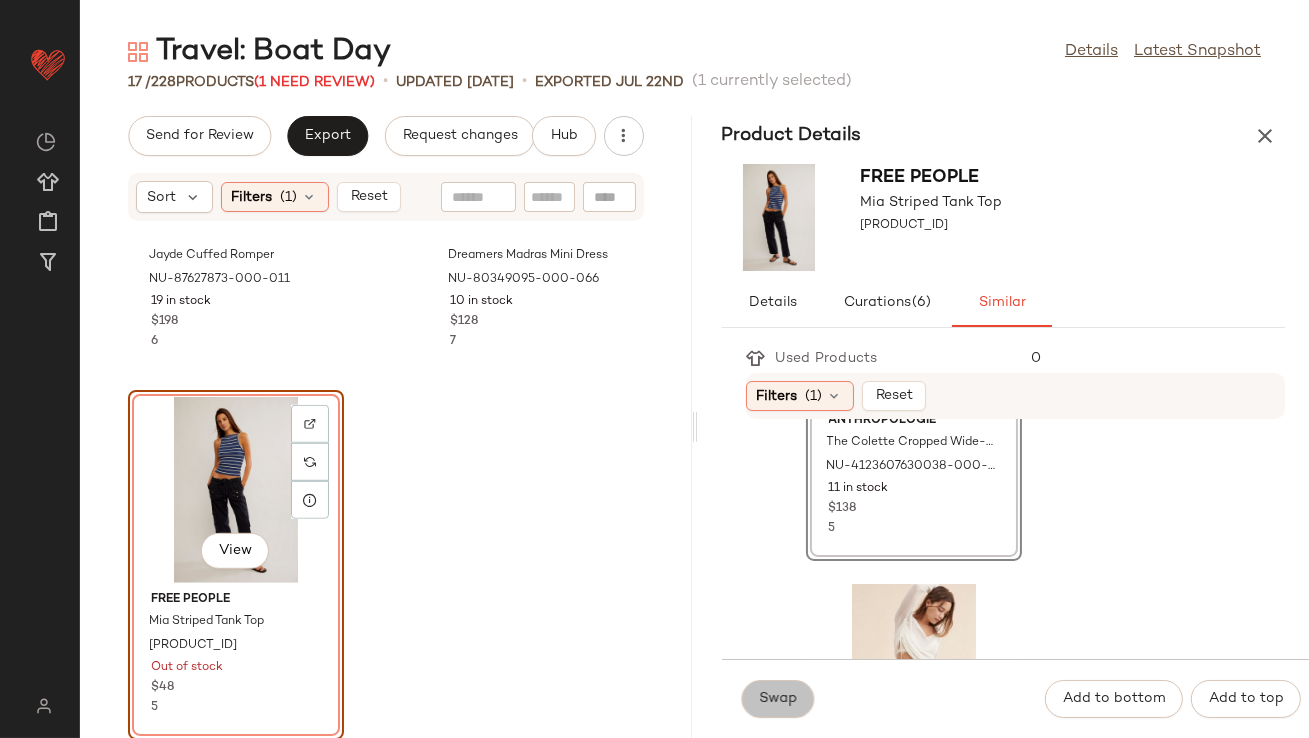 click on "Swap" at bounding box center [778, 699] 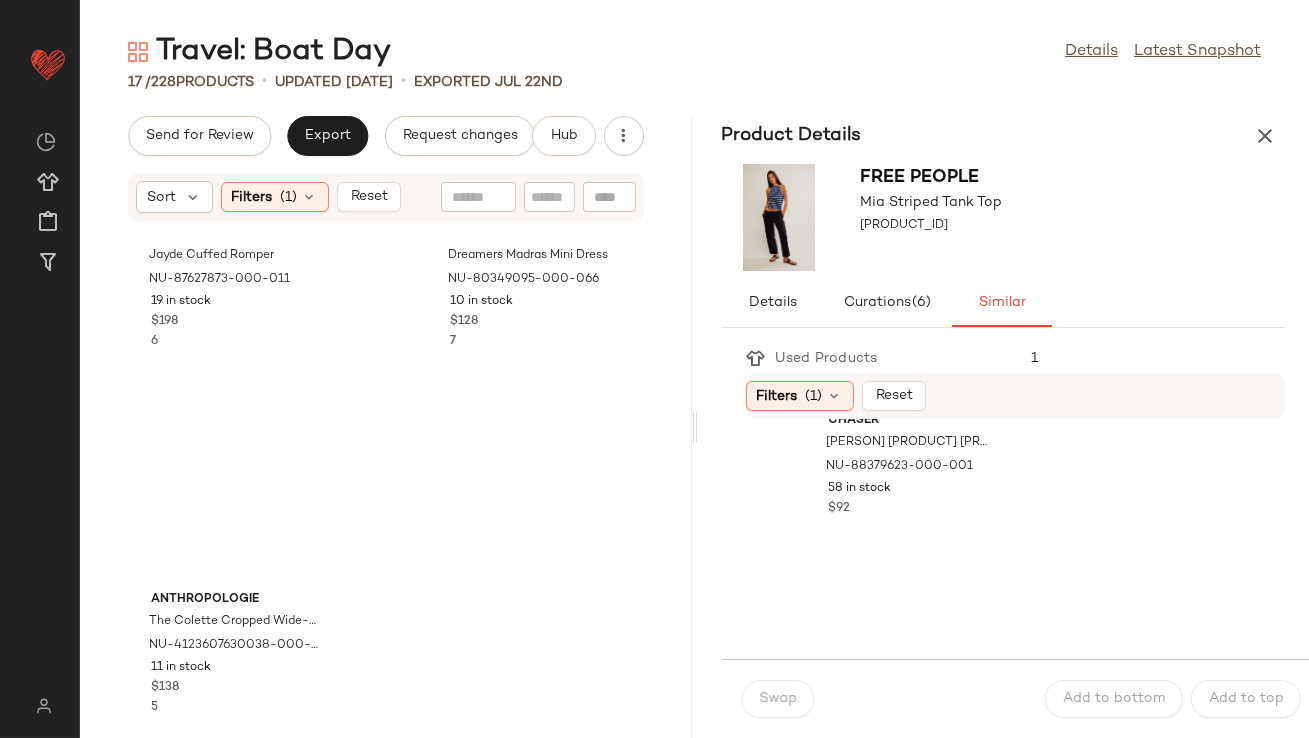 scroll, scrollTop: 2053, scrollLeft: 0, axis: vertical 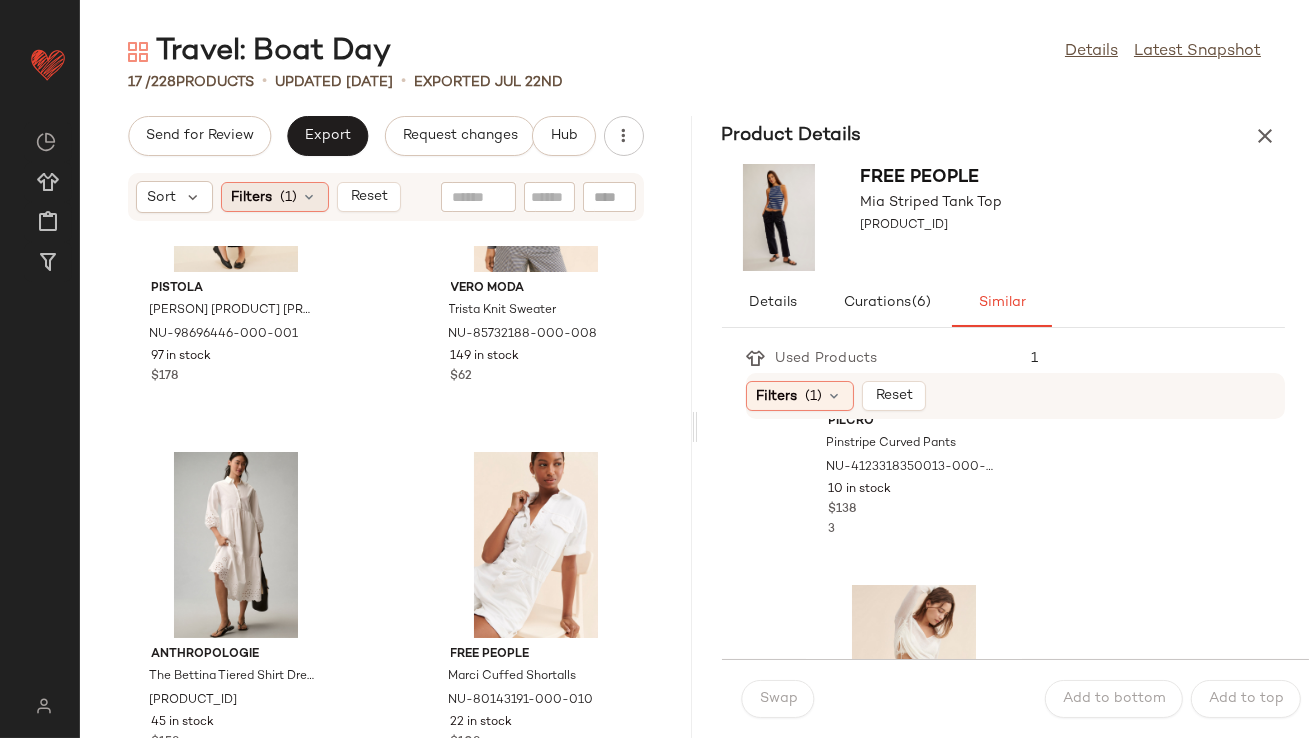 click at bounding box center [310, 197] 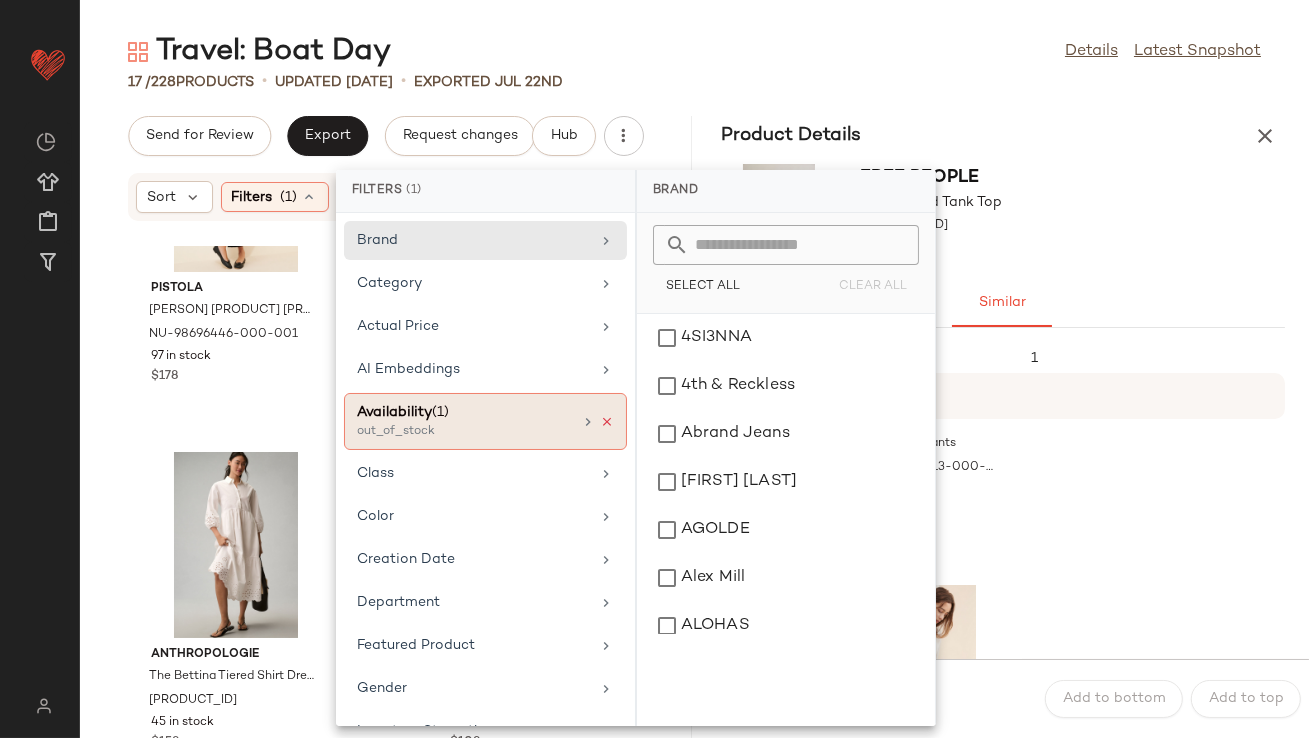 click at bounding box center [607, 422] 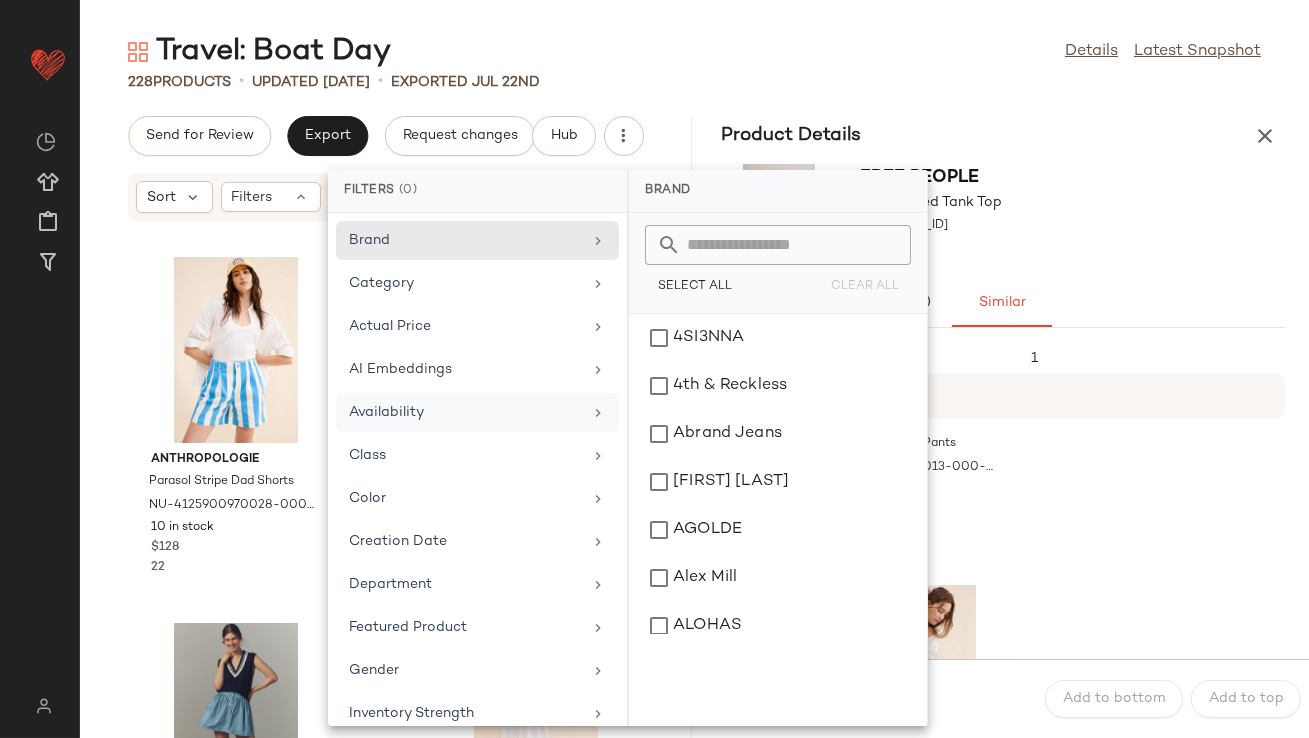 click at bounding box center [1265, 136] 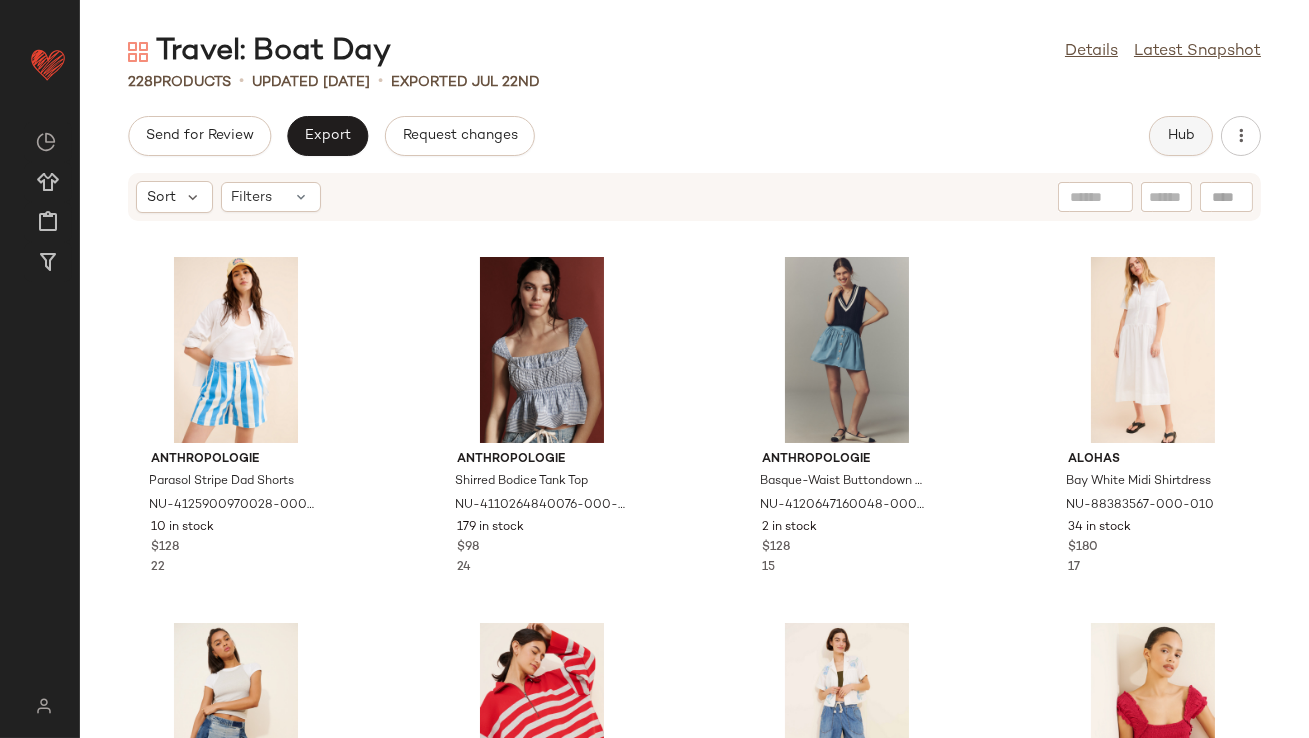 click on "Hub" 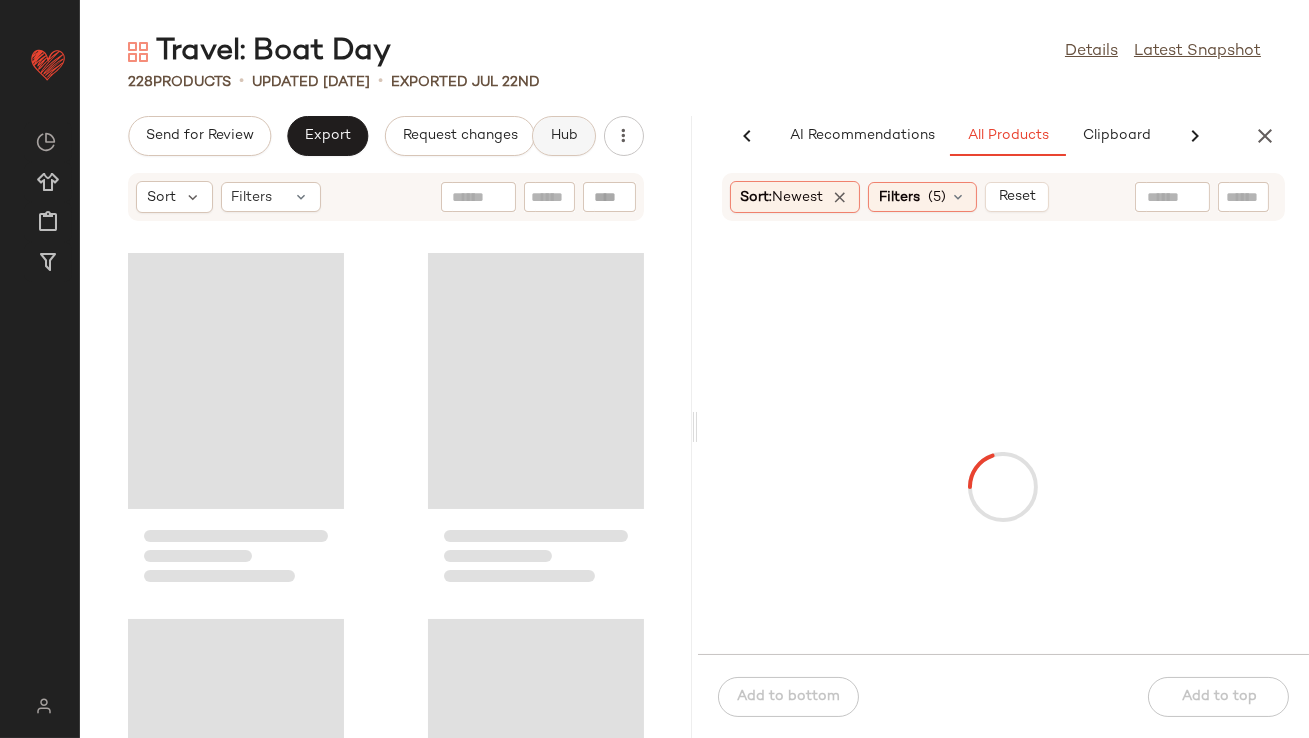 scroll, scrollTop: 0, scrollLeft: 112, axis: horizontal 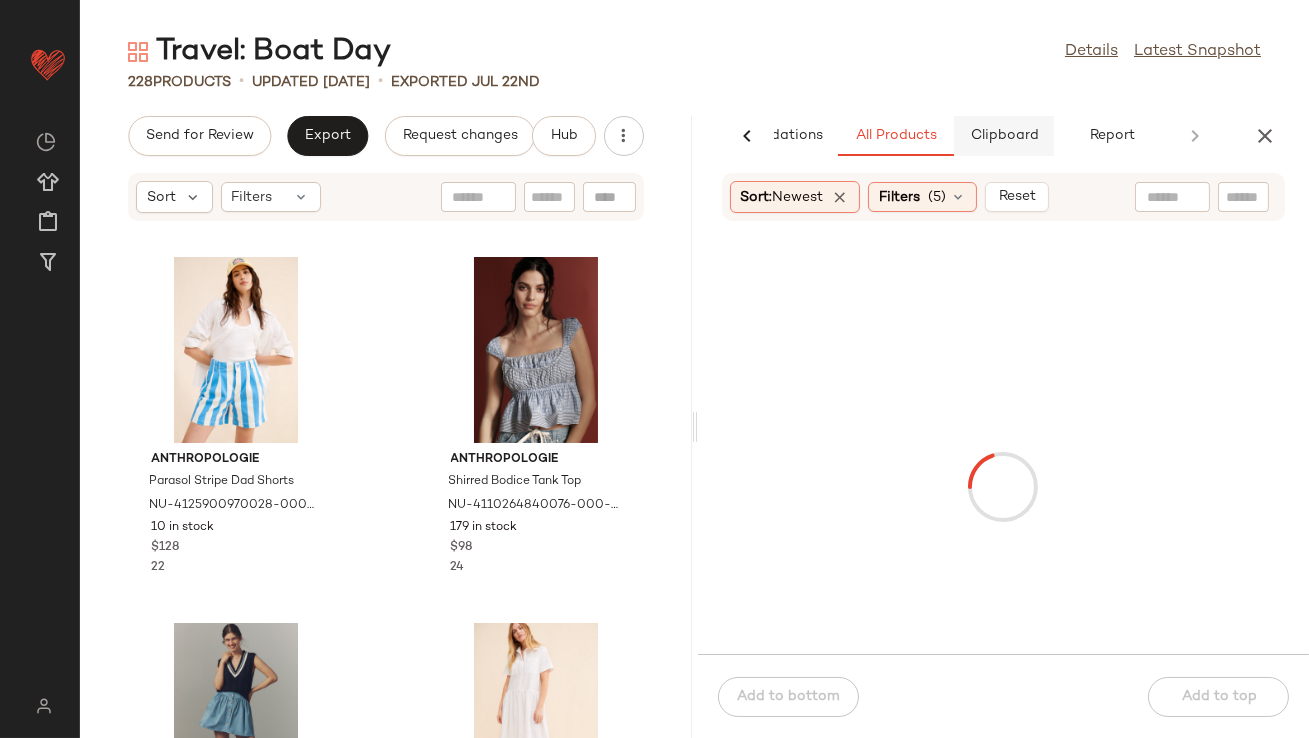 click on "Clipboard" 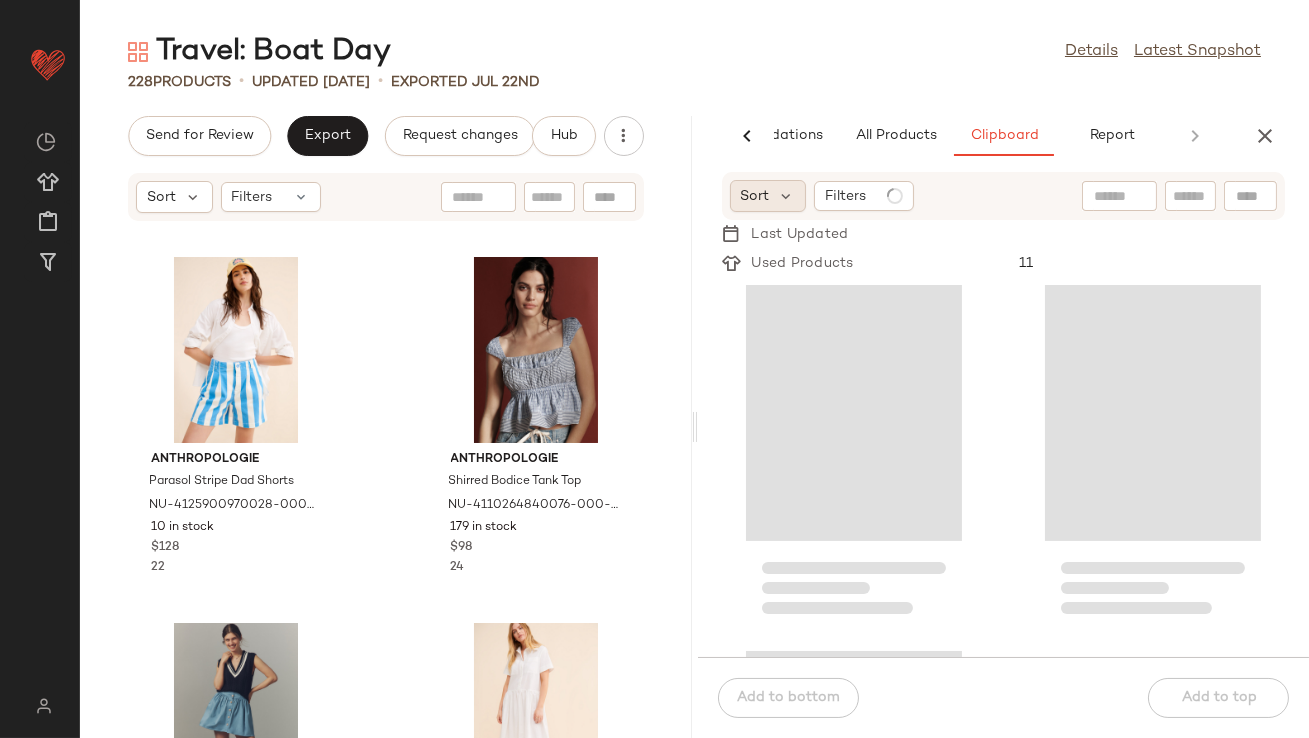 click on "Sort" 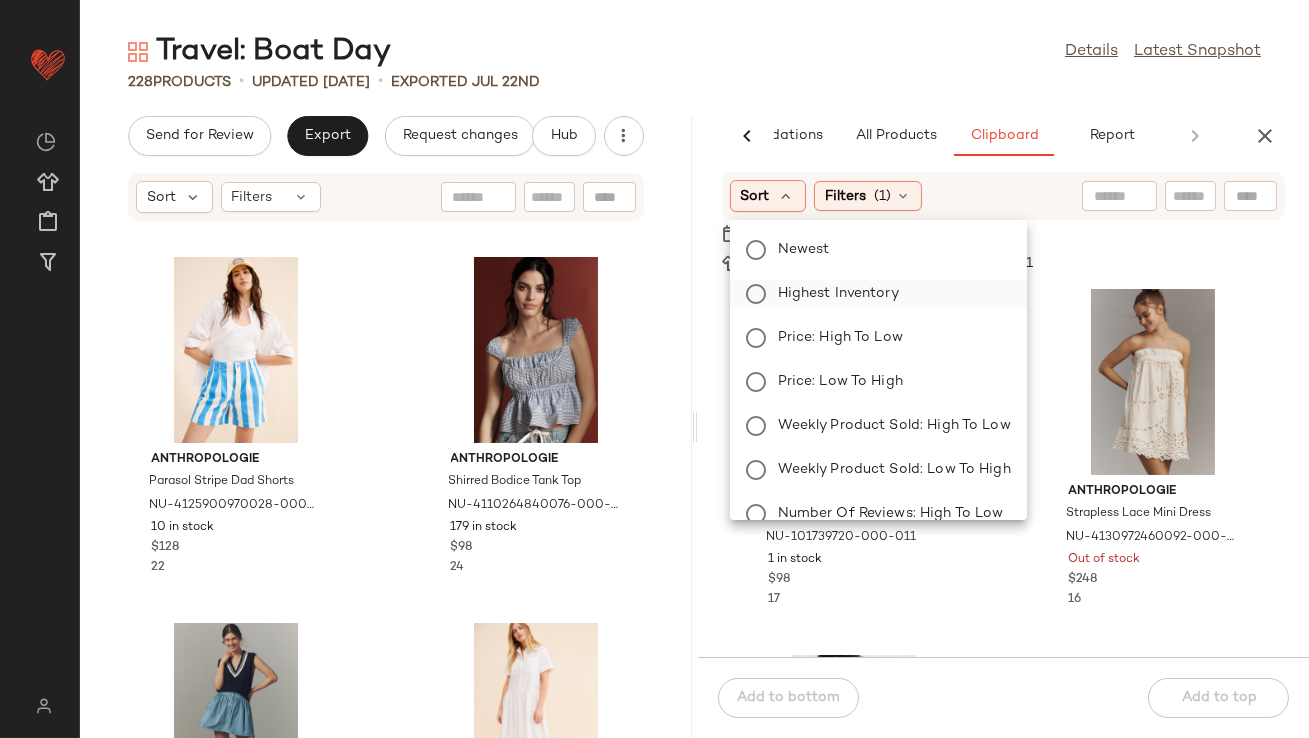 click on "Highest Inventory" 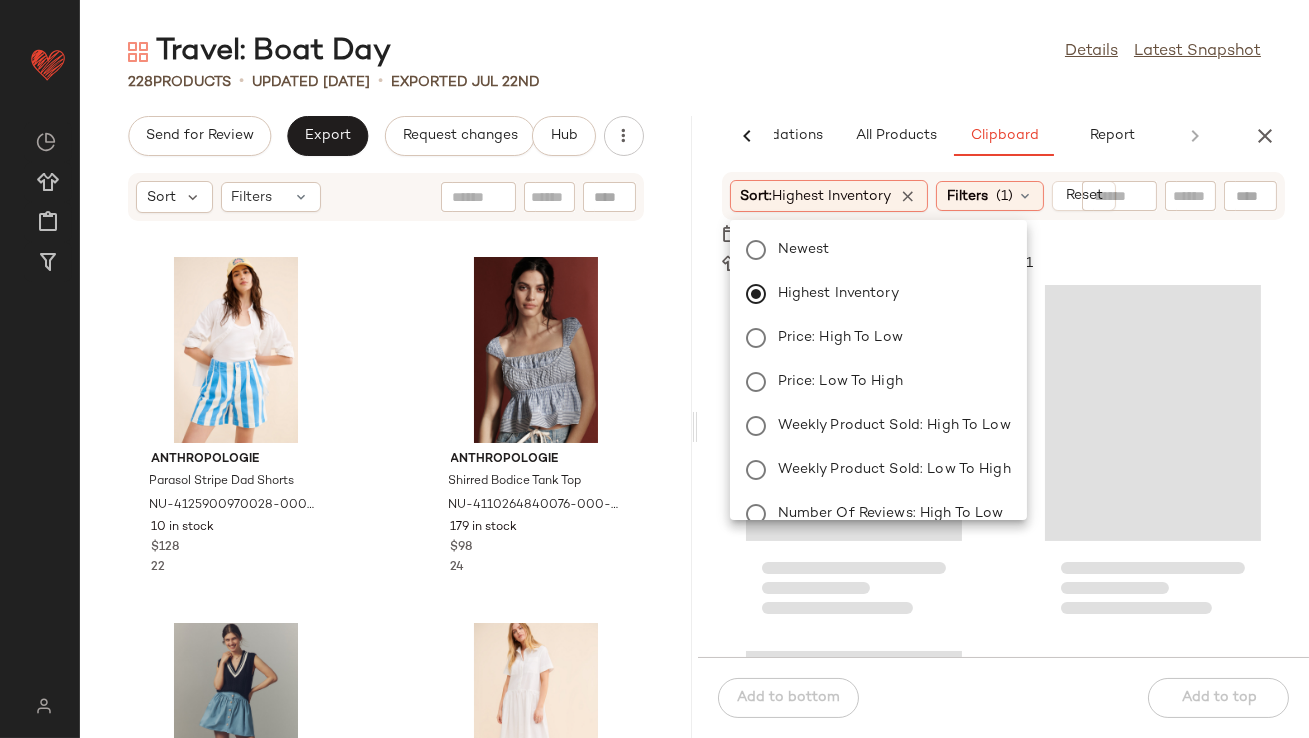 click on "228   Products   •   updated Jul 22nd  •  Exported Jul 22nd" 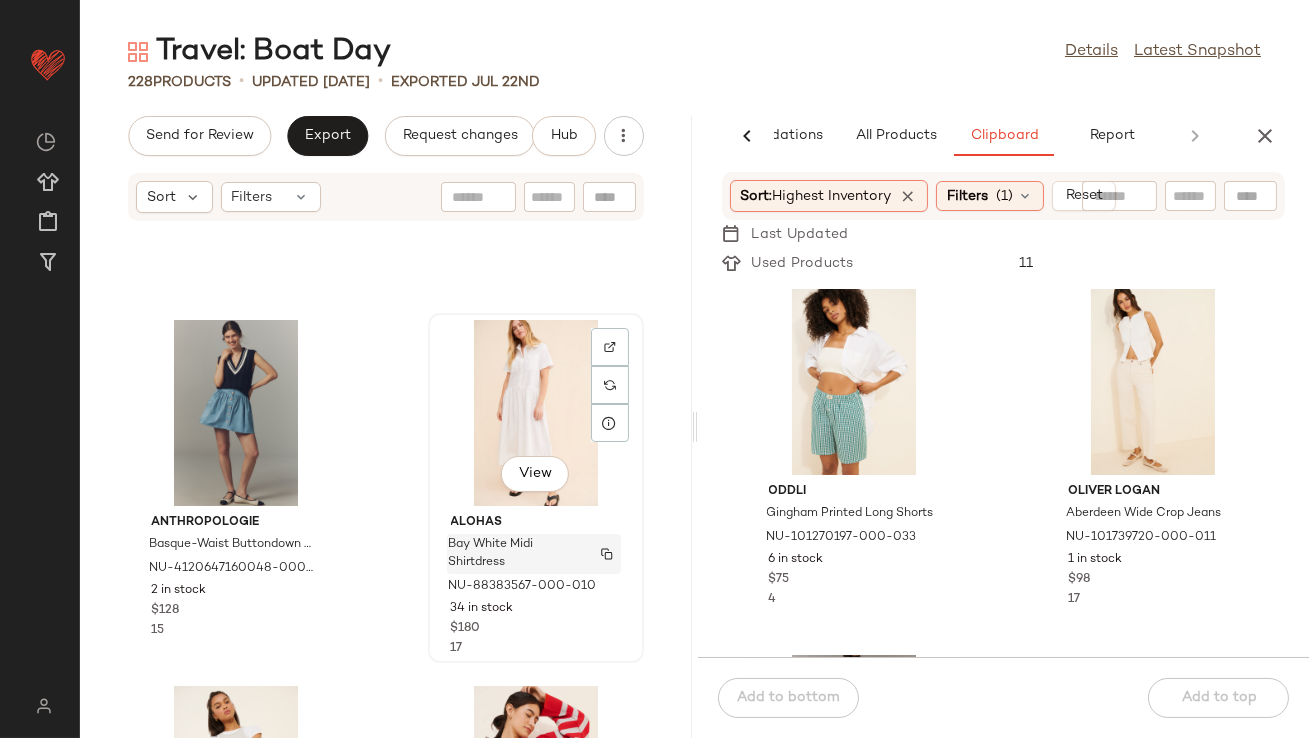 scroll, scrollTop: 323, scrollLeft: 0, axis: vertical 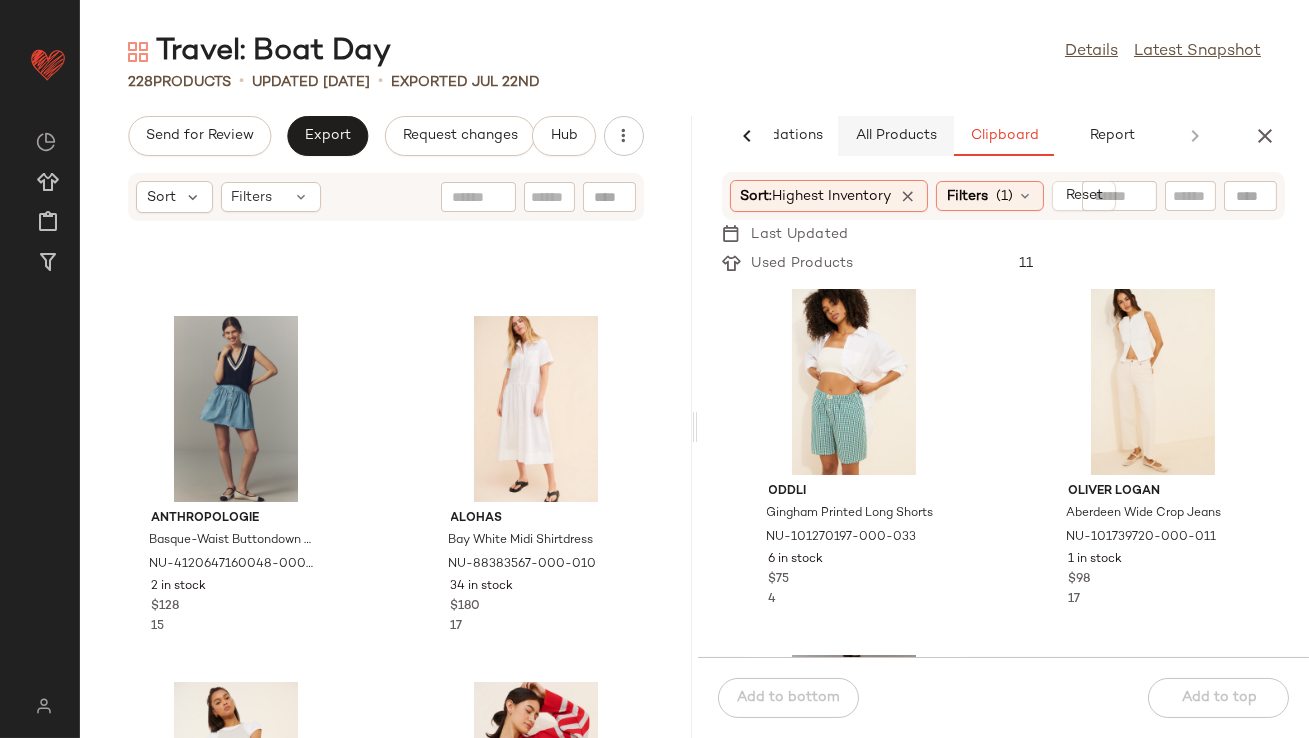 click on "All Products" 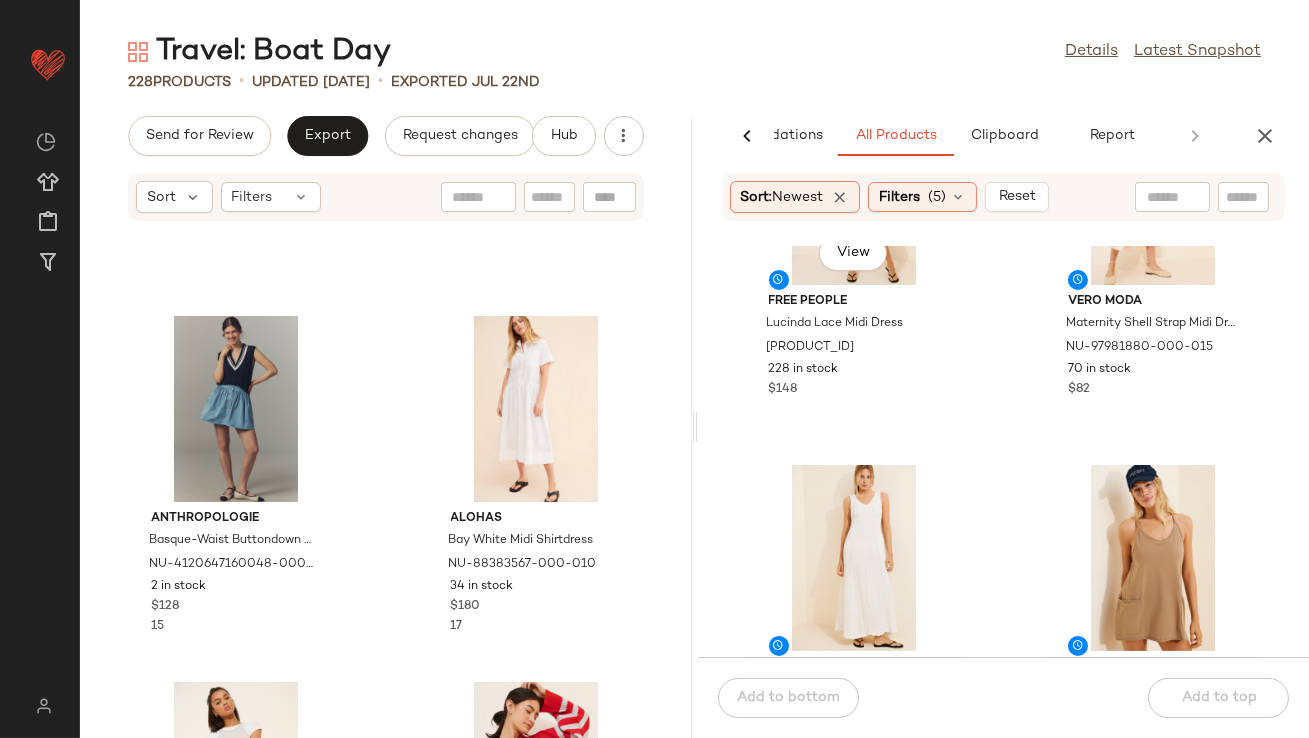 scroll, scrollTop: 961, scrollLeft: 0, axis: vertical 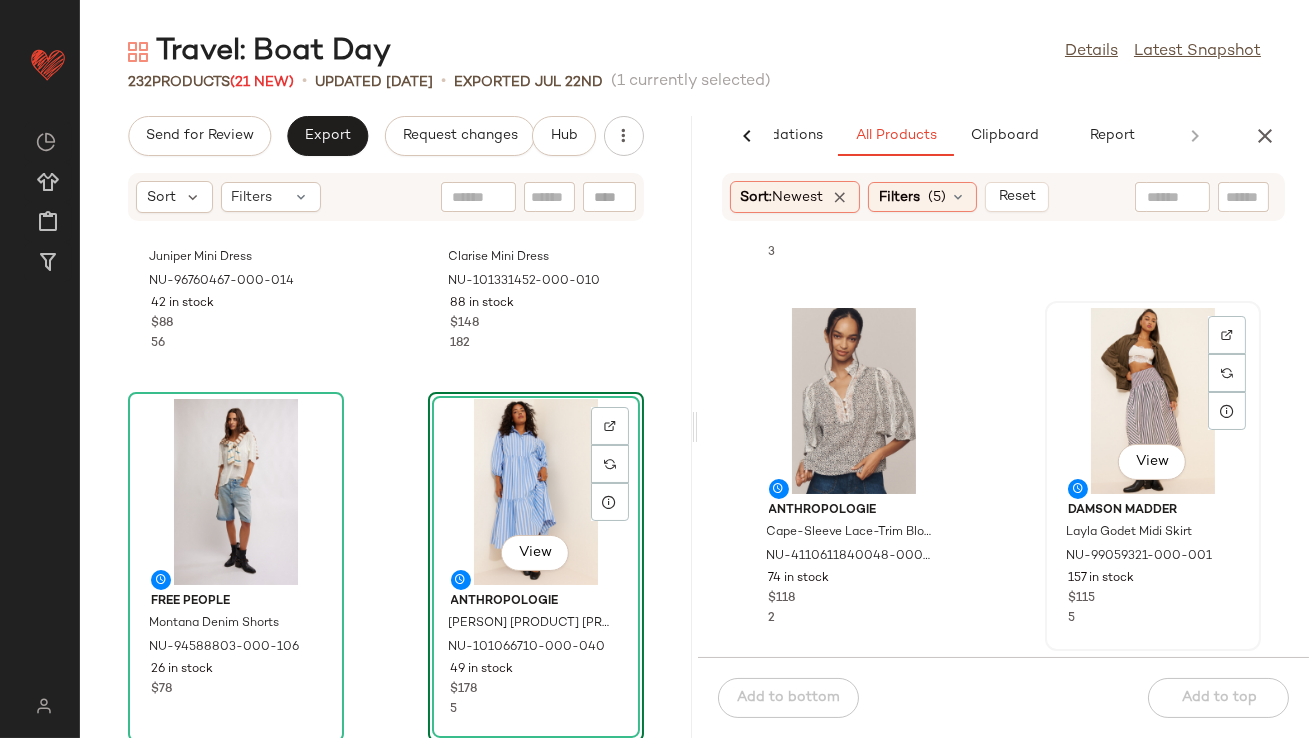 click on "View" 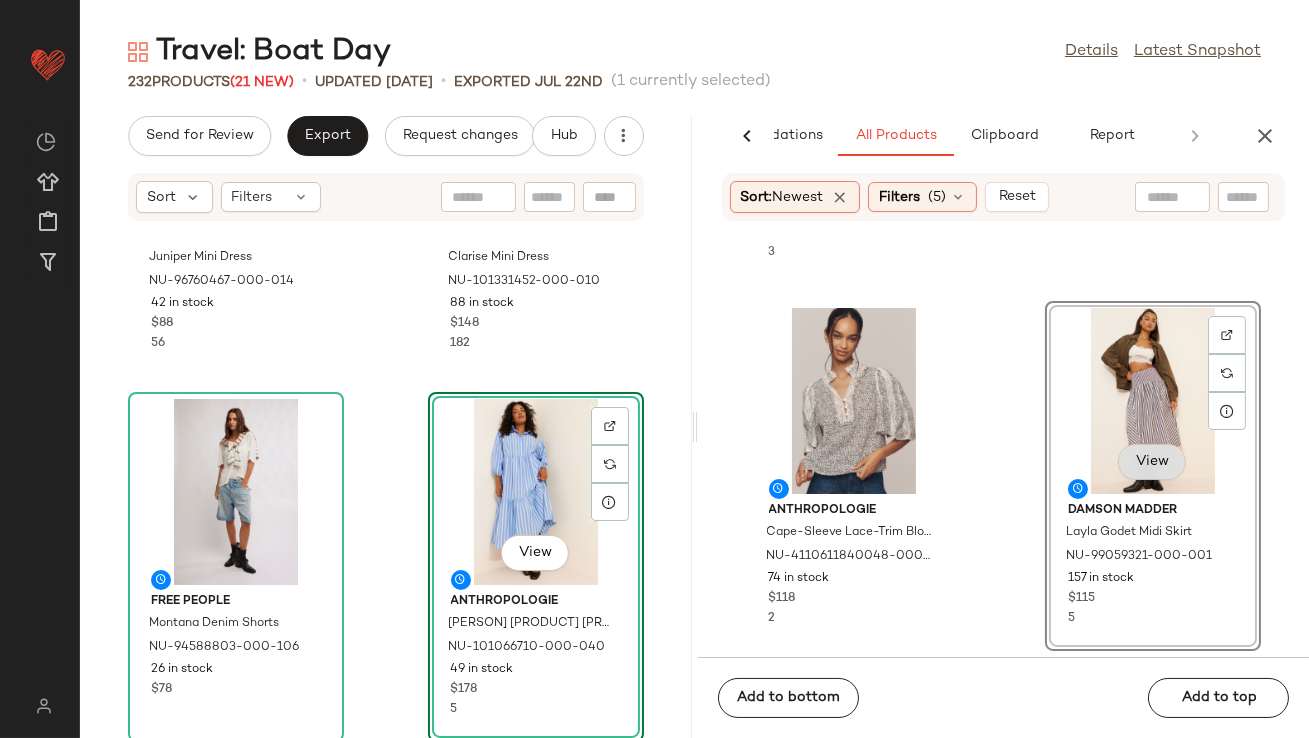 click on "View" at bounding box center (1152, 462) 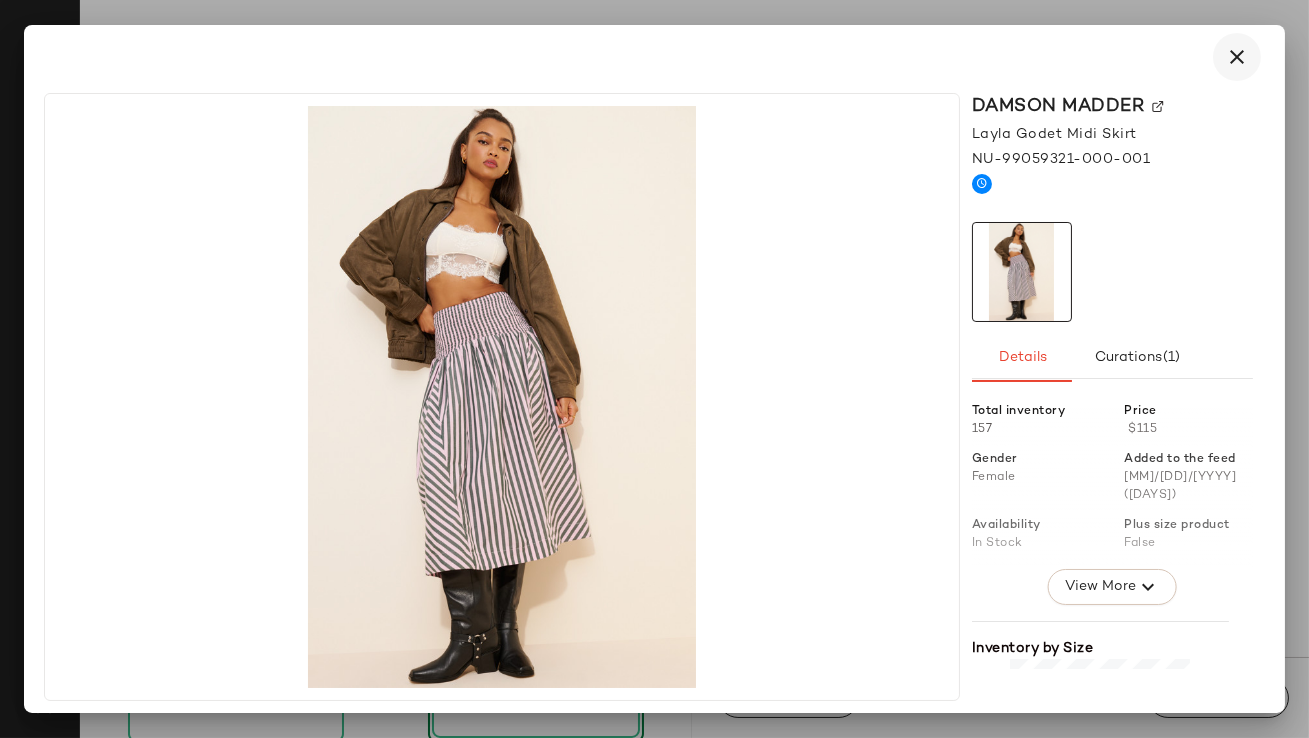 click at bounding box center (1237, 57) 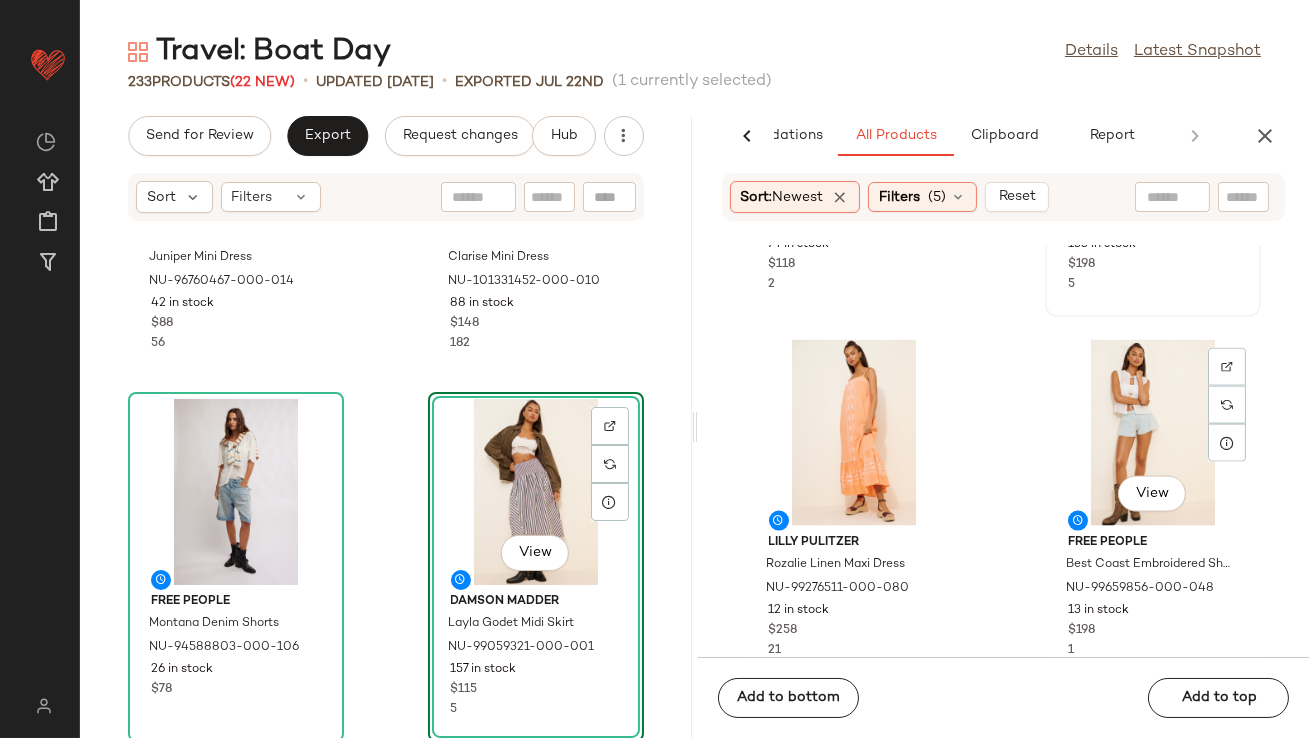 scroll, scrollTop: 5805, scrollLeft: 0, axis: vertical 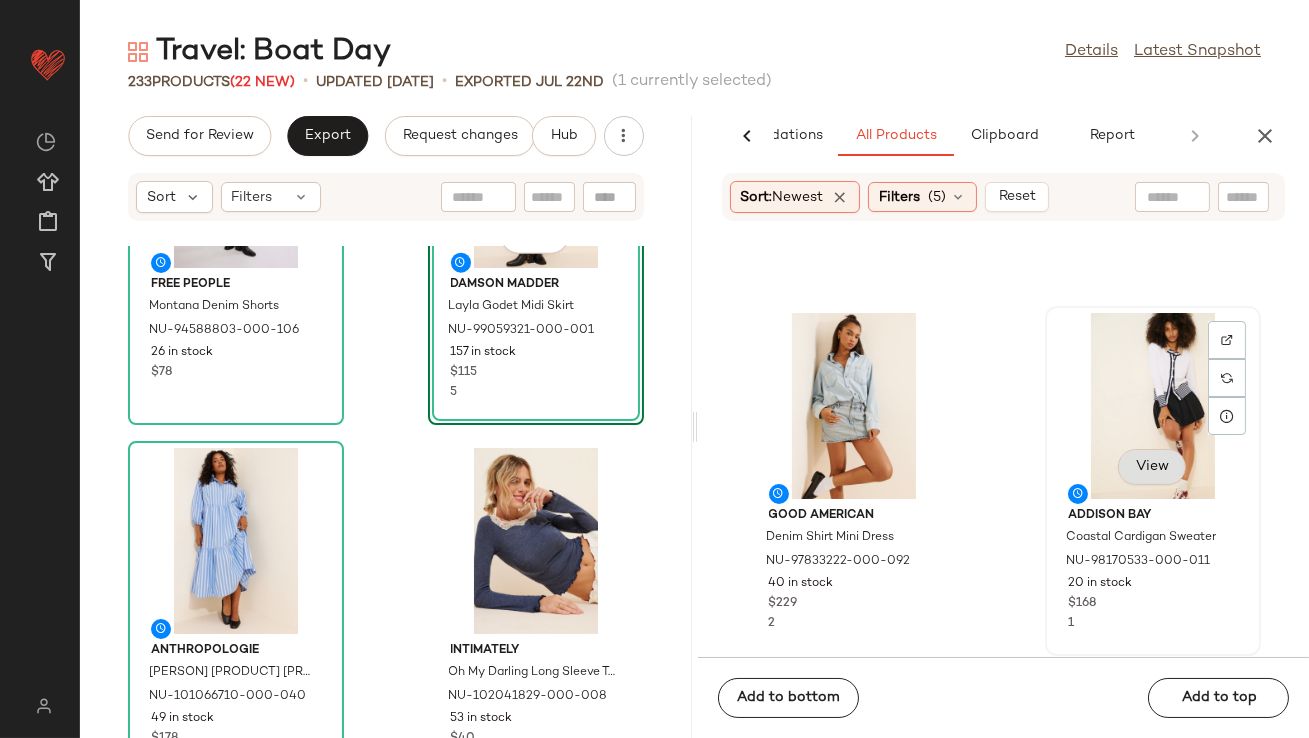 click on "View" 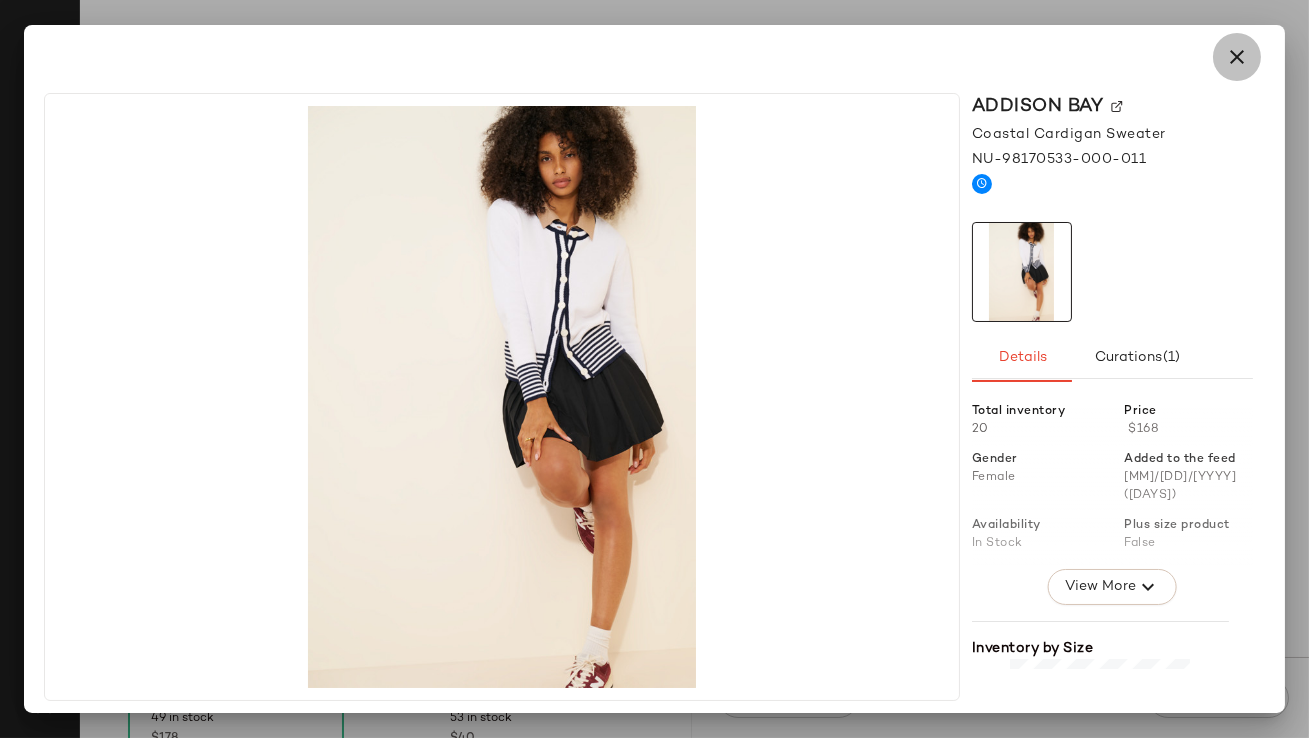click at bounding box center (1237, 57) 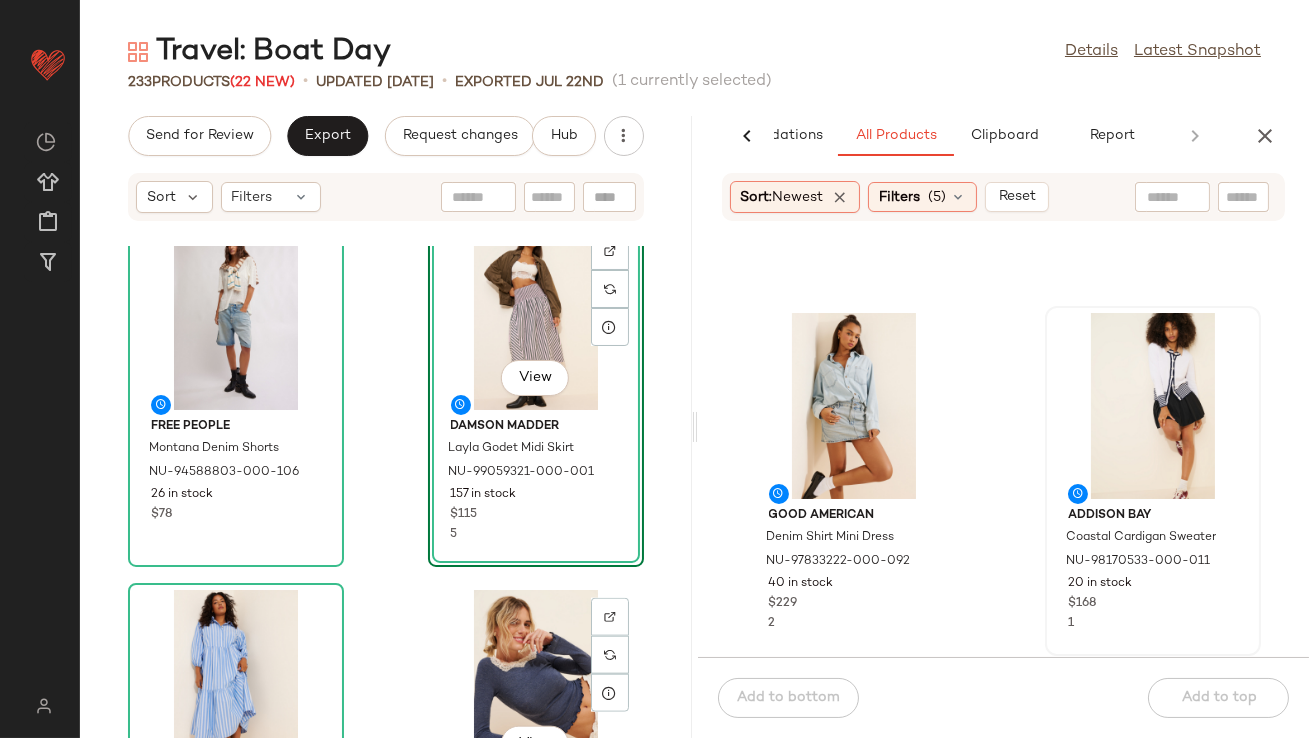 scroll, scrollTop: 4403, scrollLeft: 0, axis: vertical 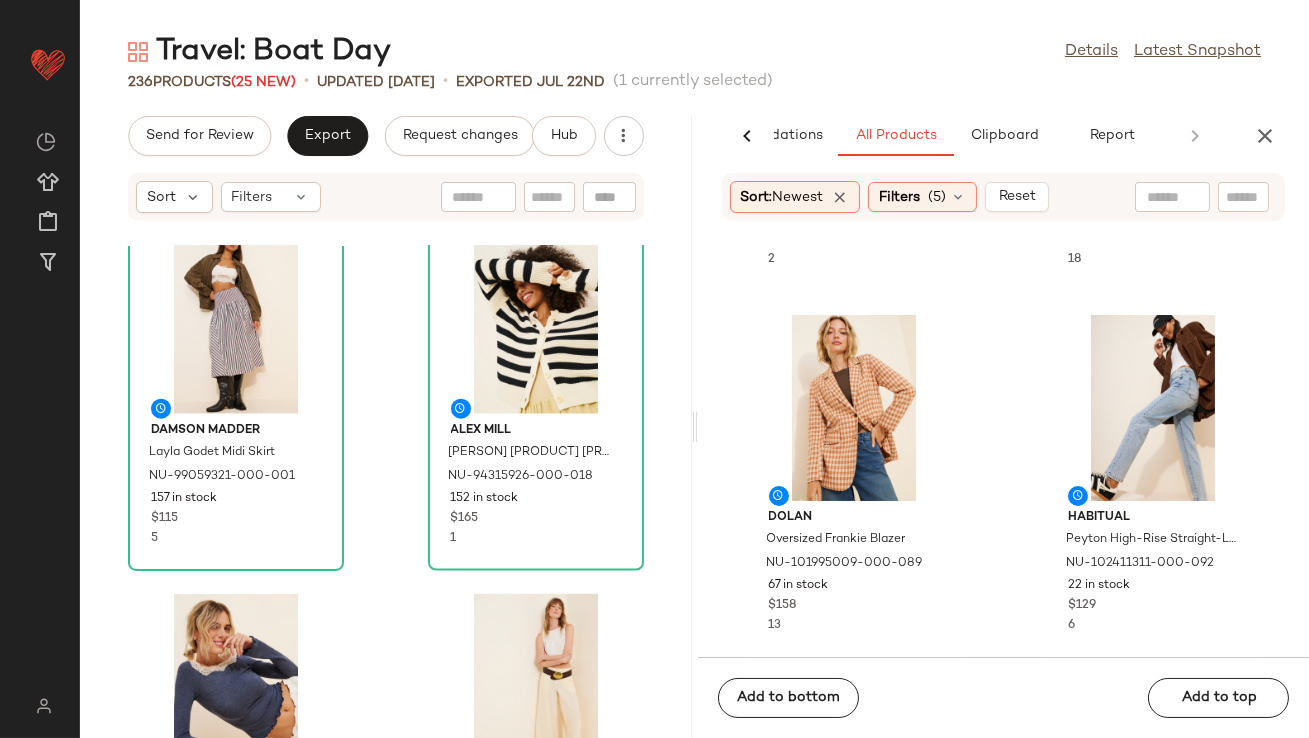 click on "Travel: Boat Day  Details   Latest Snapshot  236   Products  (25 New)  •   updated Jul 29th  •  Exported Jul 22nd   (1 currently selected)   Send for Review   Export   Request changes   Hub  Sort  Filters Anthropologie Bettina Stripe Maxi Dress NU-101066710-000-040 49 in stock $178 5  View  Varley Beatrice Sleeveless Midi Dress NU-4144529130674-000-011 44 in stock $168 14 Damson Madder Layla Godet Midi Skirt NU-99059321-000-001 157 in stock $115 5 Alex Mill Nico Chunky Cardigan Sweater NU-94315926-000-018 152 in stock $165 1 Intimately Oh My Darling Long Sleeve Top NU-102041829-000-008 53 in stock $40 54 Free People Demi Cotton-Linen Pants NU-98316862-000-014 117 in stock $70 47 Anthropologie Cotton Lace Twofer Romper NU-101674257-000-011 40 in stock $118 12 Pilcro Short-Sleeve Denim Mini Swing Dress NU-4130972460017-000-015 4 in stock $148 125  AI Recommendations   All Products   Clipboard   Report  Sort:   Newest Filters  (5)   Reset  Second Skin Mariposa Long Sleeve Bow T-Shirt NU-101176220-000-054" at bounding box center (694, 385) 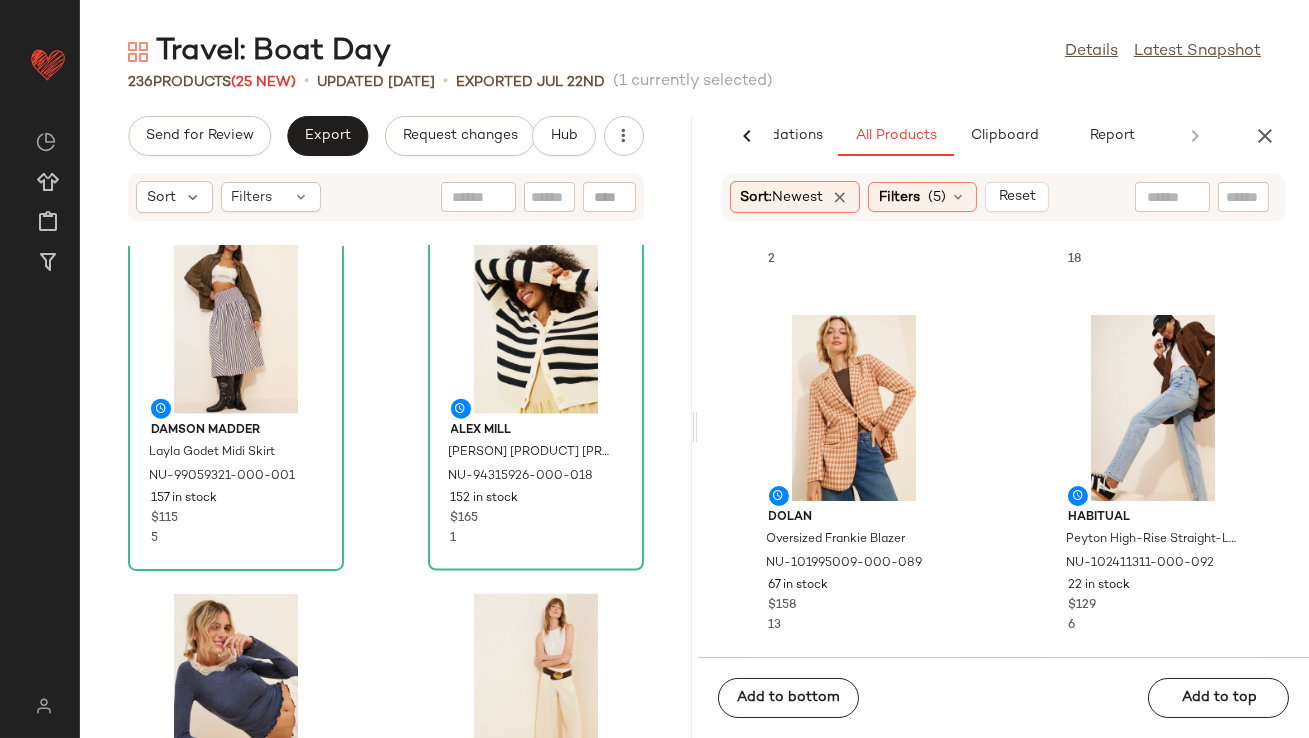 click at bounding box center (1265, 136) 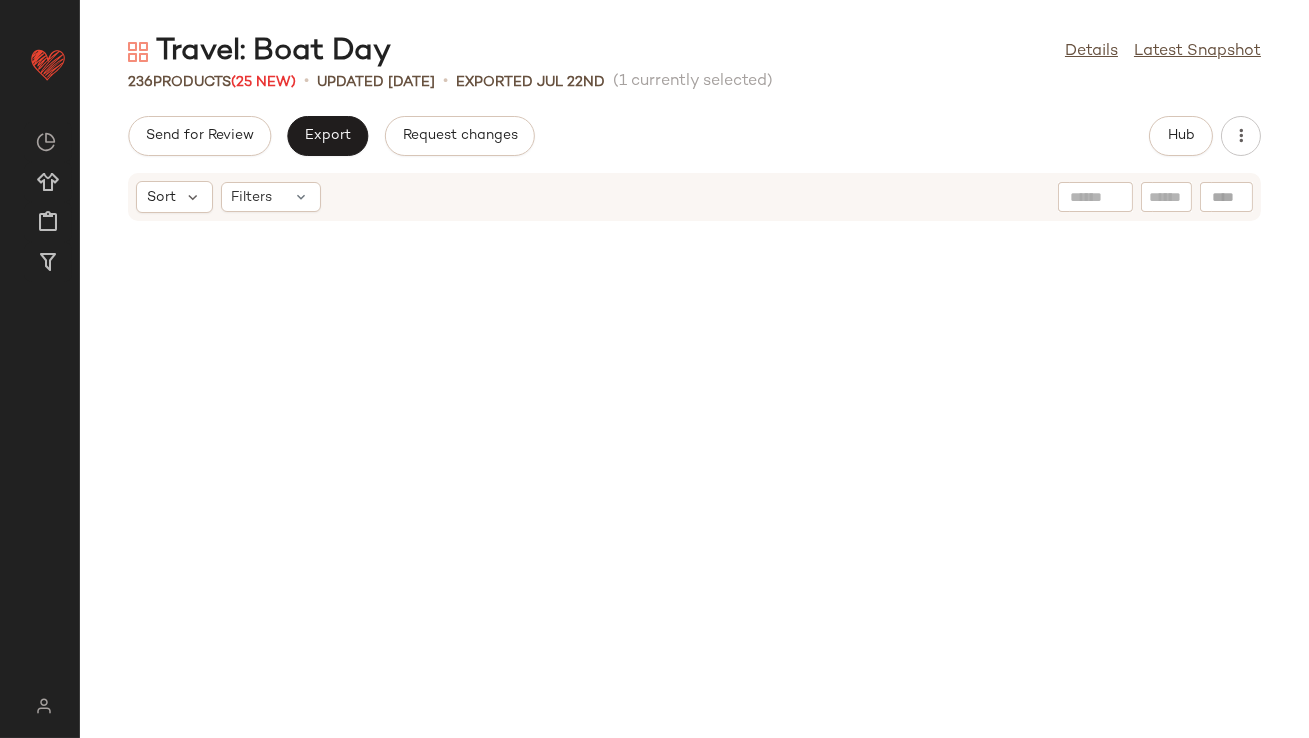scroll, scrollTop: 0, scrollLeft: 0, axis: both 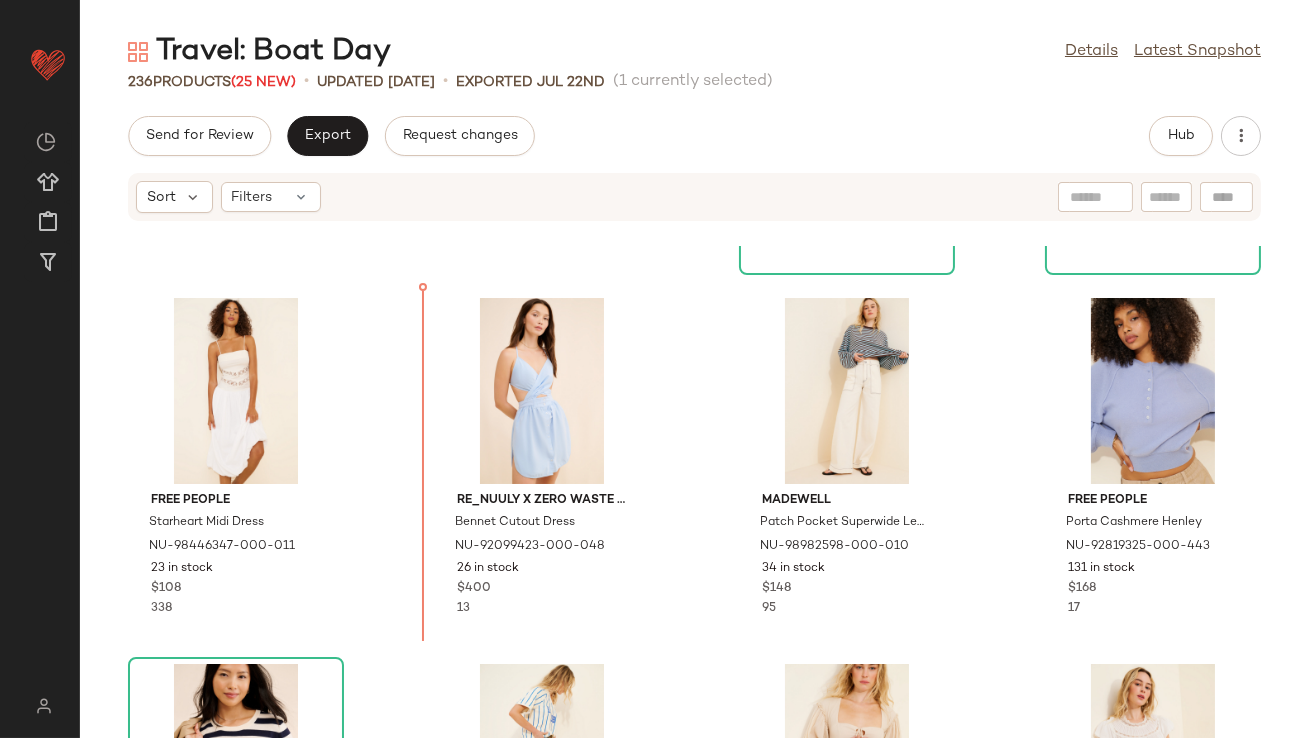 drag, startPoint x: 821, startPoint y: 347, endPoint x: 810, endPoint y: 356, distance: 14.21267 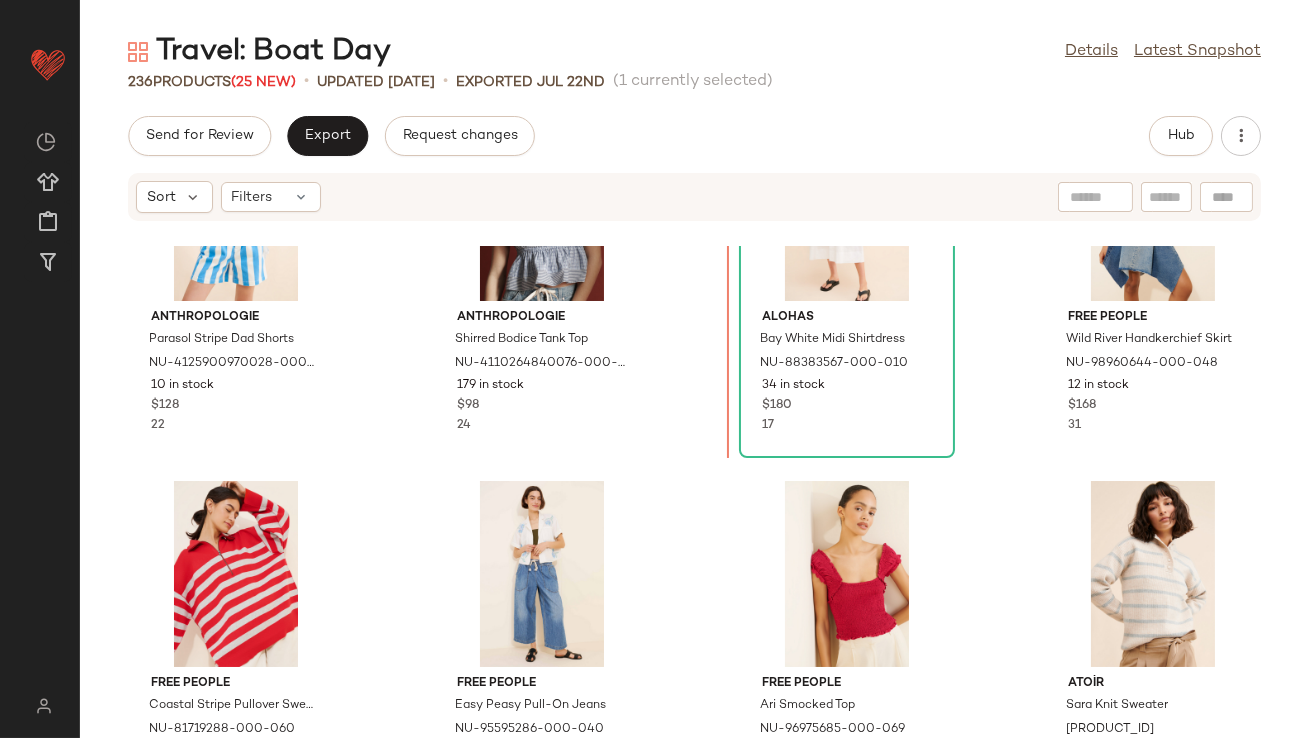 scroll, scrollTop: 0, scrollLeft: 0, axis: both 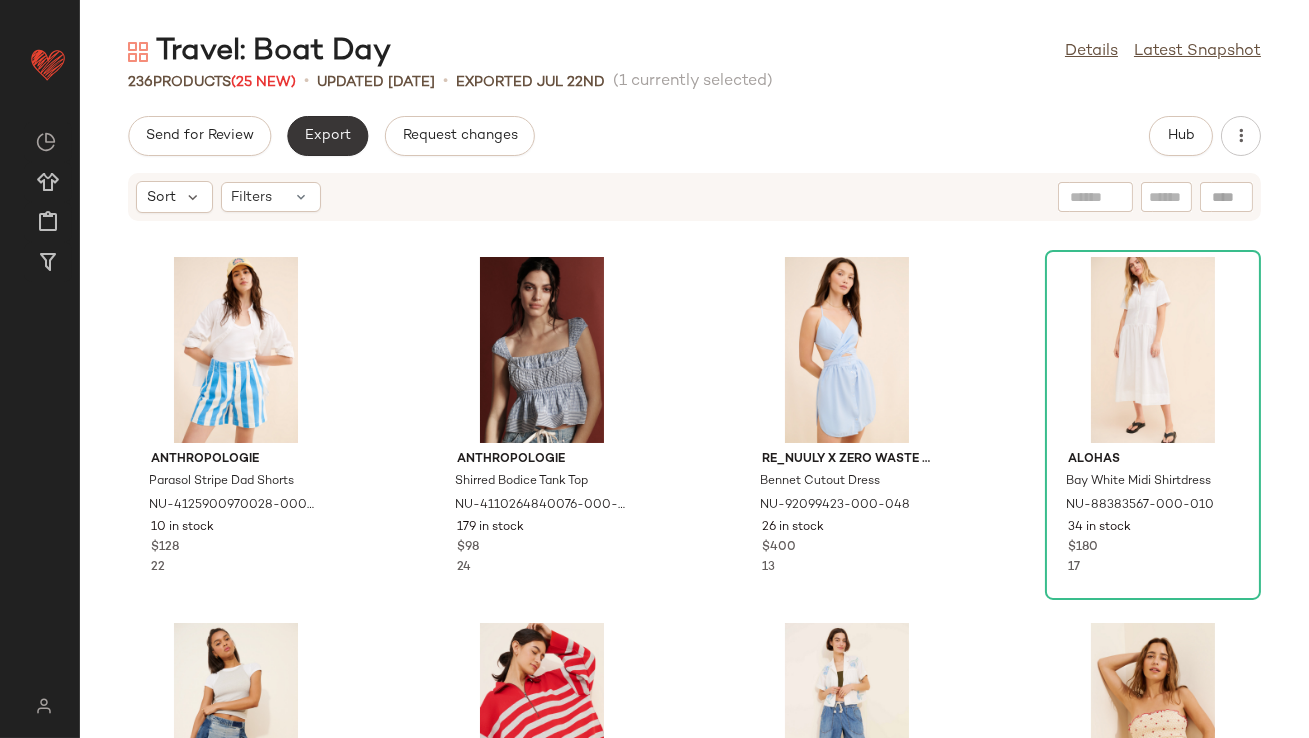 click on "Export" 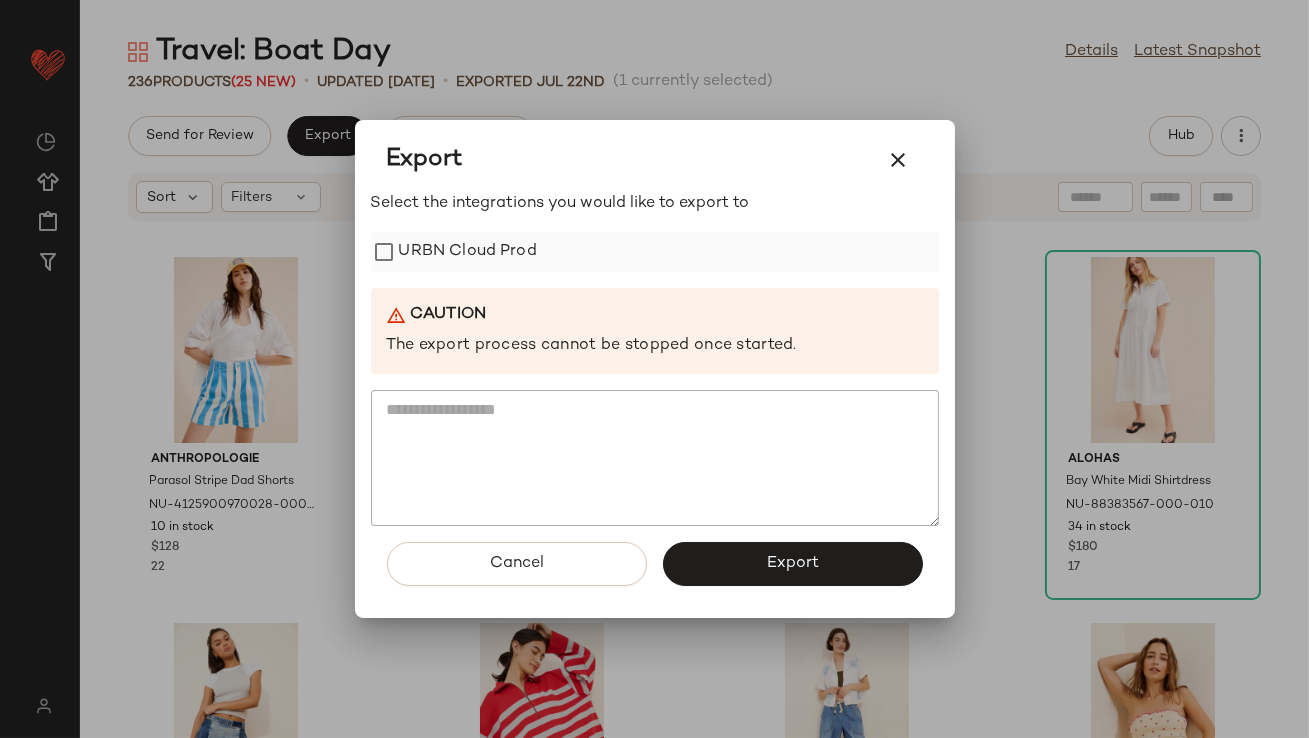 click on "URBN Cloud Prod" at bounding box center (468, 252) 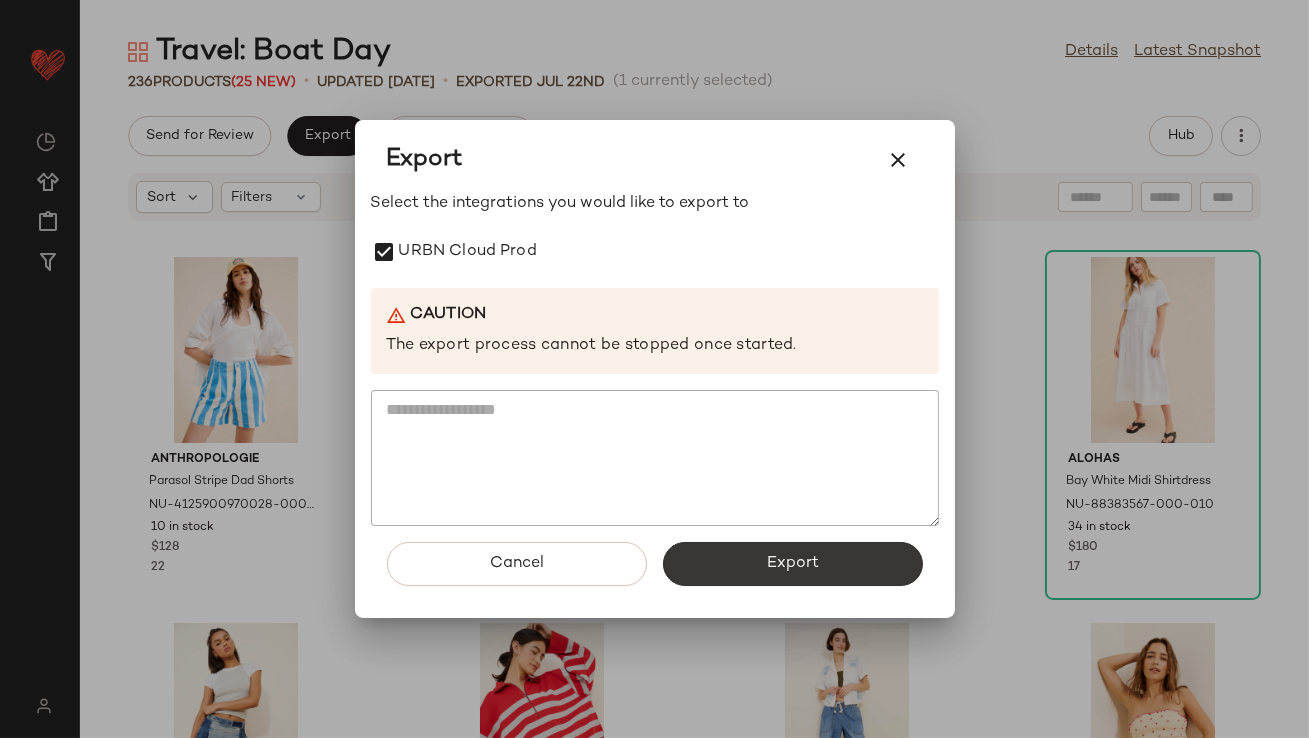 click on "Export" at bounding box center [793, 564] 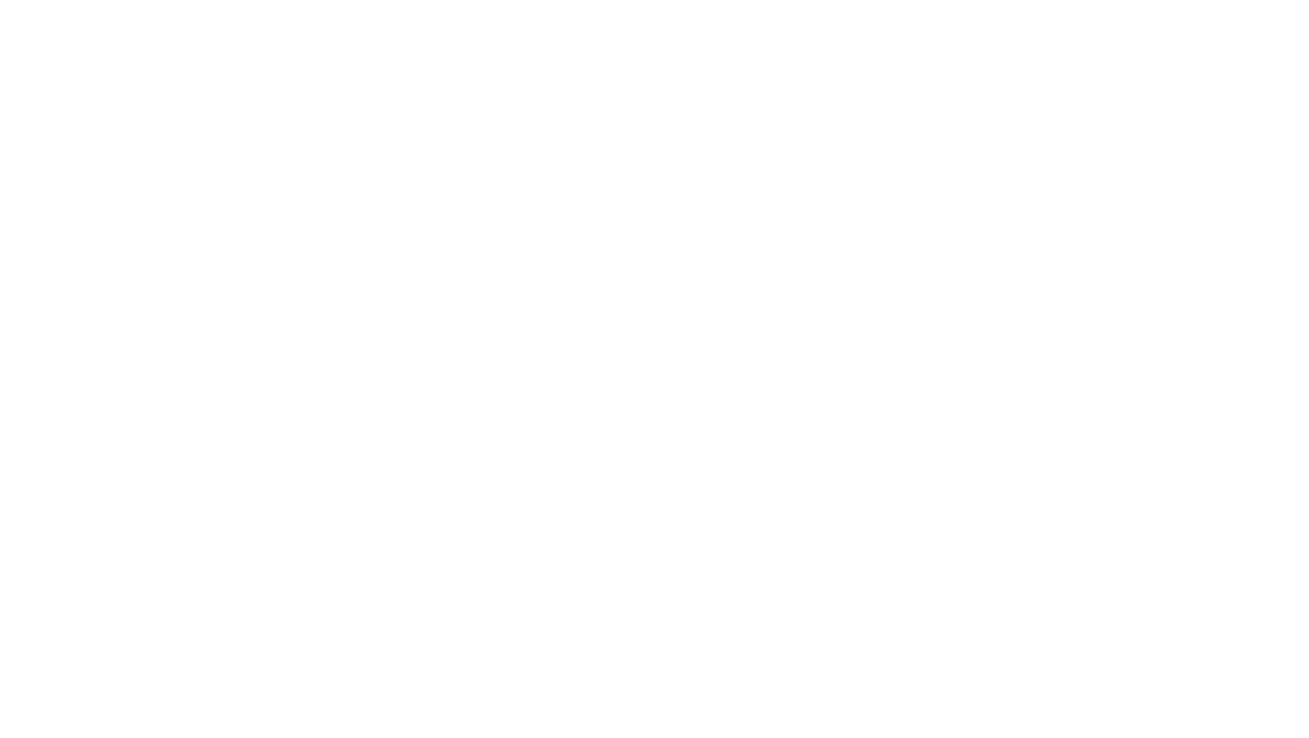 scroll, scrollTop: 0, scrollLeft: 0, axis: both 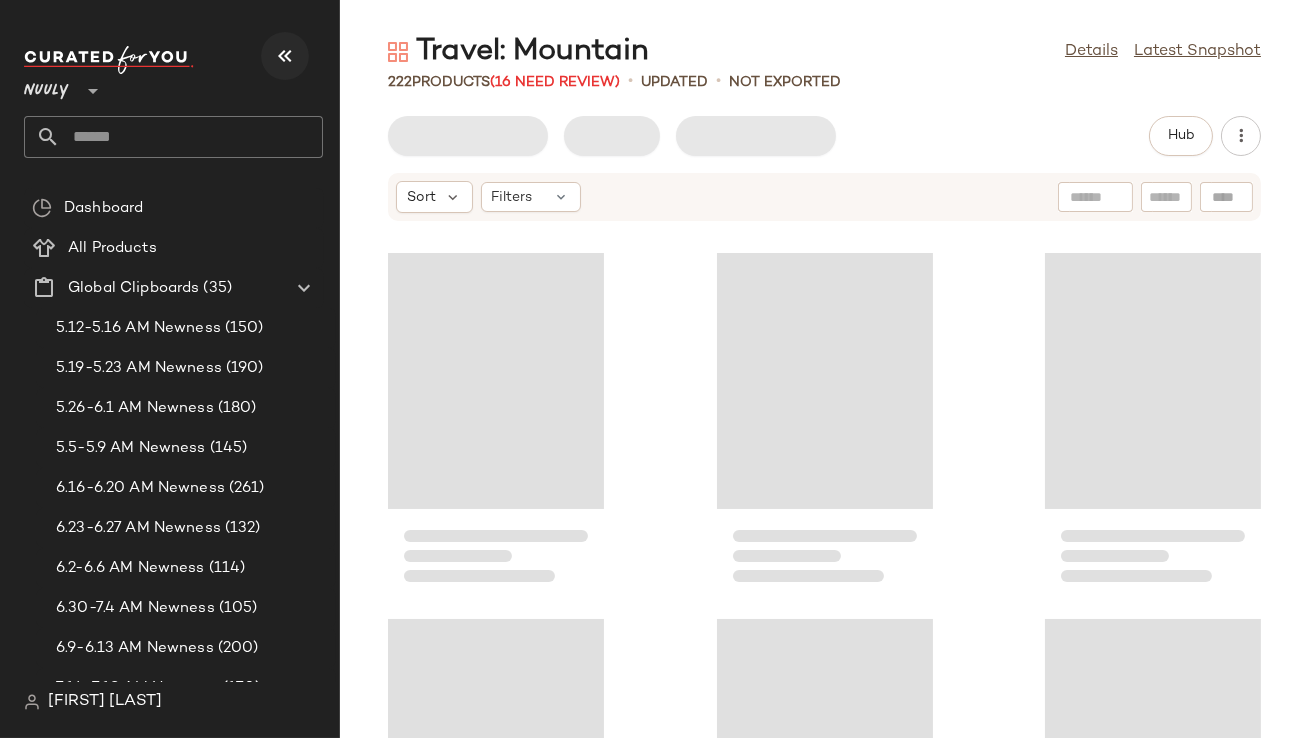 click at bounding box center [285, 56] 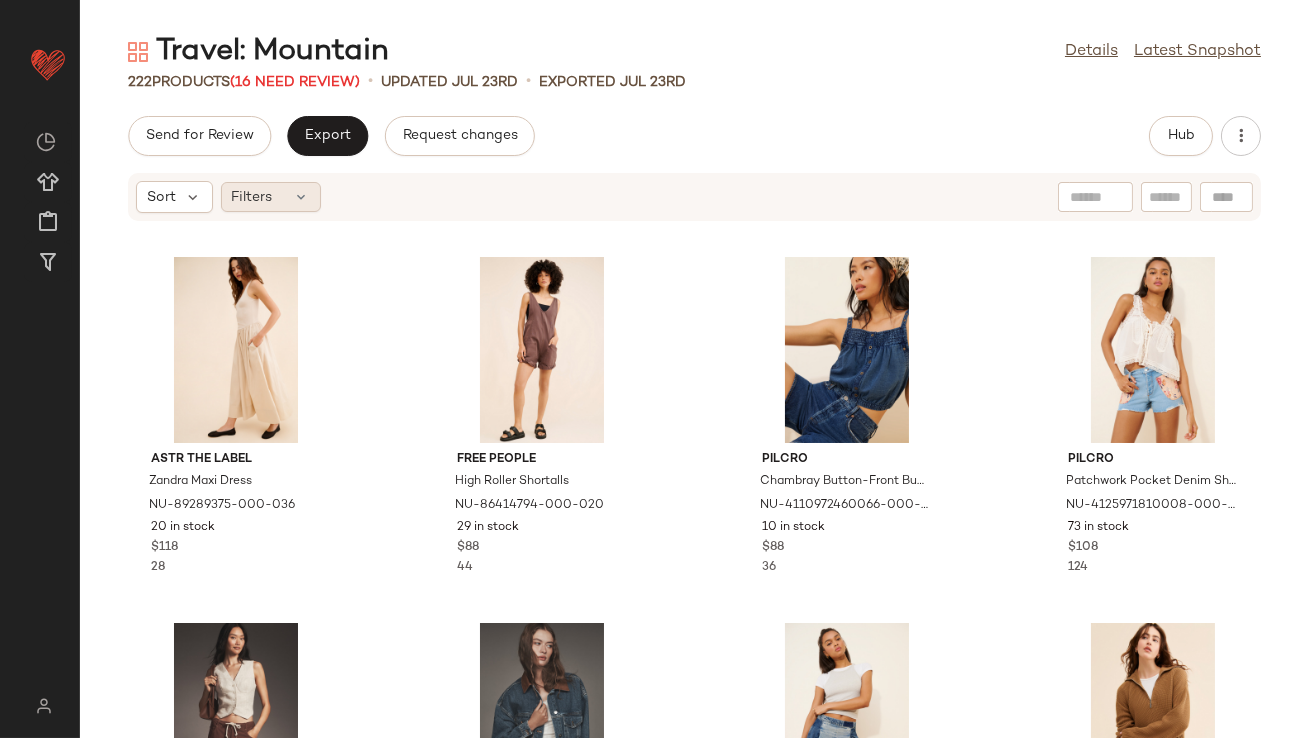 click on "Filters" 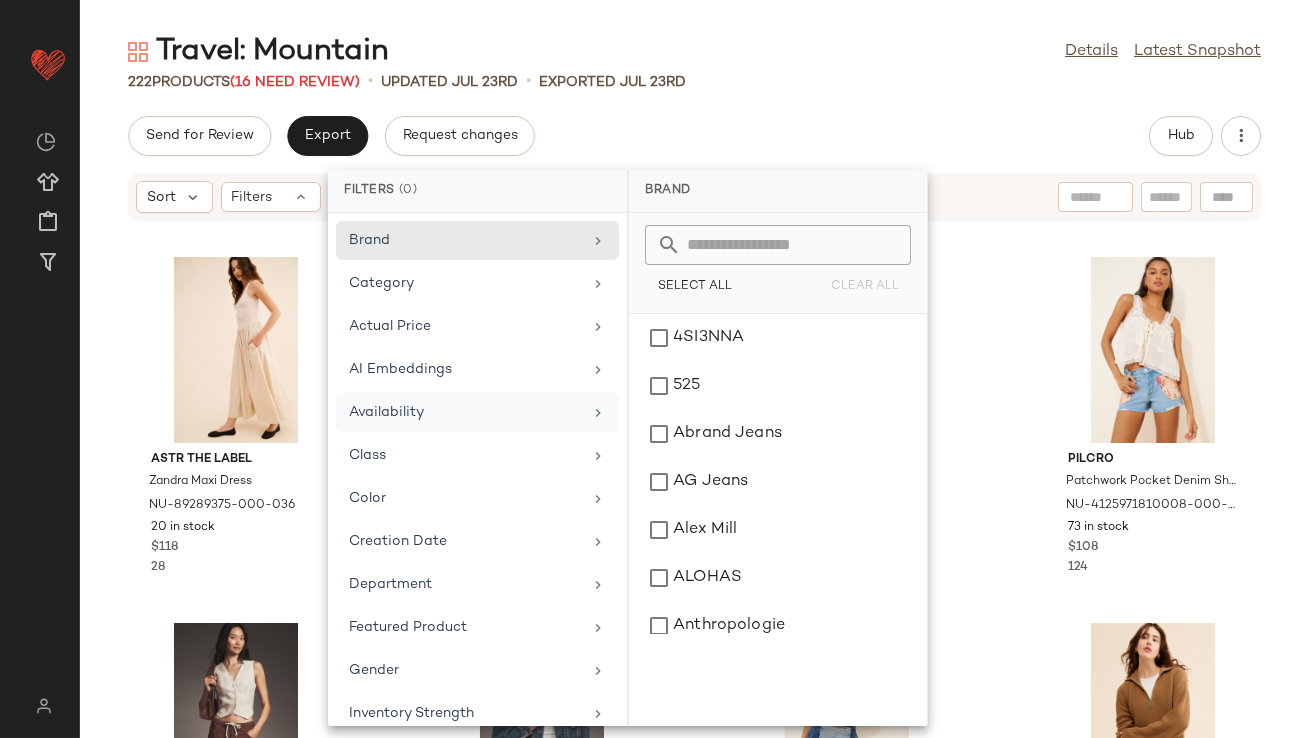 click on "Availability" at bounding box center [465, 412] 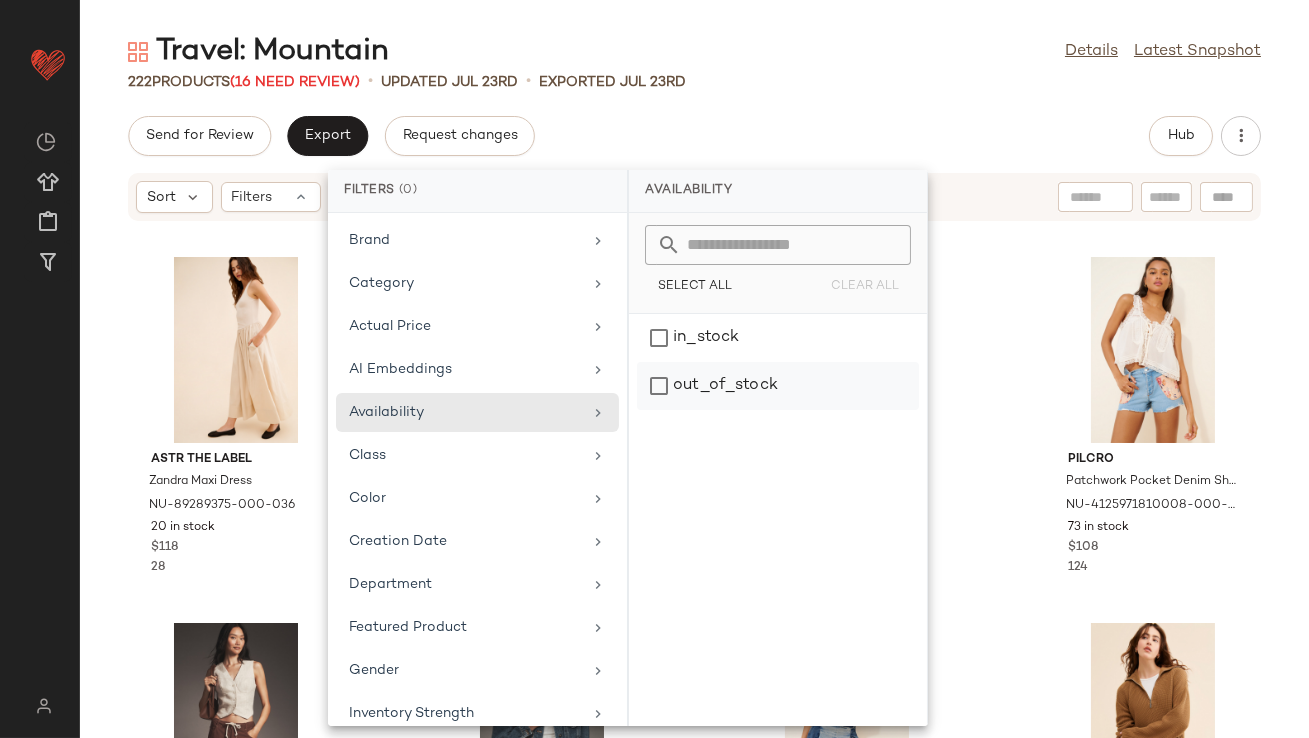 click on "out_of_stock" 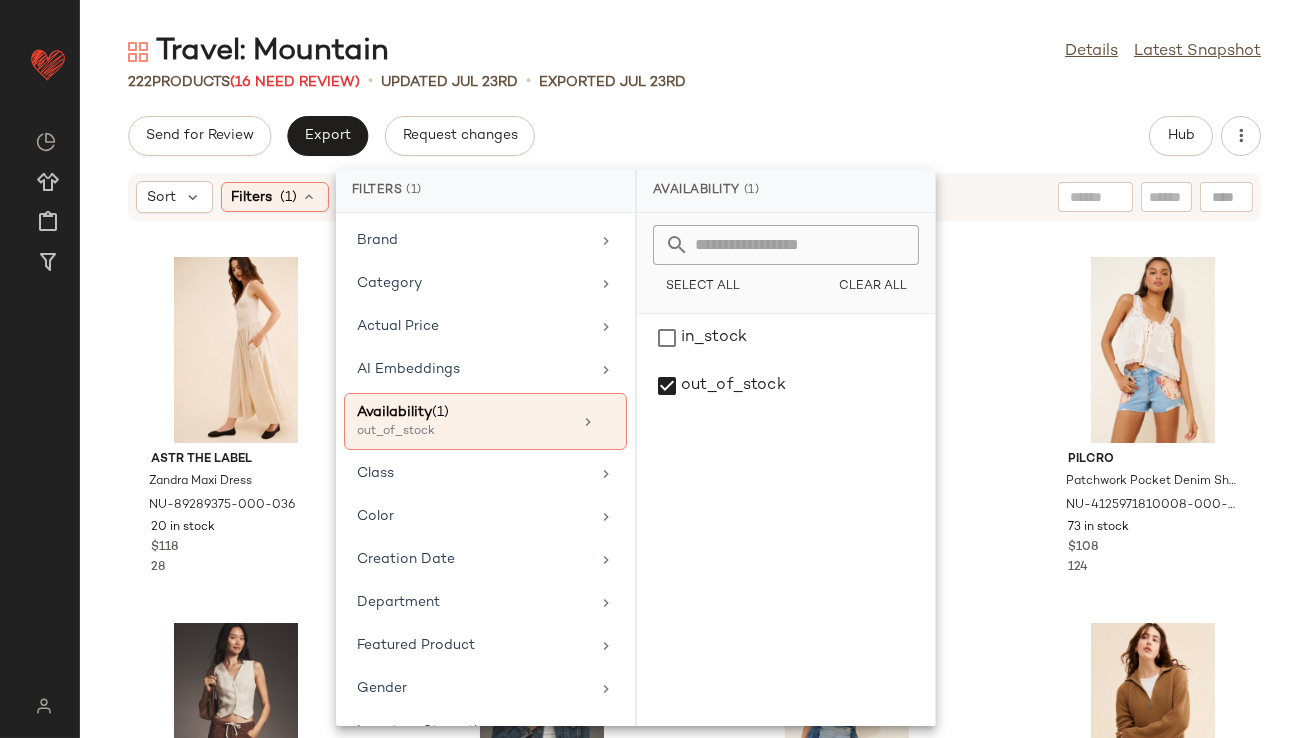 click on "222   Products   (16 Need Review)   •   updated Jul 23rd  •  Exported Jul 23rd" 